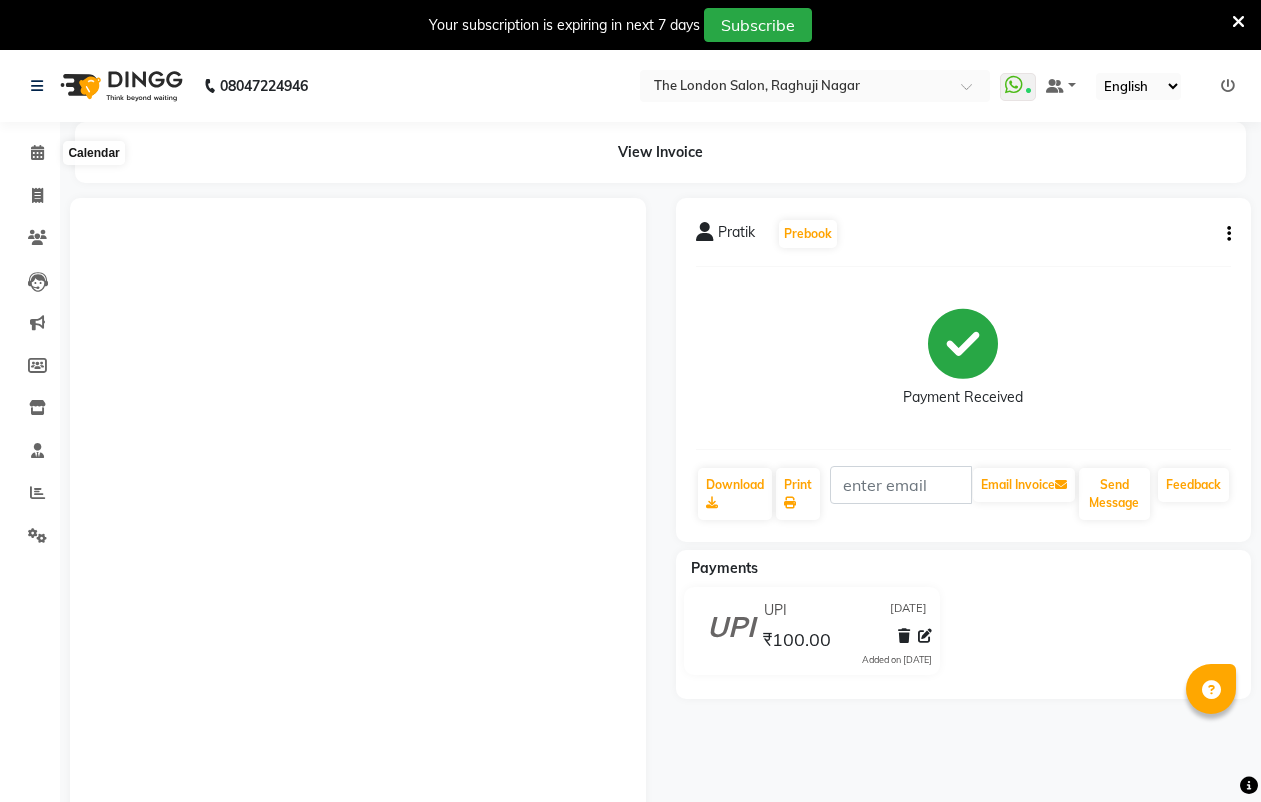 scroll, scrollTop: 0, scrollLeft: 0, axis: both 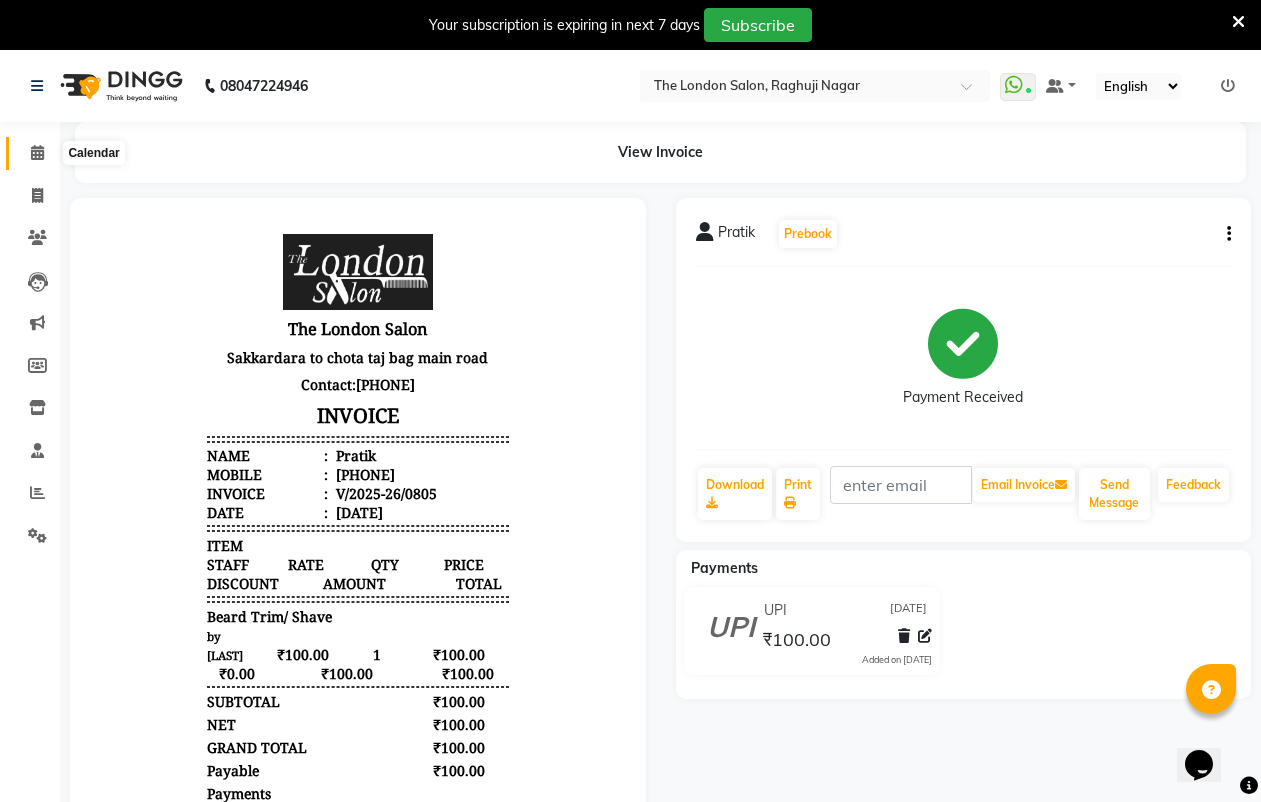 click 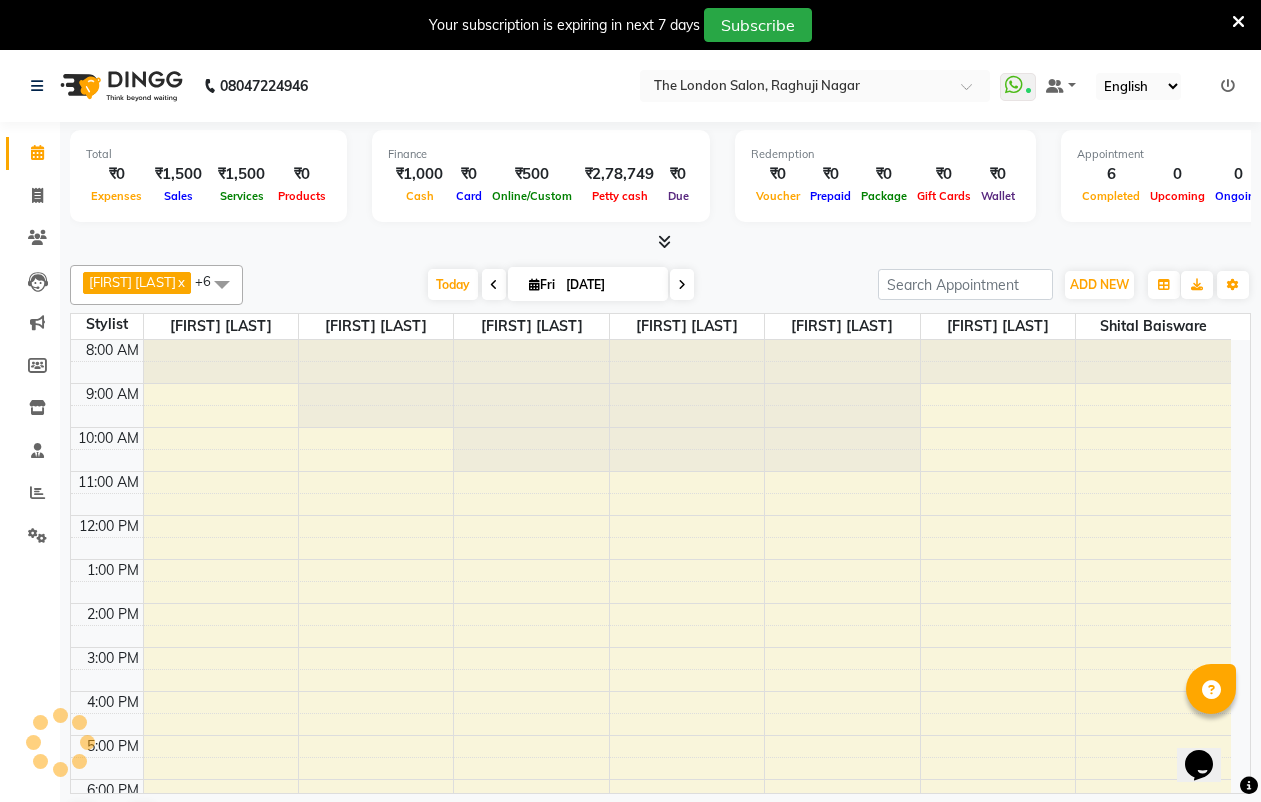 scroll, scrollTop: 0, scrollLeft: 0, axis: both 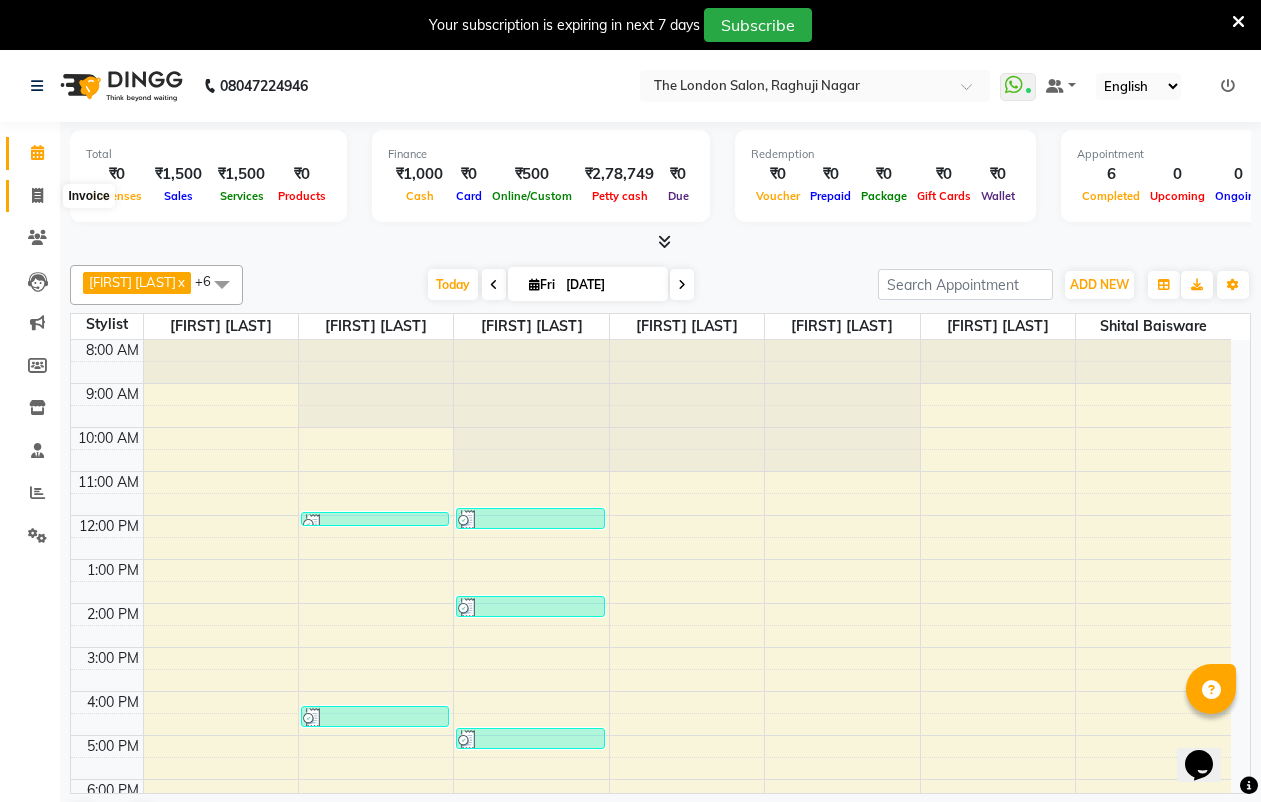 click 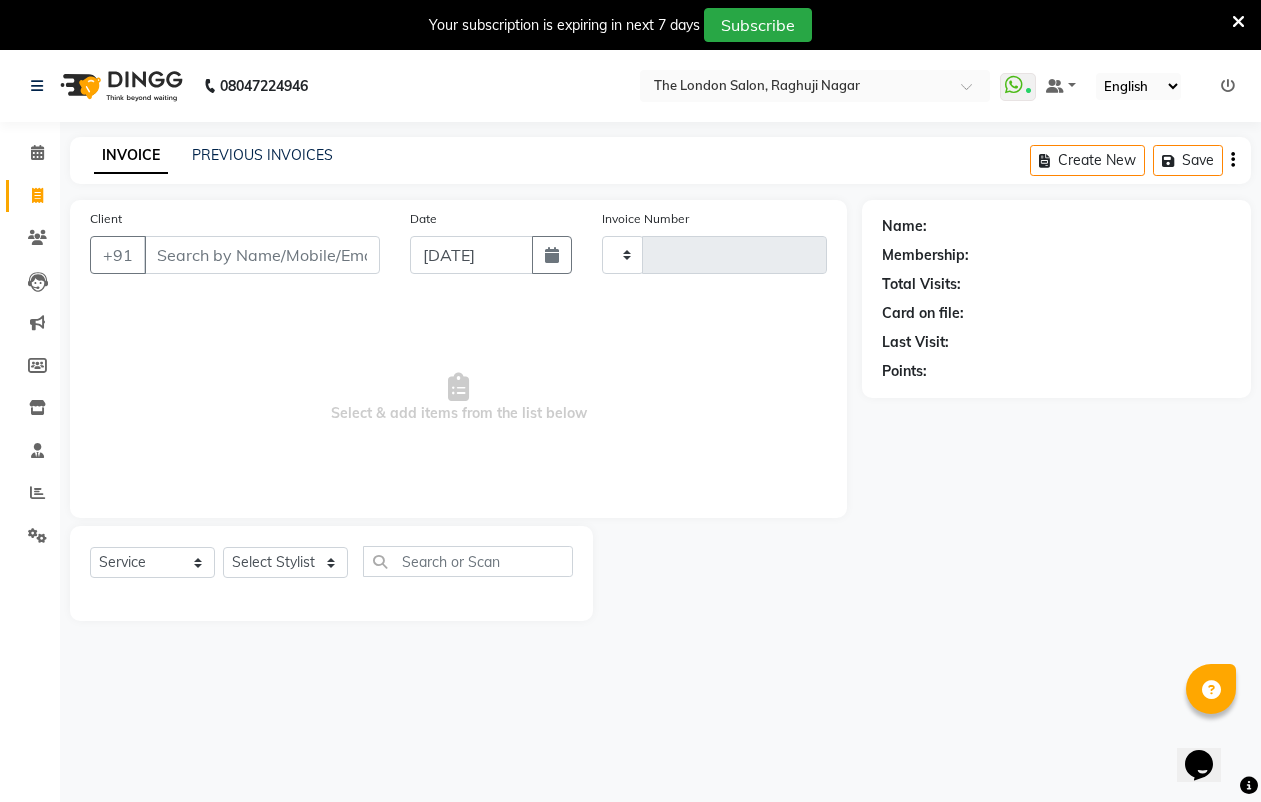 type on "0806" 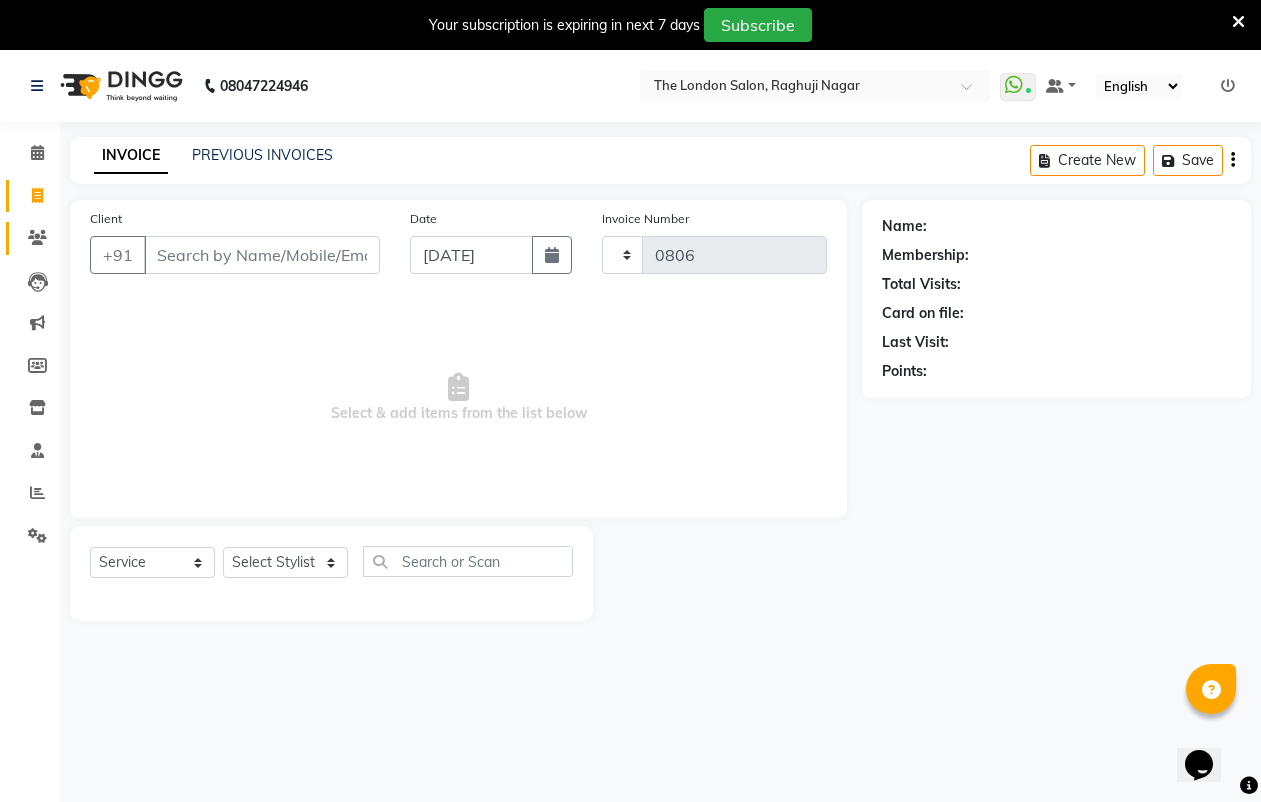 select on "4682" 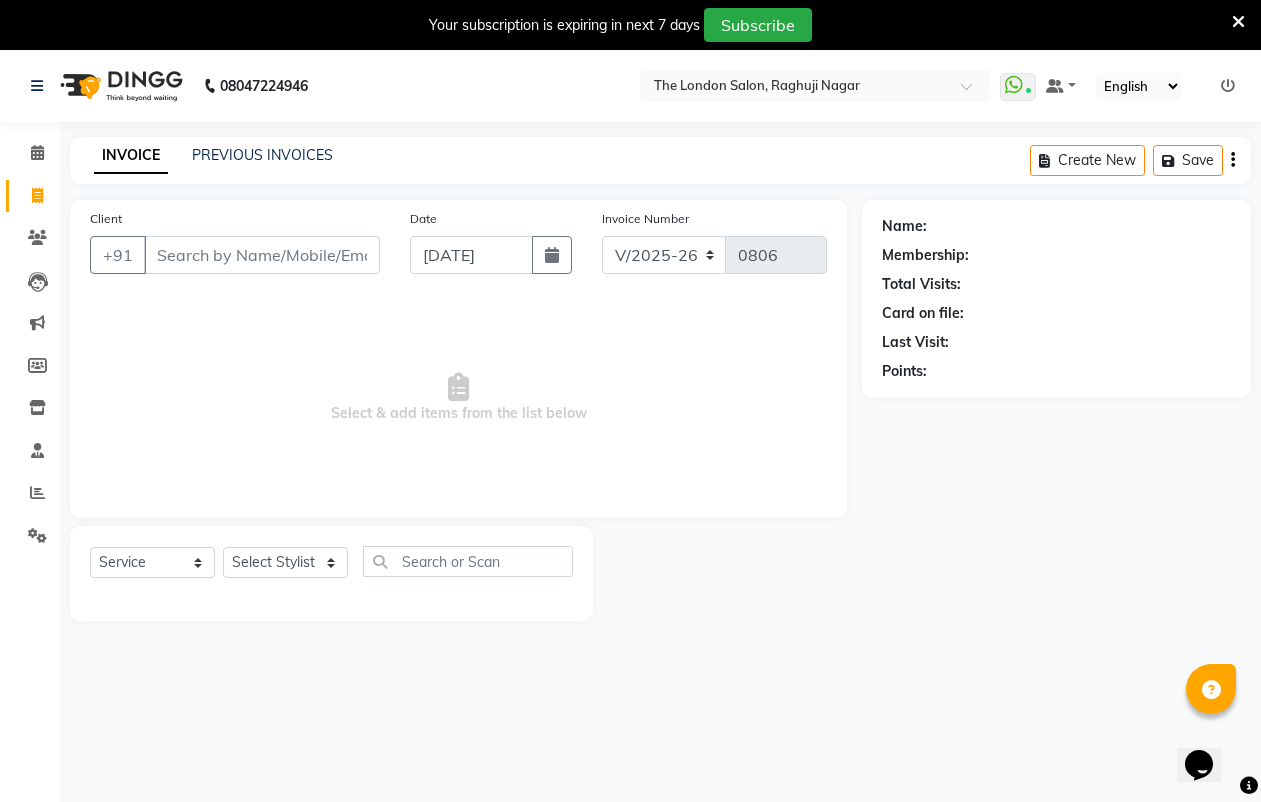 click on "Client" at bounding box center (262, 255) 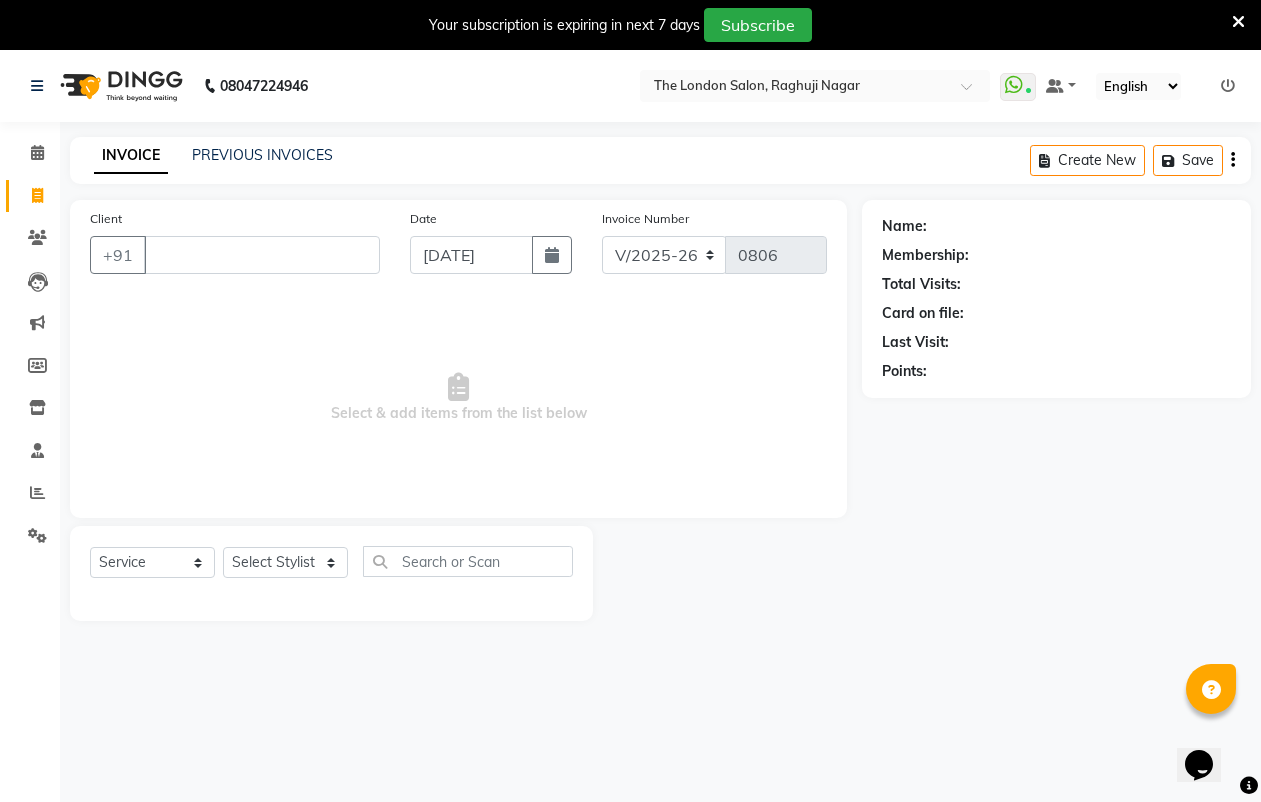 click on "Client" at bounding box center (262, 255) 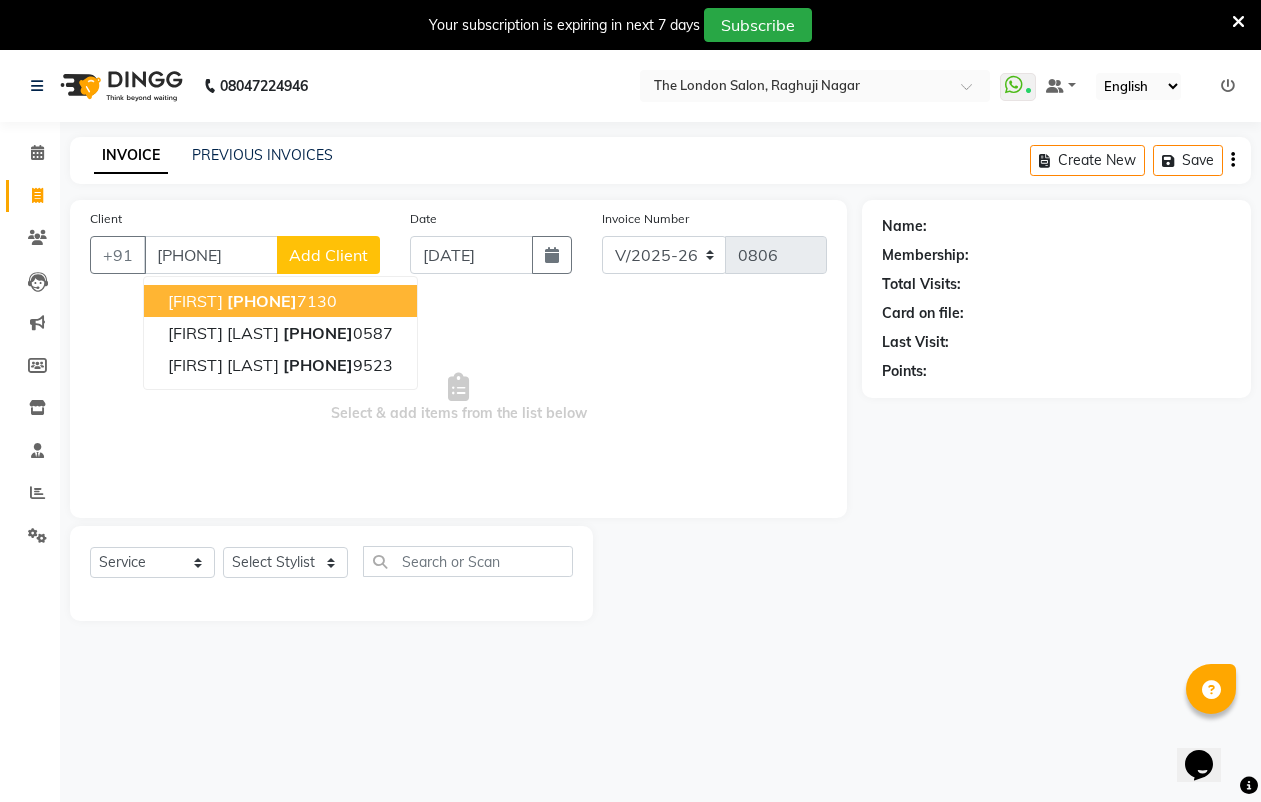 click on "JYOTSNA  866871 7130" at bounding box center [280, 301] 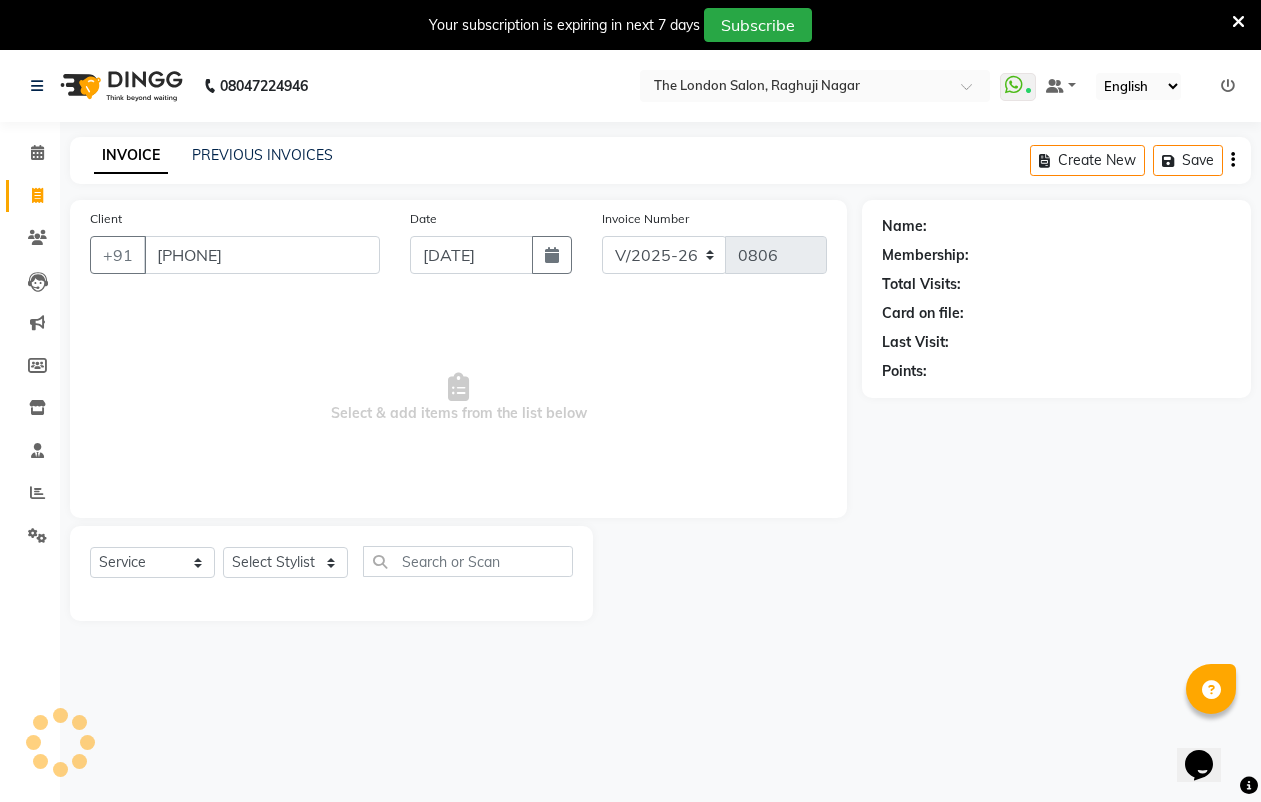 type on "8668717130" 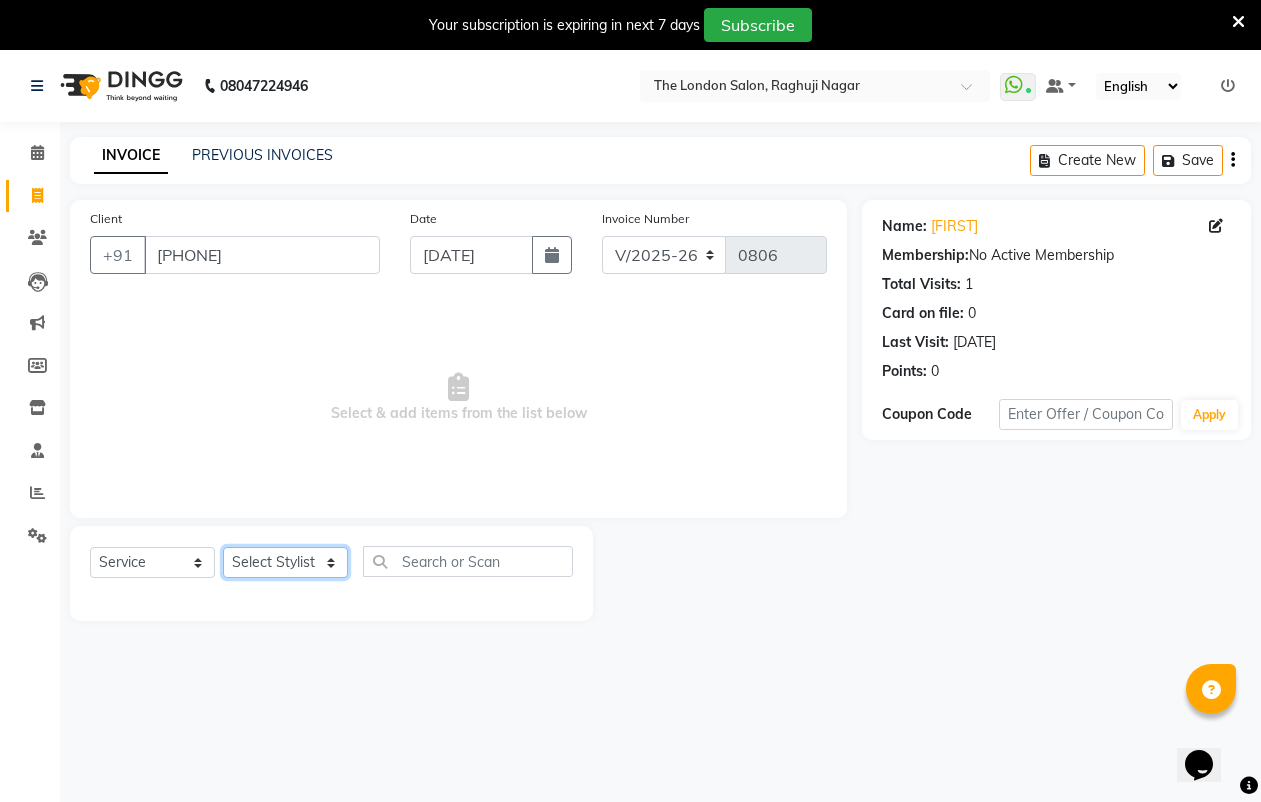 click on "Select Stylist [FIRST] [LAST] [FIRST] [LAST] [FIRST] [LAST] [FIRST] [LAST] [FIRST] [LAST] [FIRST] [LAST] [FIRST] [LAST] [FIRST] [LAST] [FIRST] [LAST]" 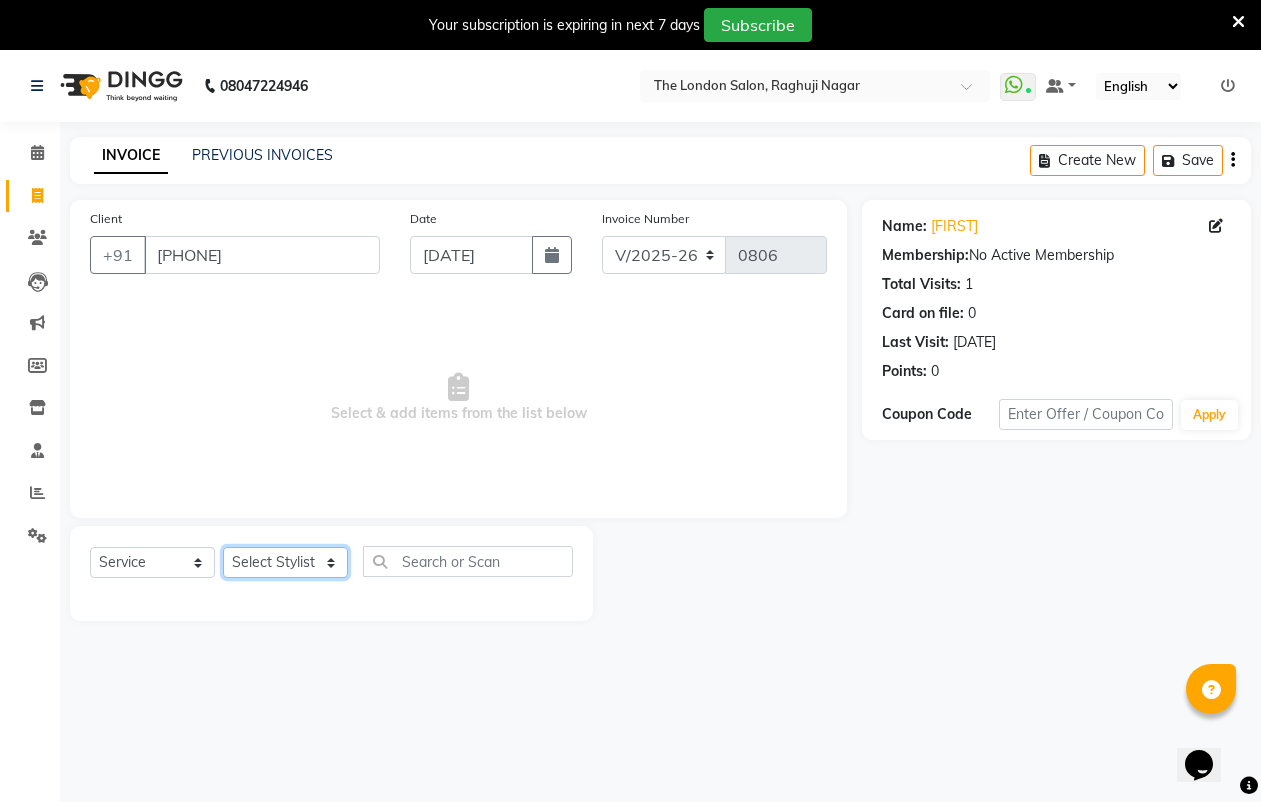 select on "84829" 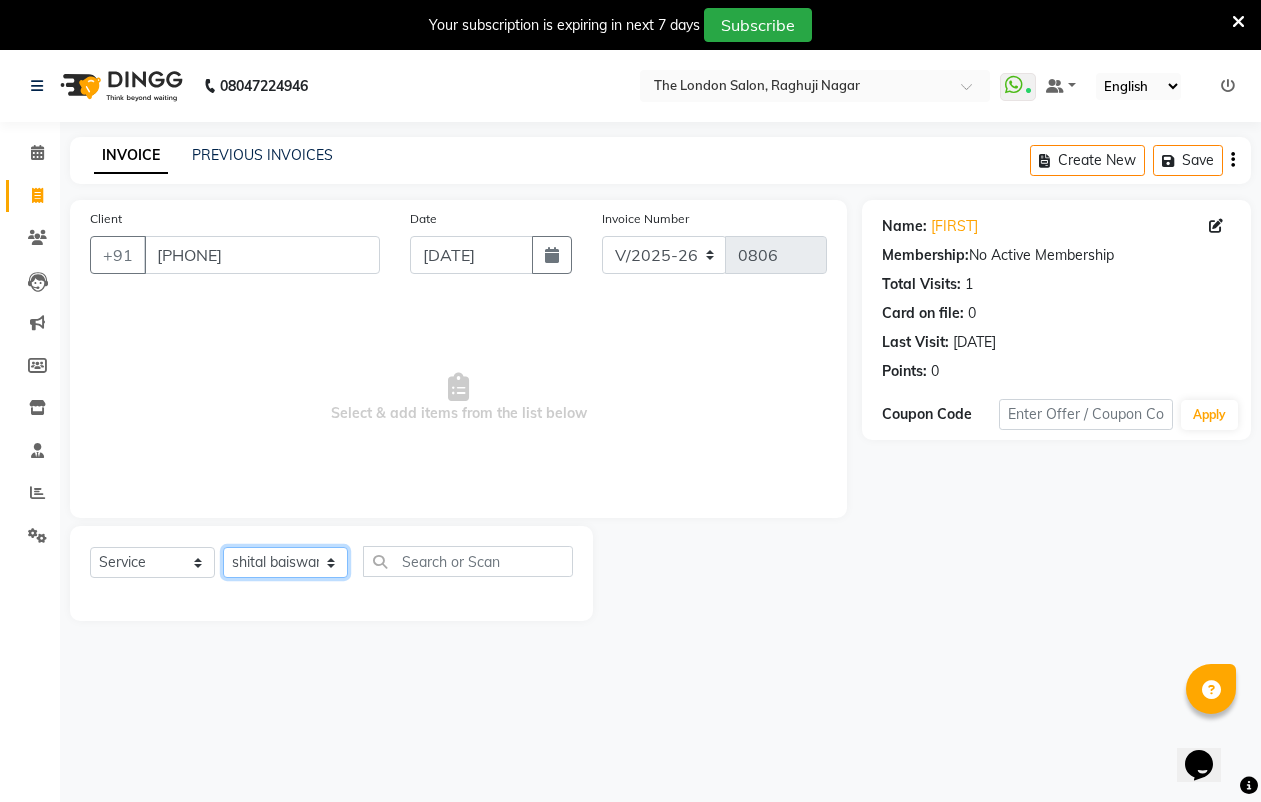 click on "Select Stylist [FIRST] [LAST] [FIRST] [LAST] [FIRST] [LAST] [FIRST] [LAST] [FIRST] [LAST] [FIRST] [LAST] [FIRST] [LAST] [FIRST] [LAST] [FIRST] [LAST]" 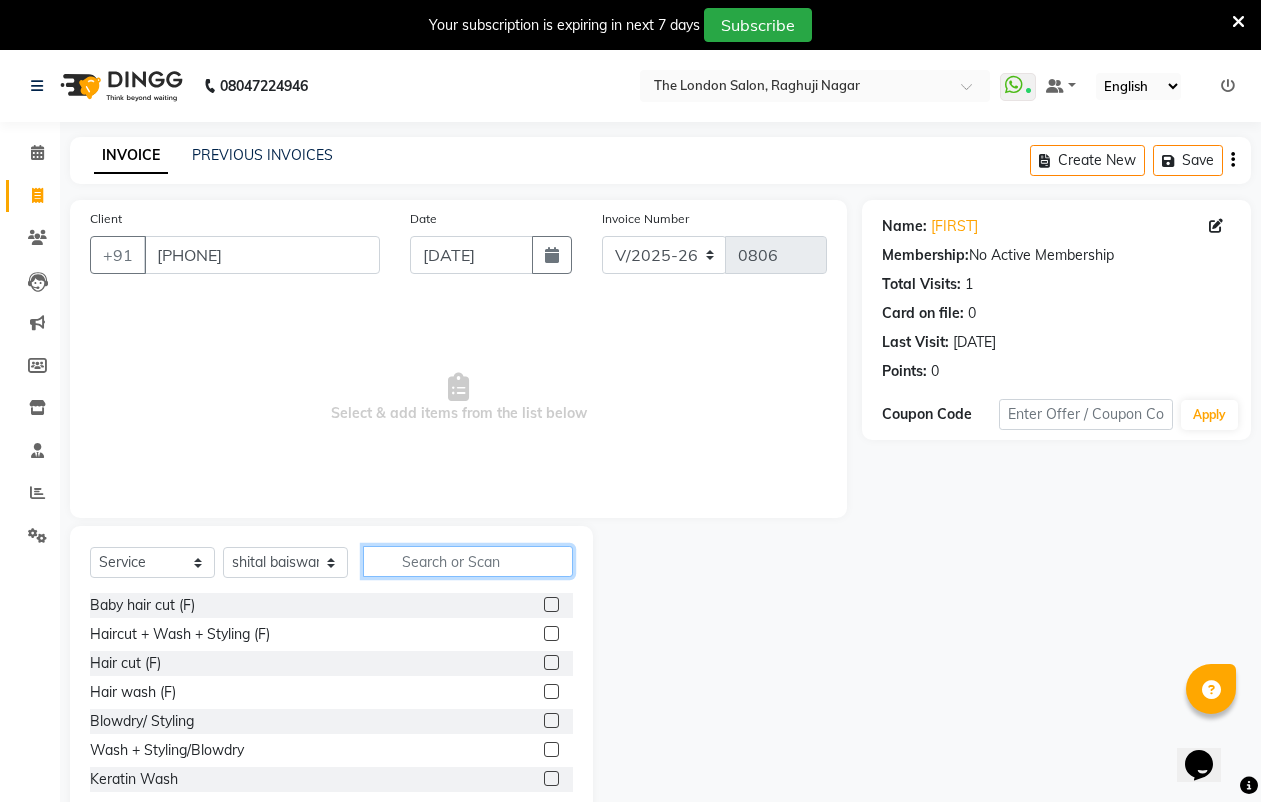 click 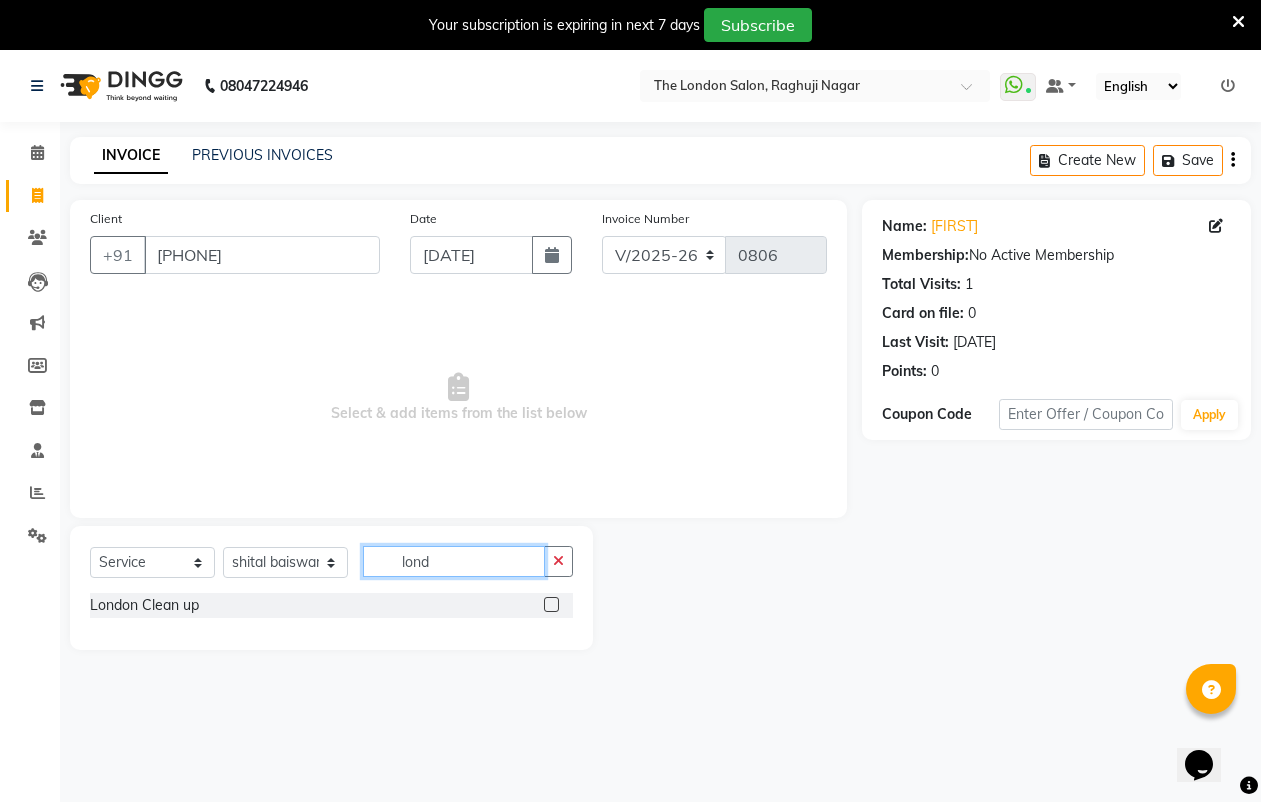 type on "lond" 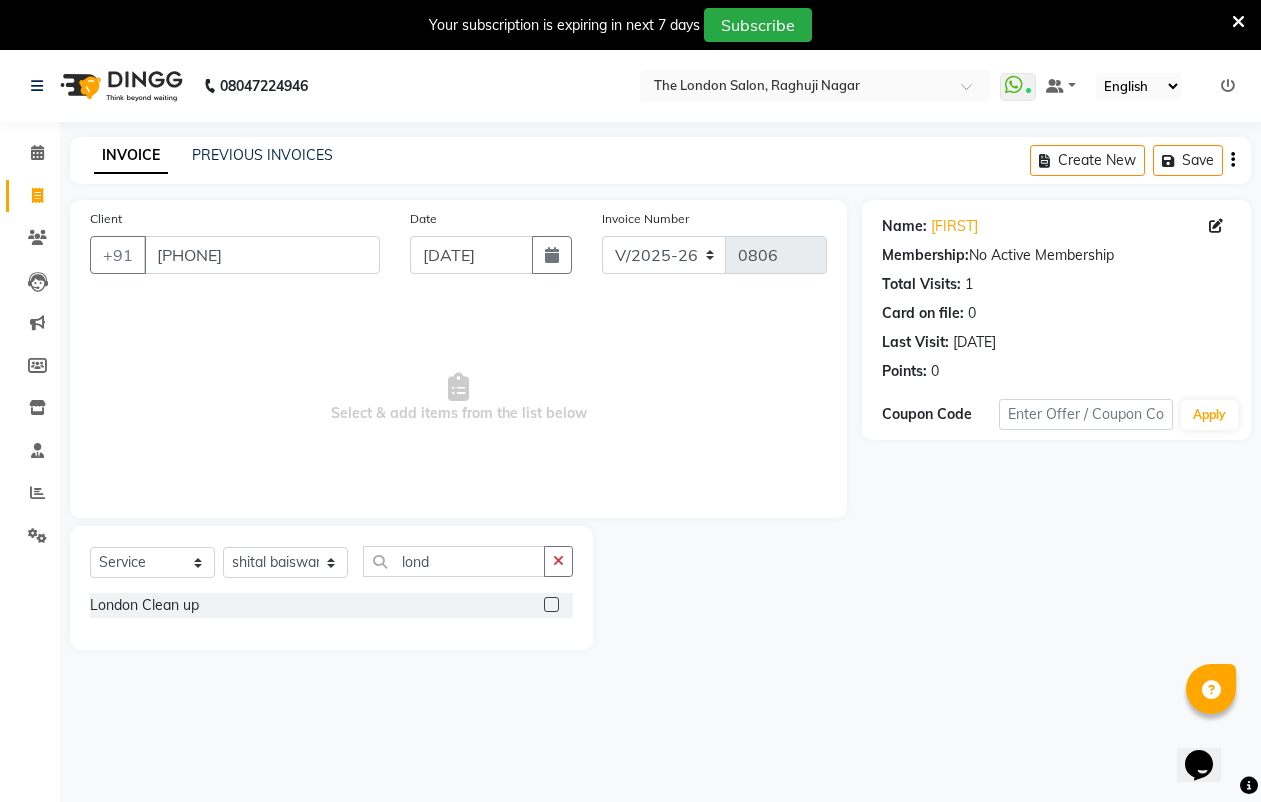 click 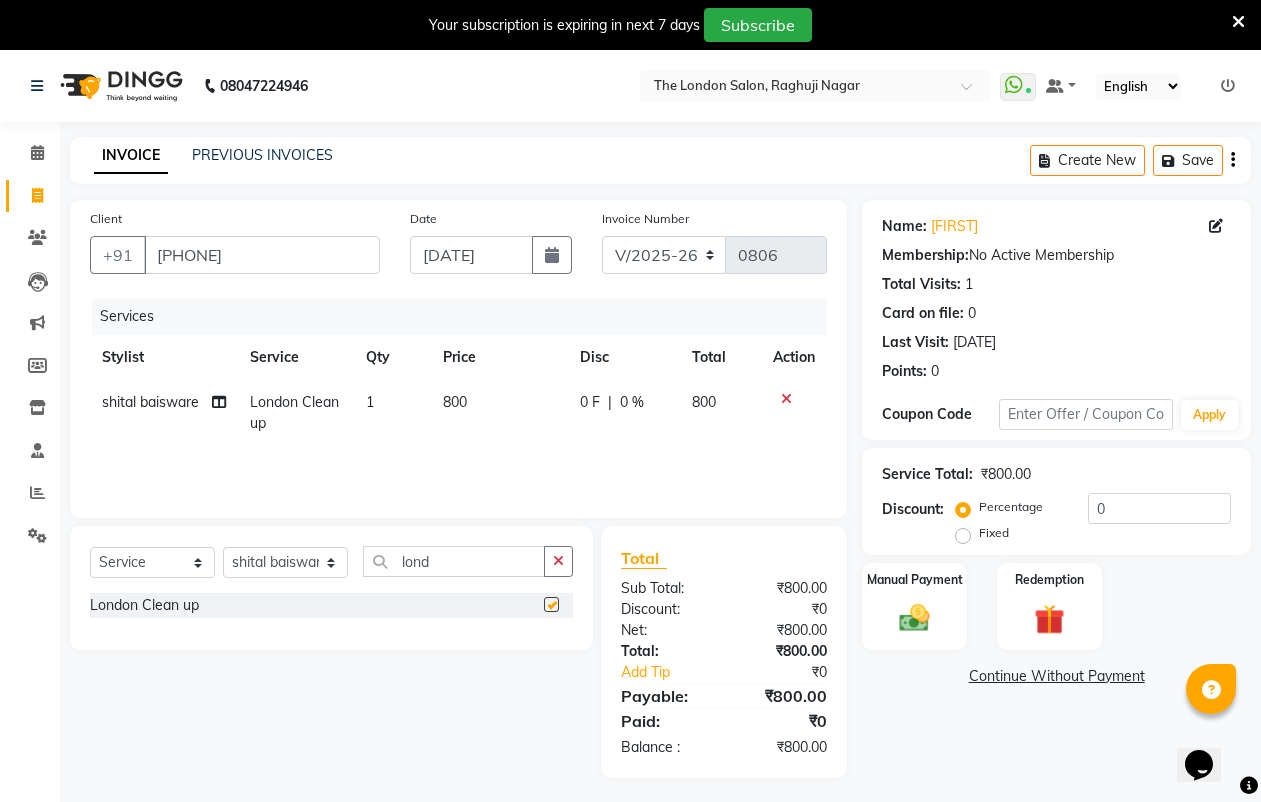 checkbox on "false" 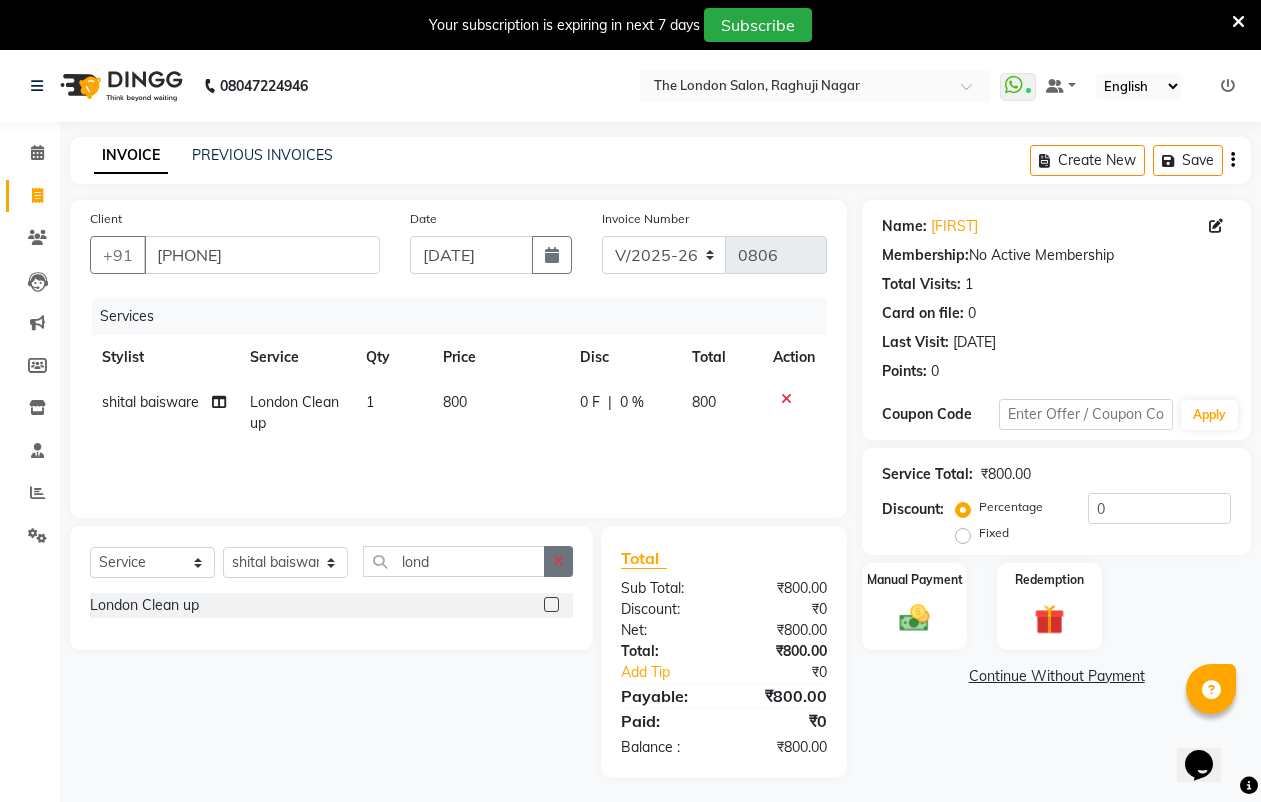 click 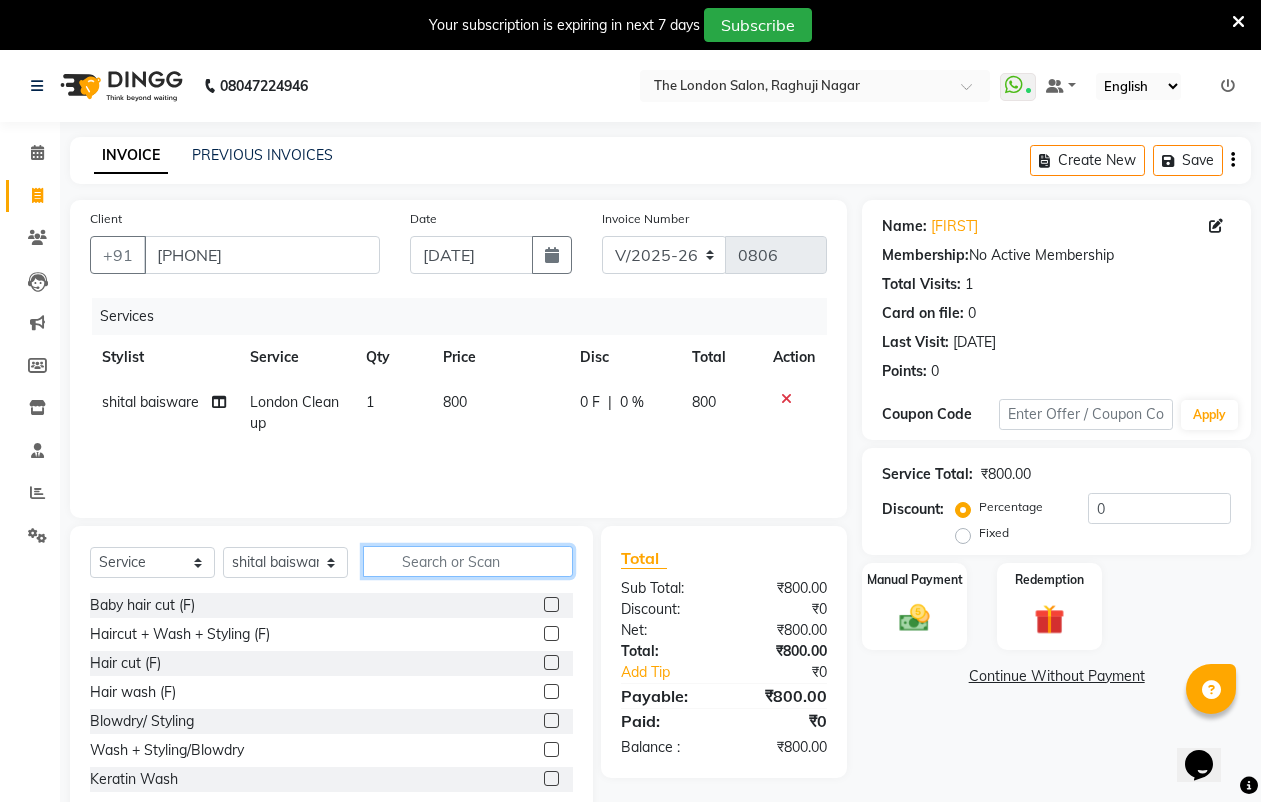 click 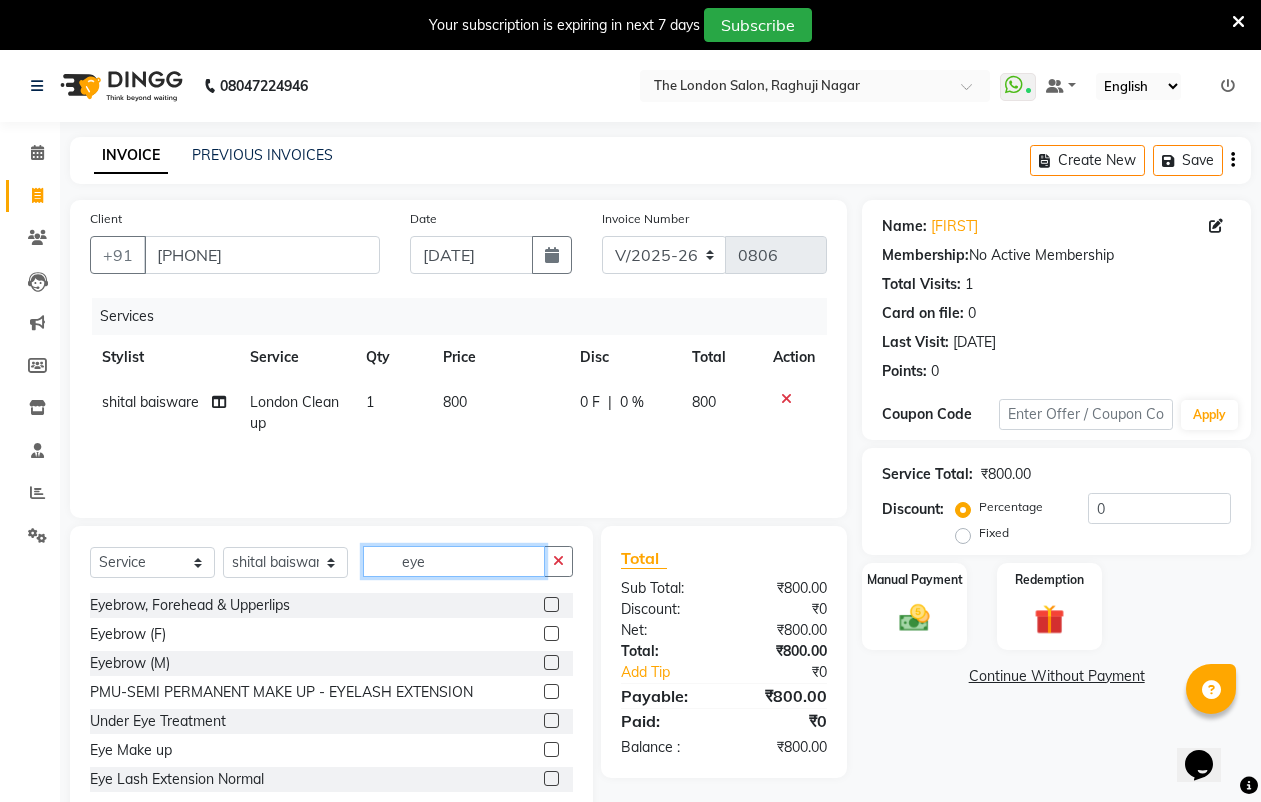 type on "eye" 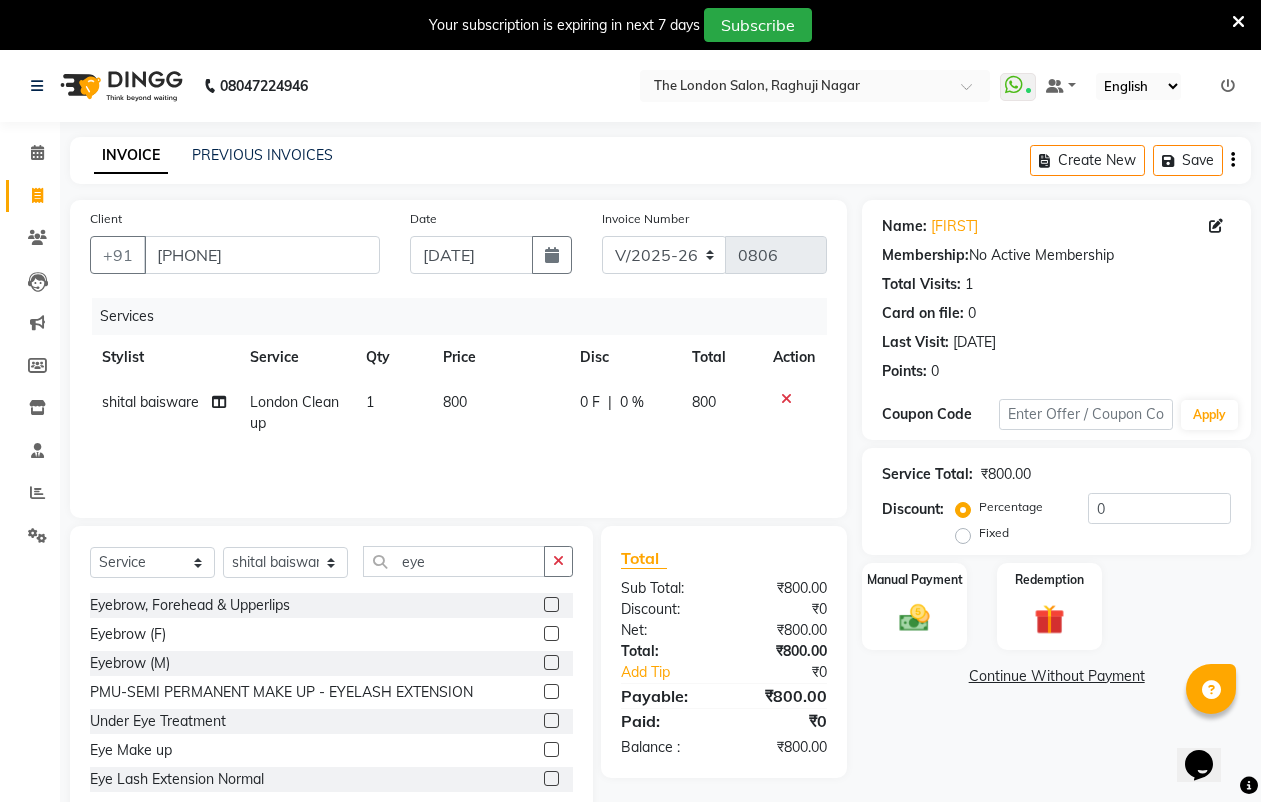 click 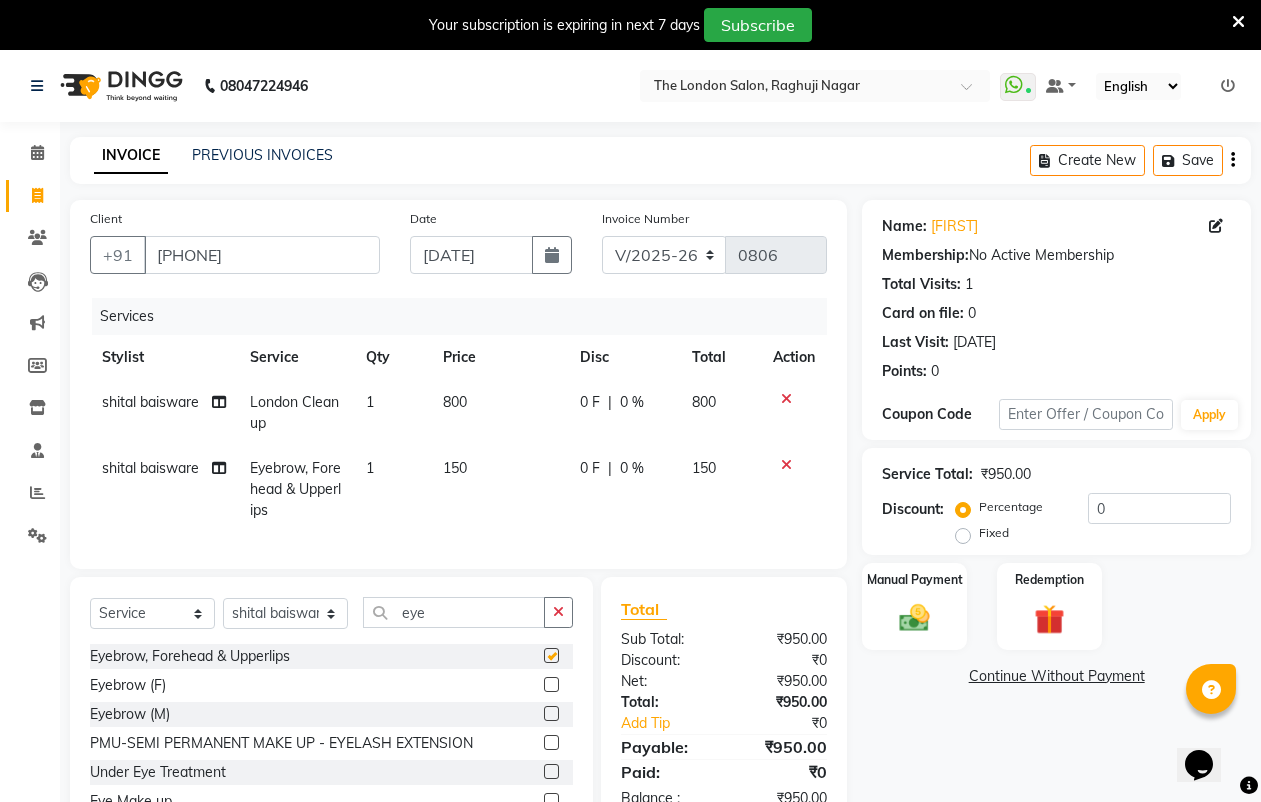 checkbox on "false" 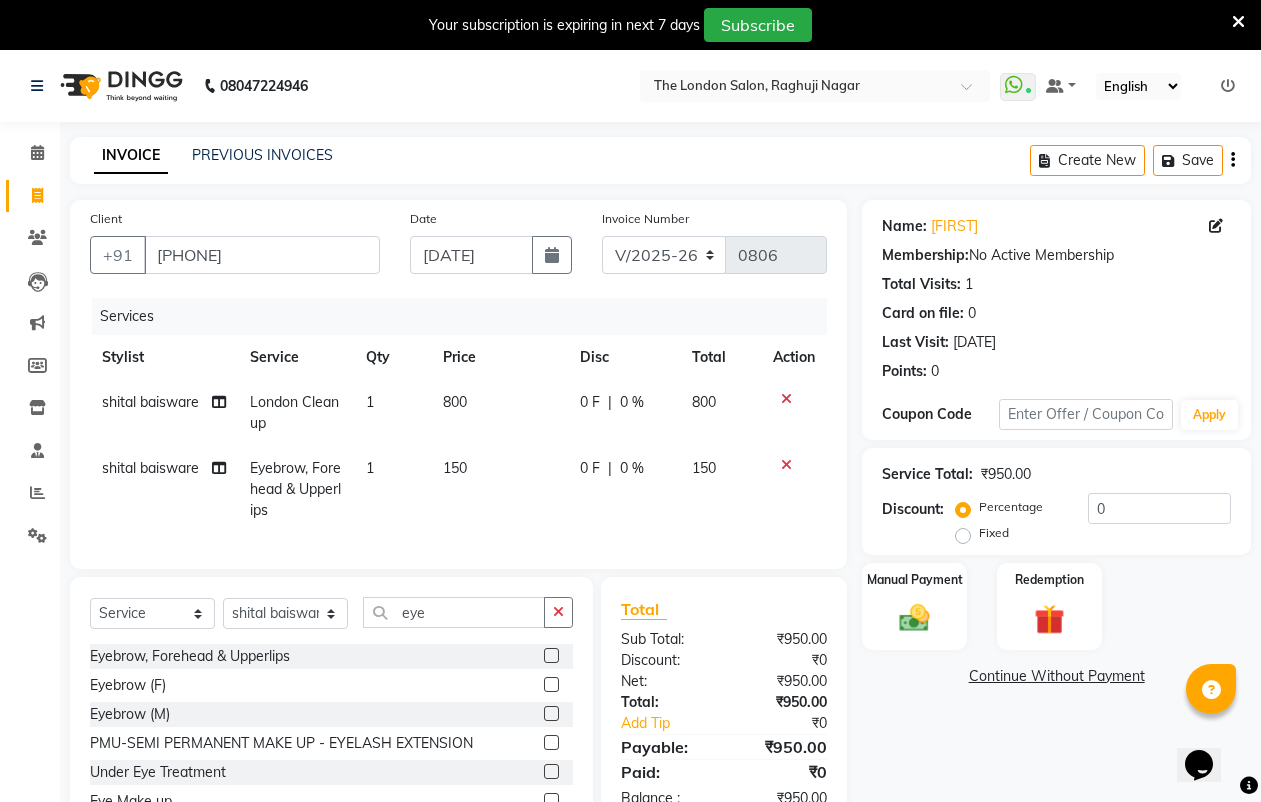 click on "Name: Jyotsna  Membership:  No Active Membership  Total Visits:  1 Card on file:  0 Last Visit:   05-04-2024 Points:   0  Coupon Code Apply Service Total:  ₹950.00  Discount:  Percentage   Fixed  0 Manual Payment Redemption  Continue Without Payment" 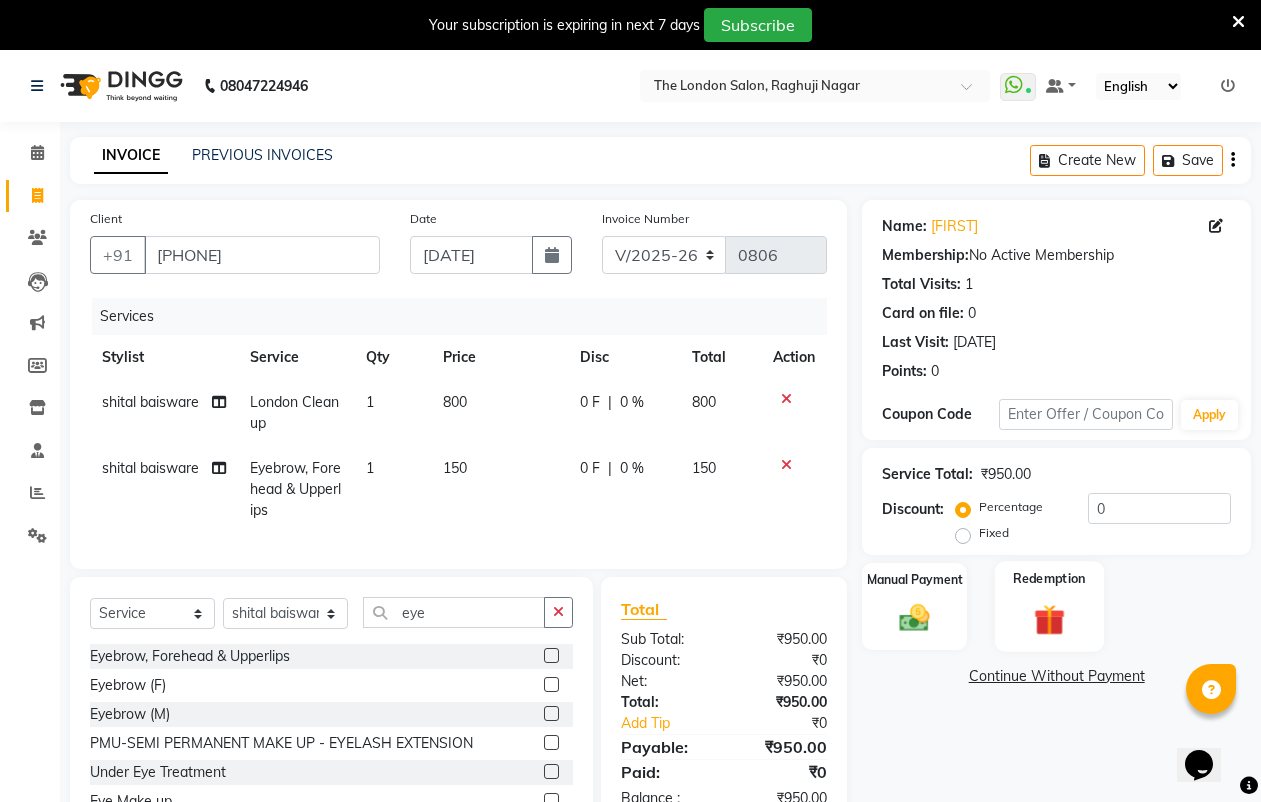 click on "Redemption" 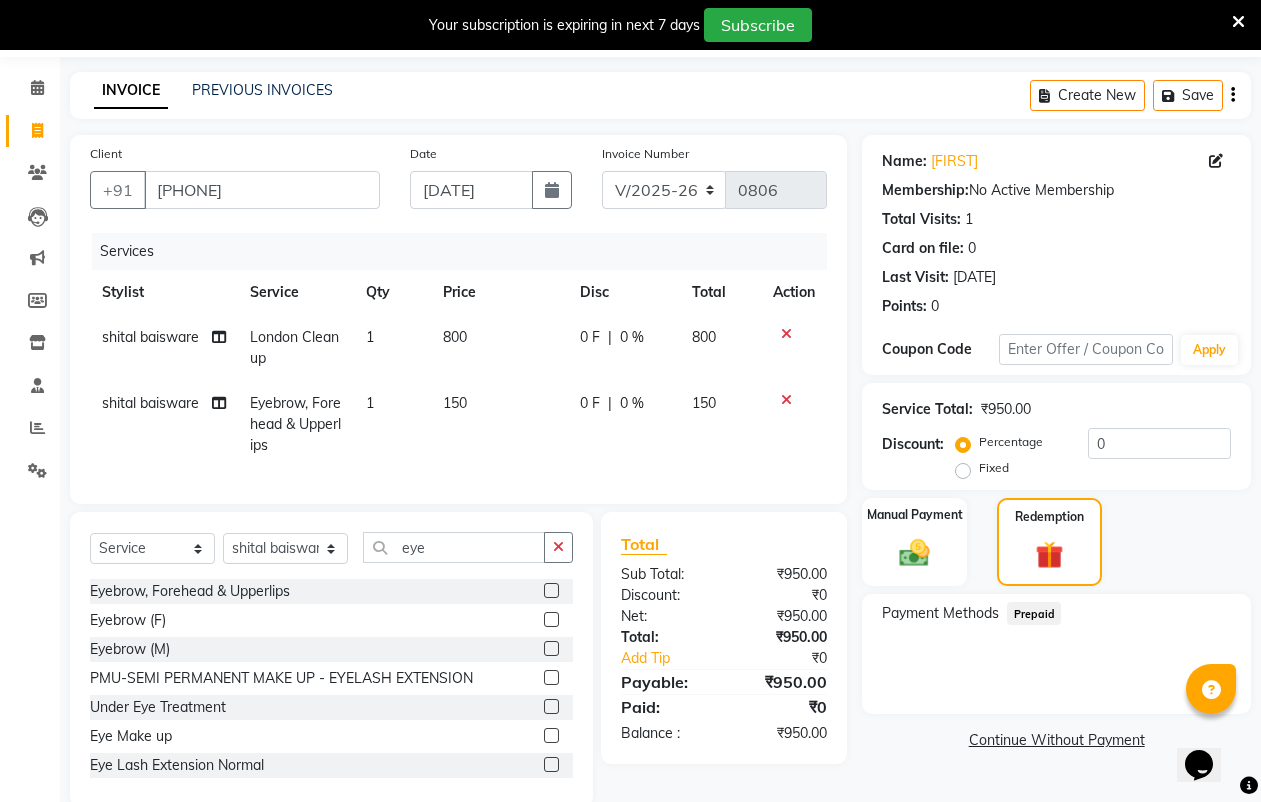 scroll, scrollTop: 119, scrollLeft: 0, axis: vertical 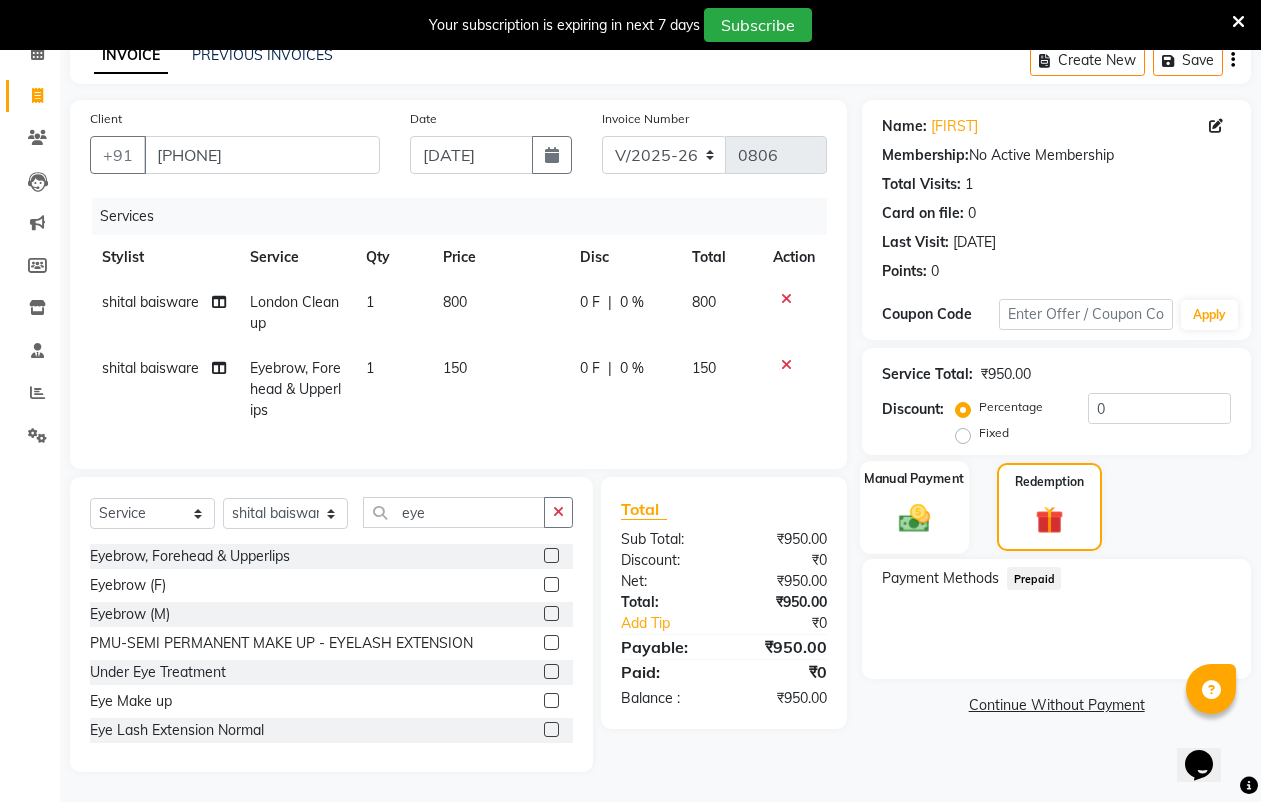 click 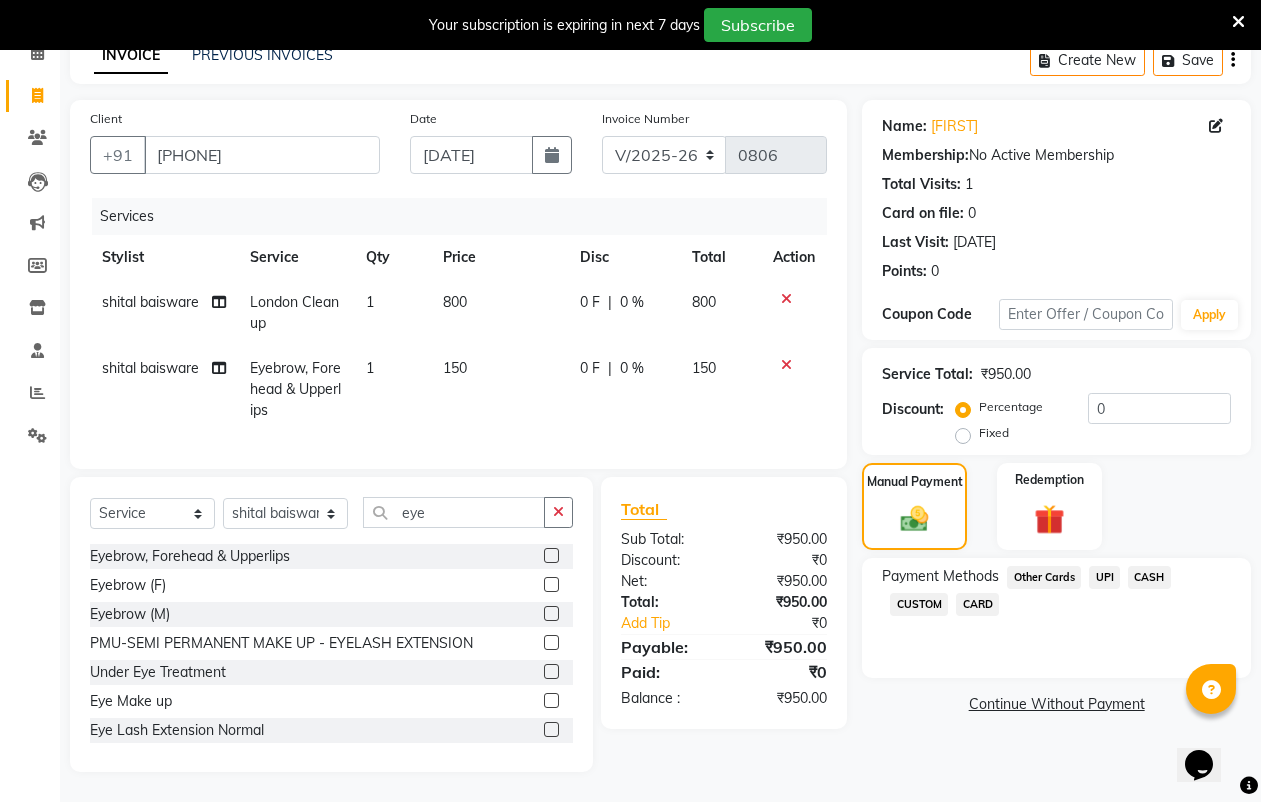 click on "UPI" 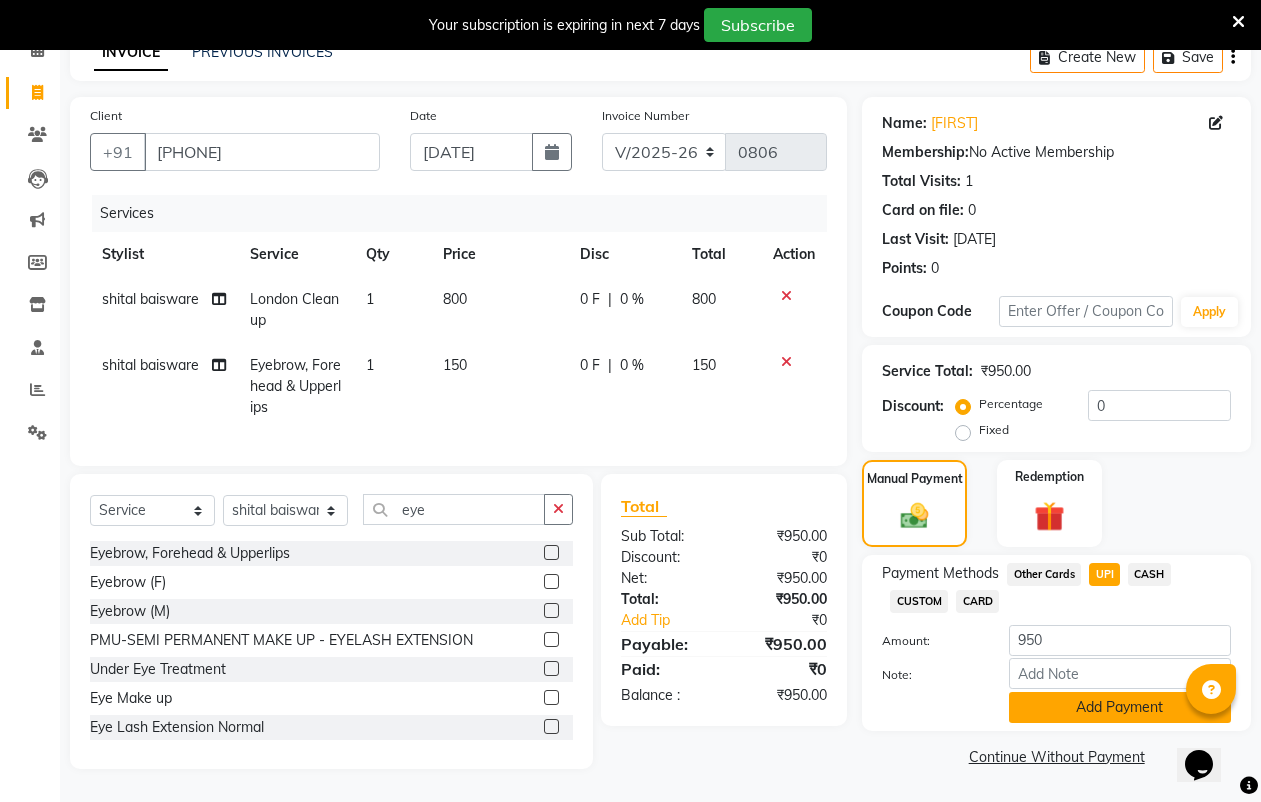 click on "Add Payment" 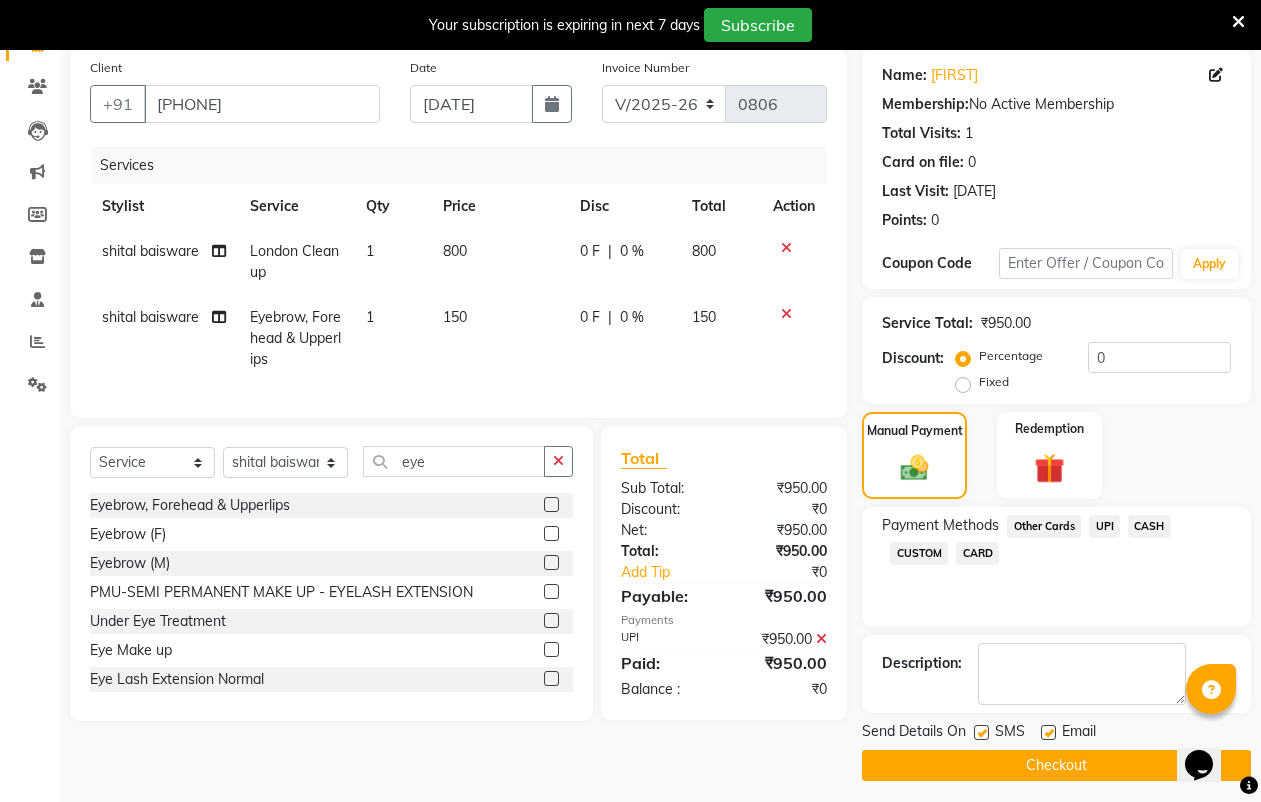 scroll, scrollTop: 160, scrollLeft: 0, axis: vertical 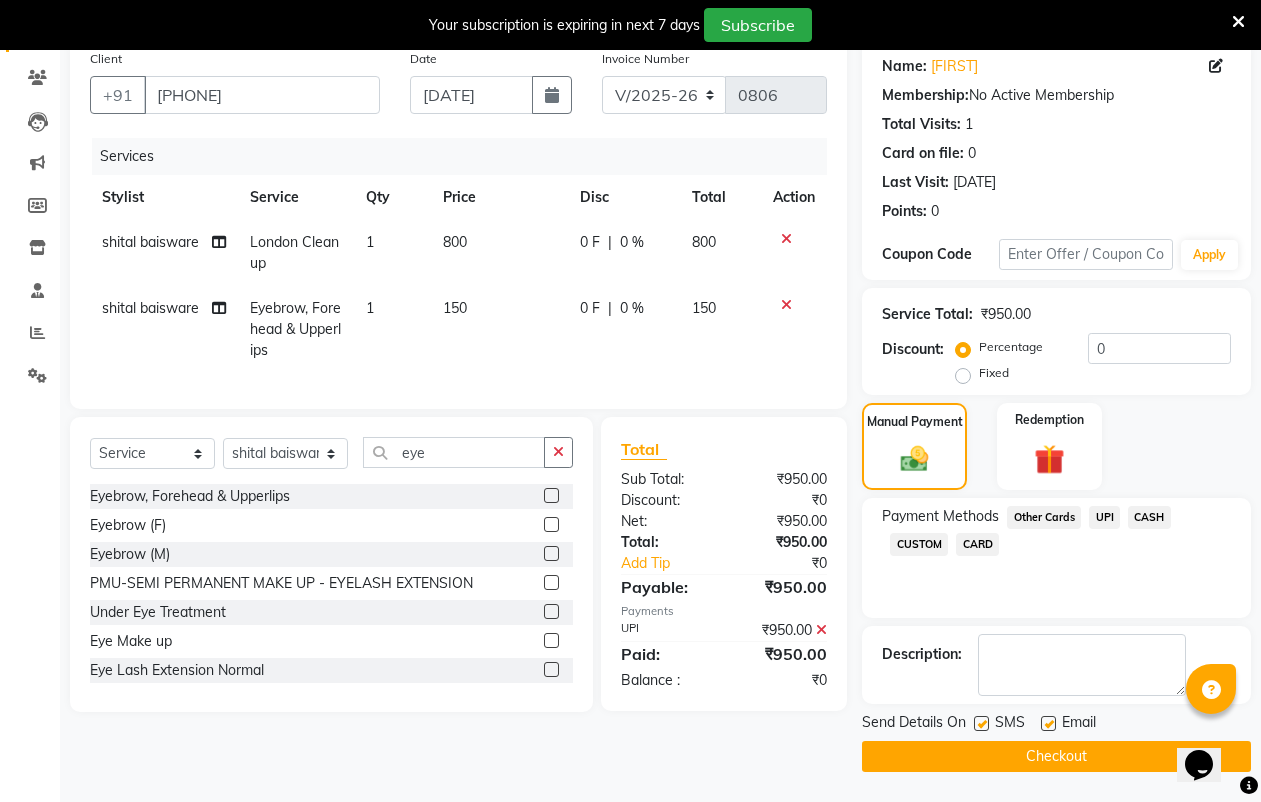 click on "Checkout" 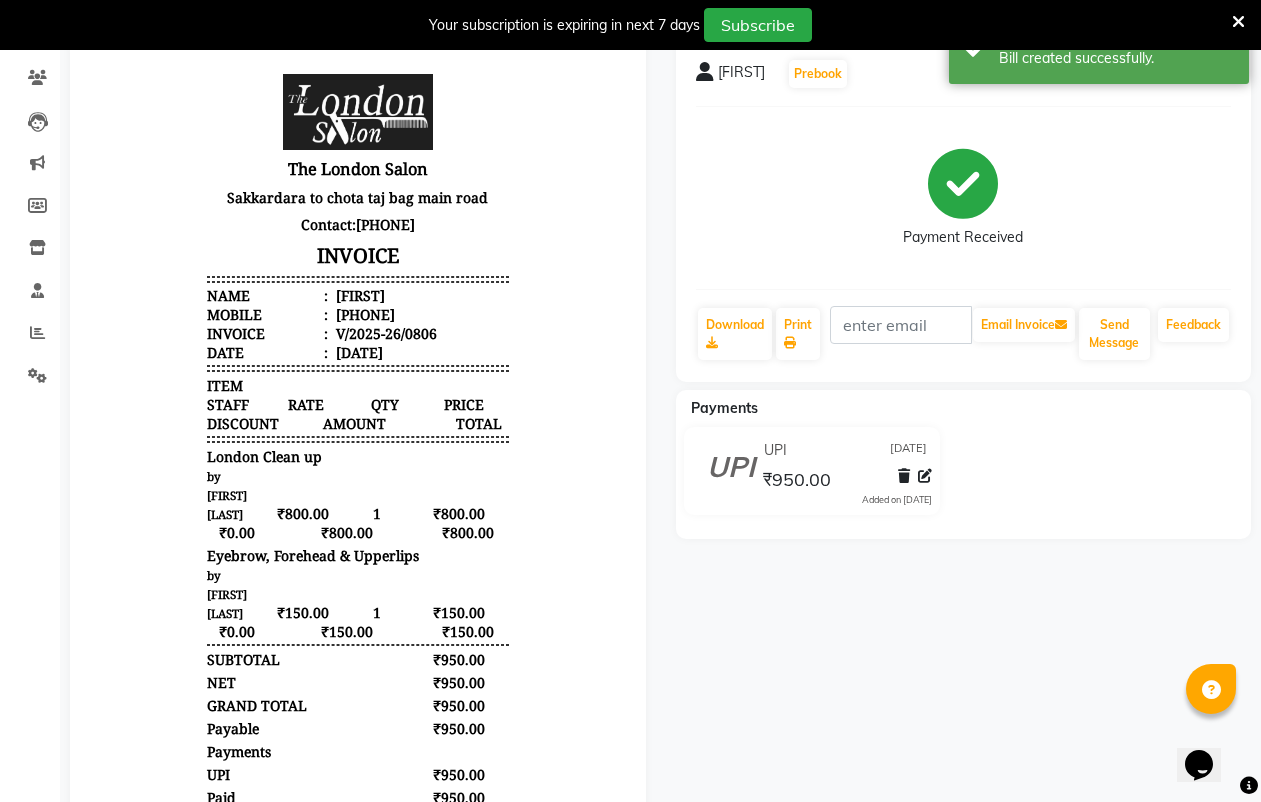 scroll, scrollTop: 0, scrollLeft: 0, axis: both 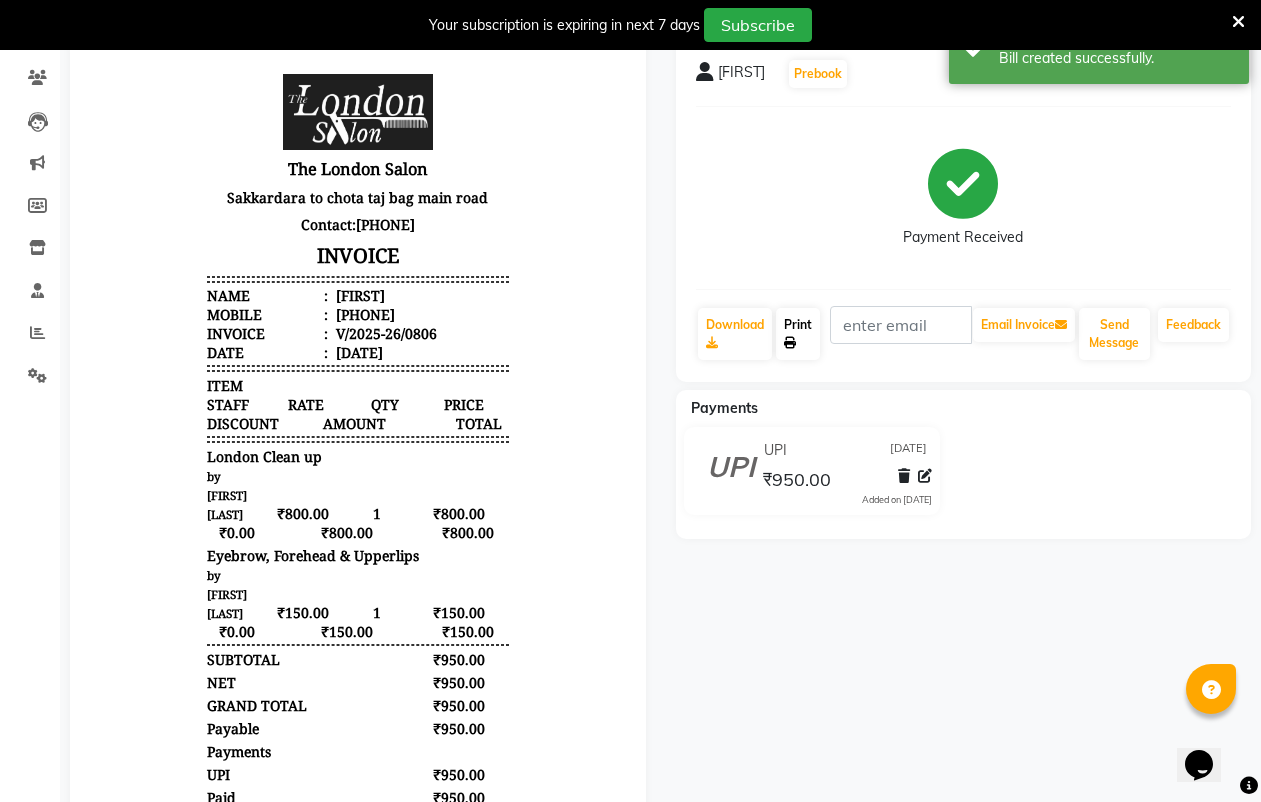 click on "Print" 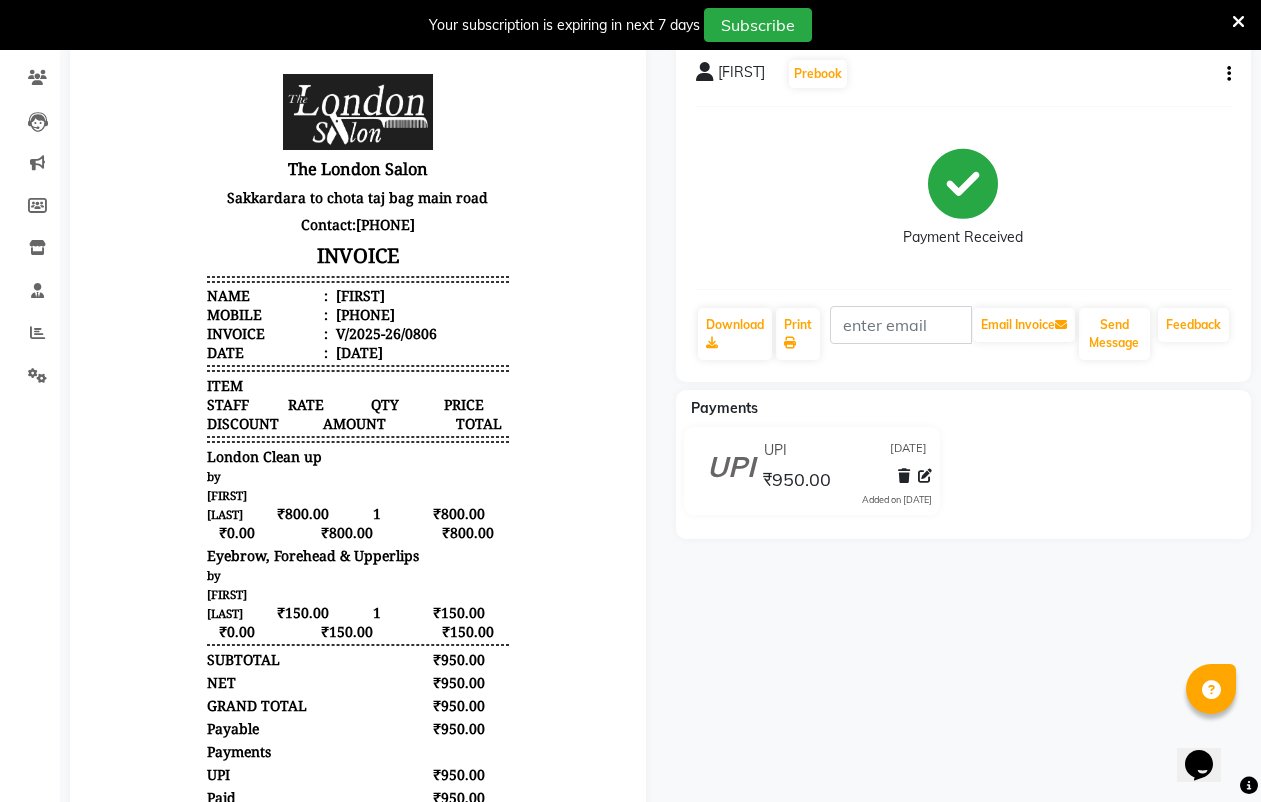 click at bounding box center [1238, 22] 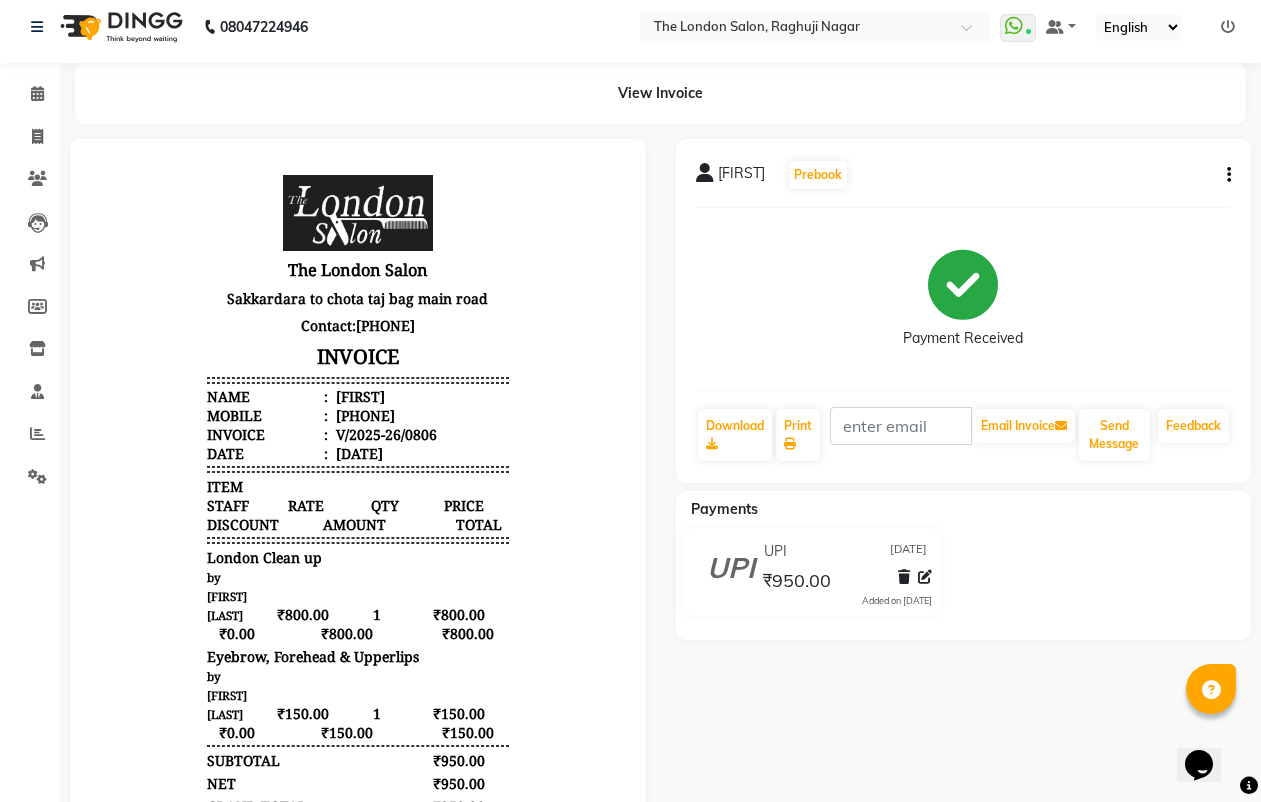 scroll, scrollTop: 0, scrollLeft: 0, axis: both 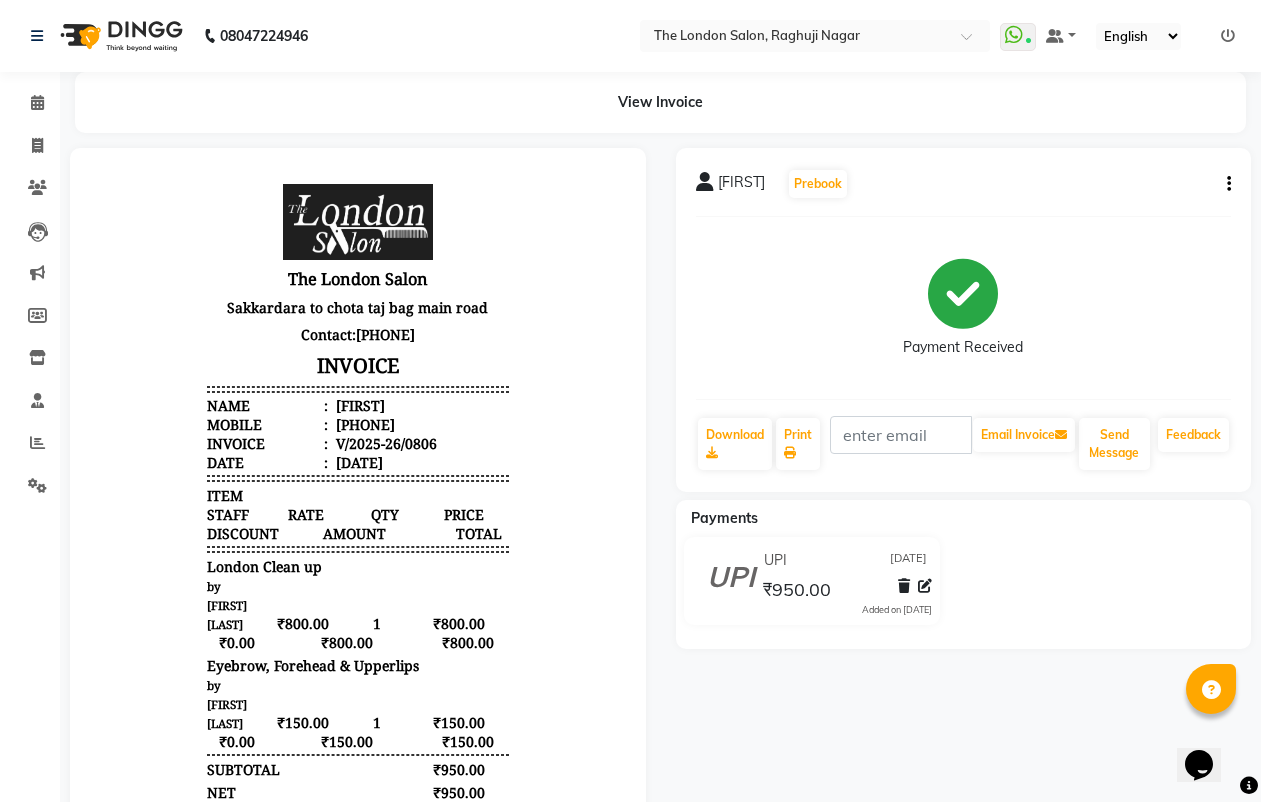 click on "Invoice" 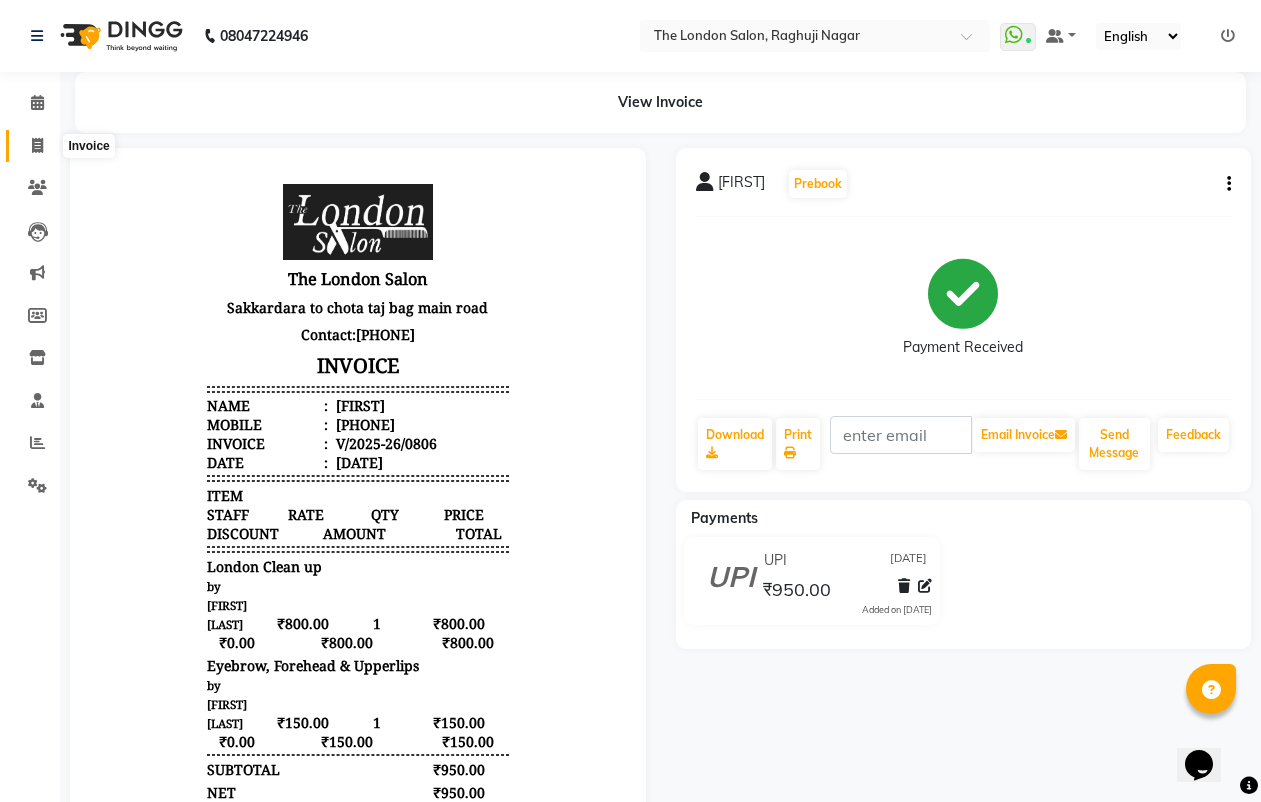 click 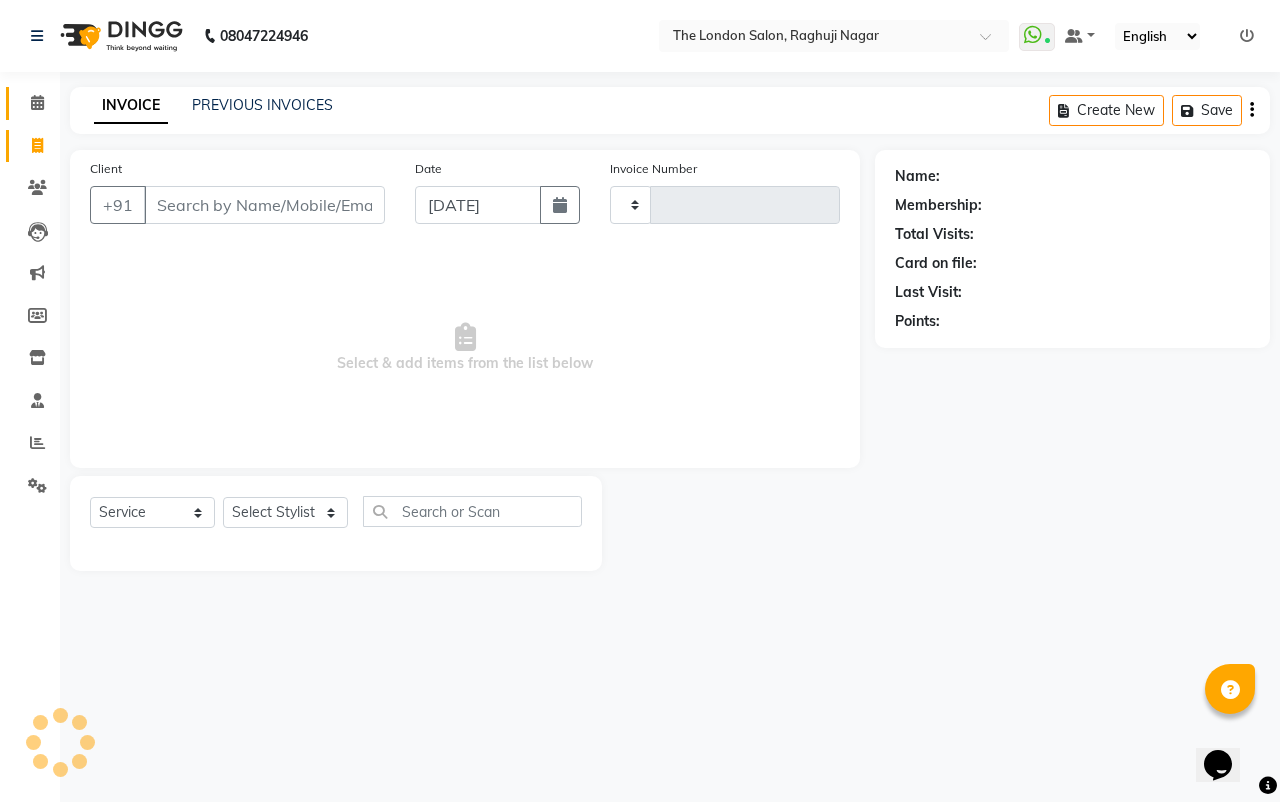 click on "Calendar" 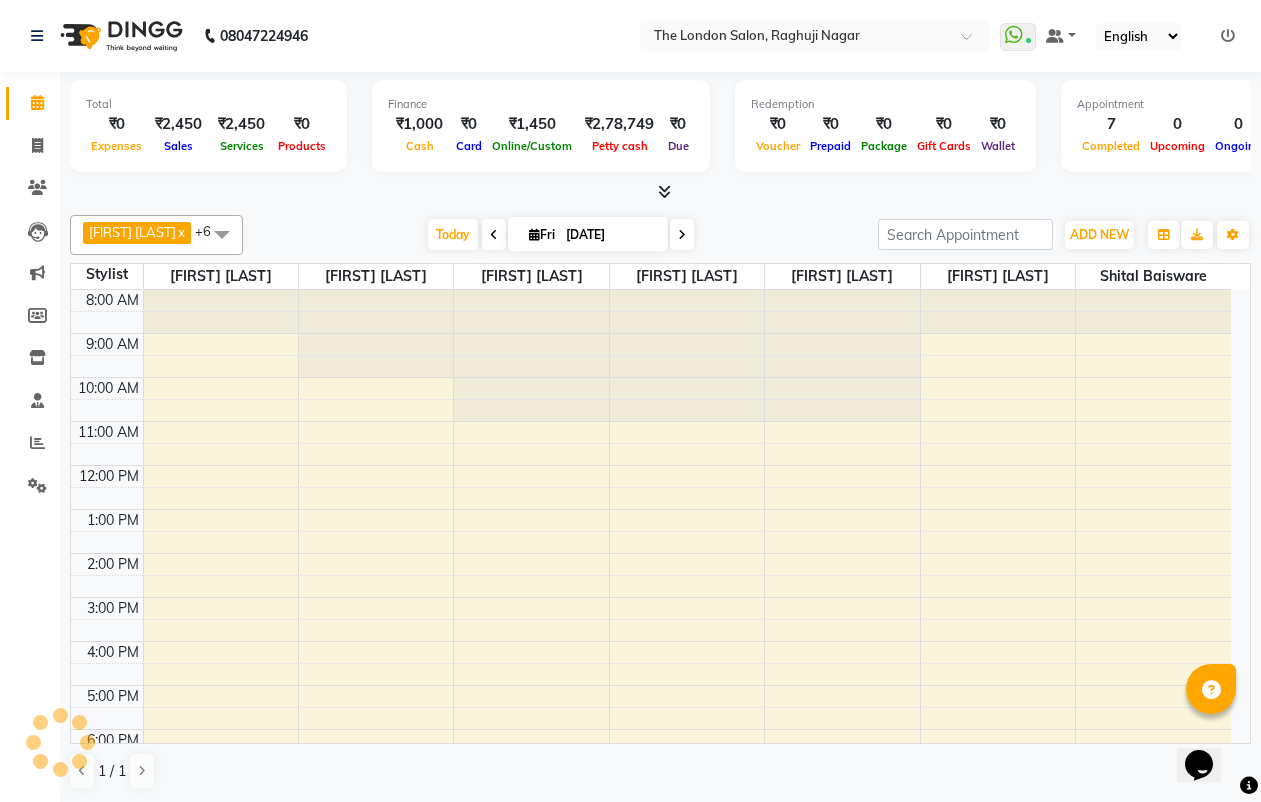 scroll, scrollTop: 145, scrollLeft: 0, axis: vertical 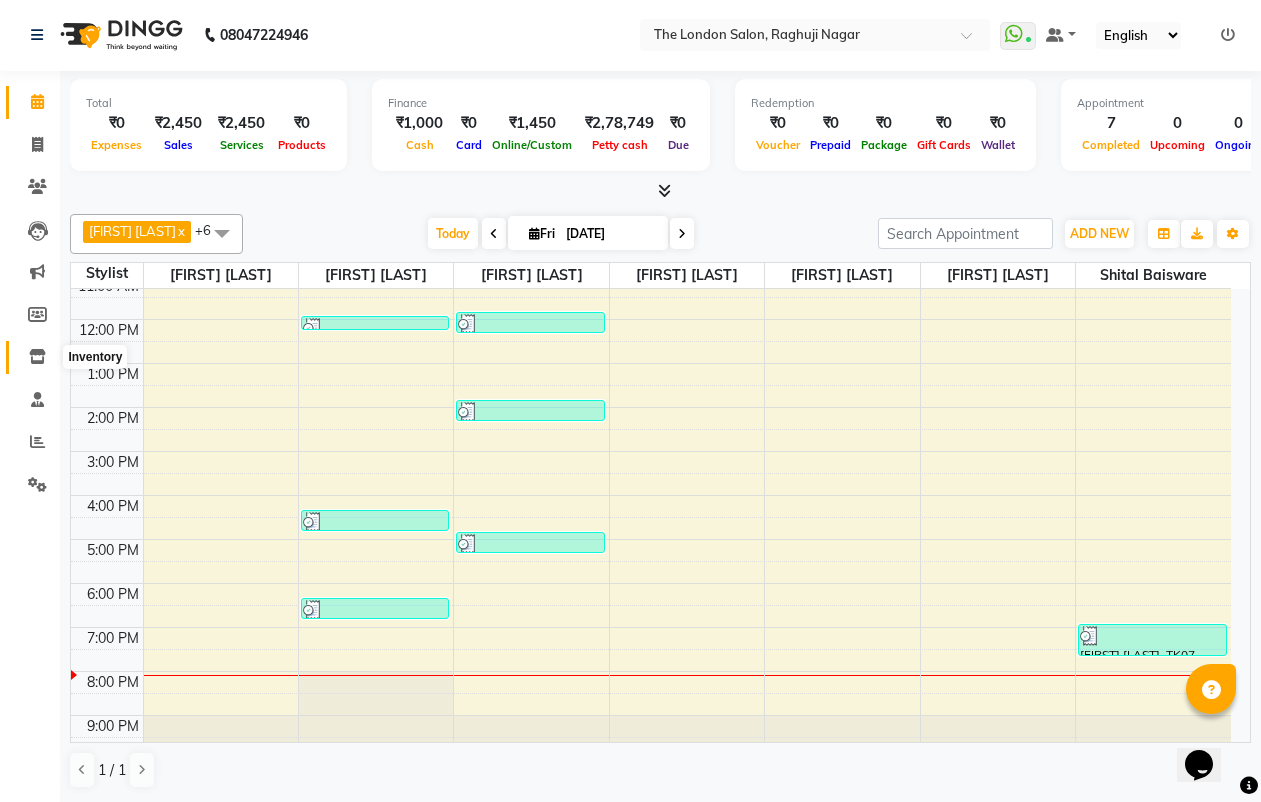 drag, startPoint x: 40, startPoint y: 356, endPoint x: 30, endPoint y: 358, distance: 10.198039 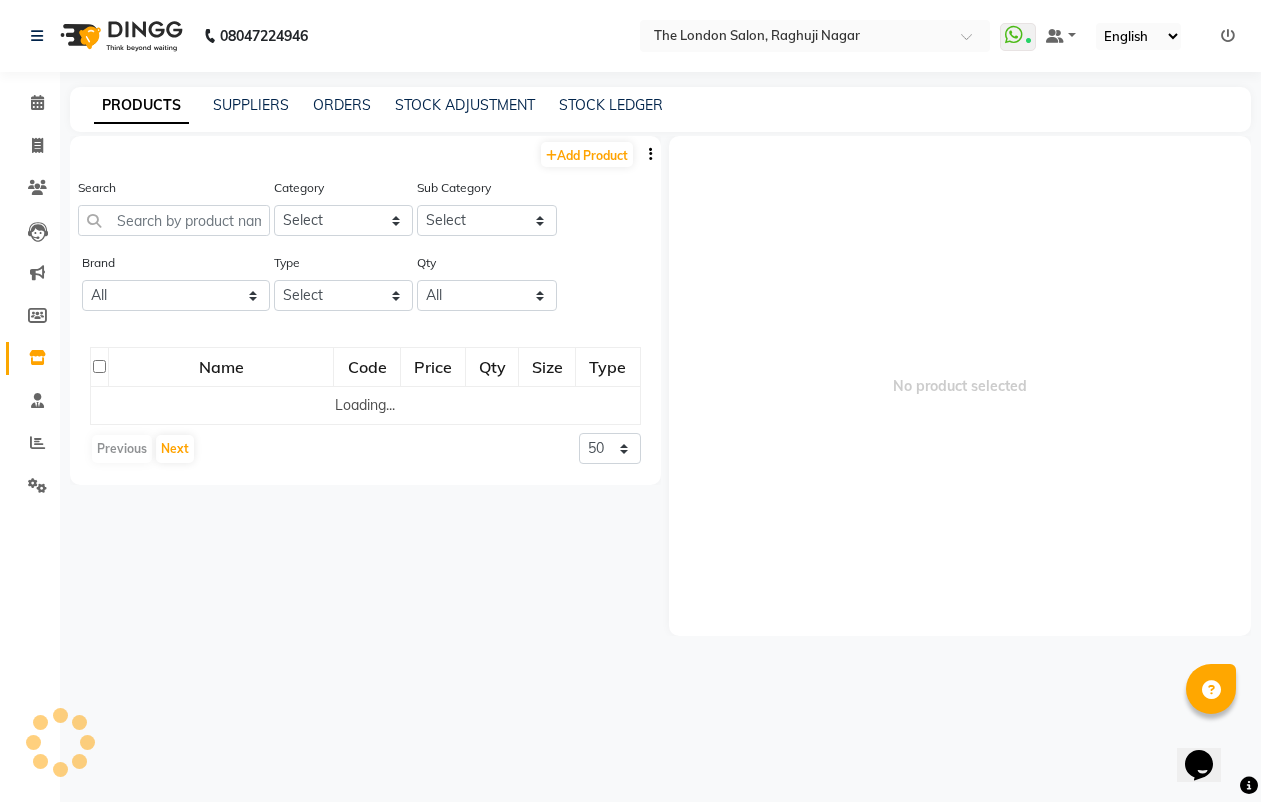 scroll, scrollTop: 0, scrollLeft: 0, axis: both 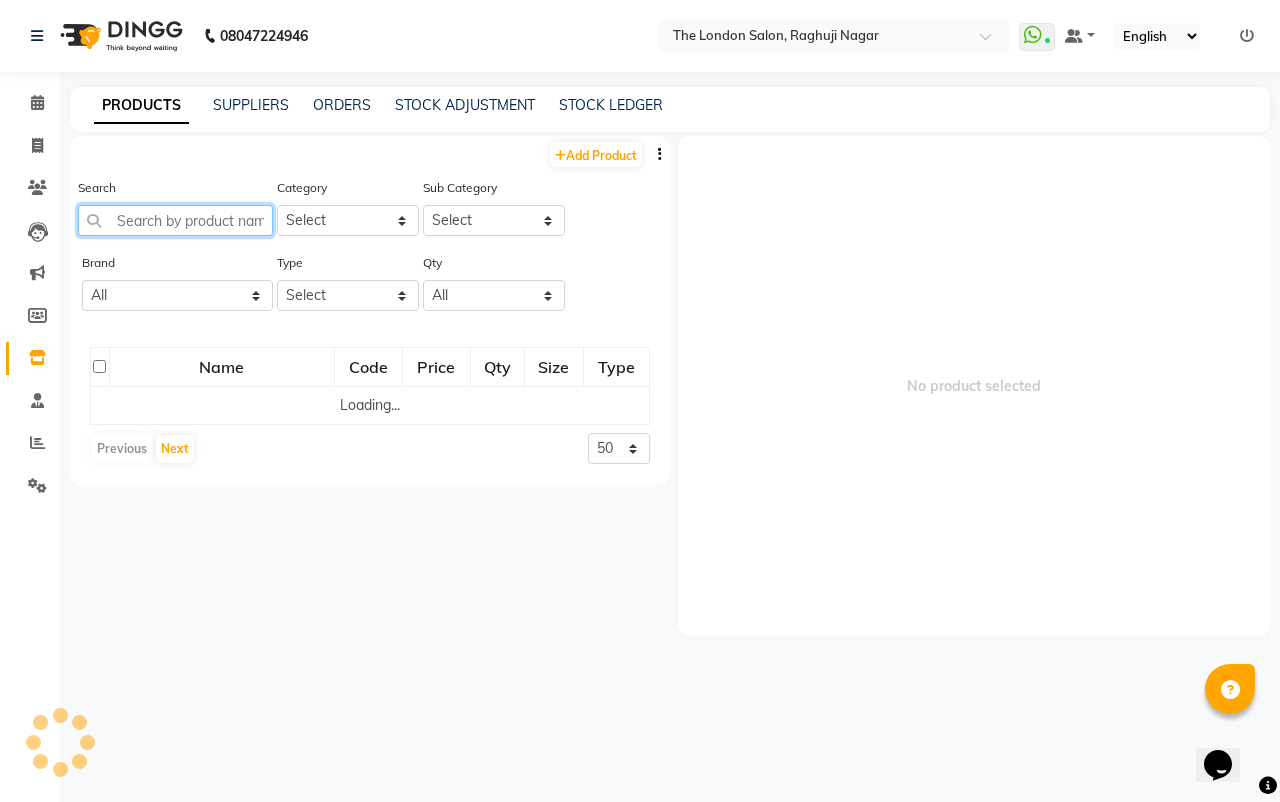 click 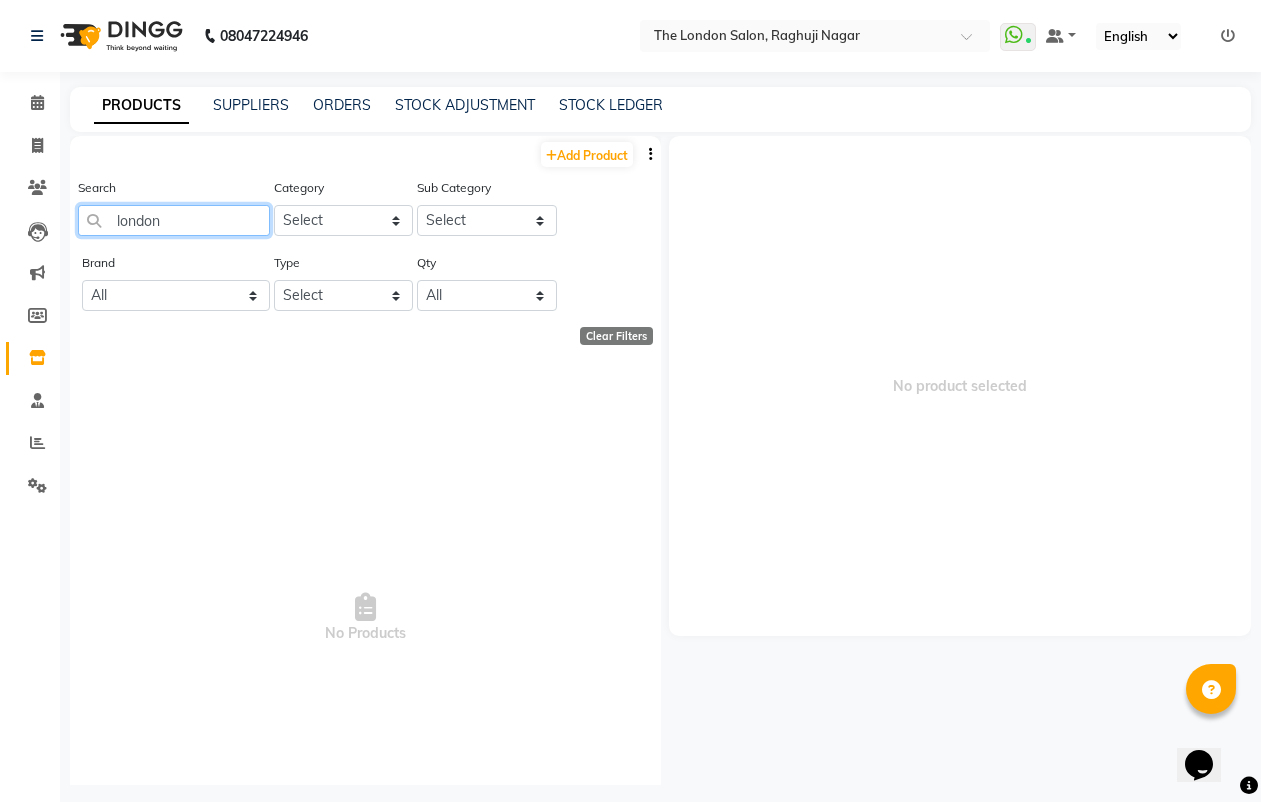 click on "london" 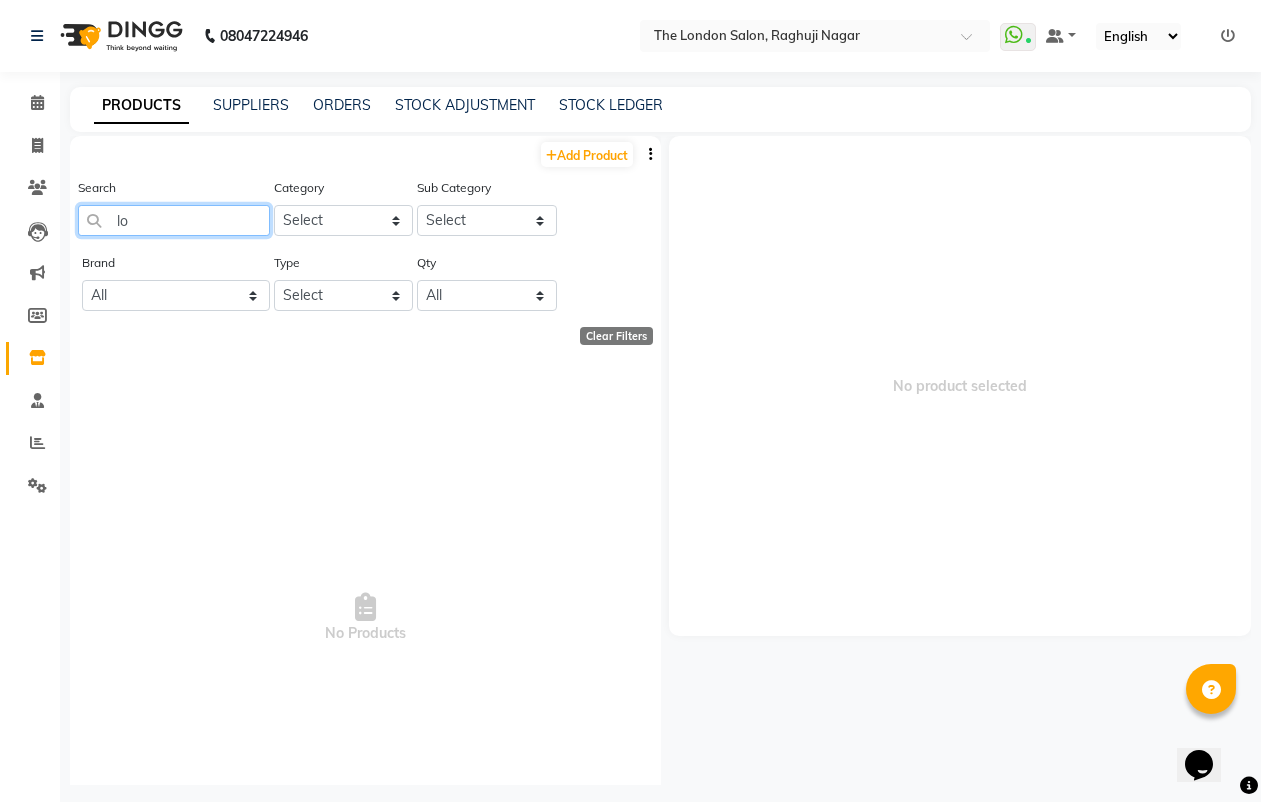 type on "l" 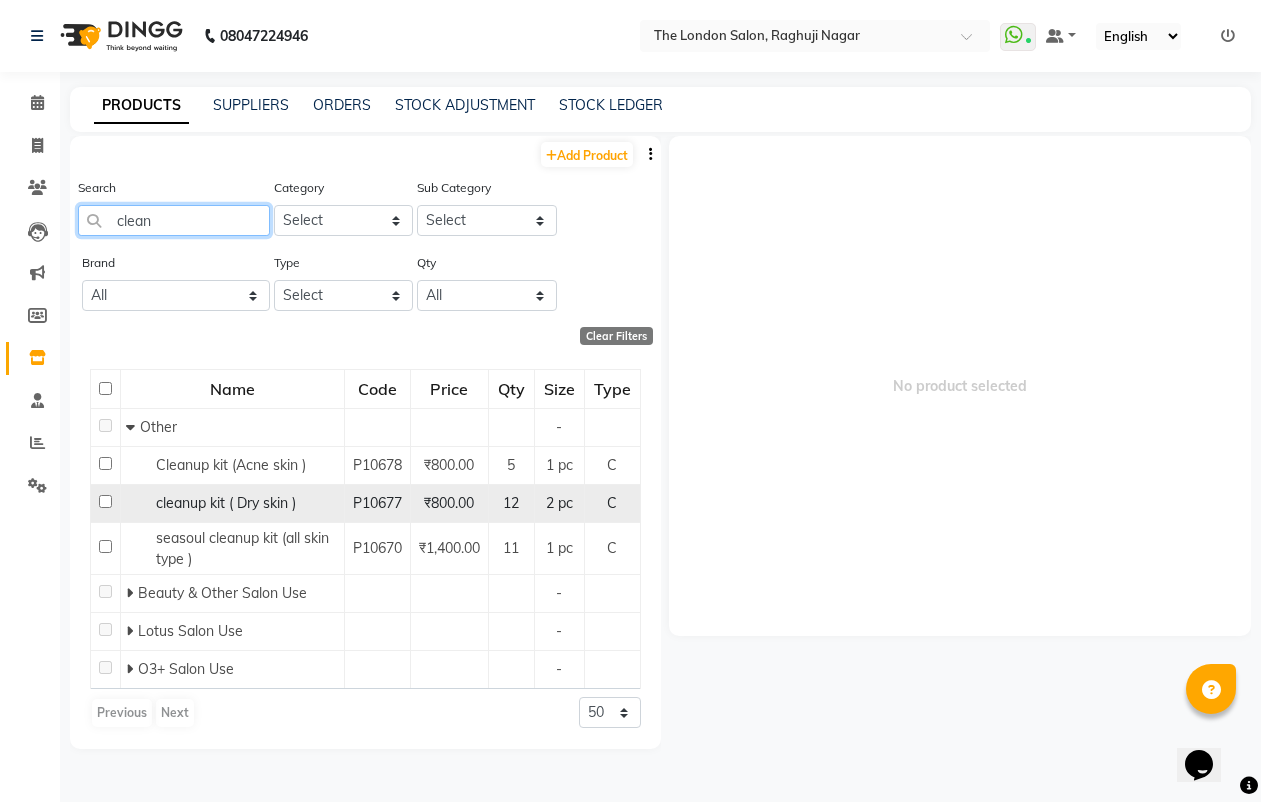 type on "clean" 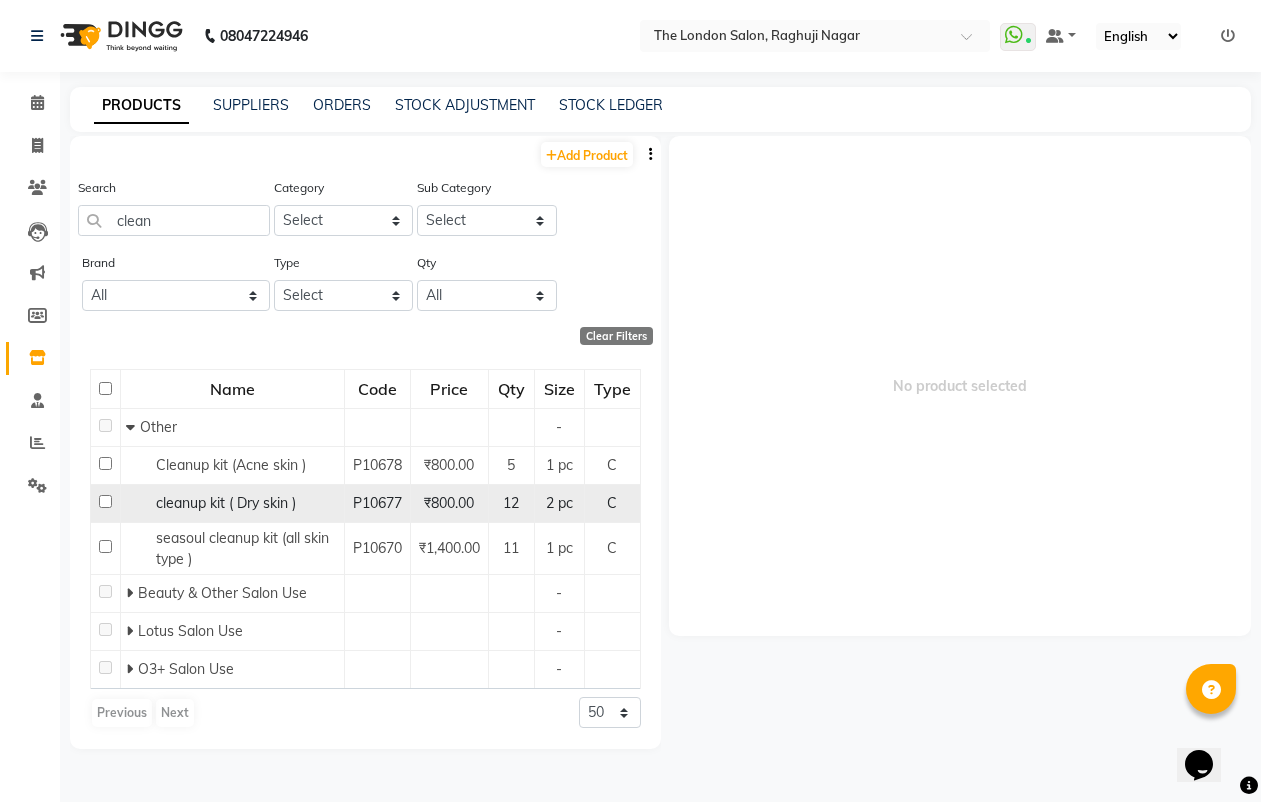 click 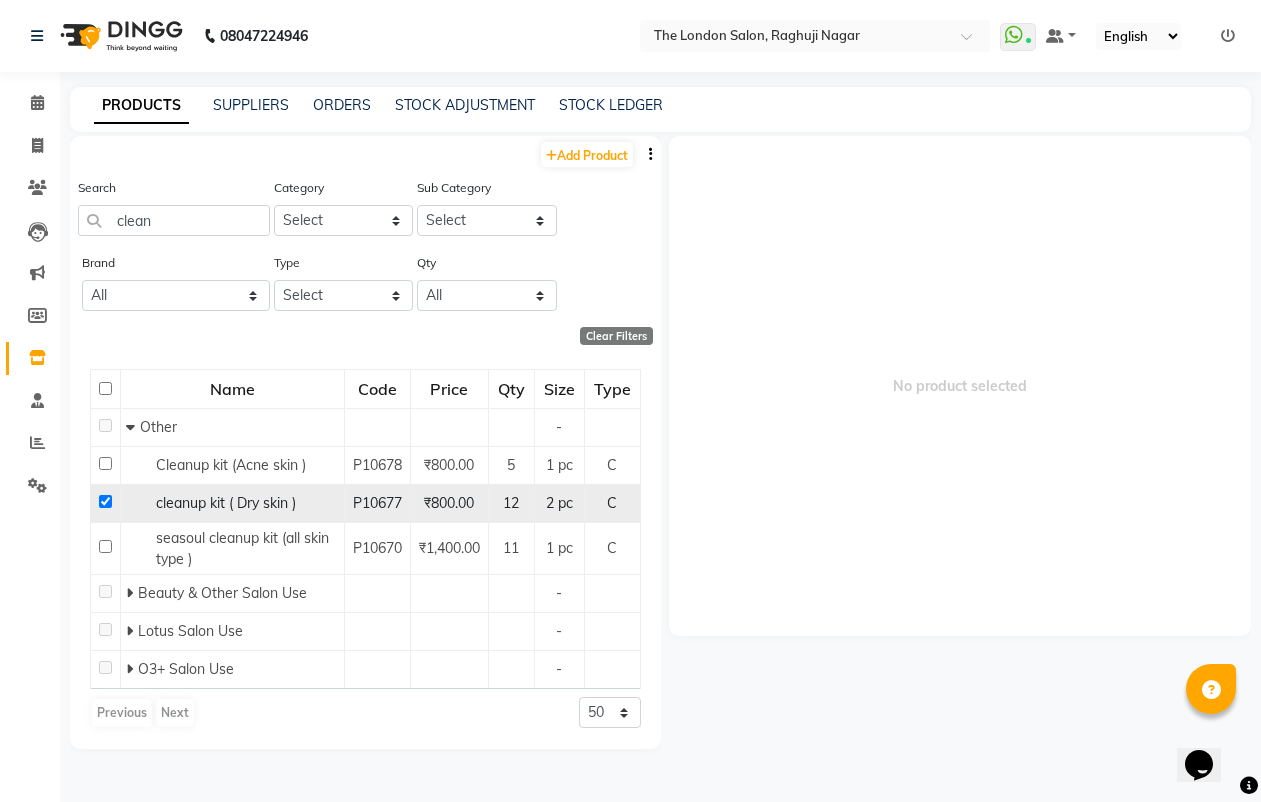 checkbox on "true" 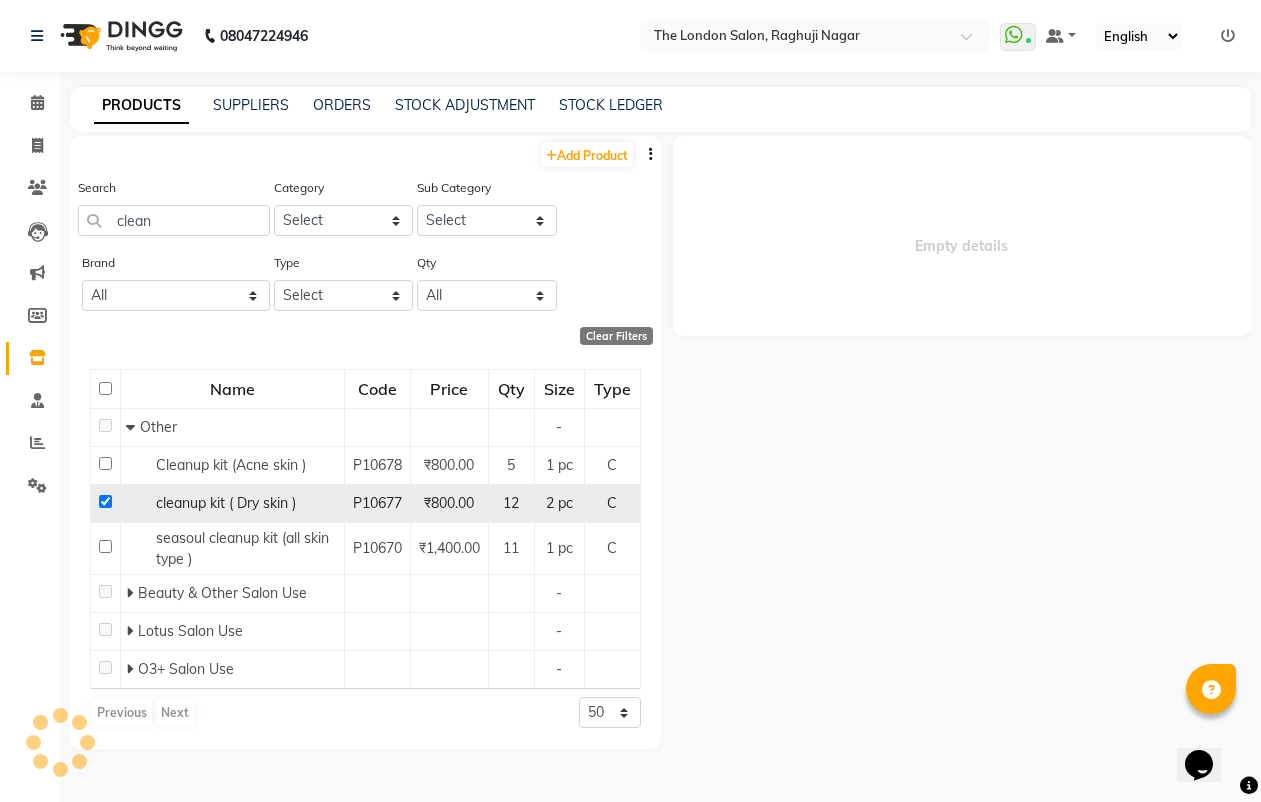 select 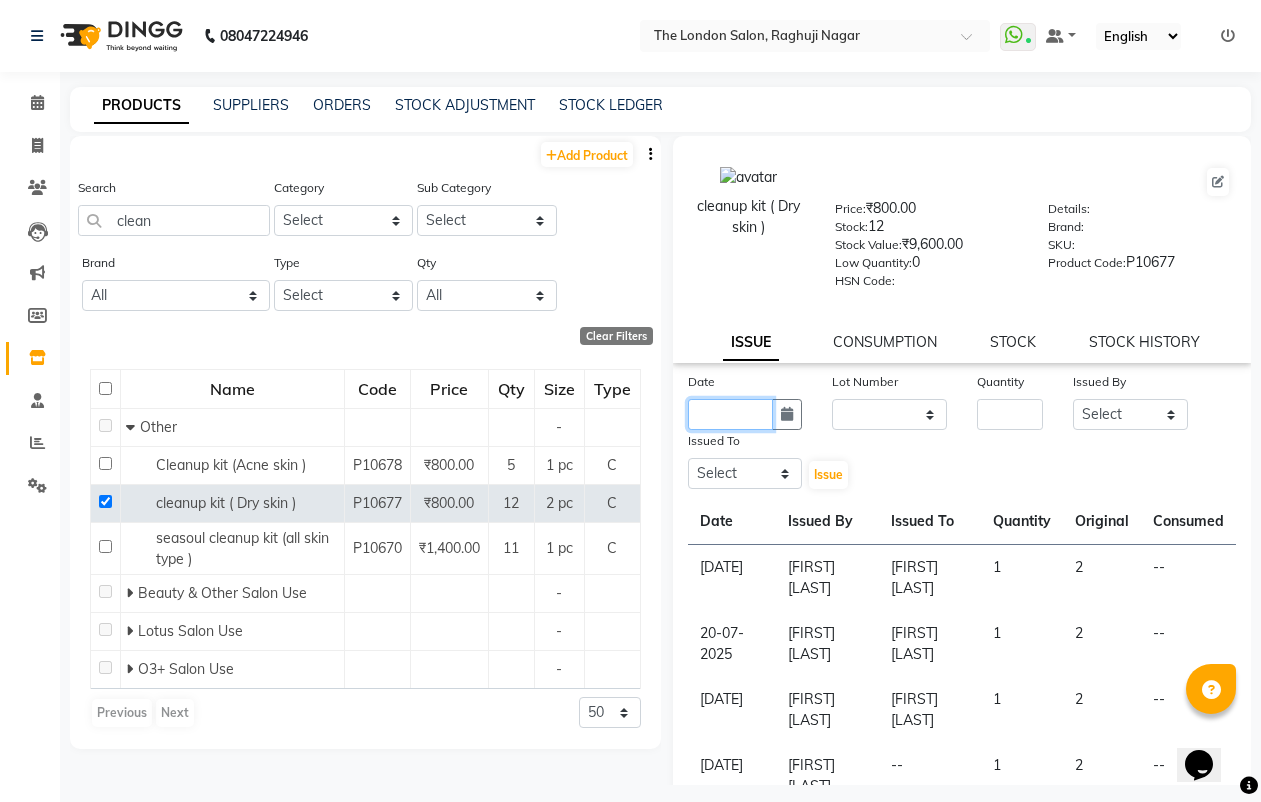 click 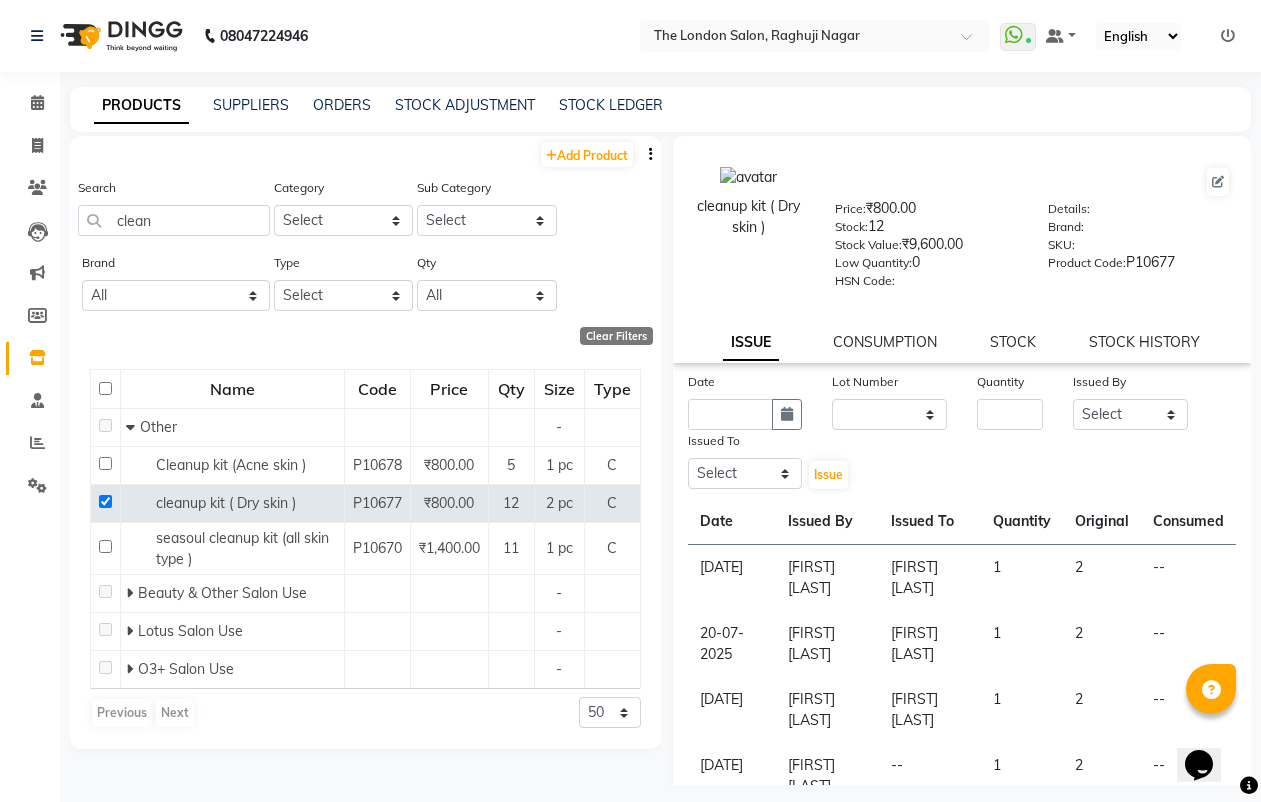 select on "8" 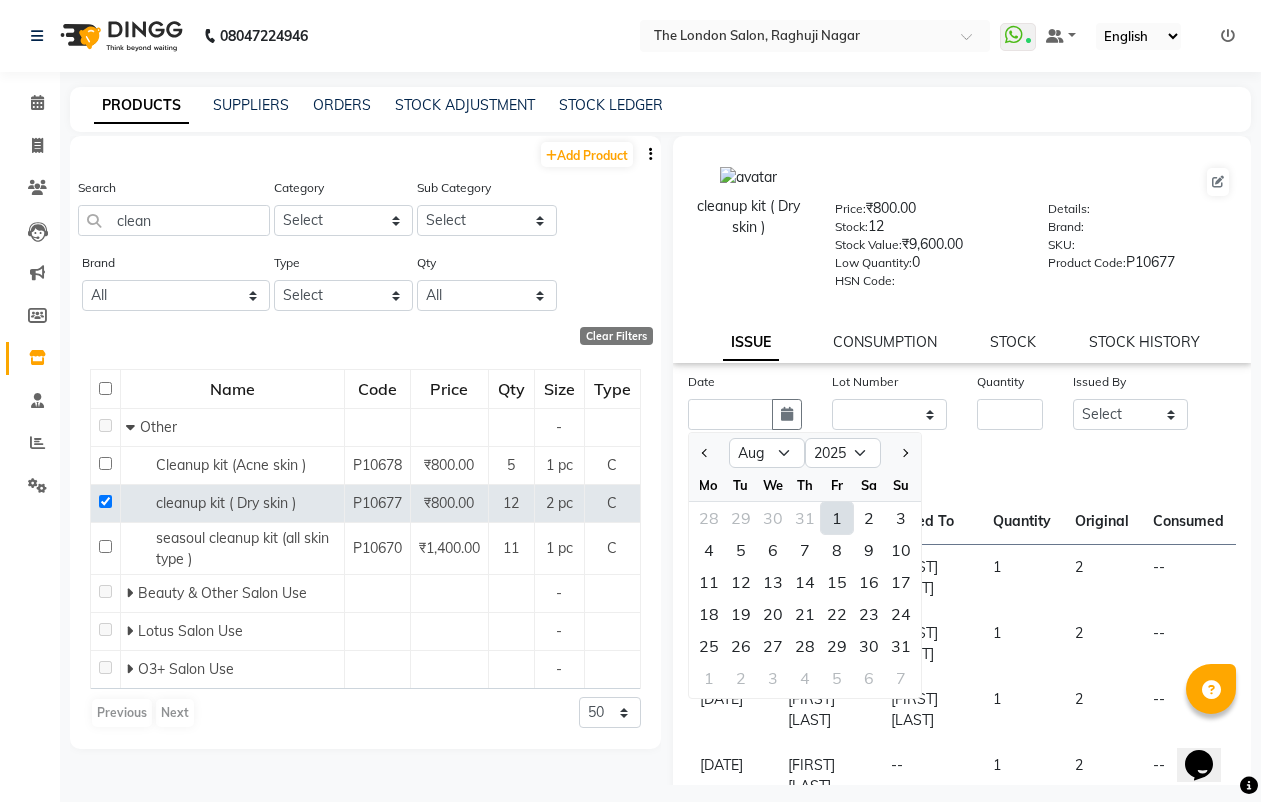click on "1" 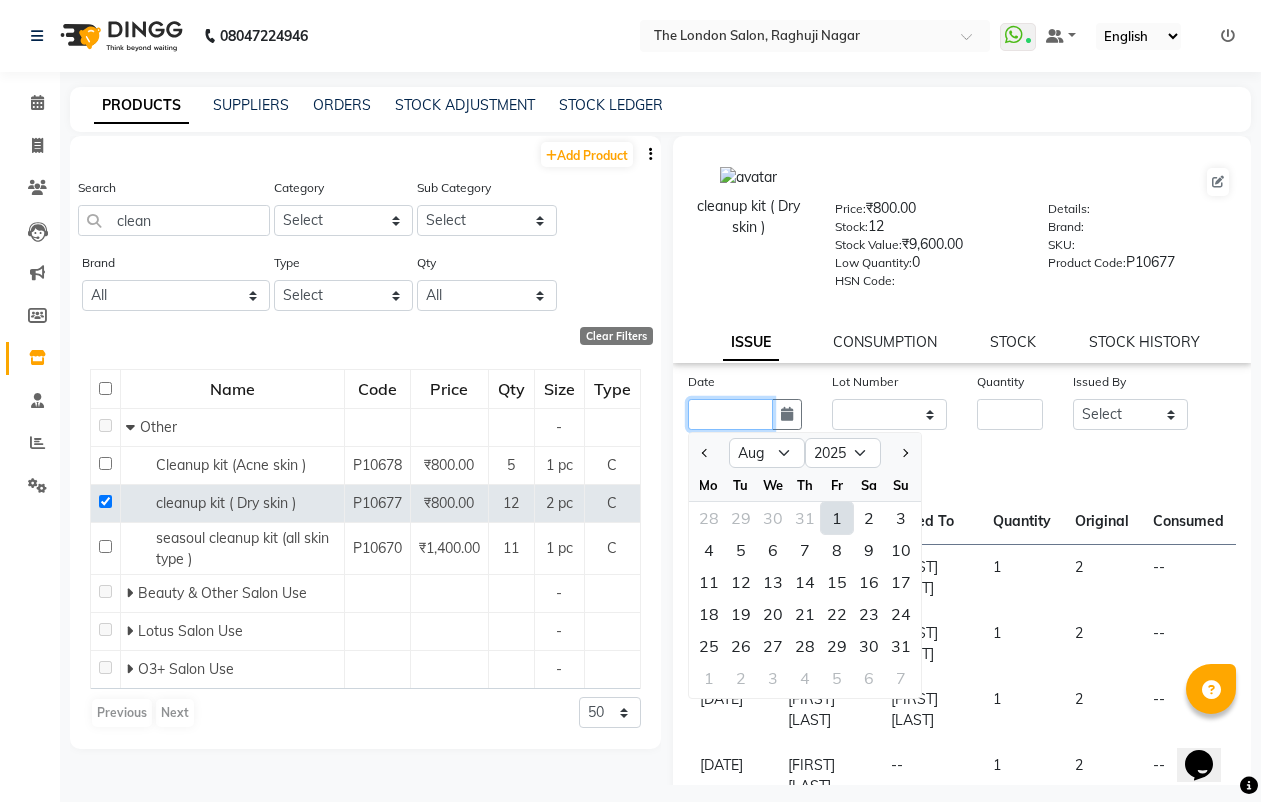 type on "01-08-2025" 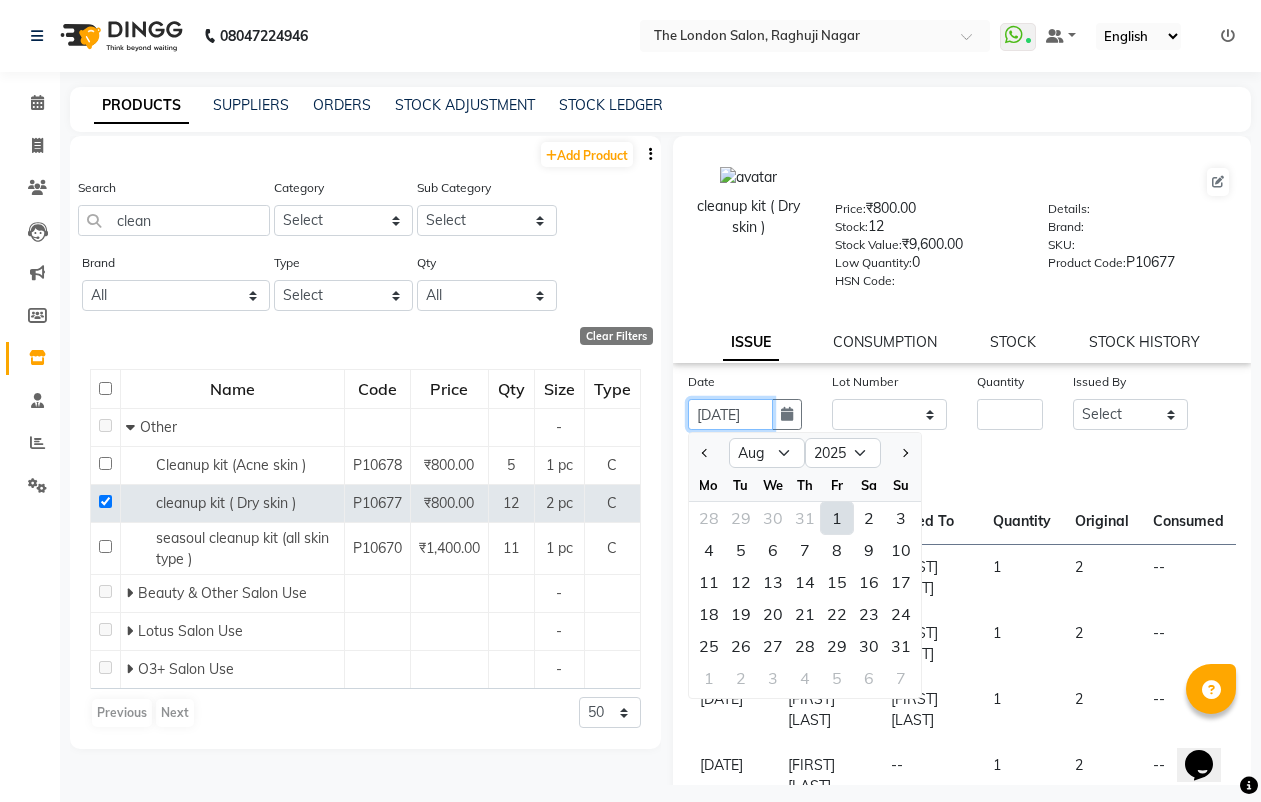 scroll, scrollTop: 0, scrollLeft: 16, axis: horizontal 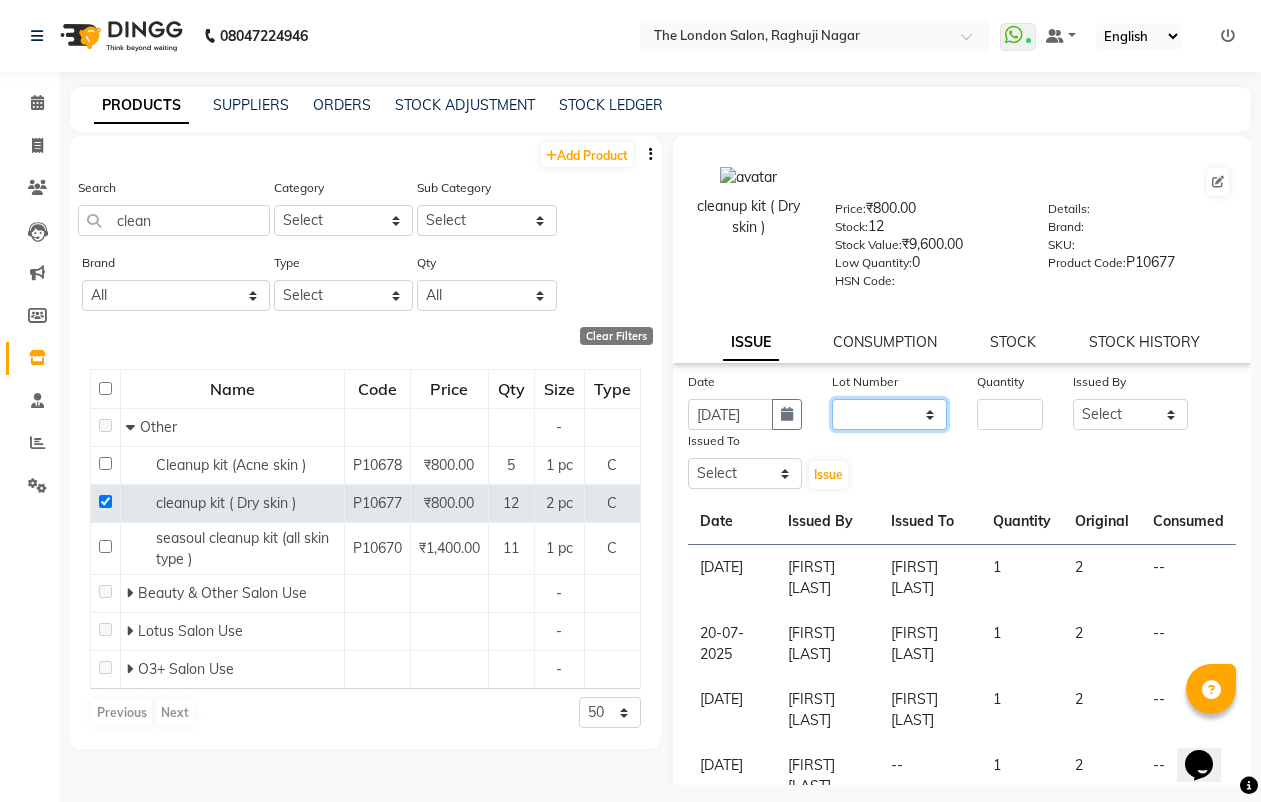 click on "None" 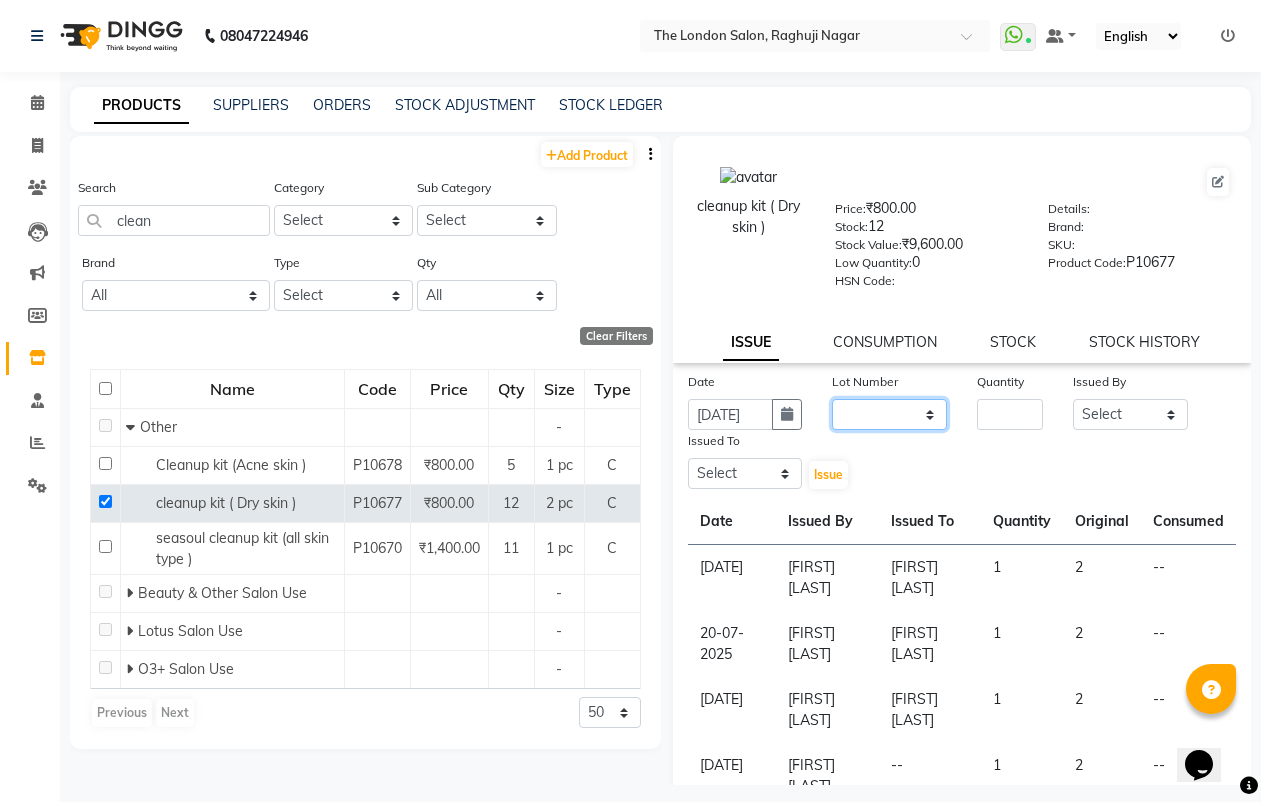 select on "0: null" 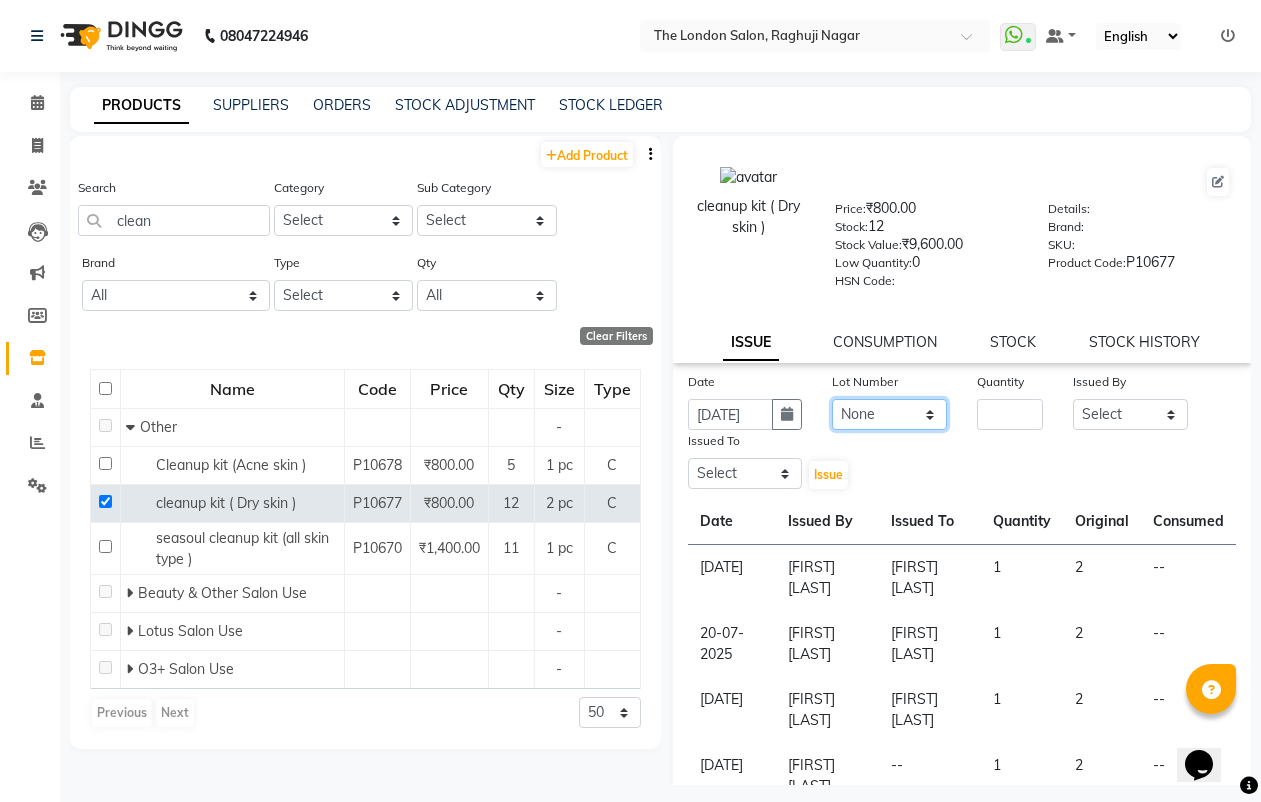 click on "None" 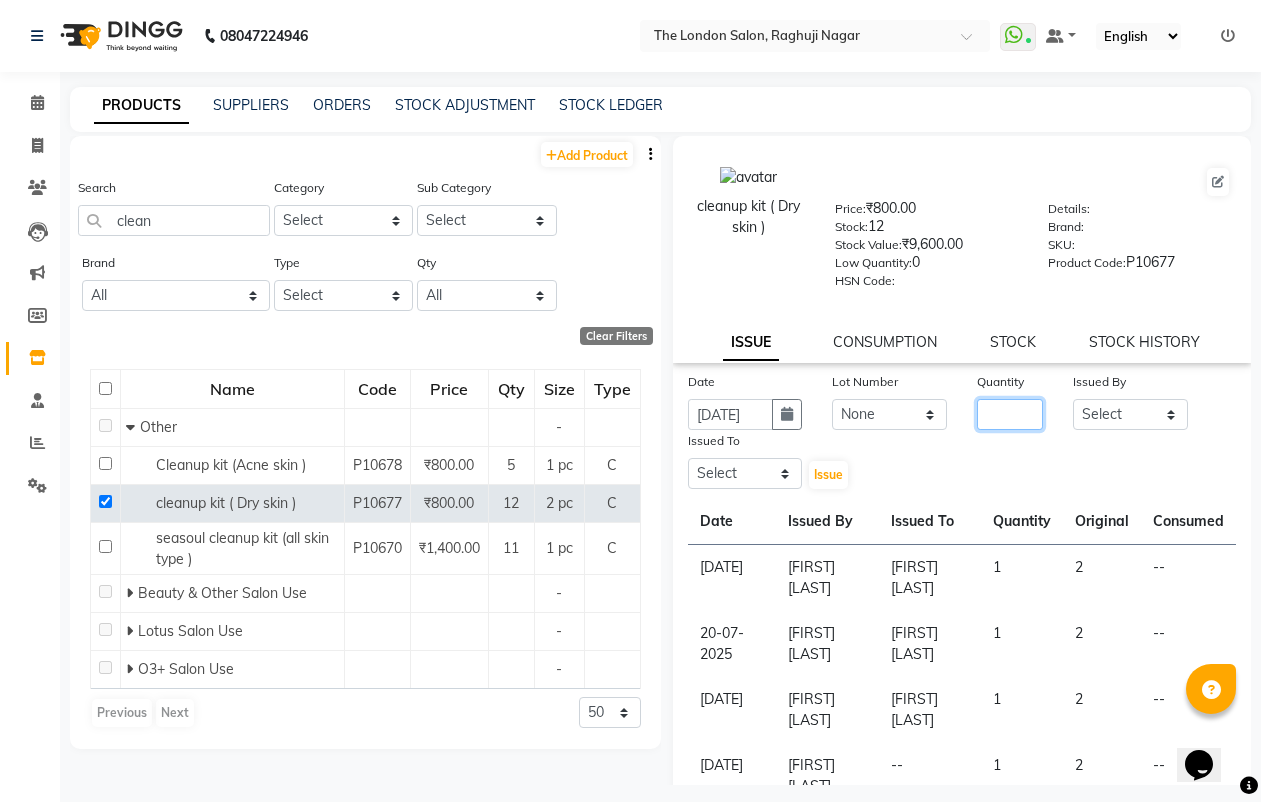 click 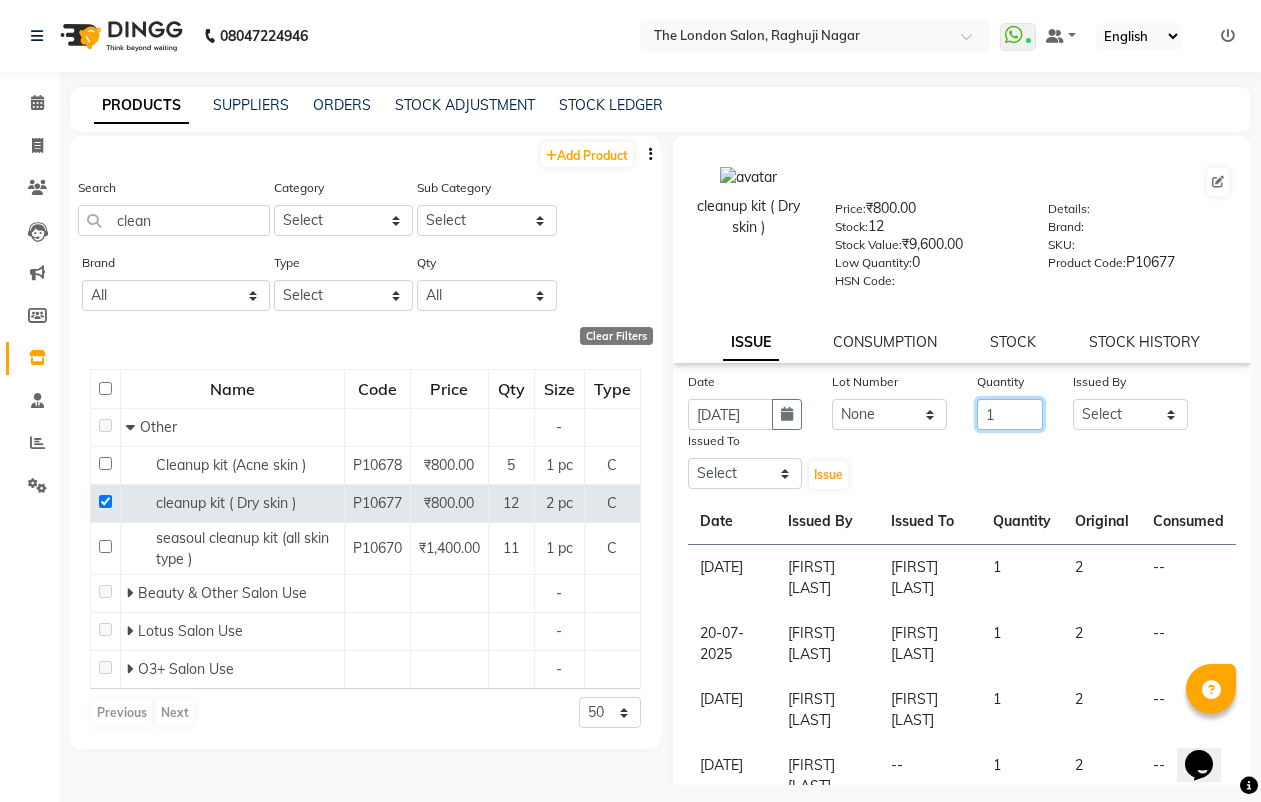 type on "1" 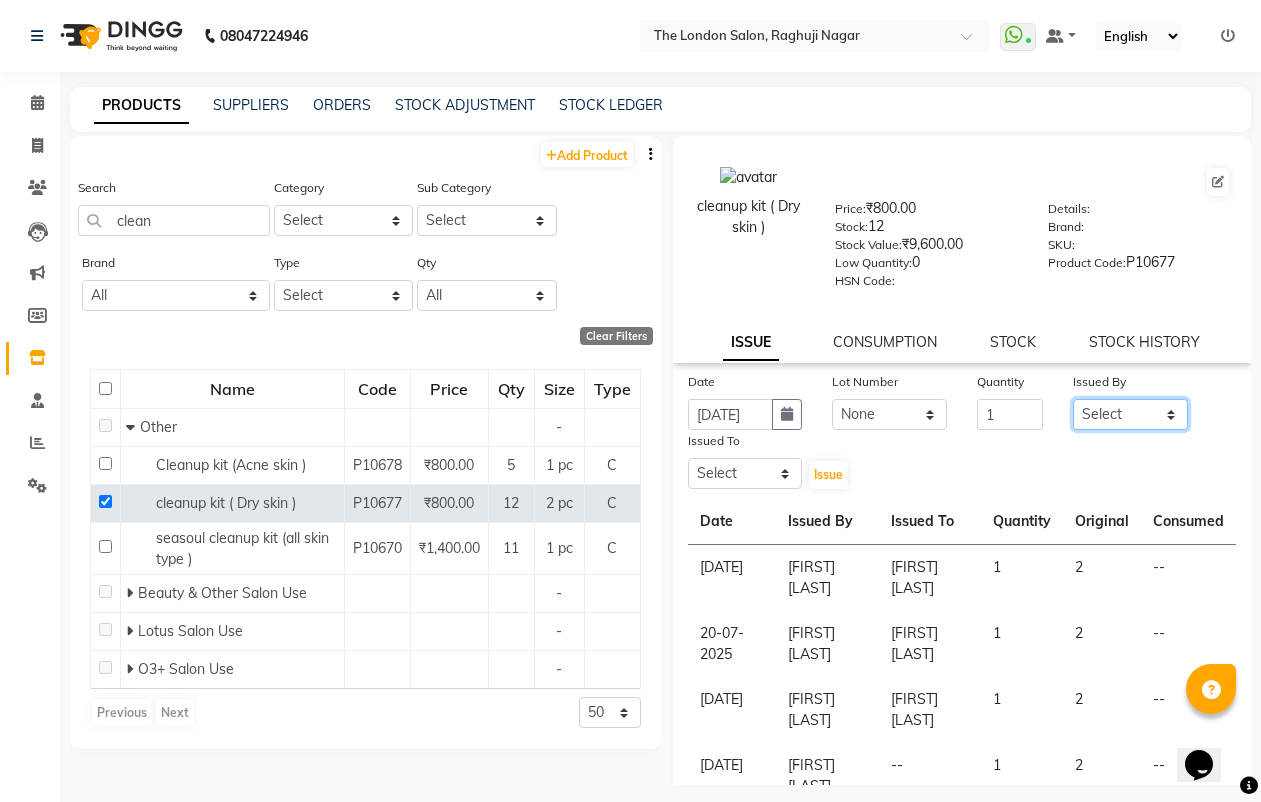click on "Select ABHISHEK JAISWAL Akash Raut Dhanesh Sen kahkasha khan megha madavi  PRAVIN ARJUN DAKAHA  rishika sanwane shital baisware" 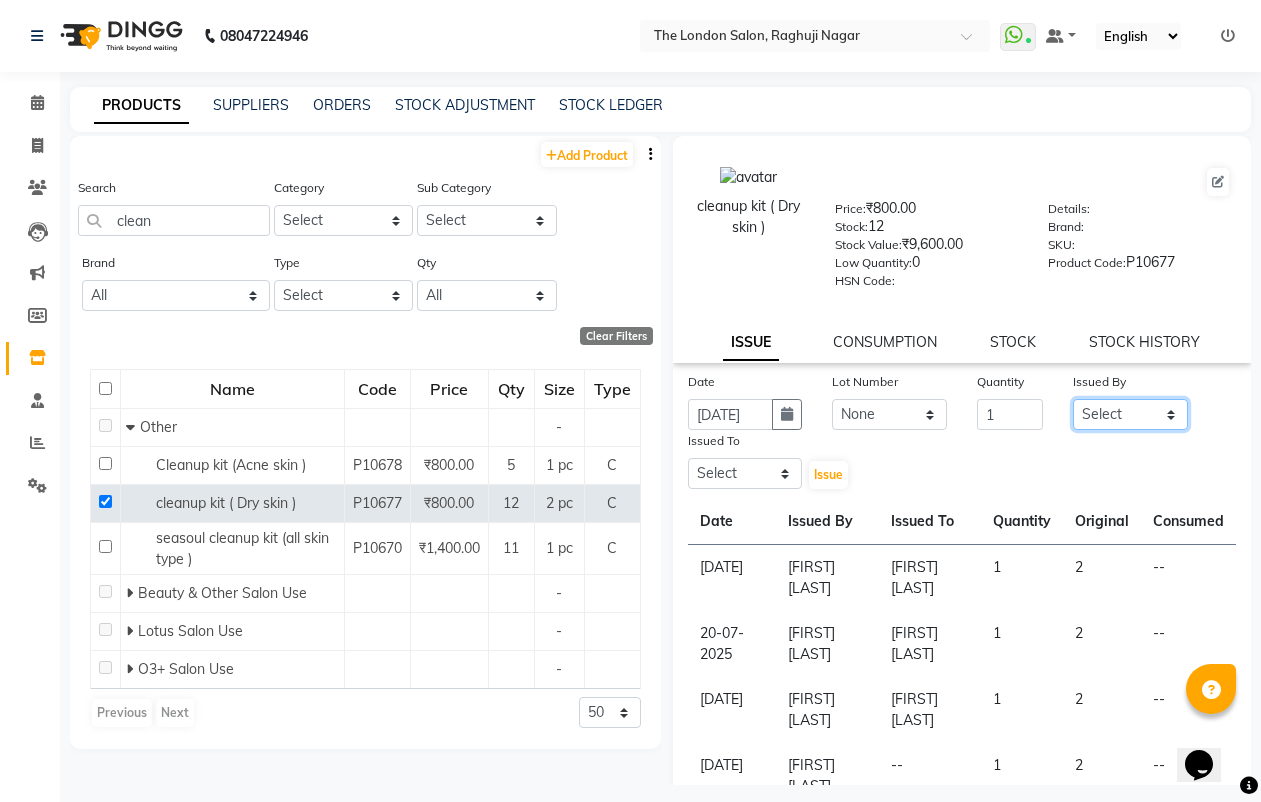select on "82559" 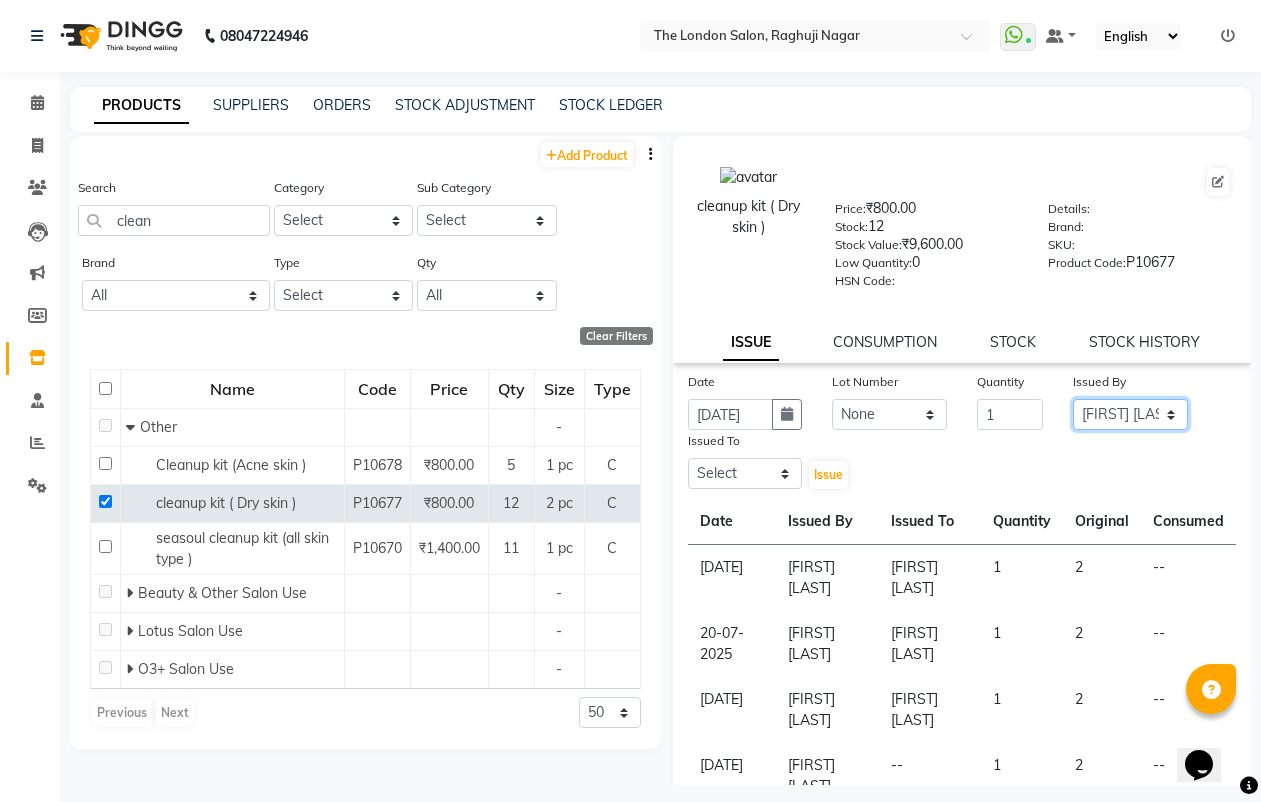 click on "Select ABHISHEK JAISWAL Akash Raut Dhanesh Sen kahkasha khan megha madavi  PRAVIN ARJUN DAKAHA  rishika sanwane shital baisware" 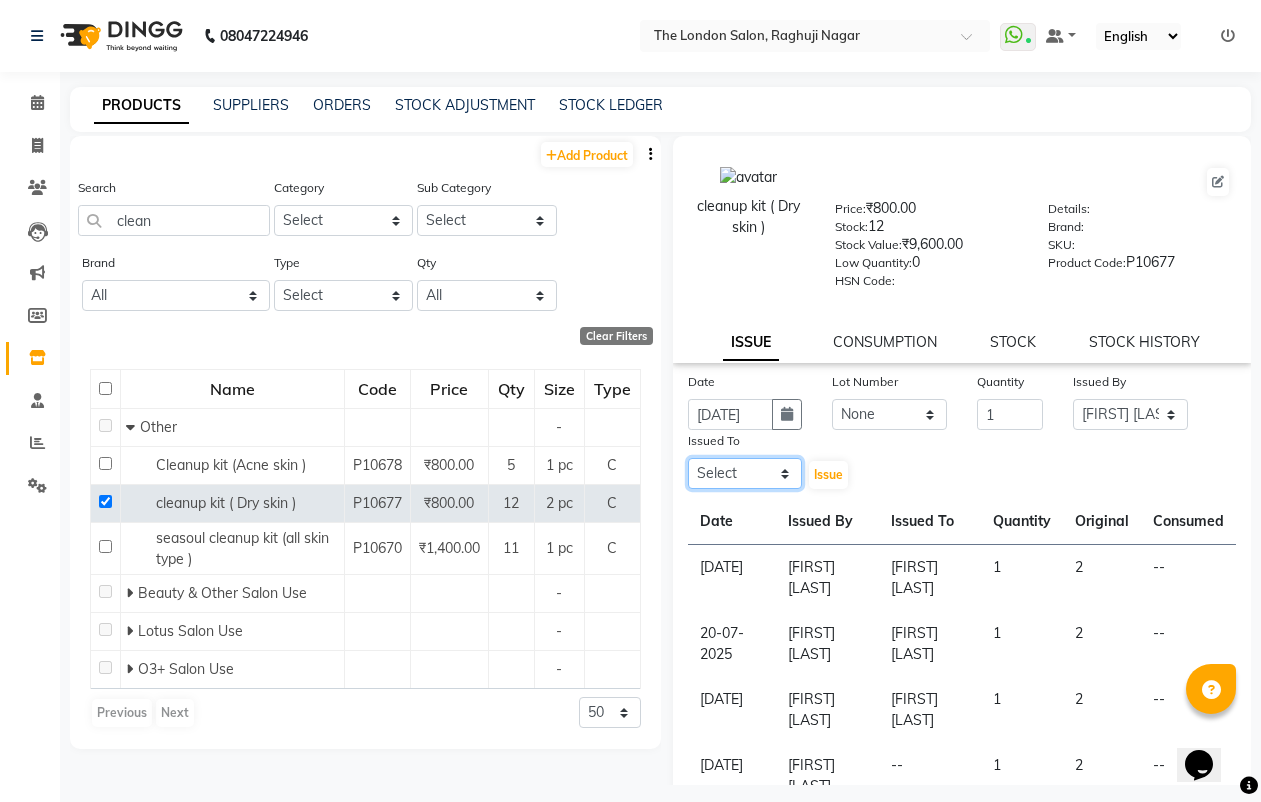 click on "Select ABHISHEK JAISWAL Akash Raut Dhanesh Sen kahkasha khan megha madavi  PRAVIN ARJUN DAKAHA  rishika sanwane shital baisware" 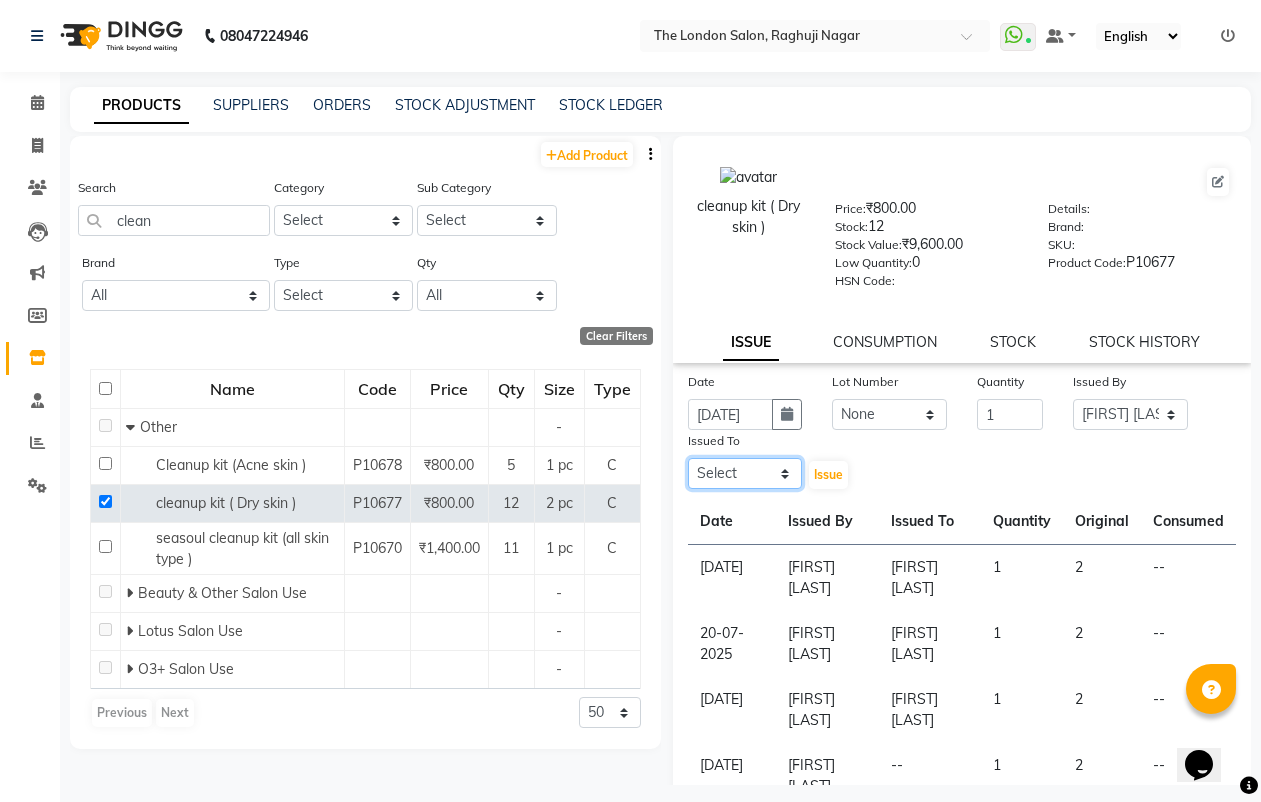 select on "84829" 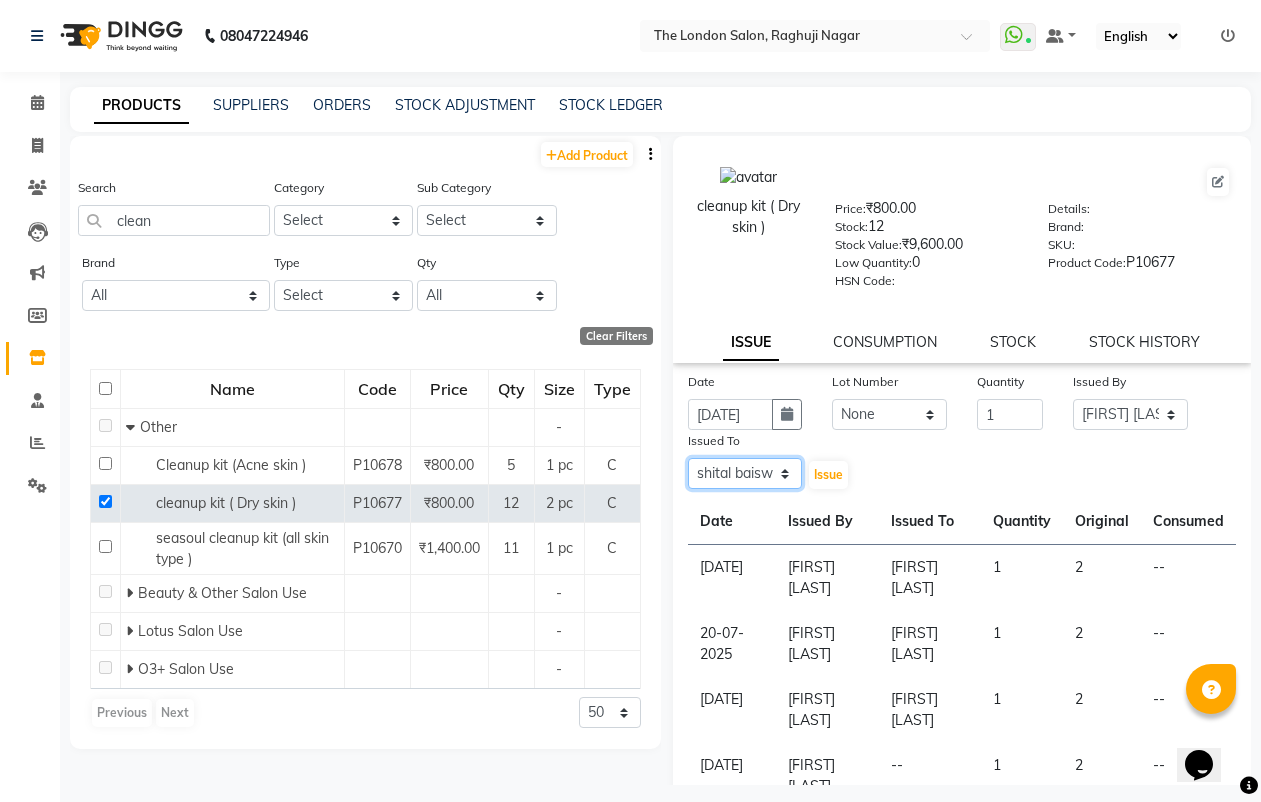 click on "Select ABHISHEK JAISWAL Akash Raut Dhanesh Sen kahkasha khan megha madavi  PRAVIN ARJUN DAKAHA  rishika sanwane shital baisware" 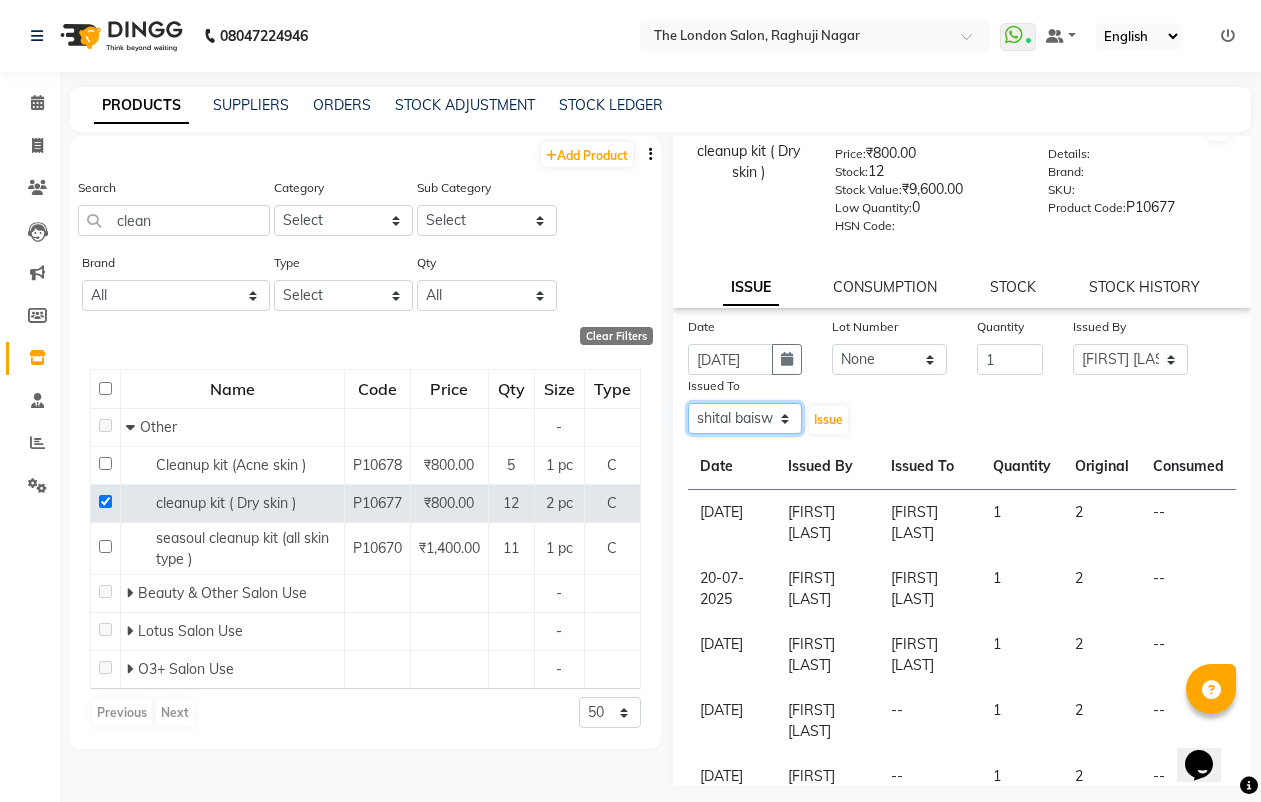 scroll, scrollTop: 0, scrollLeft: 0, axis: both 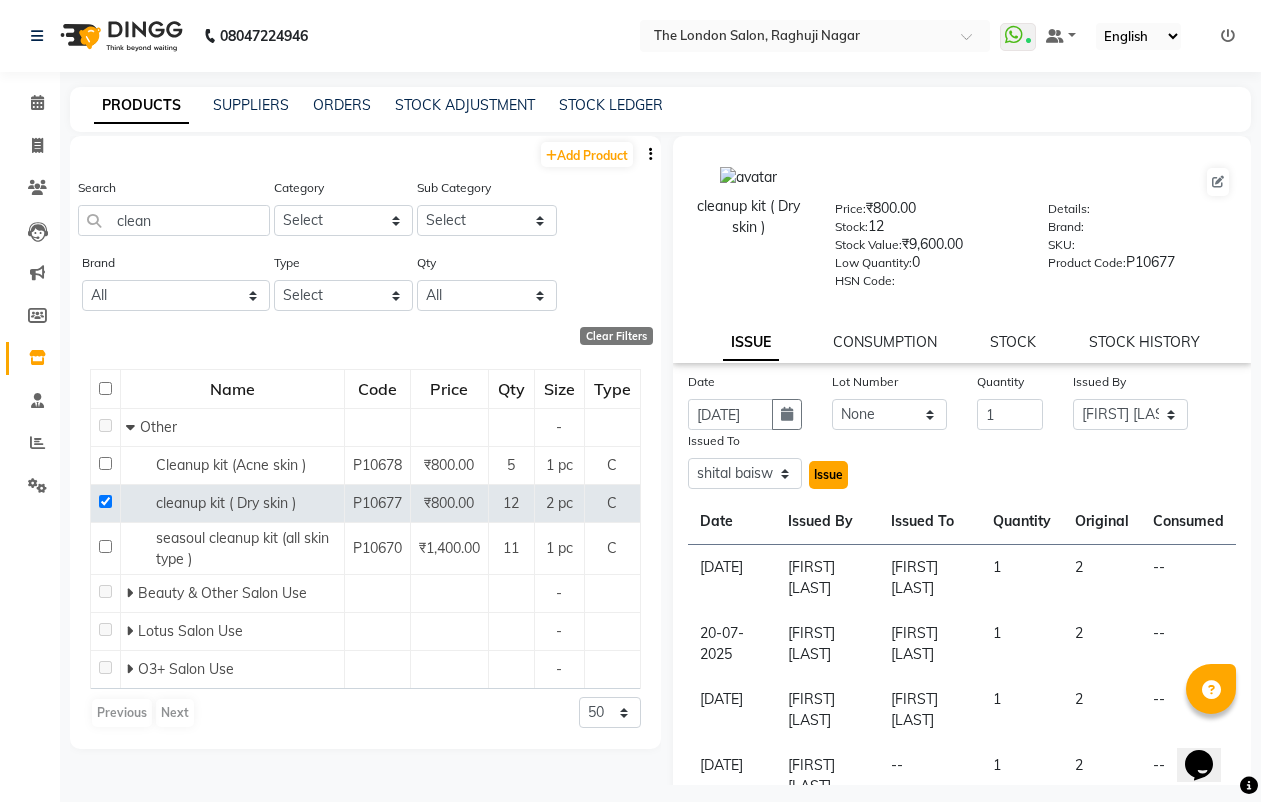 click on "Issue" 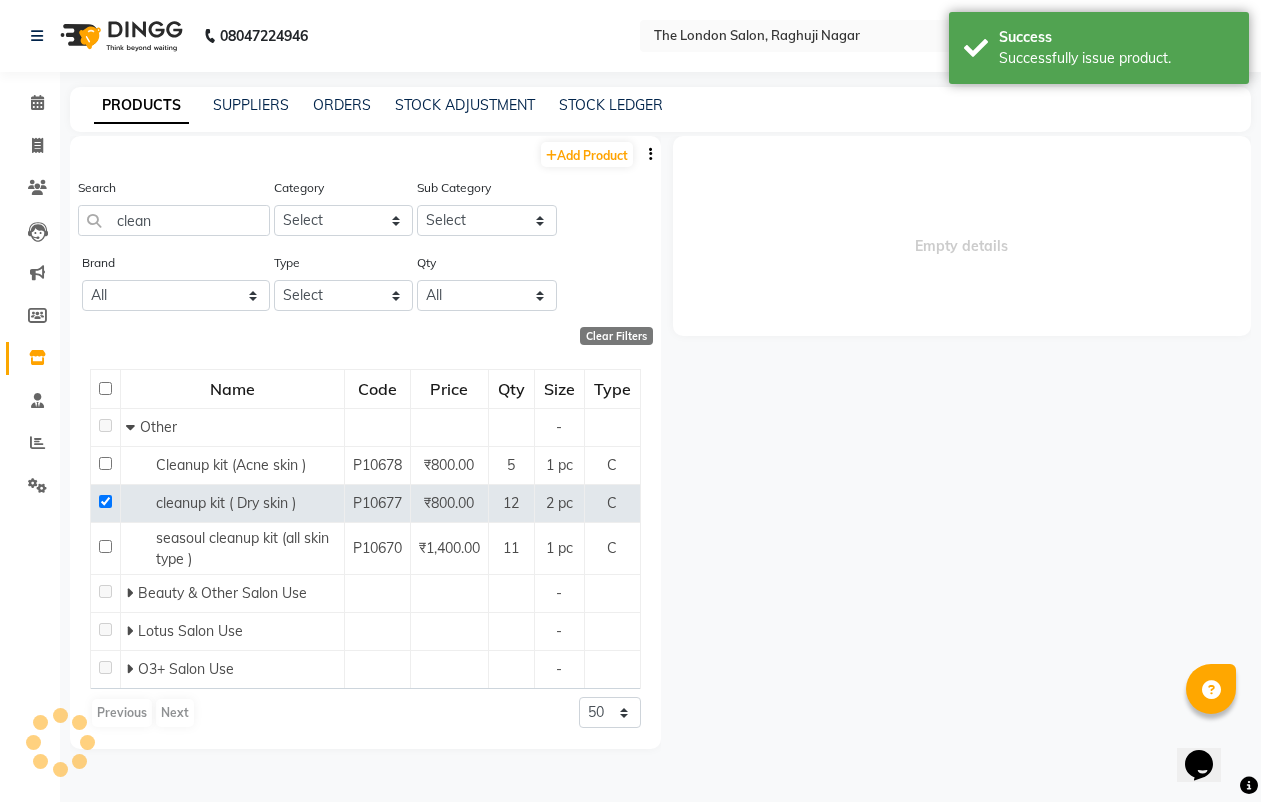 select 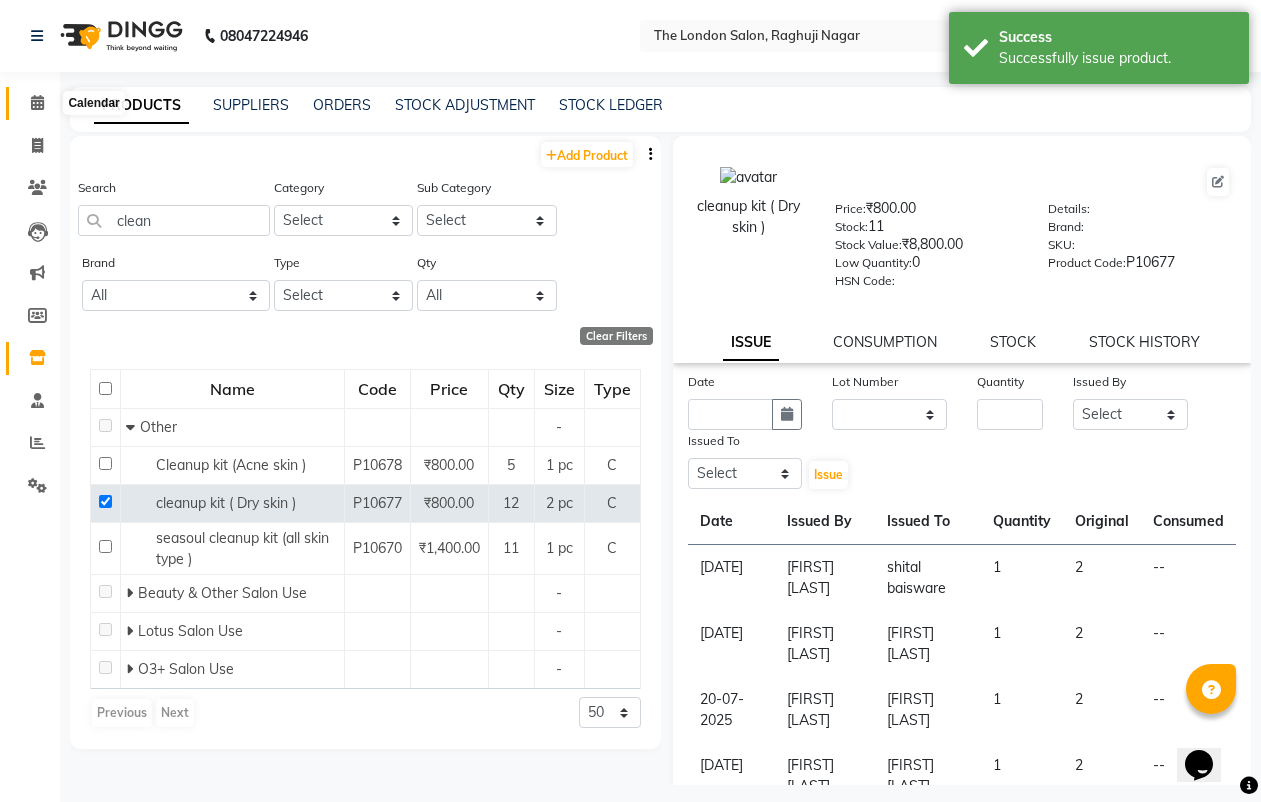 click 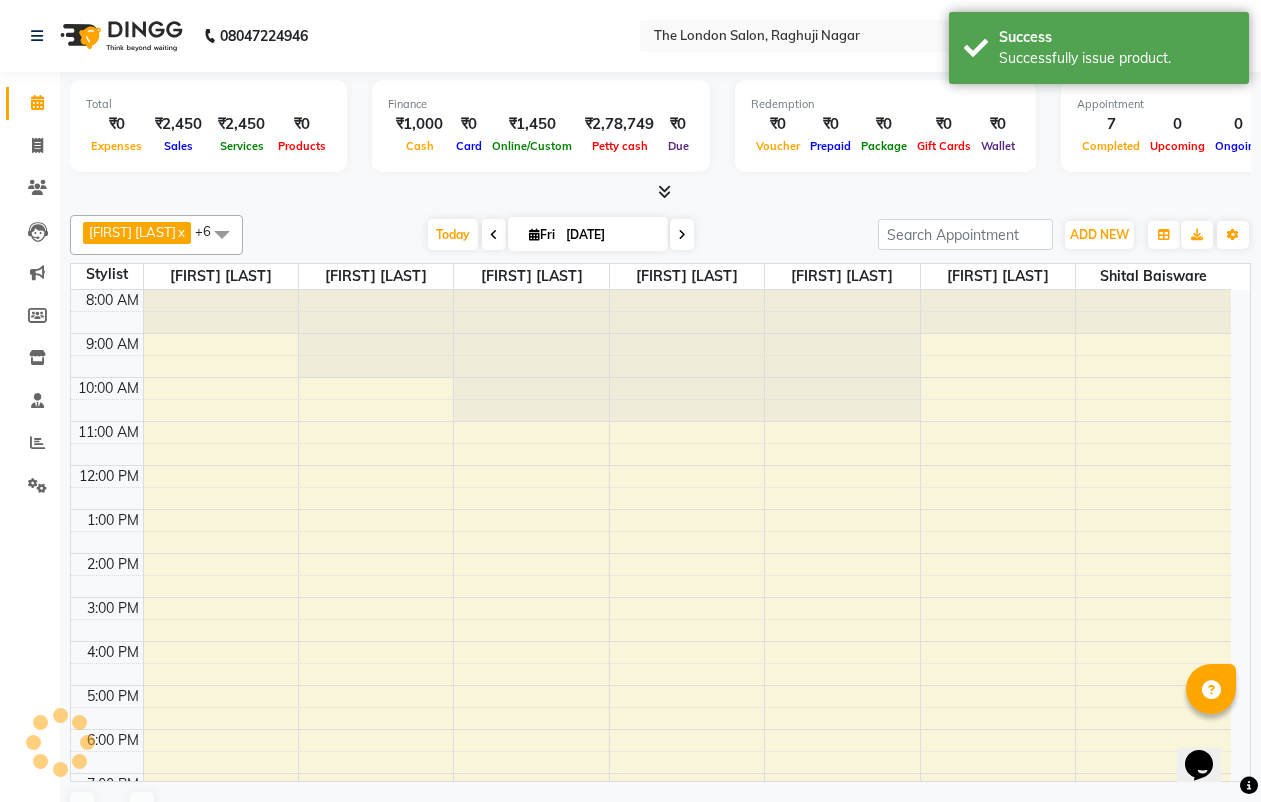 scroll, scrollTop: 0, scrollLeft: 0, axis: both 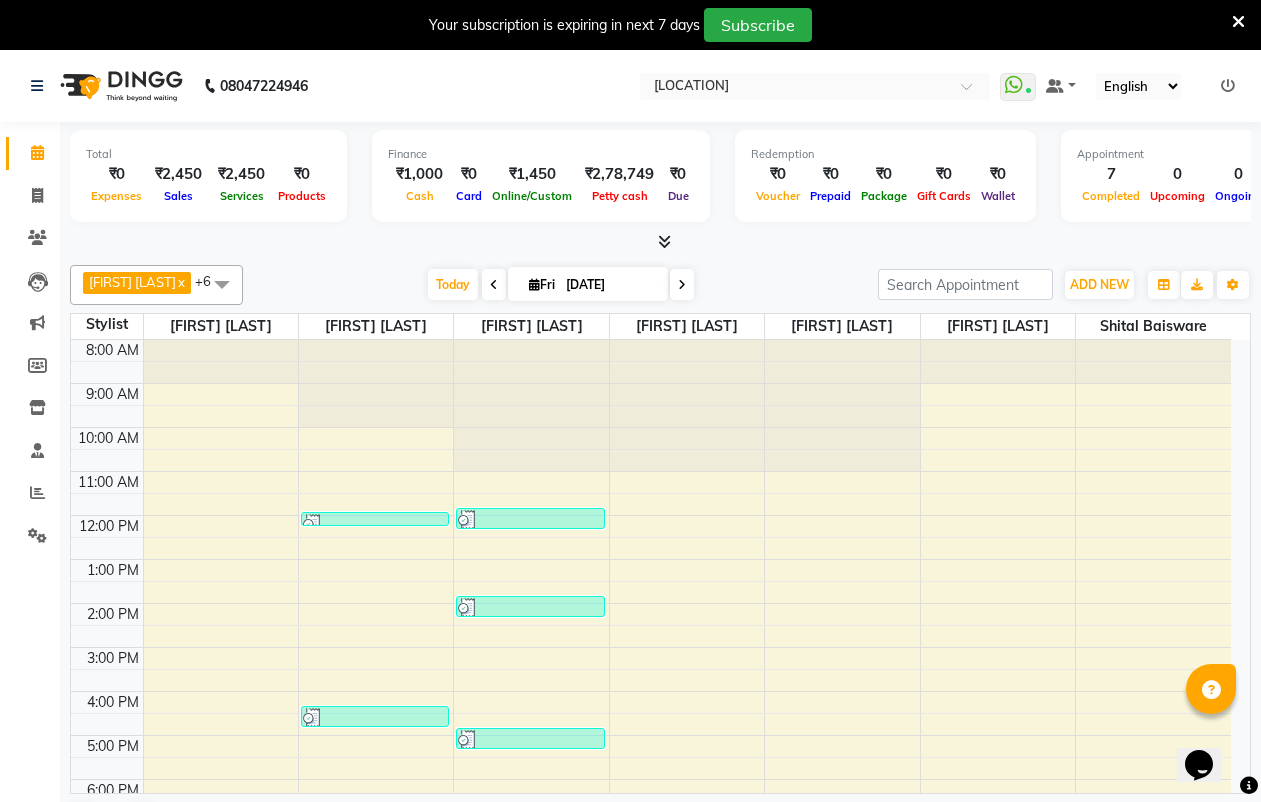click at bounding box center [664, 241] 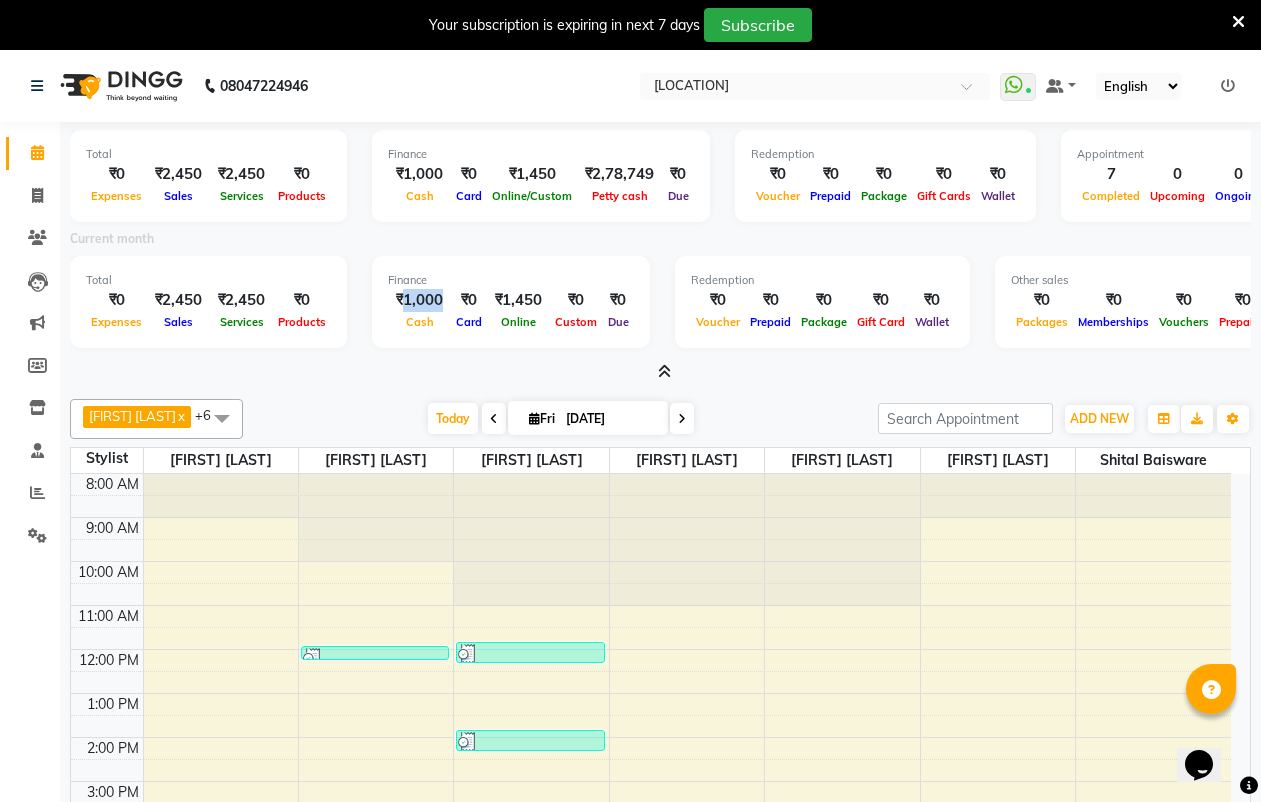 drag, startPoint x: 401, startPoint y: 293, endPoint x: 451, endPoint y: 304, distance: 51.1957 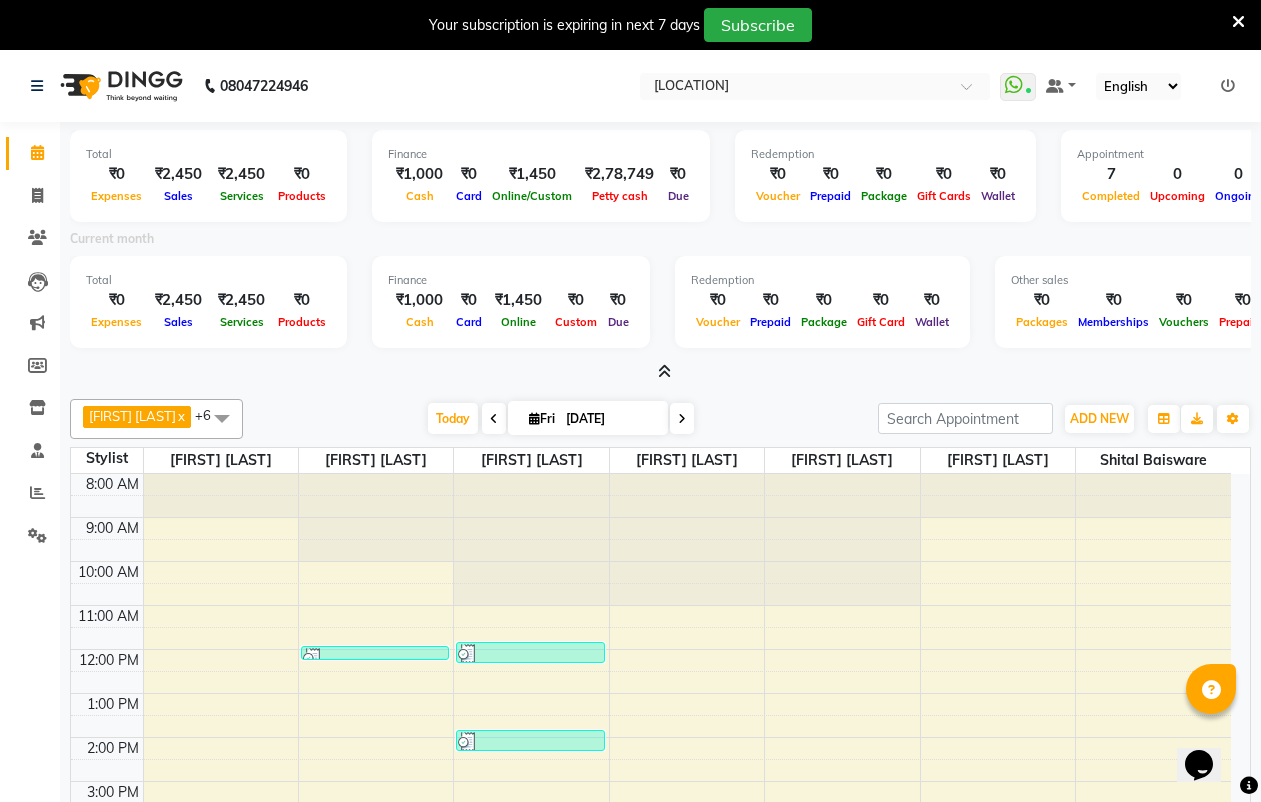 drag, startPoint x: 459, startPoint y: 306, endPoint x: 484, endPoint y: 309, distance: 25.179358 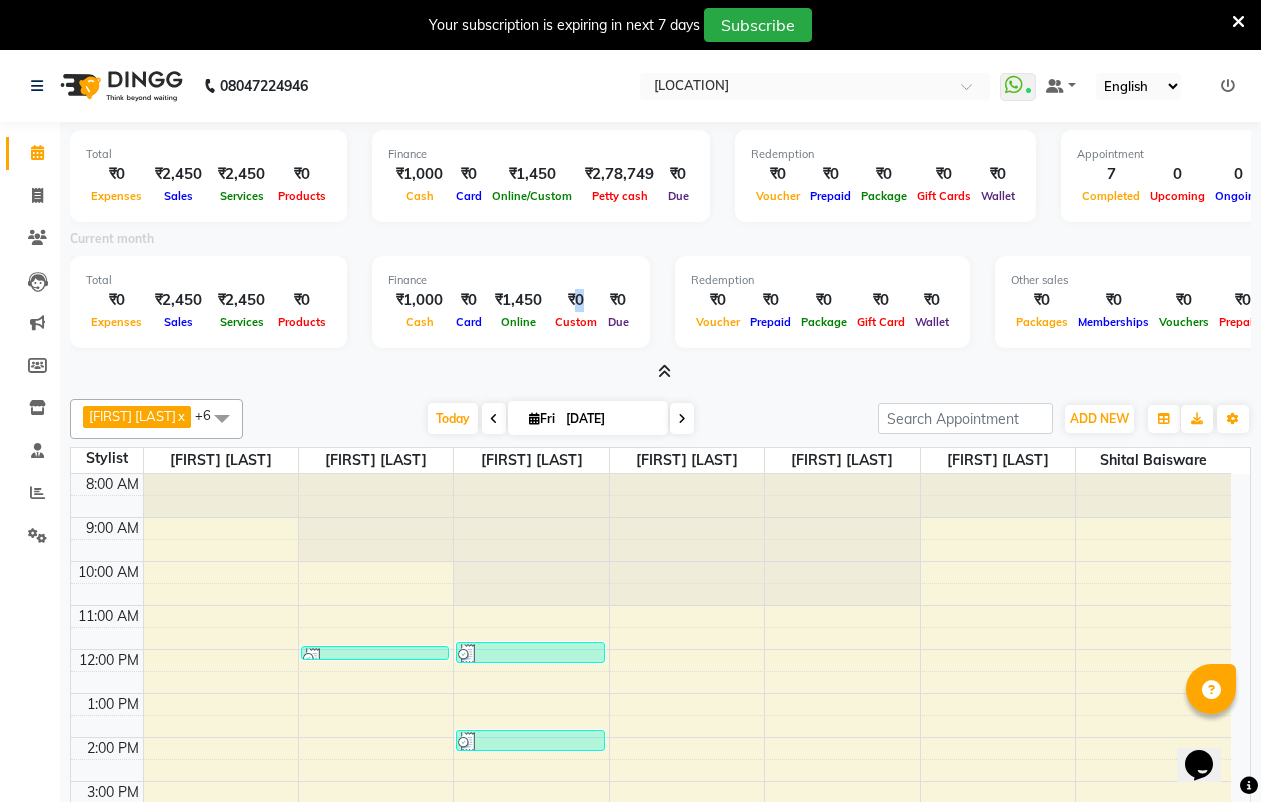 click on "₹0" at bounding box center [576, 300] 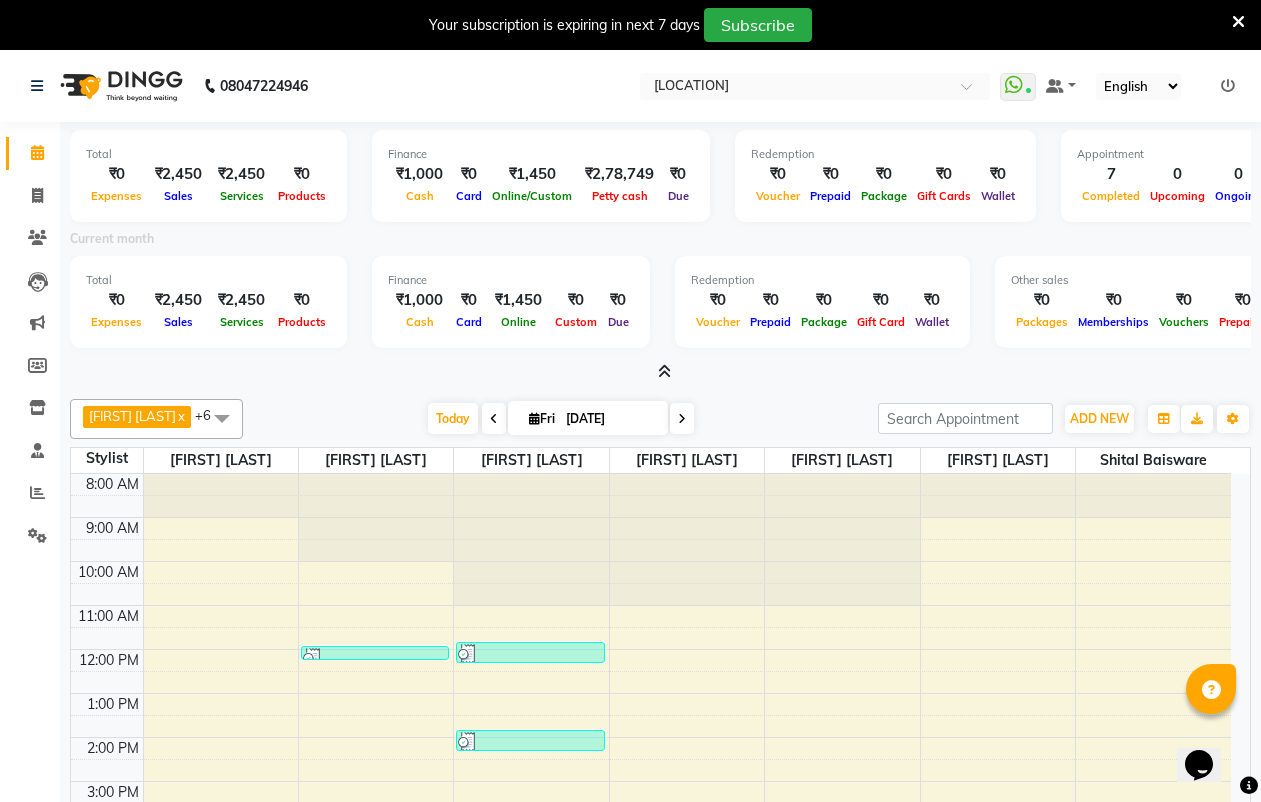drag, startPoint x: 623, startPoint y: 297, endPoint x: 631, endPoint y: 313, distance: 17.888544 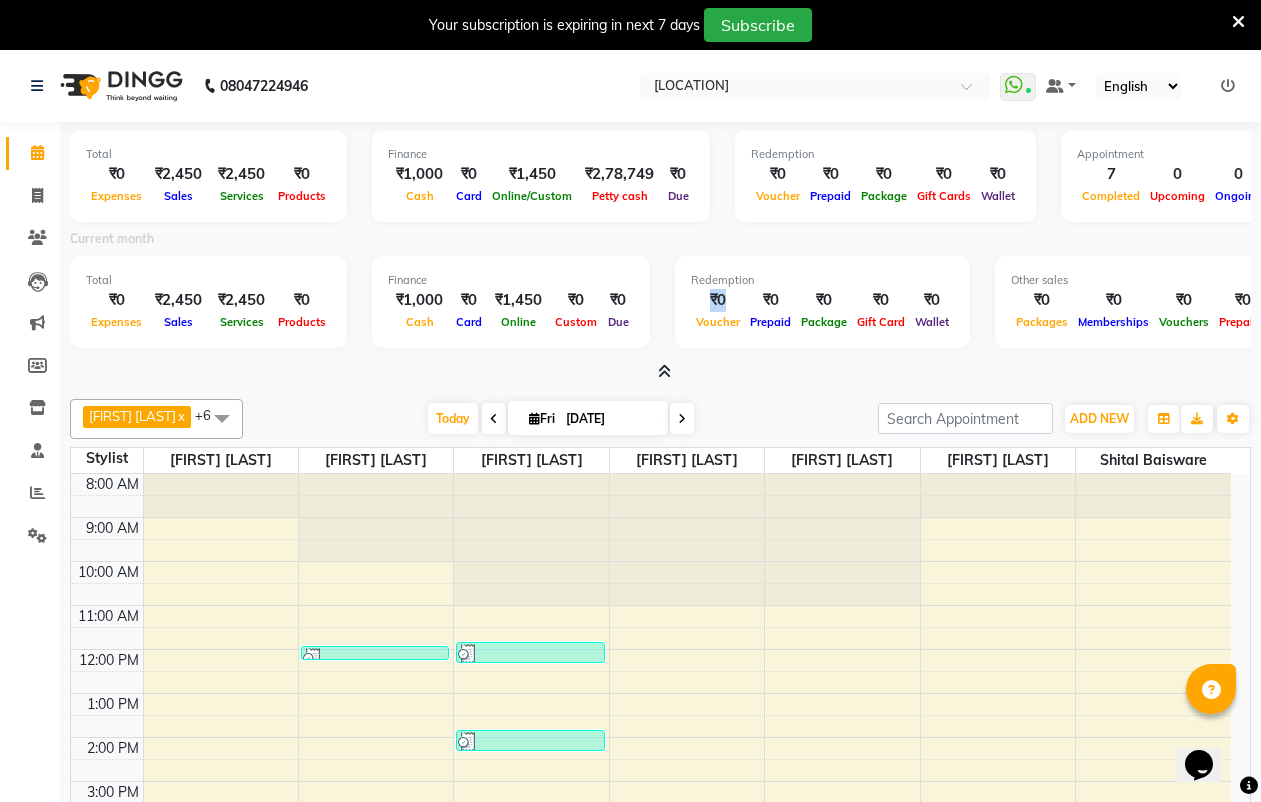 drag, startPoint x: 712, startPoint y: 302, endPoint x: 737, endPoint y: 300, distance: 25.079872 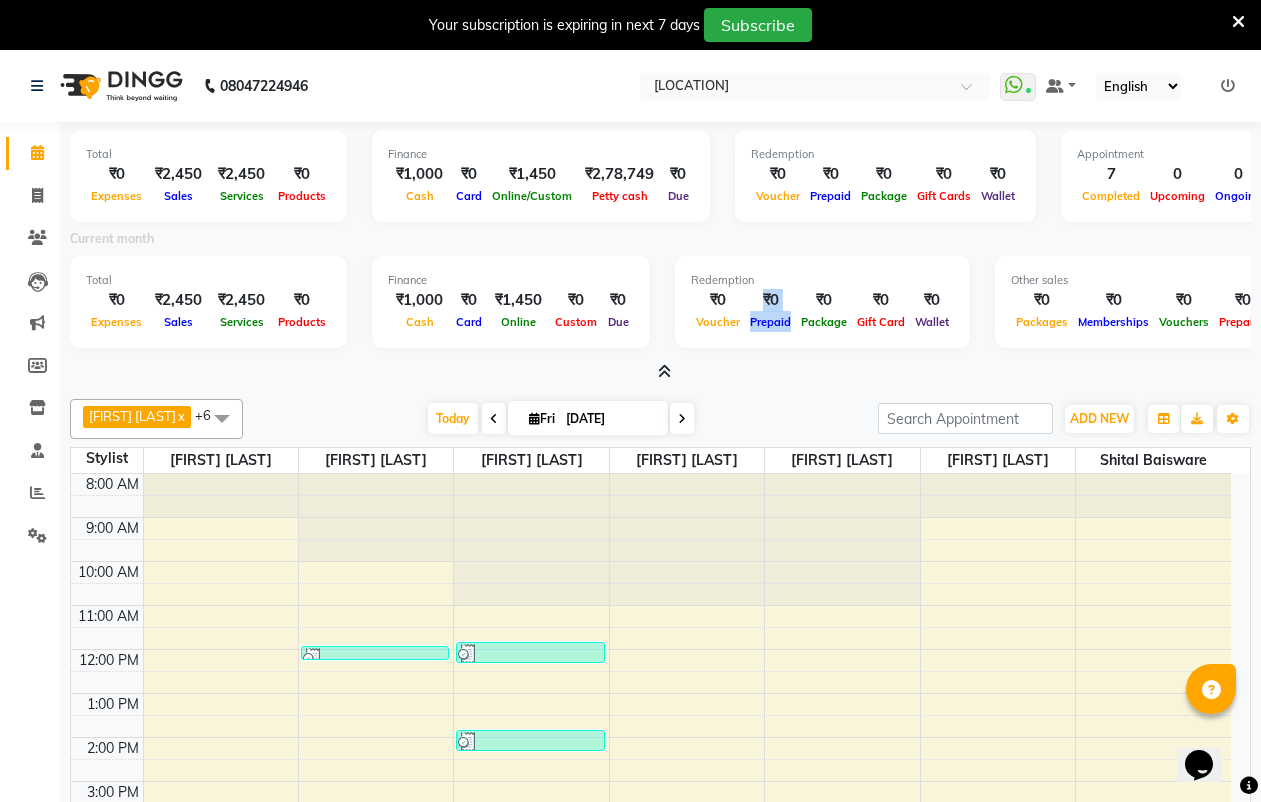drag, startPoint x: 778, startPoint y: 299, endPoint x: 798, endPoint y: 301, distance: 20.09975 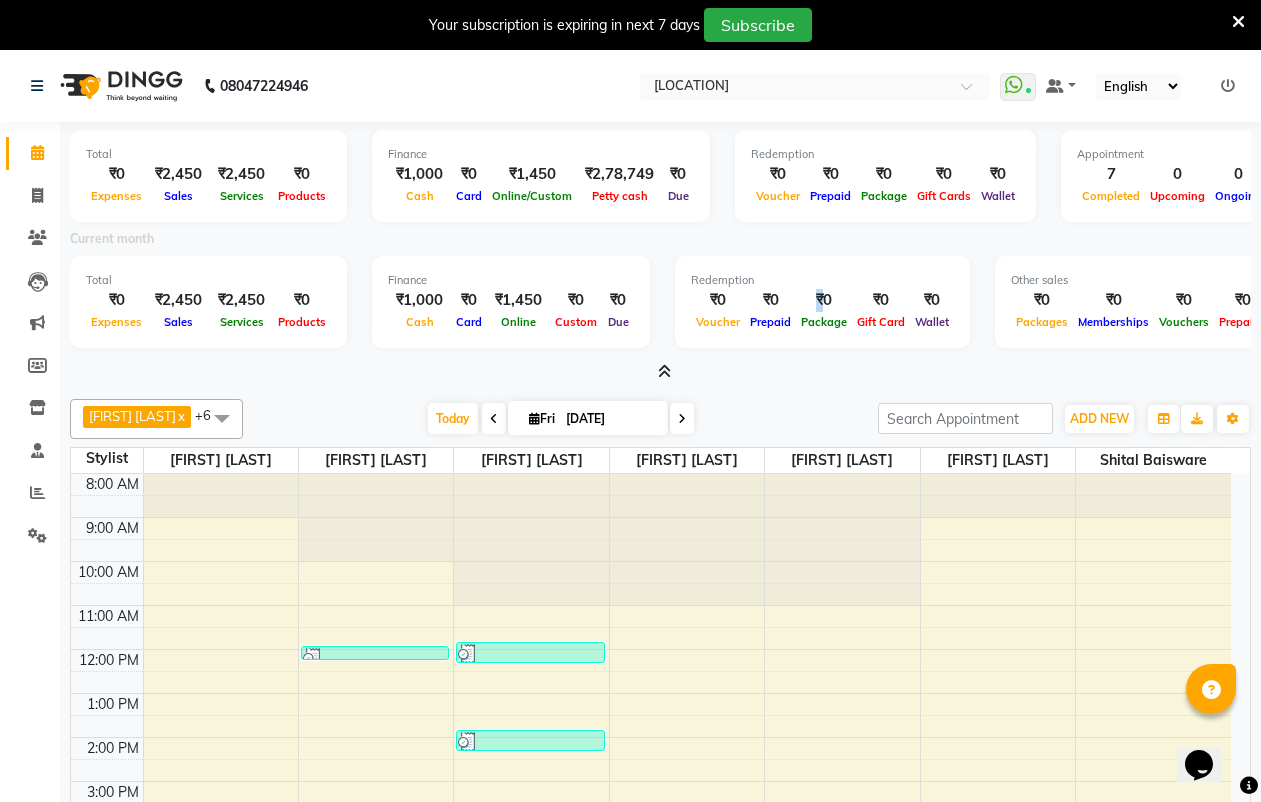 drag, startPoint x: 816, startPoint y: 293, endPoint x: 829, endPoint y: 295, distance: 13.152946 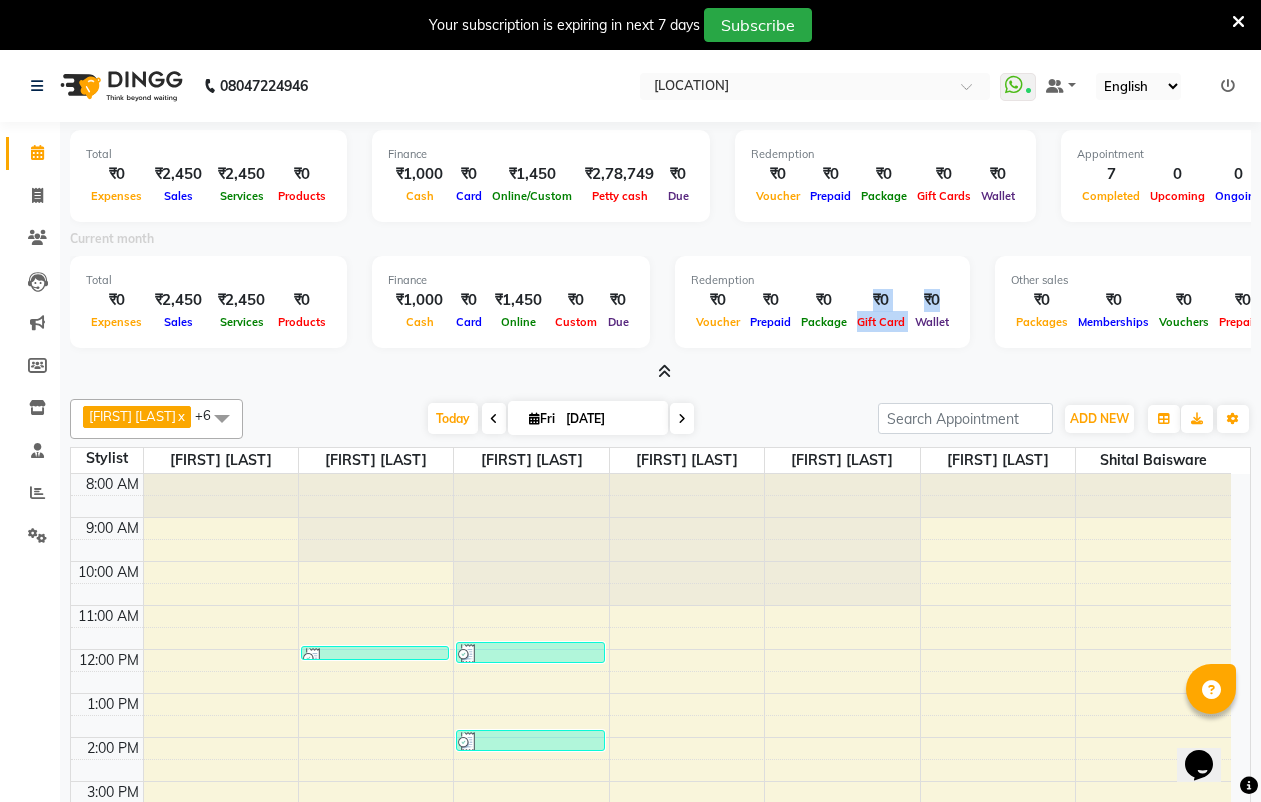 drag, startPoint x: 877, startPoint y: 294, endPoint x: 942, endPoint y: 296, distance: 65.03076 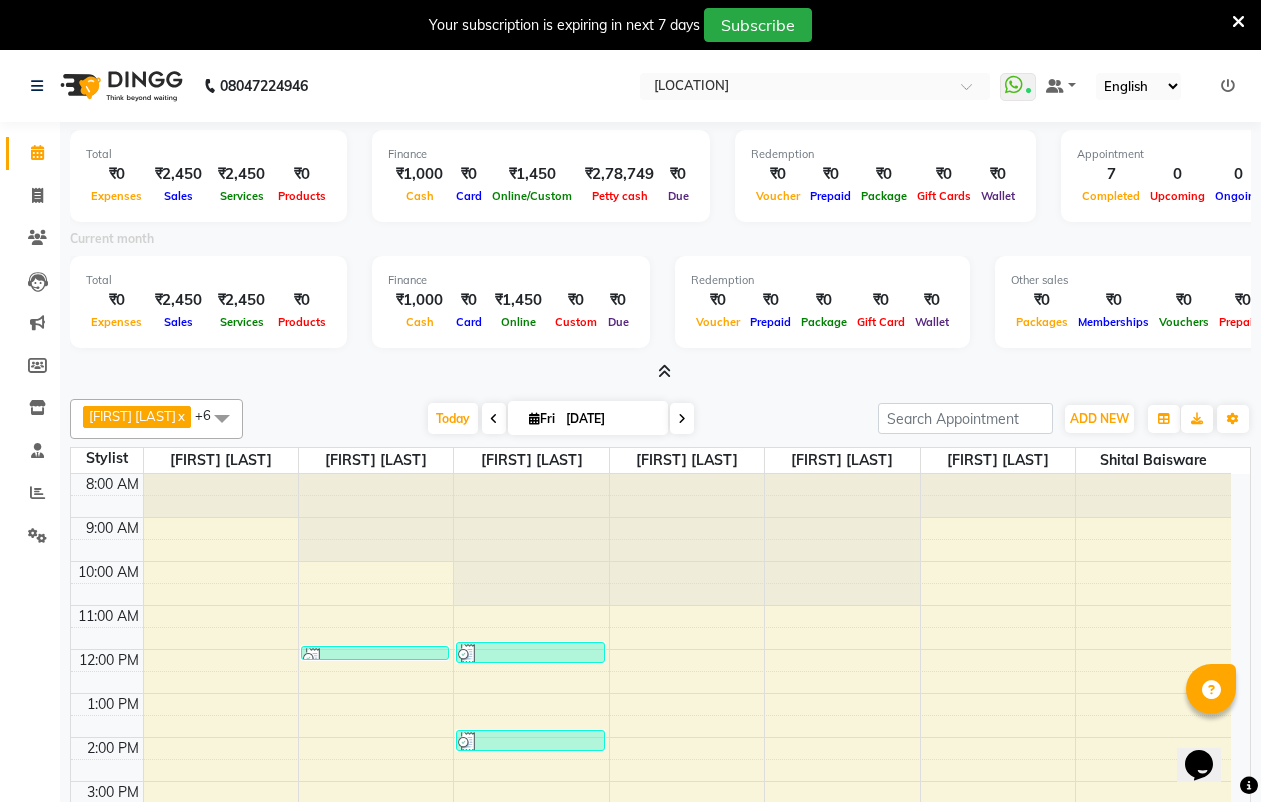 click on "Total  ₹0  Expenses ₹2,450  Sales ₹2,450  Services ₹0  Products Finance  ₹1,000  Cash ₹0  Card ₹1,450  Online/Custom ₹2,78,749 Petty cash ₹0 Due  Redemption  ₹0 Voucher ₹0 Prepaid ₹0 Package ₹0  Gift Cards ₹0  Wallet  Appointment  7 Completed 0 Upcoming 0 Ongoing 0 No show  Other sales  ₹0  Packages ₹0  Memberships ₹0  Vouchers ₹0  Prepaids ₹0  Gift Cards Current month Total  ₹0  Expenses ₹2,450  Sales ₹2,450 Services ₹0 Products  Finance  ₹1,000  Cash ₹0  Card ₹1,450 Online ₹0 Custom ₹0 Due  Redemption  ₹0 Voucher ₹0 Prepaid ₹0 Package ₹0 Gift Card ₹0 Wallet Other sales  ₹0  Packages ₹0  Memberships ₹0  Vouchers ₹0  Prepaids ₹0  Gift Cards" at bounding box center [660, 252] 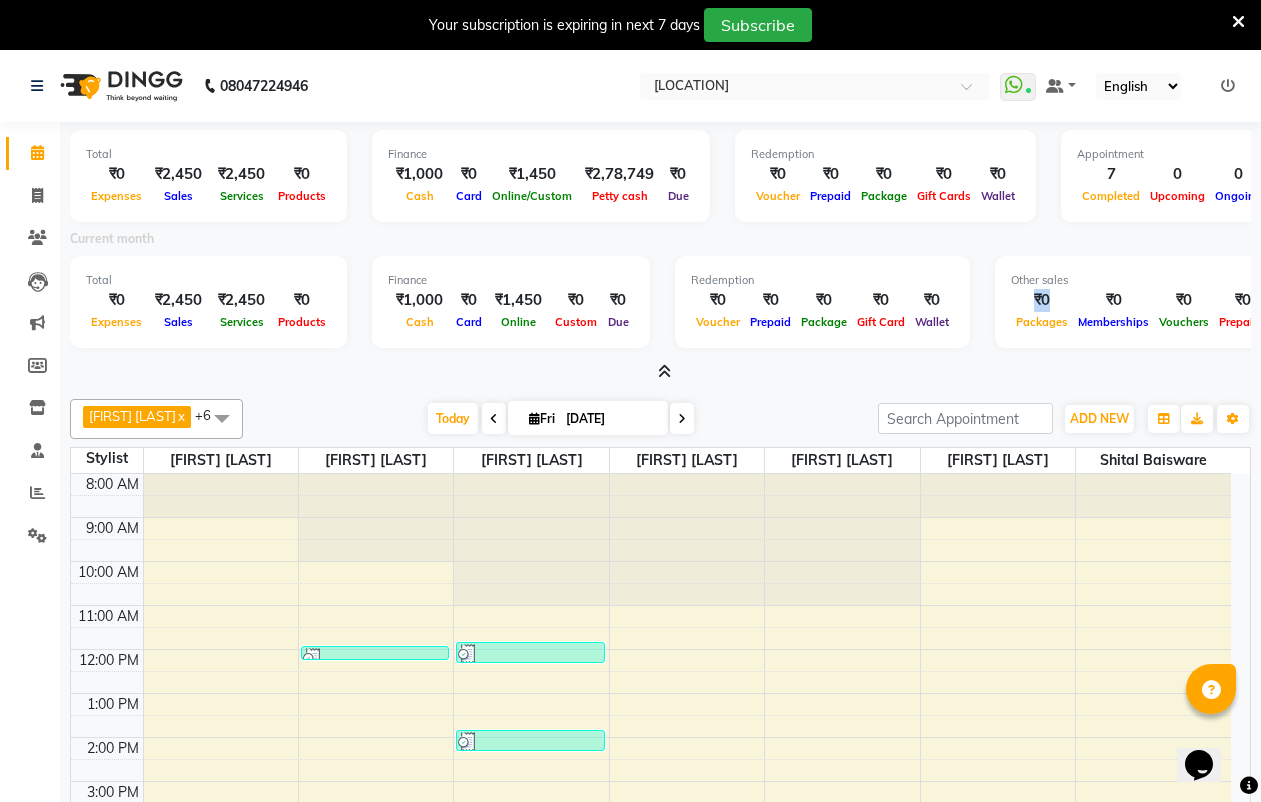 drag, startPoint x: 1056, startPoint y: 302, endPoint x: 1015, endPoint y: 302, distance: 41 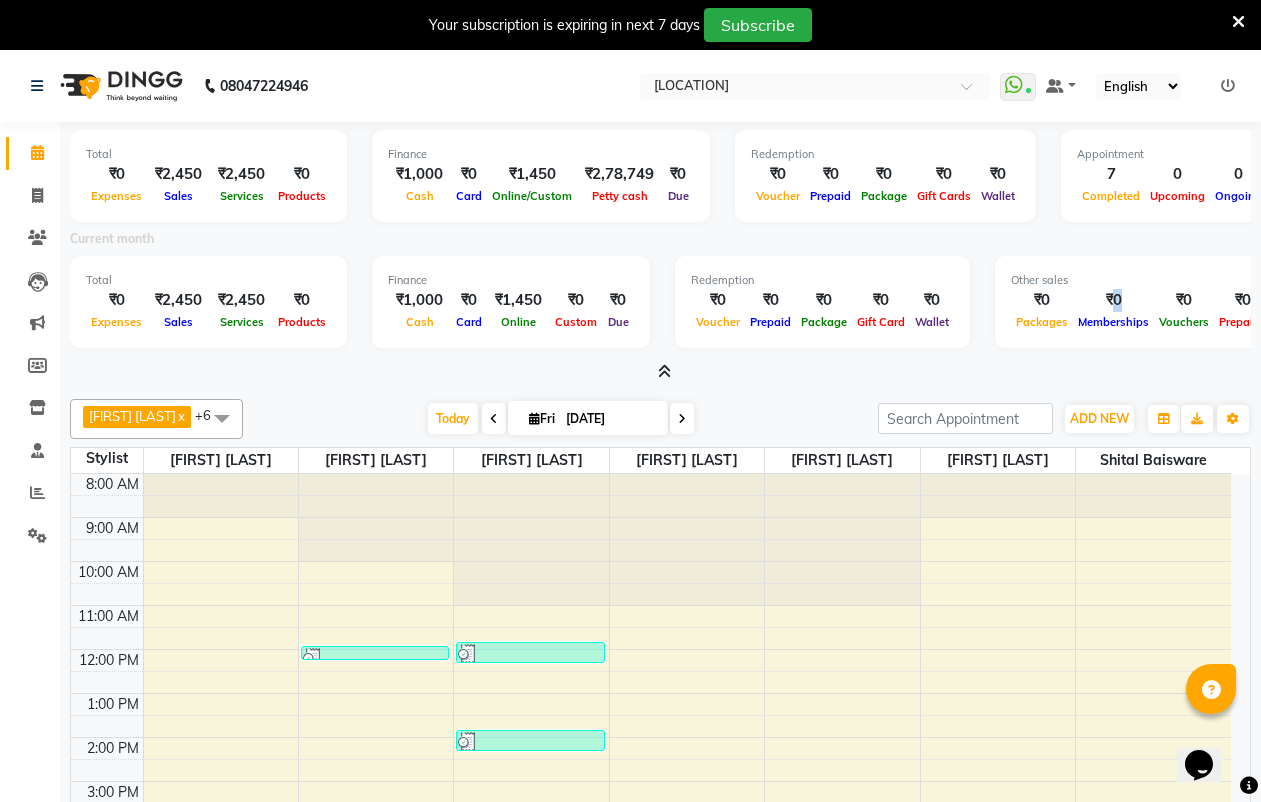 drag, startPoint x: 1127, startPoint y: 298, endPoint x: 1110, endPoint y: 294, distance: 17.464249 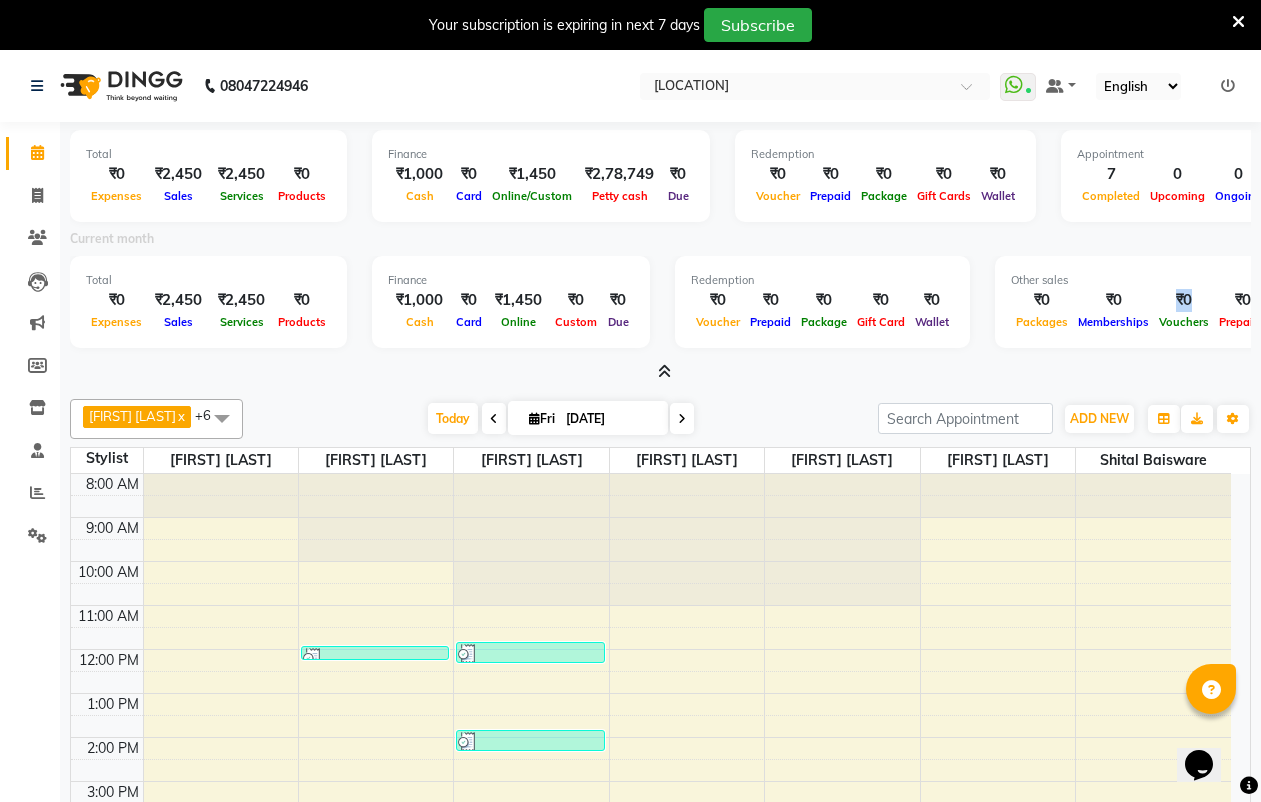 drag, startPoint x: 1193, startPoint y: 301, endPoint x: 1169, endPoint y: 305, distance: 24.33105 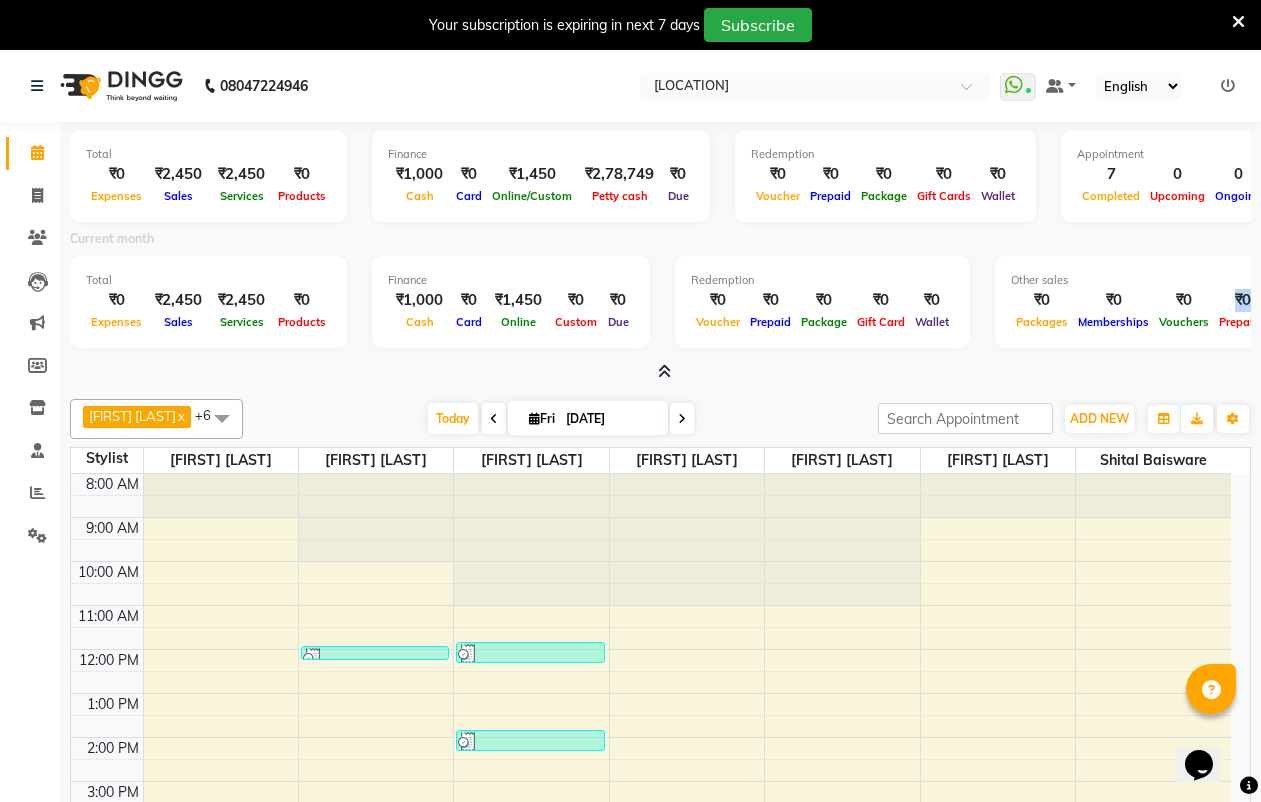 scroll, scrollTop: 0, scrollLeft: 8, axis: horizontal 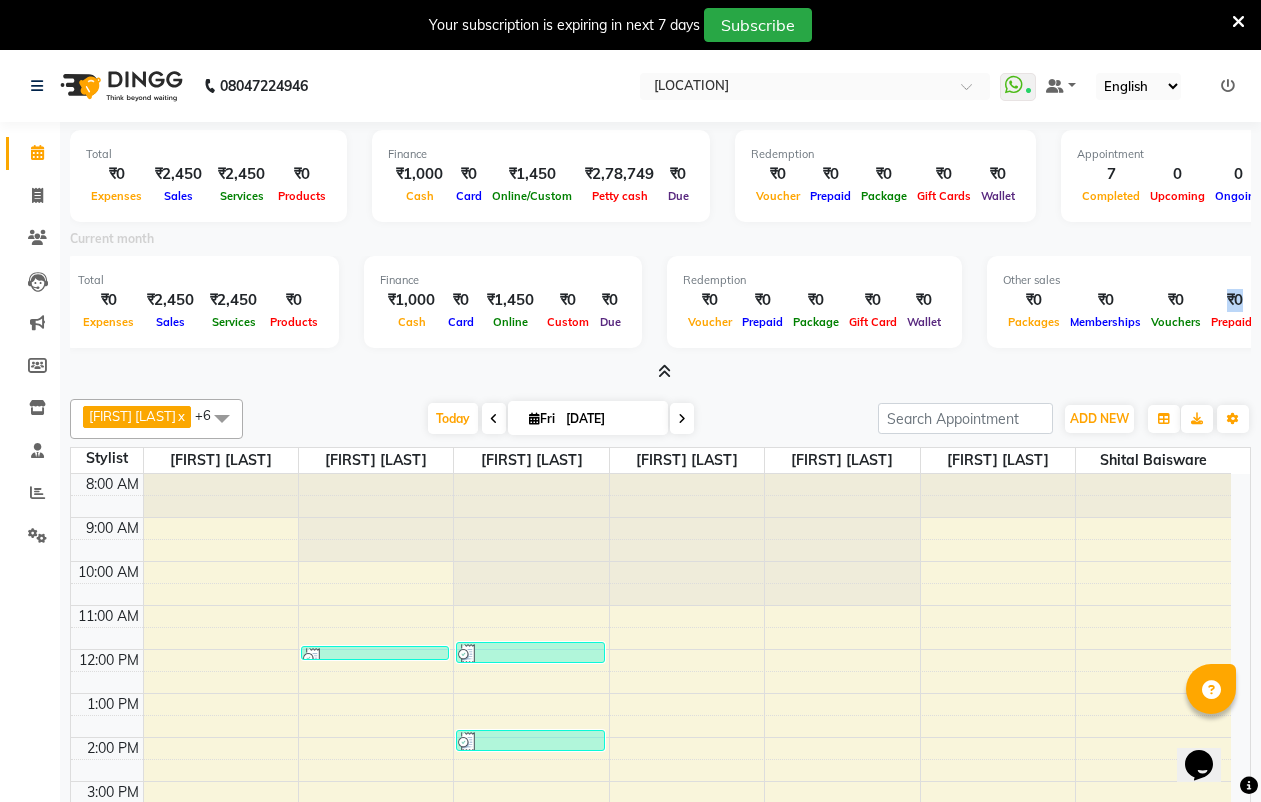 drag, startPoint x: 1256, startPoint y: 297, endPoint x: 1153, endPoint y: 293, distance: 103.077644 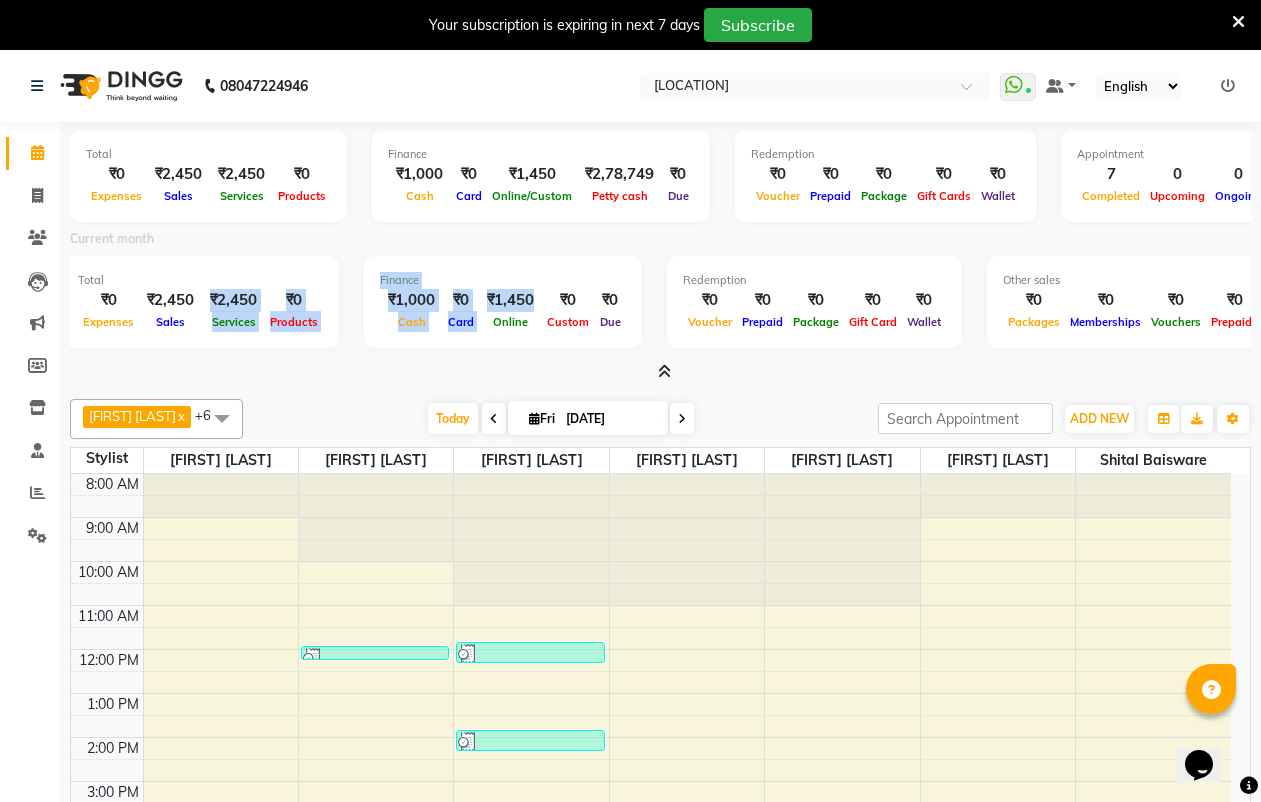 drag, startPoint x: 214, startPoint y: 309, endPoint x: 488, endPoint y: 323, distance: 274.35742 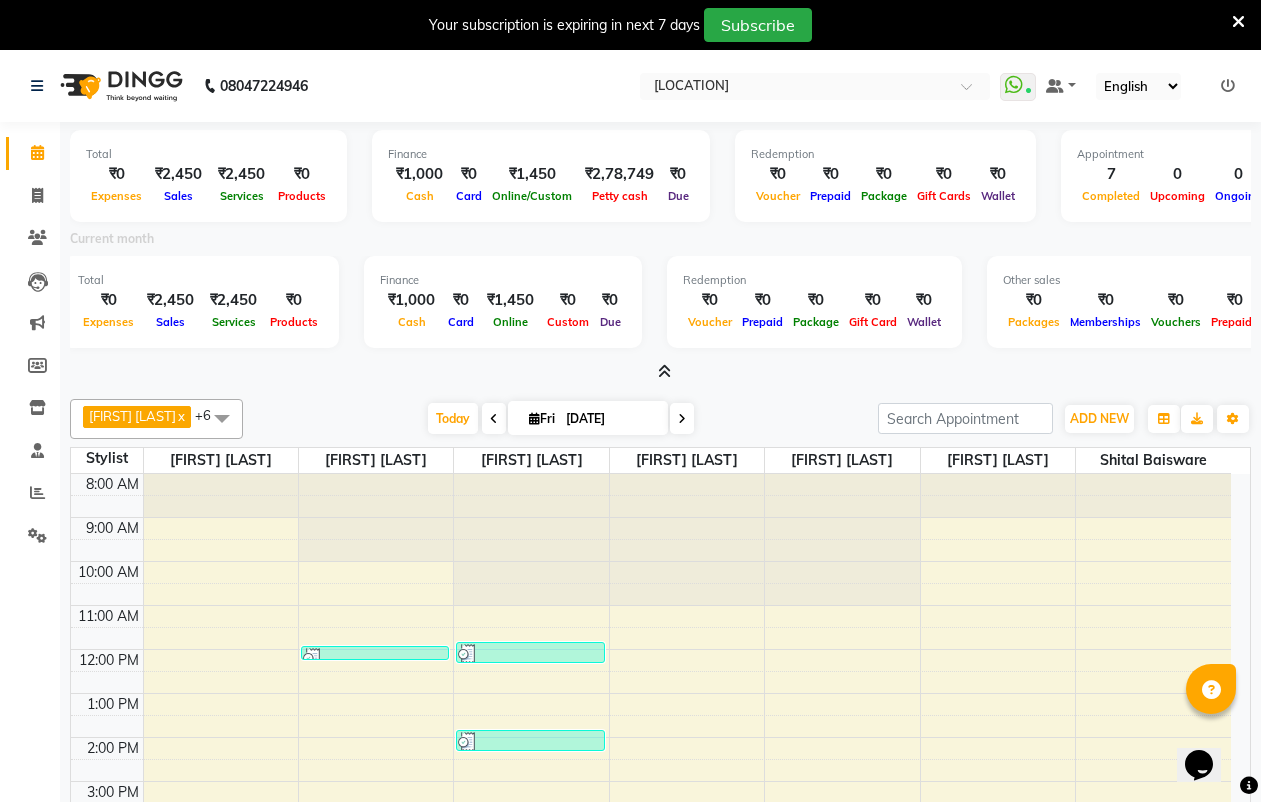 drag, startPoint x: 320, startPoint y: 267, endPoint x: 617, endPoint y: 265, distance: 297.00674 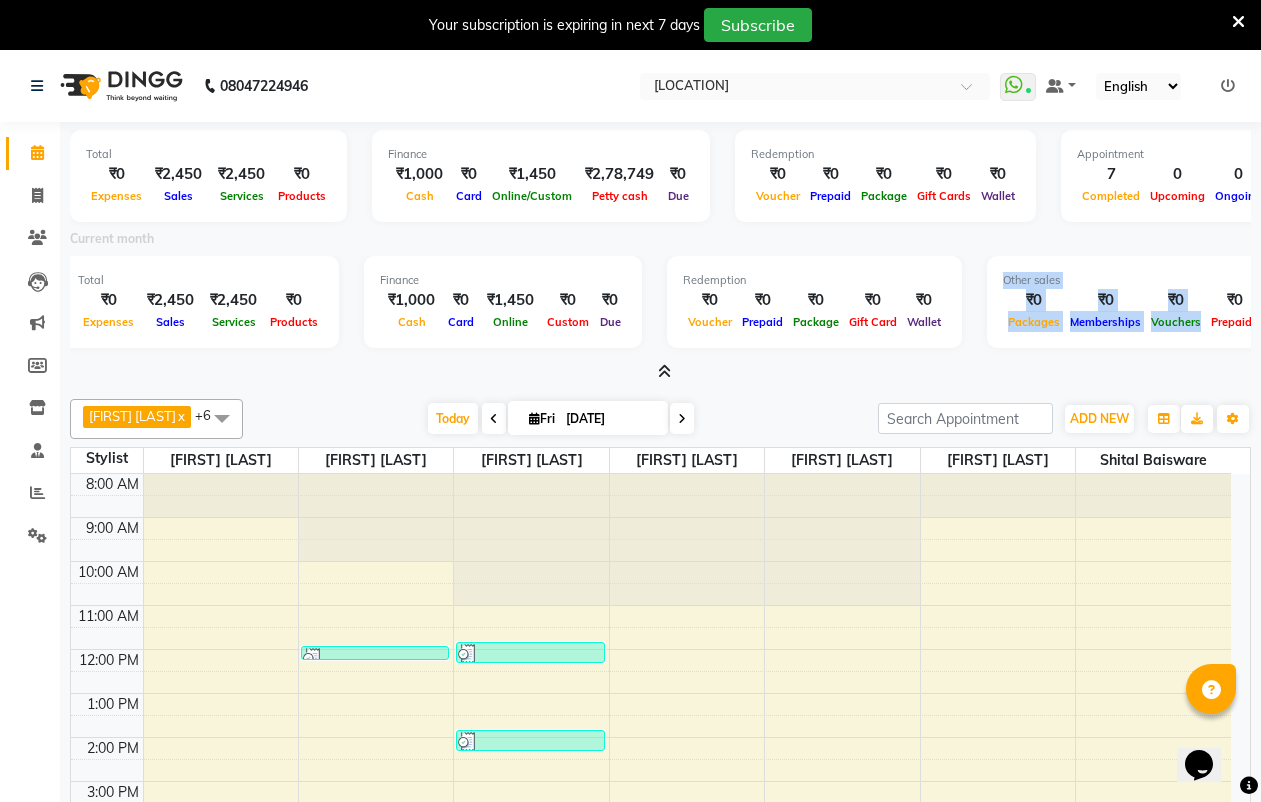 drag, startPoint x: 1214, startPoint y: 293, endPoint x: 1101, endPoint y: 286, distance: 113.216606 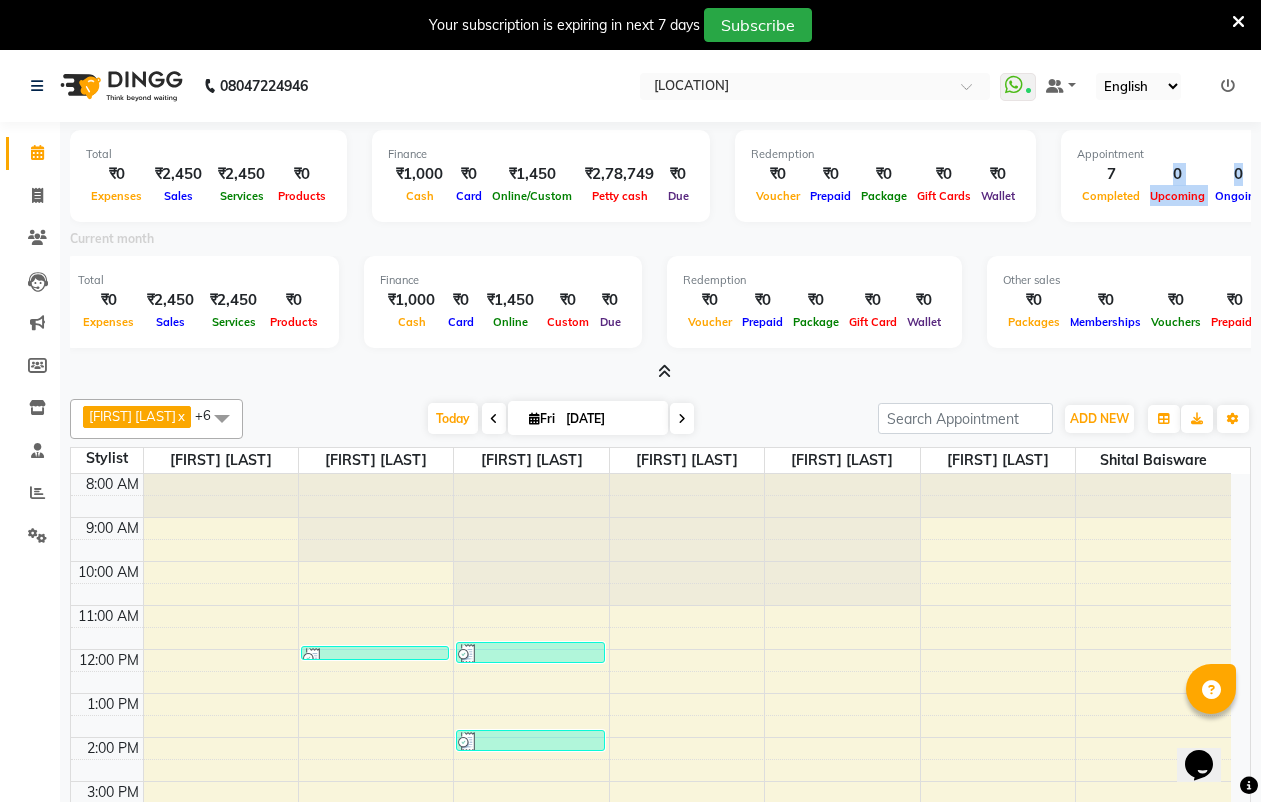 drag, startPoint x: 1142, startPoint y: 166, endPoint x: 1256, endPoint y: 173, distance: 114.21471 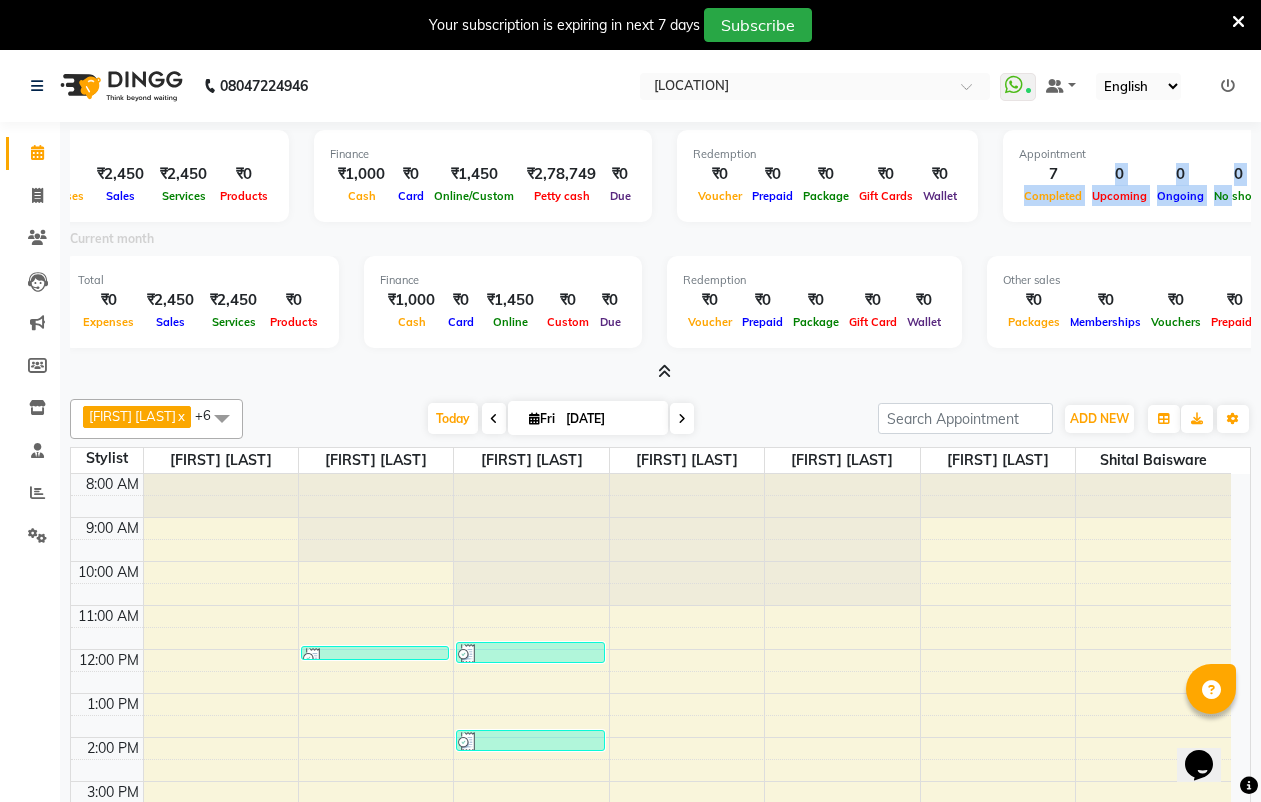 drag, startPoint x: 1069, startPoint y: 173, endPoint x: 1226, endPoint y: 190, distance: 157.9177 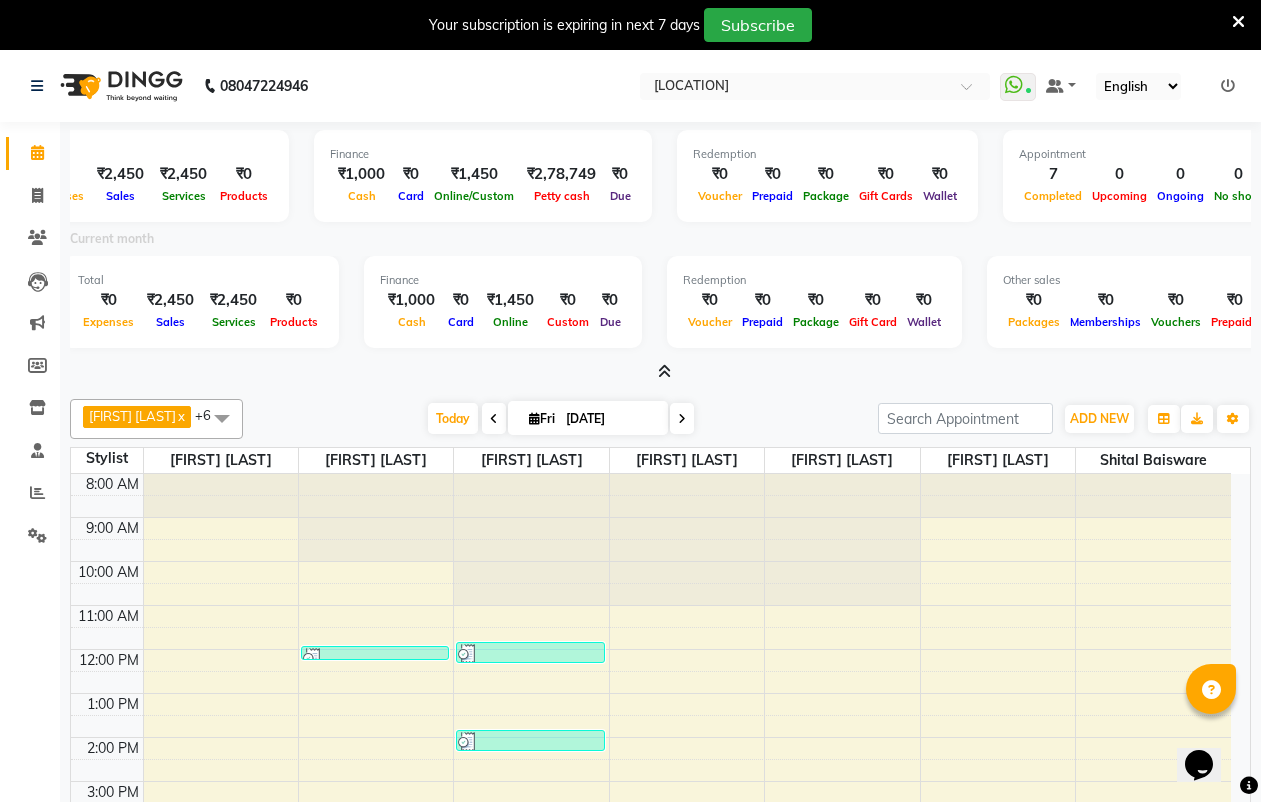 click on "7" at bounding box center (1053, 174) 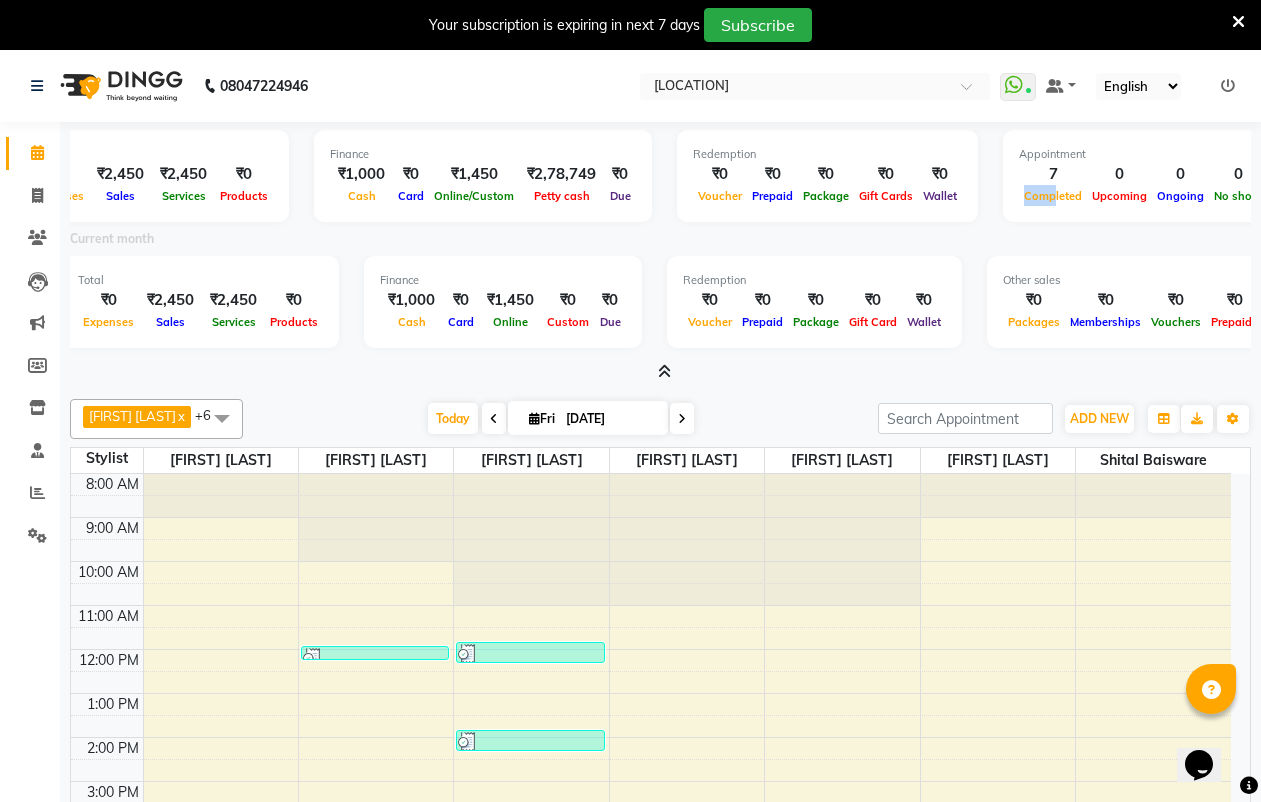 drag, startPoint x: 1018, startPoint y: 207, endPoint x: 1010, endPoint y: 221, distance: 16.124516 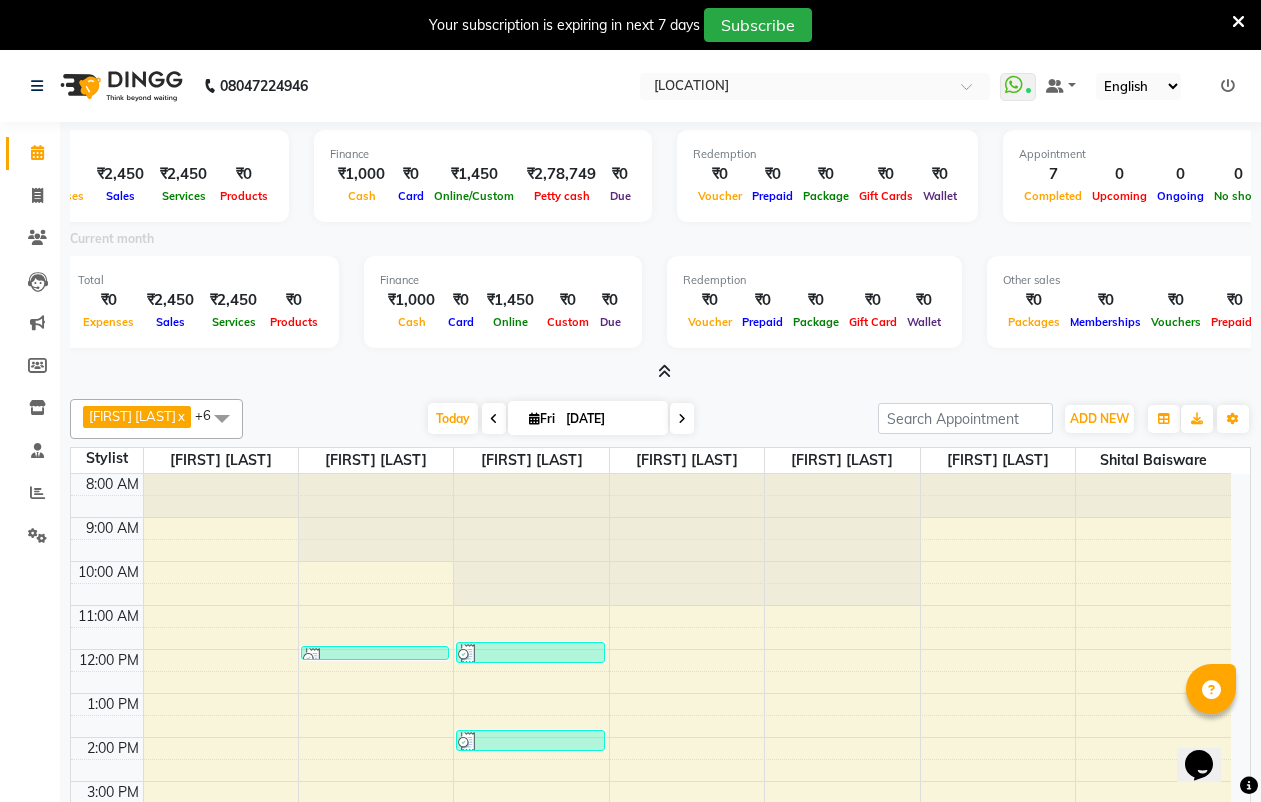drag, startPoint x: 1038, startPoint y: 228, endPoint x: 746, endPoint y: 235, distance: 292.0839 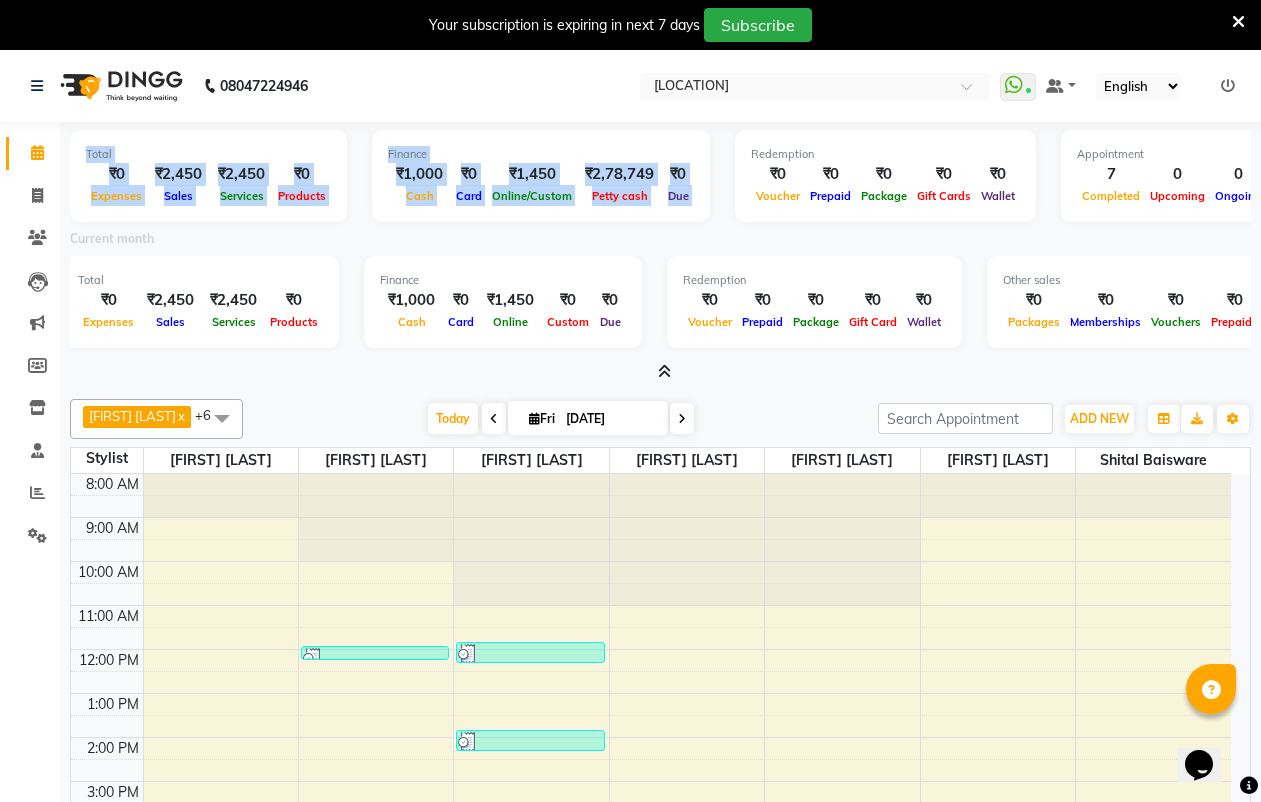 drag, startPoint x: 659, startPoint y: 190, endPoint x: 0, endPoint y: 201, distance: 659.0918 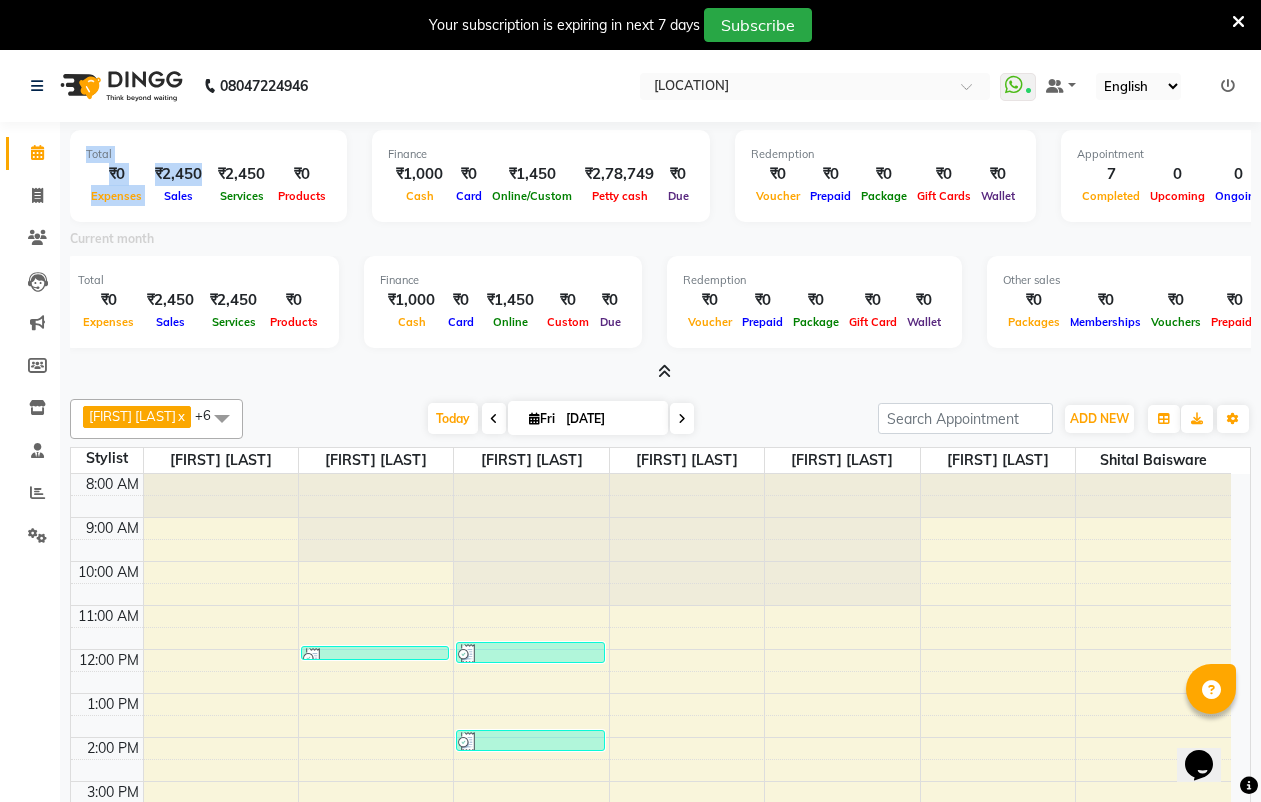 drag, startPoint x: 147, startPoint y: 203, endPoint x: 0, endPoint y: 211, distance: 147.21753 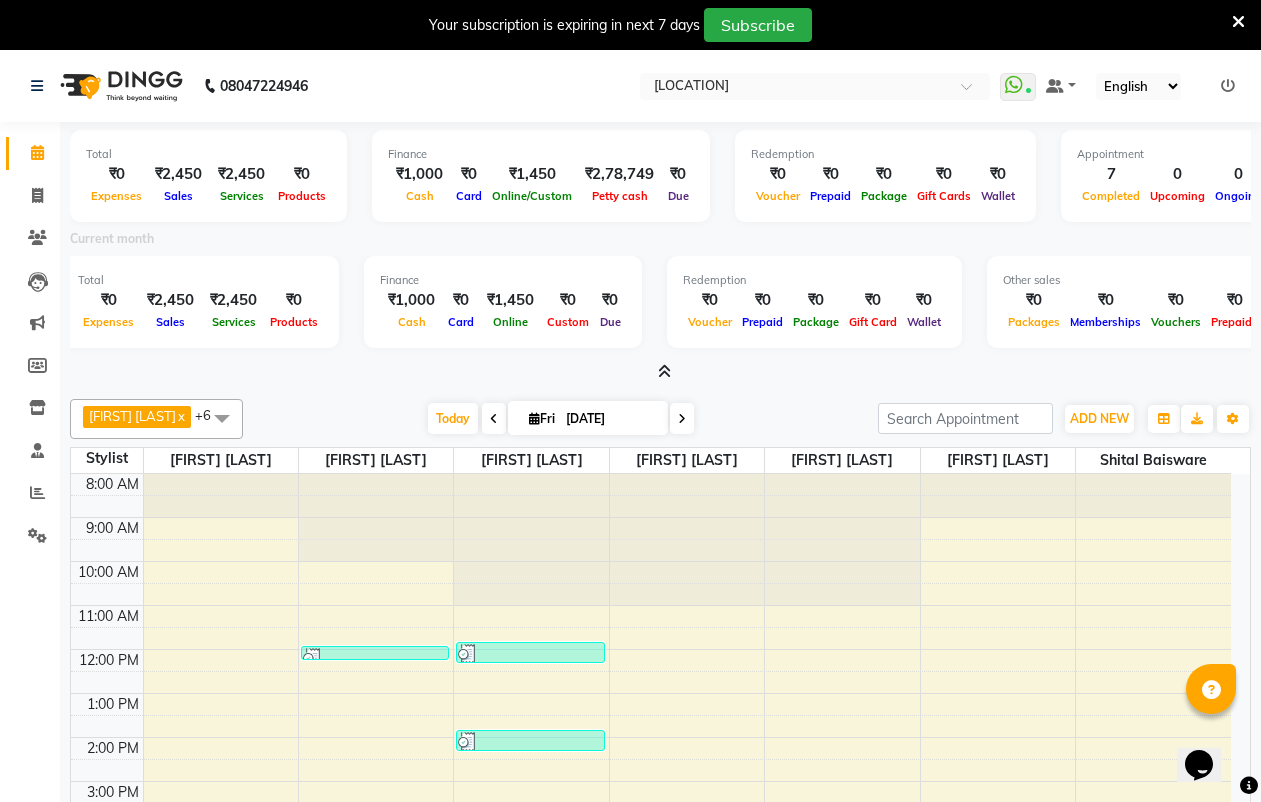 click on "Total  ₹0  Expenses ₹2,450  Sales ₹2,450 Services ₹0 Products  Finance  ₹1,000  Cash ₹0  Card ₹1,450 Online ₹0 Custom ₹0 Due  Redemption  ₹0 Voucher ₹0 Prepaid ₹0 Package ₹0 Gift Card ₹0 Wallet Other sales  ₹0  Packages ₹0  Memberships ₹0  Vouchers ₹0  Prepaids ₹0  Gift Cards" at bounding box center [660, 305] 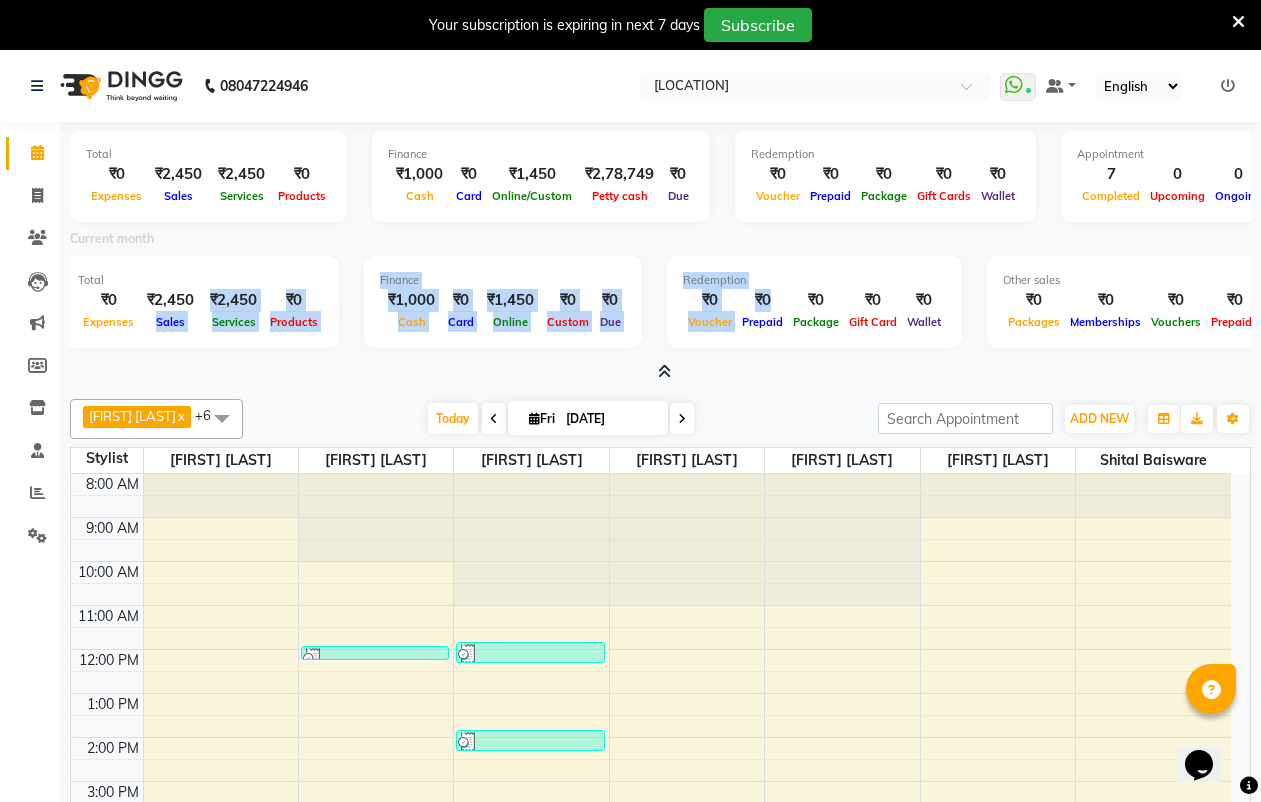 drag, startPoint x: 376, startPoint y: 313, endPoint x: 798, endPoint y: 306, distance: 422.05804 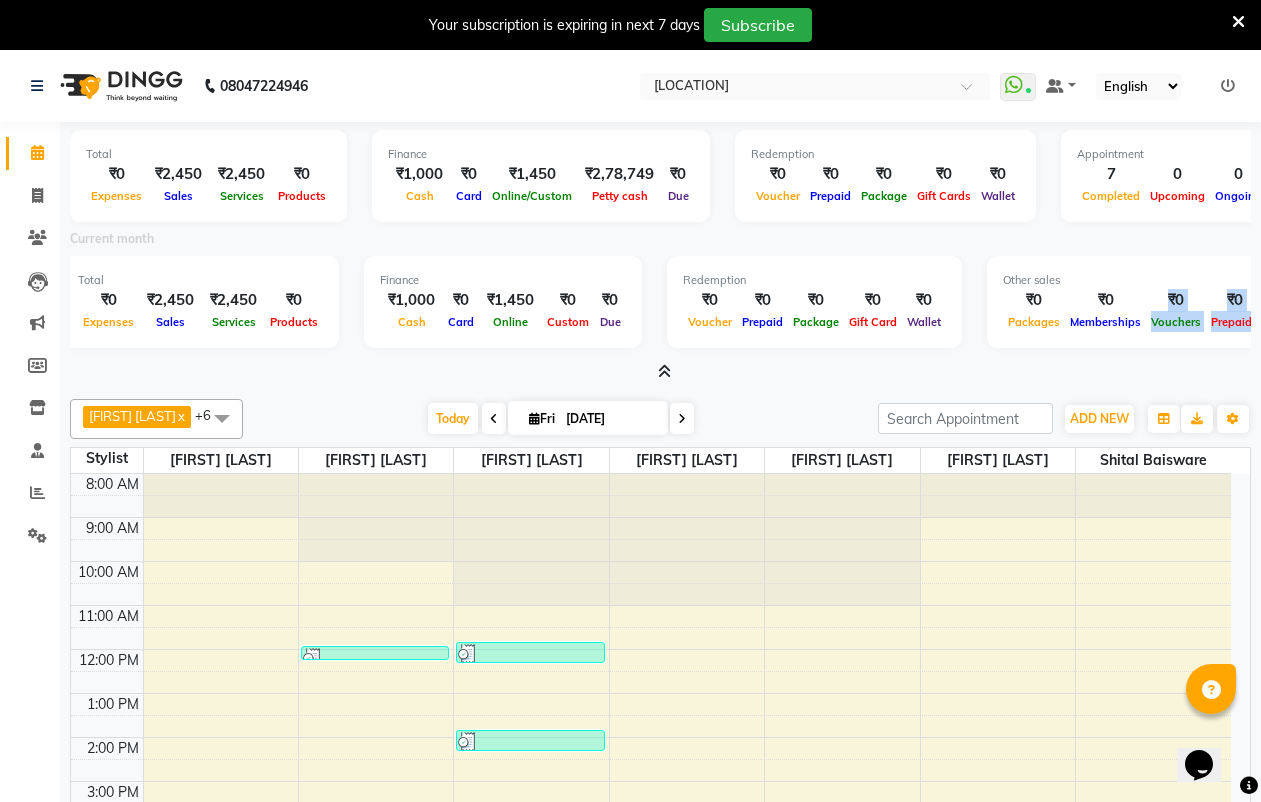scroll, scrollTop: 0, scrollLeft: 119, axis: horizontal 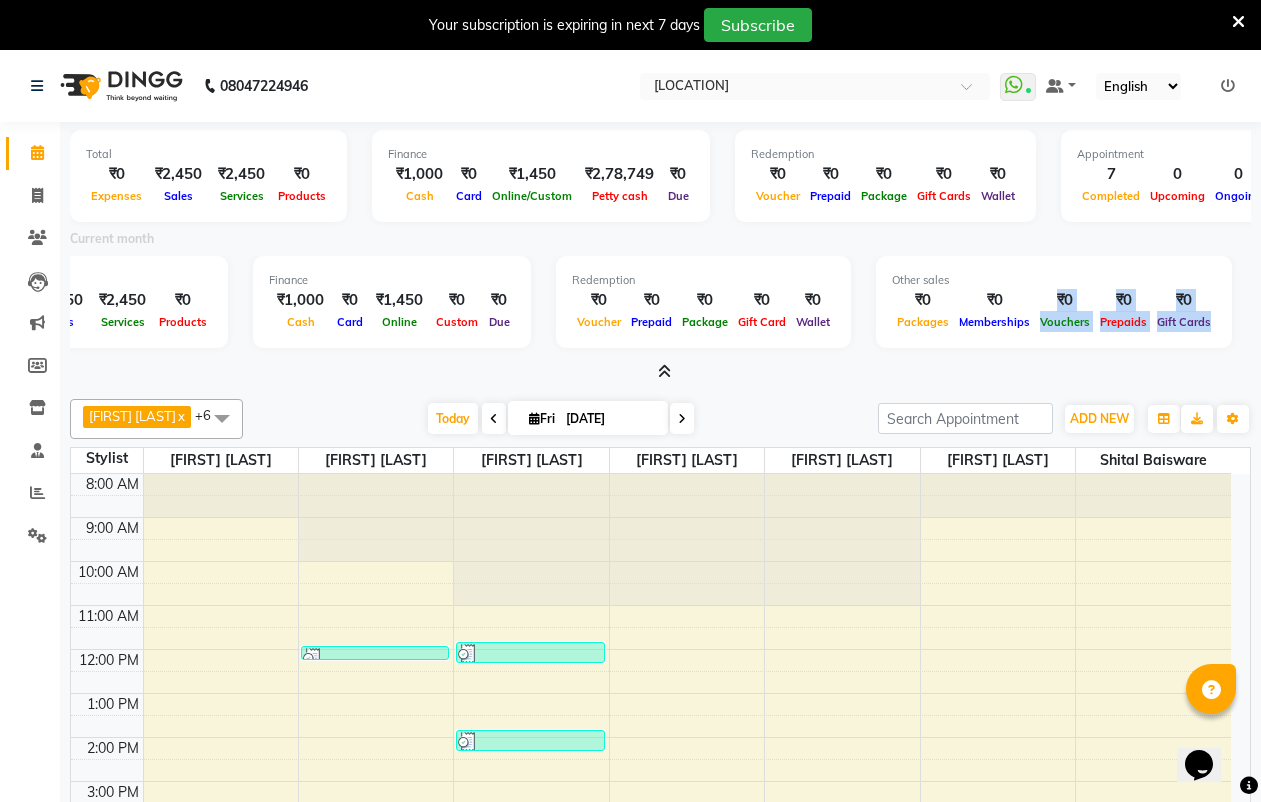 drag, startPoint x: 1145, startPoint y: 293, endPoint x: 1279, endPoint y: 289, distance: 134.0597 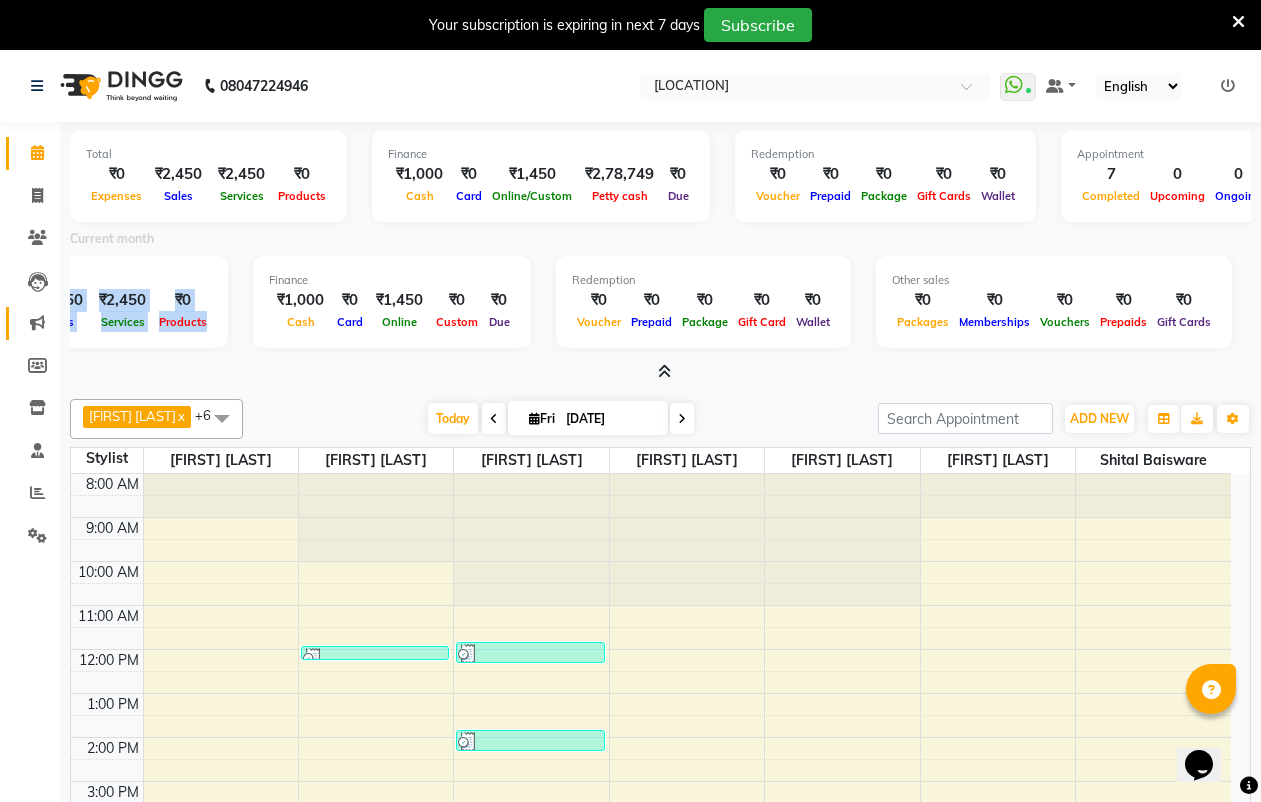 scroll, scrollTop: 0, scrollLeft: 0, axis: both 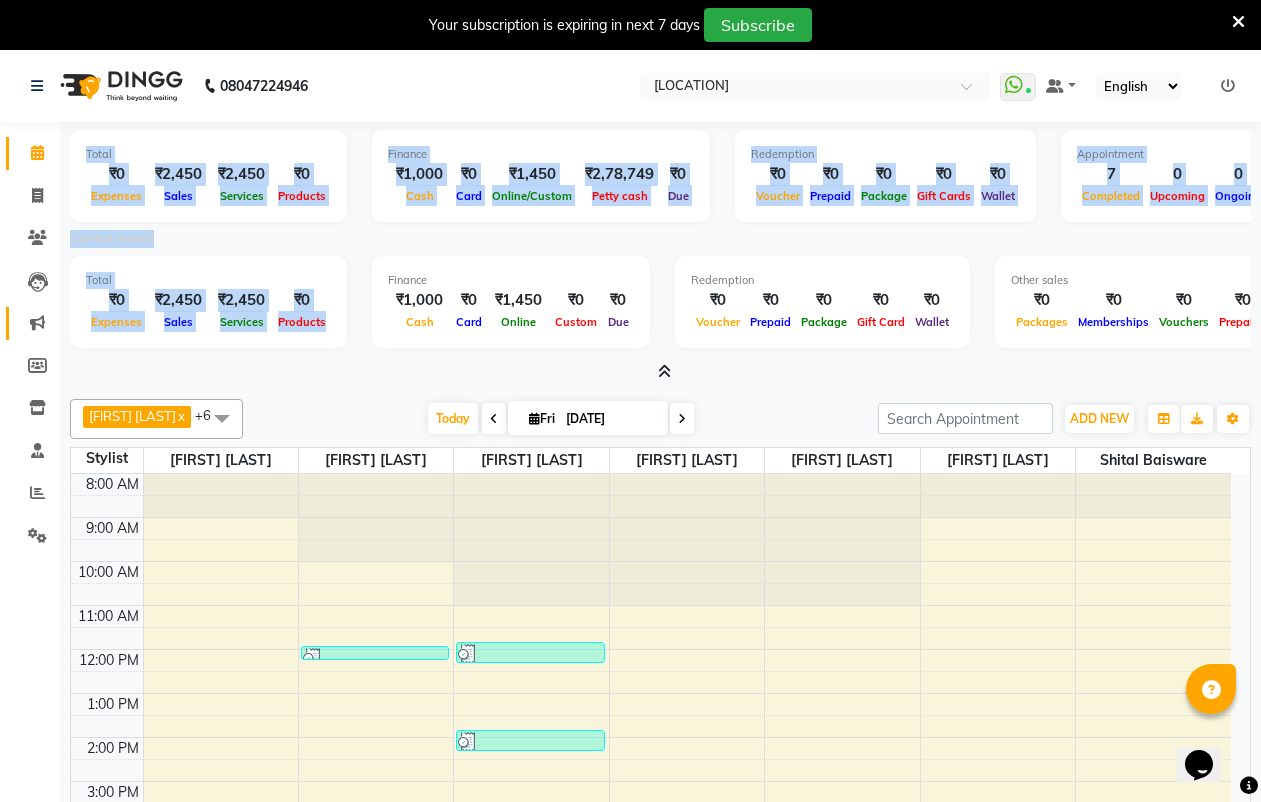 drag, startPoint x: 205, startPoint y: 314, endPoint x: 49, endPoint y: 337, distance: 157.6864 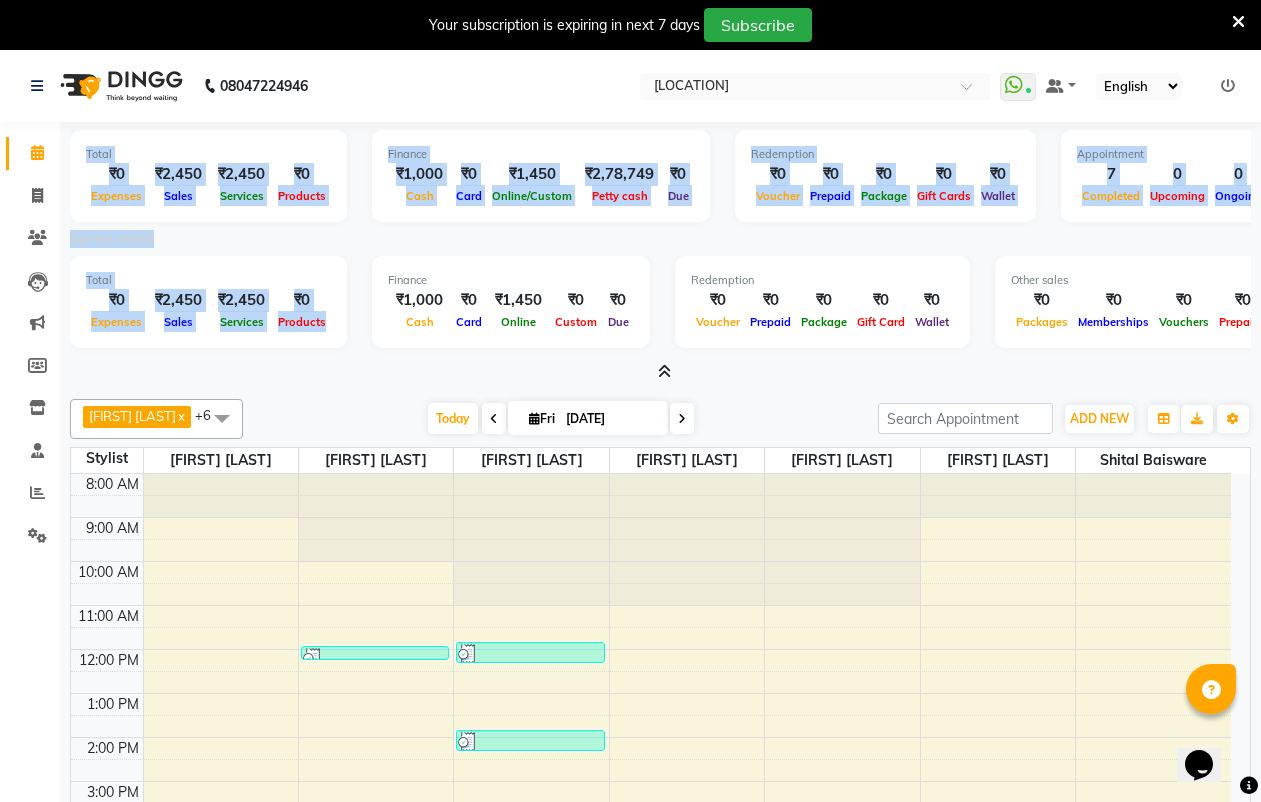 click on "Current month" at bounding box center (660, 242) 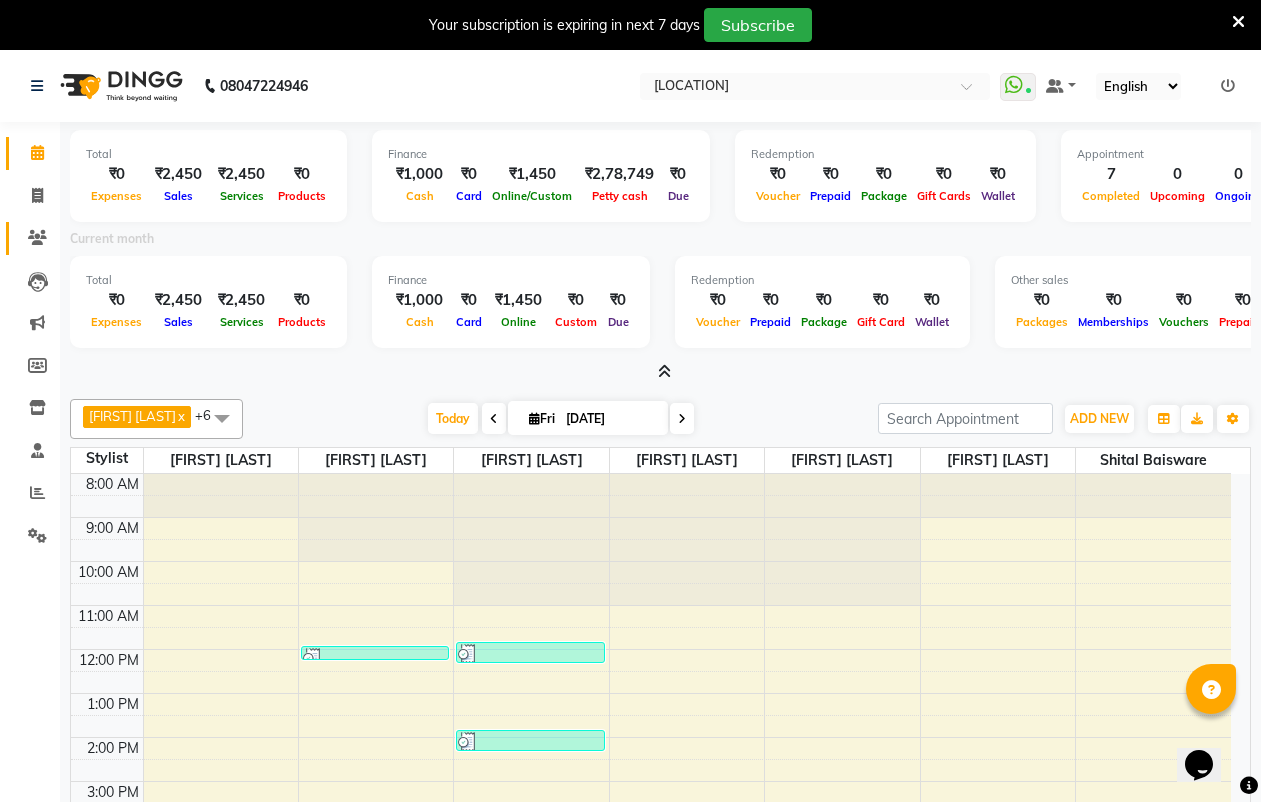 click 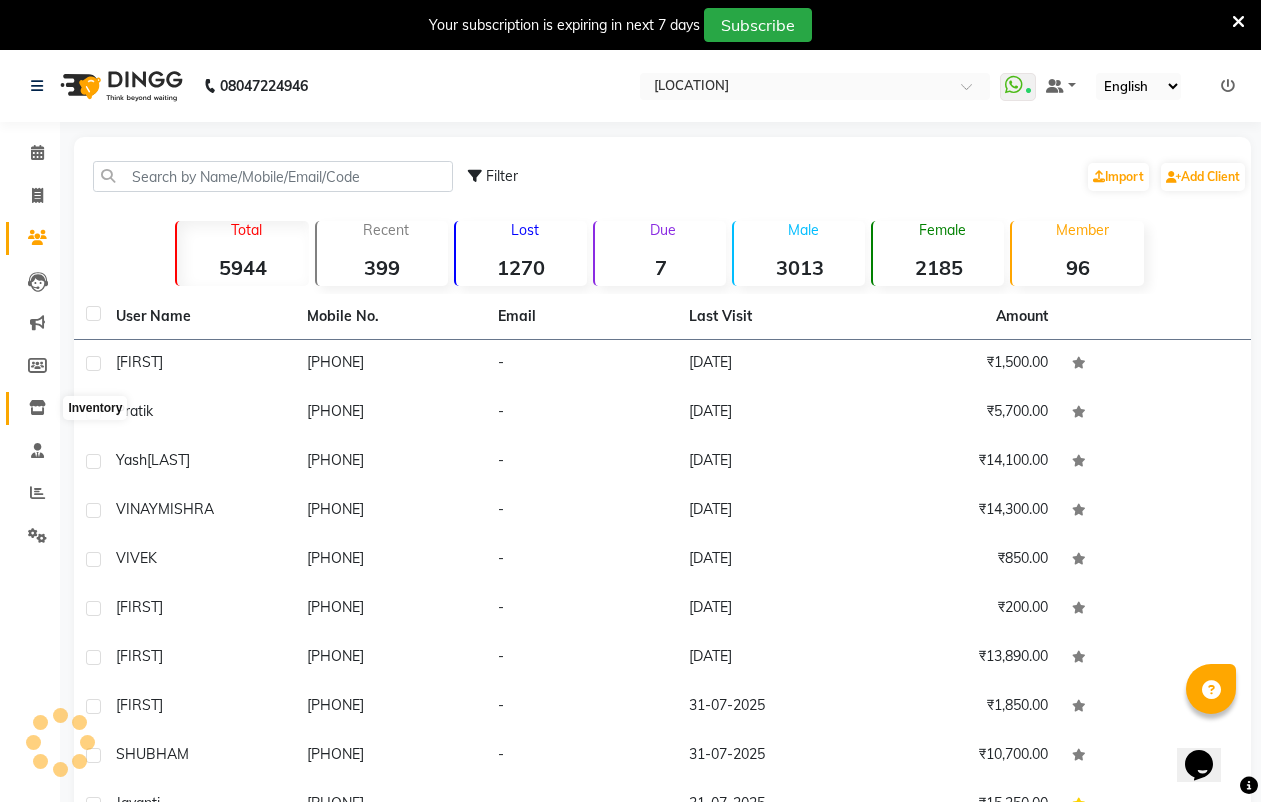 click 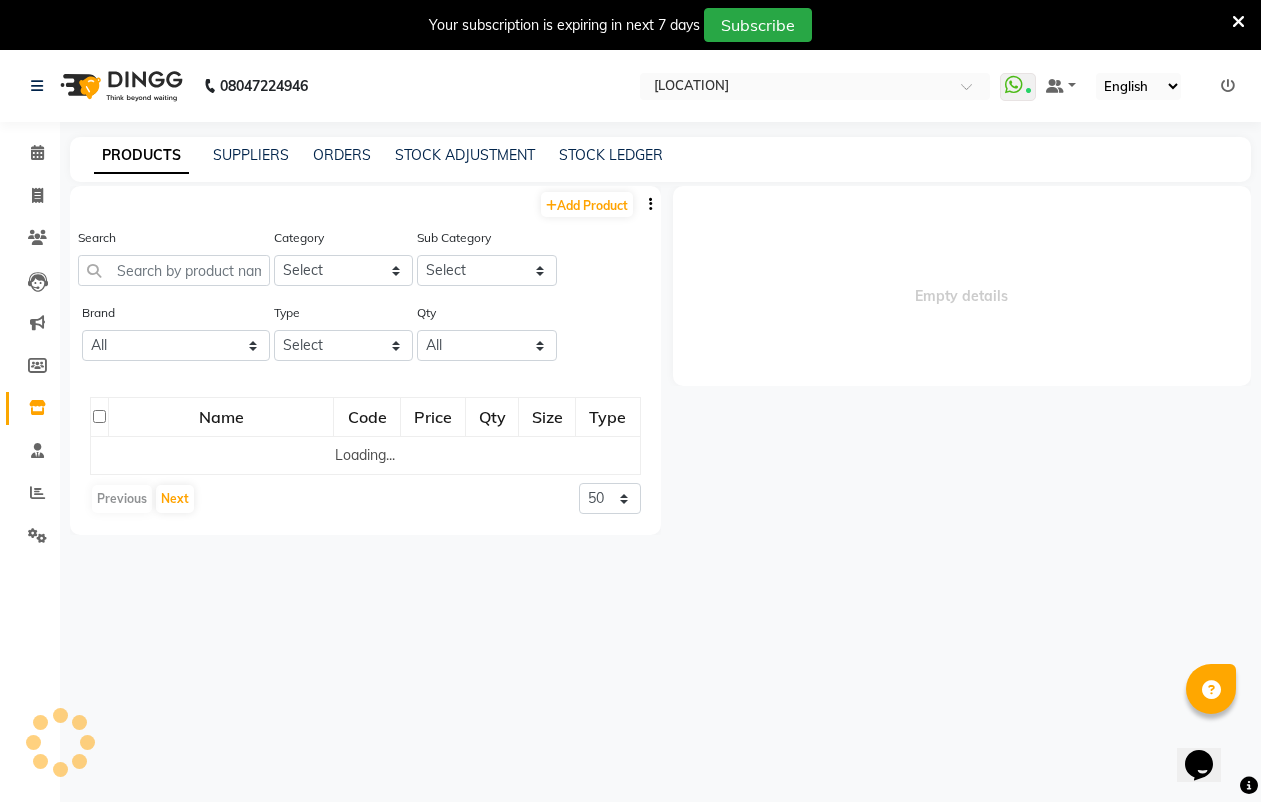 select 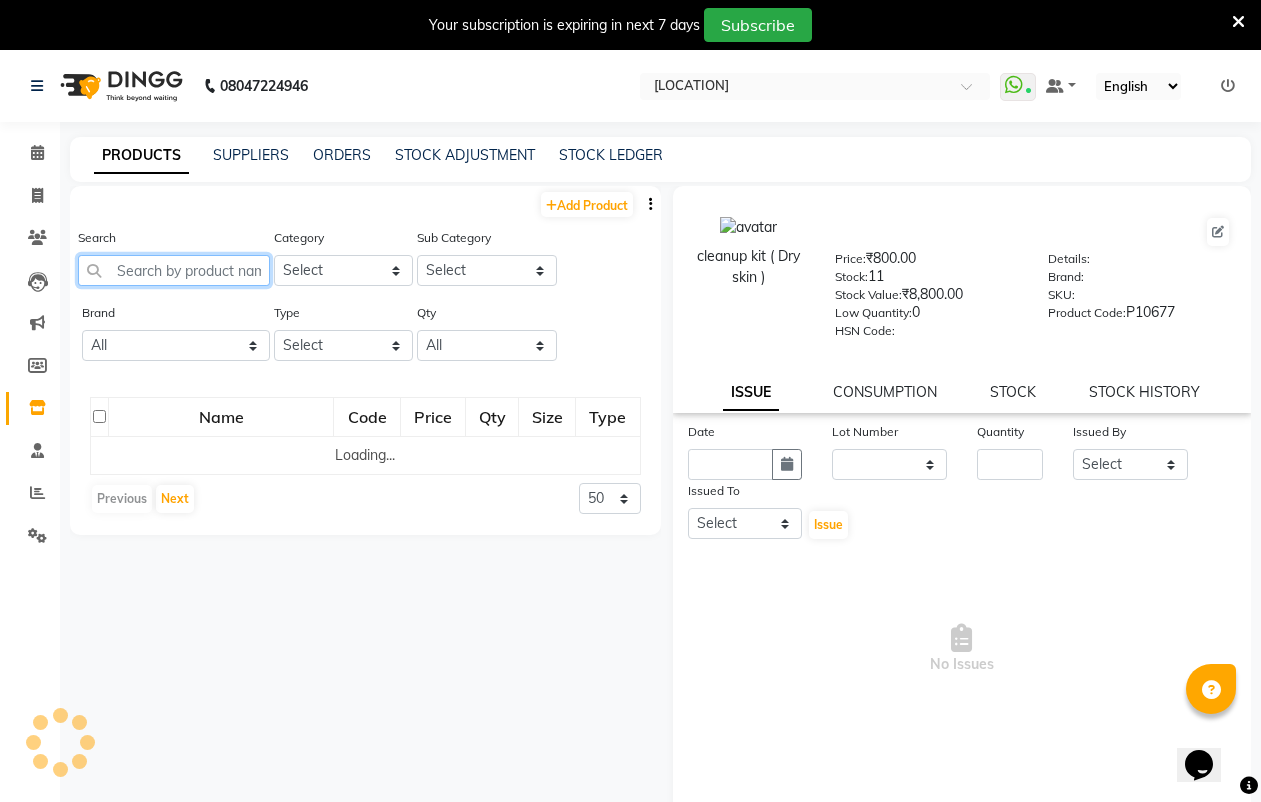 click 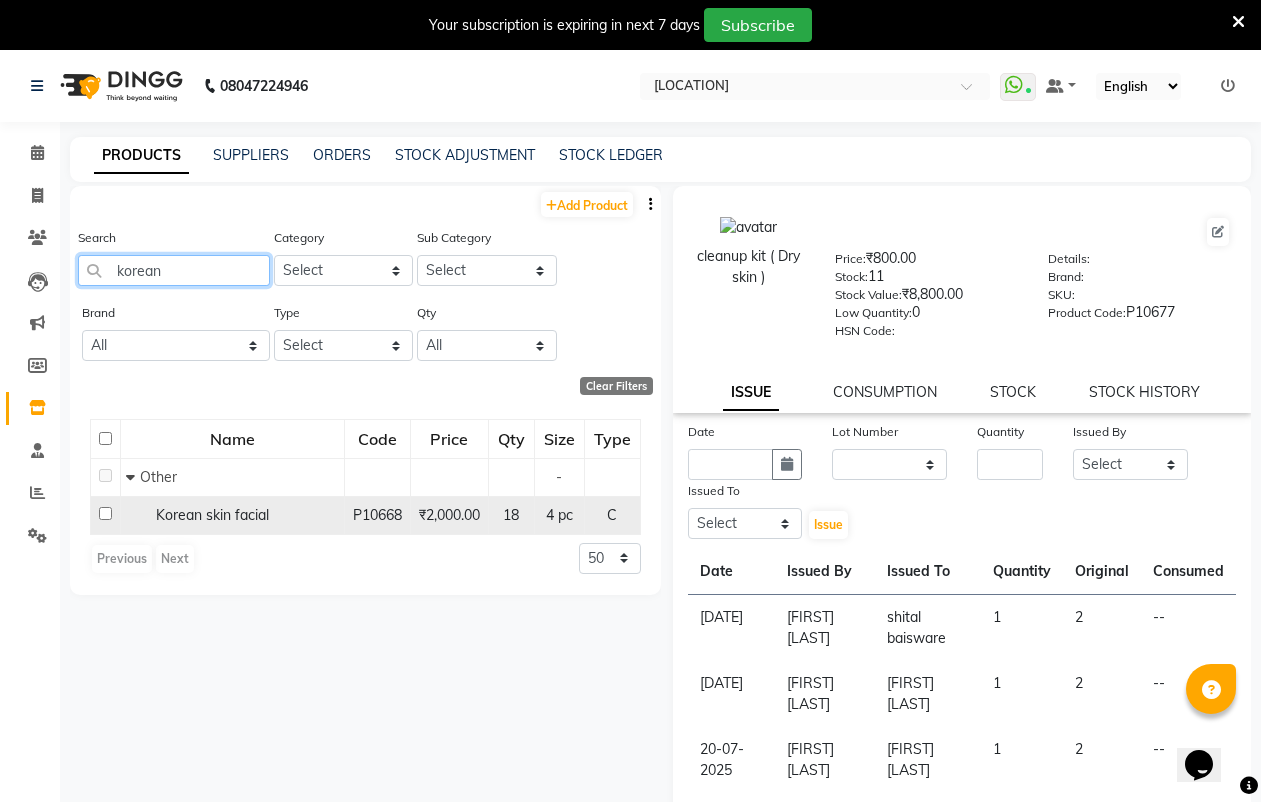 type on "korean" 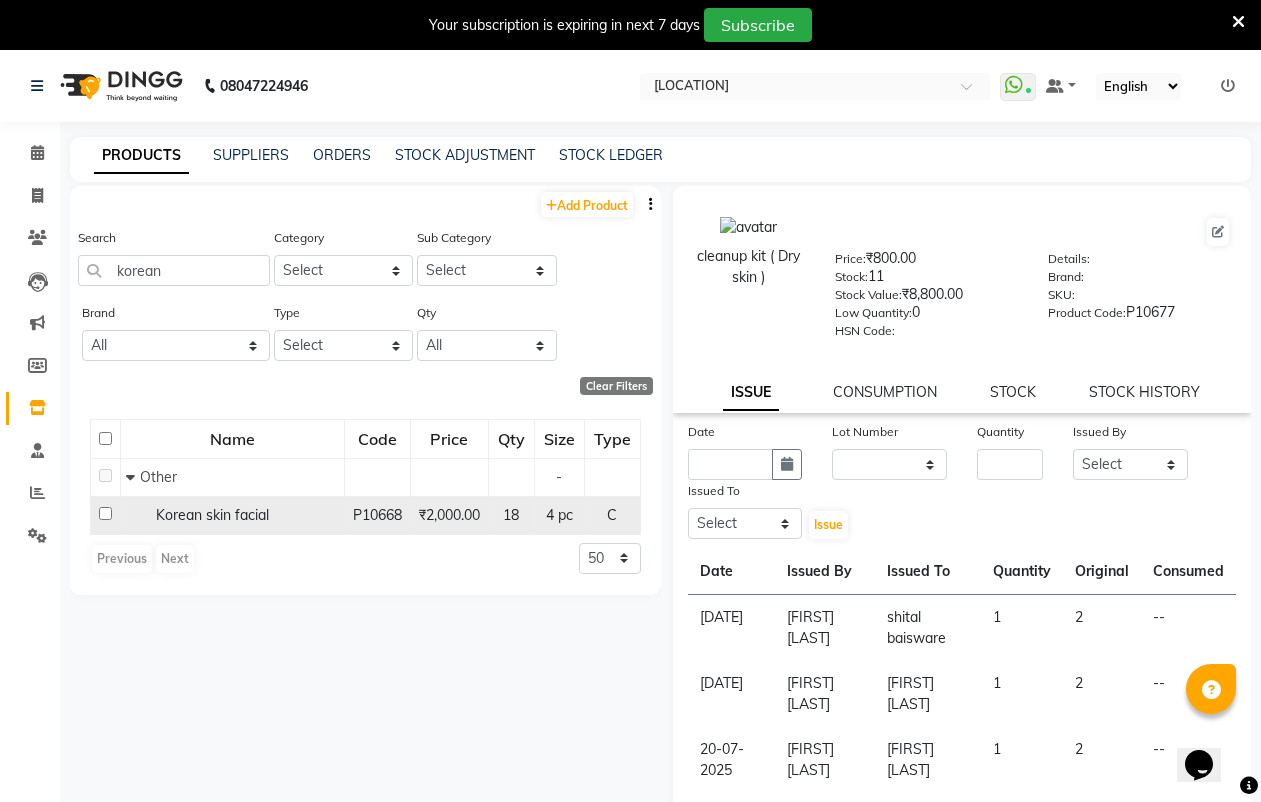 click 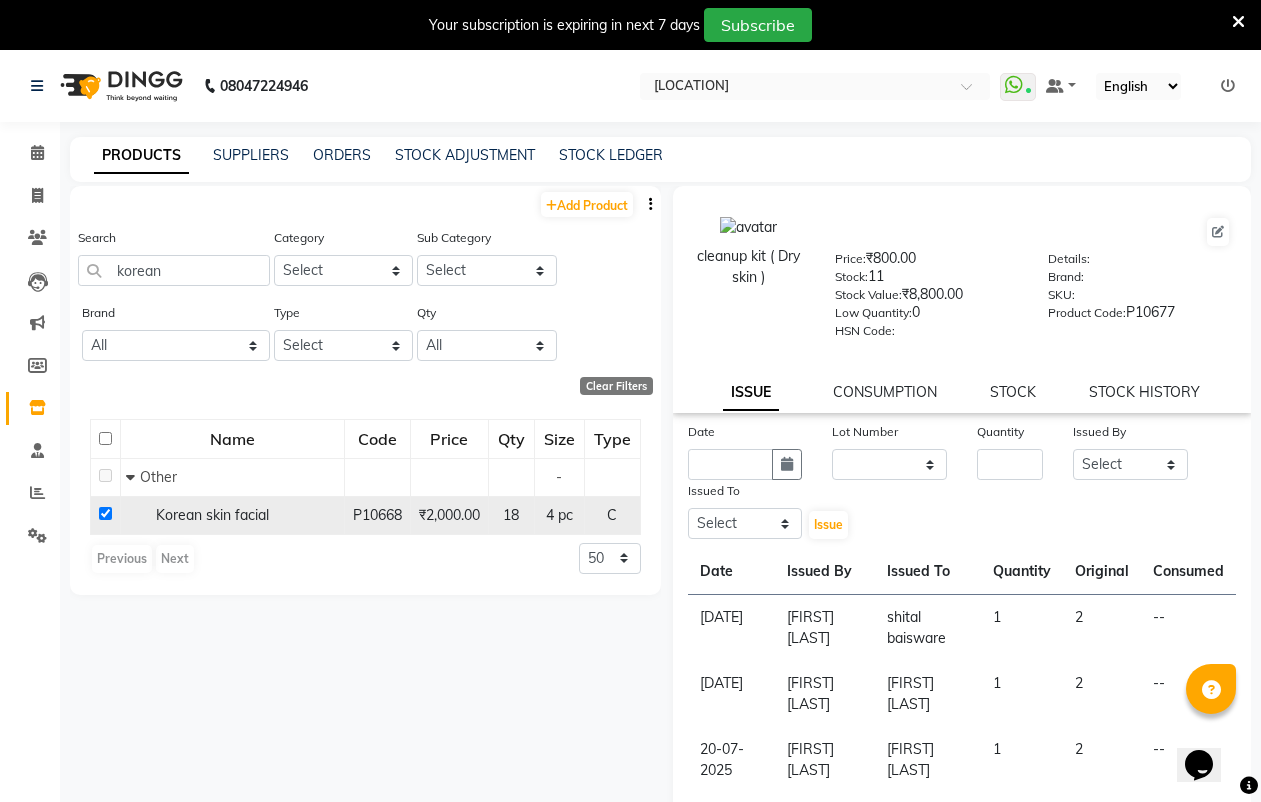 checkbox on "true" 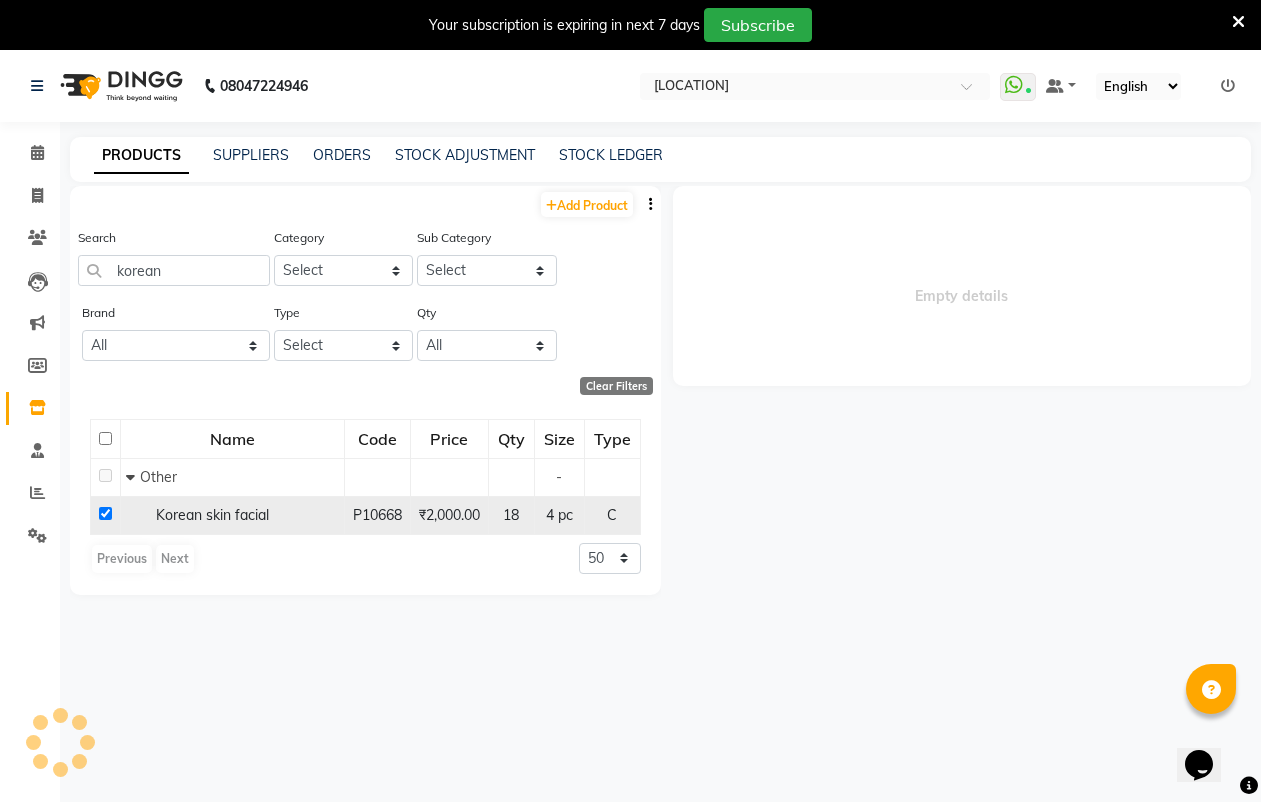 select 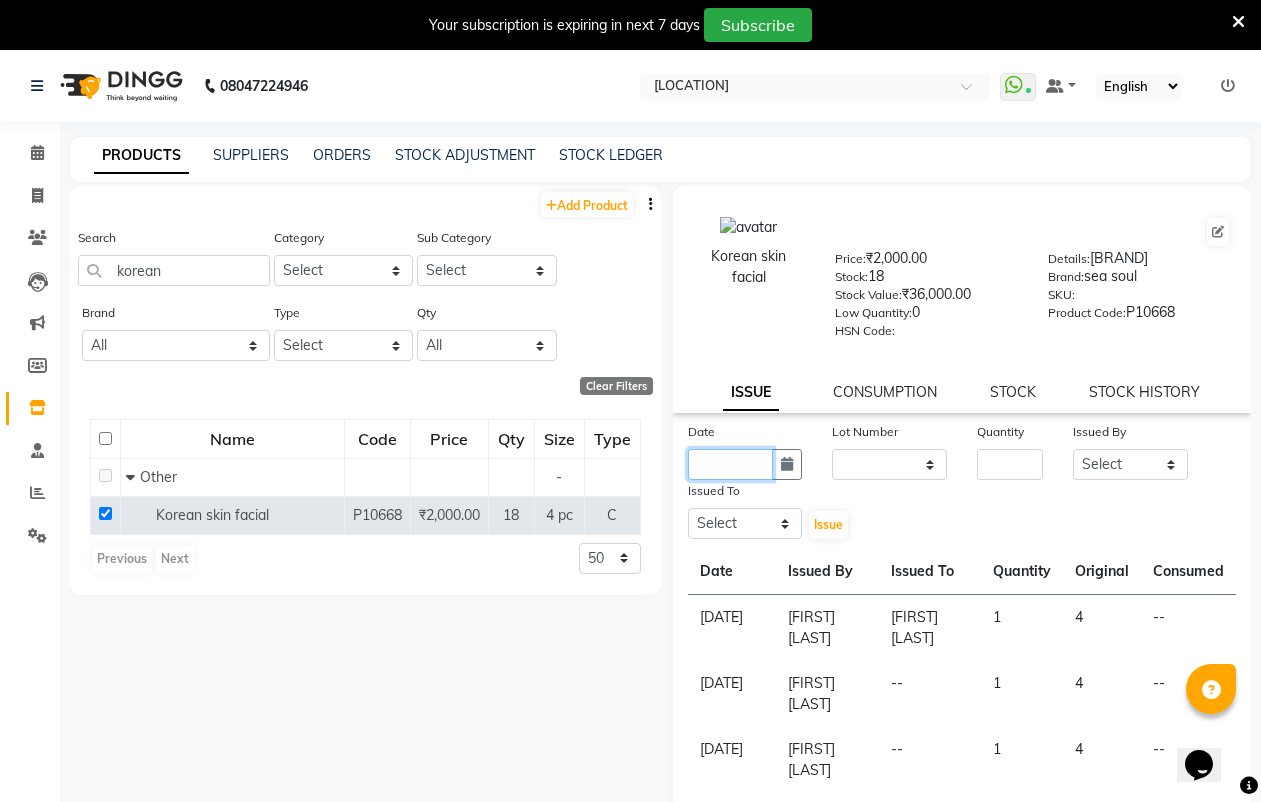 click 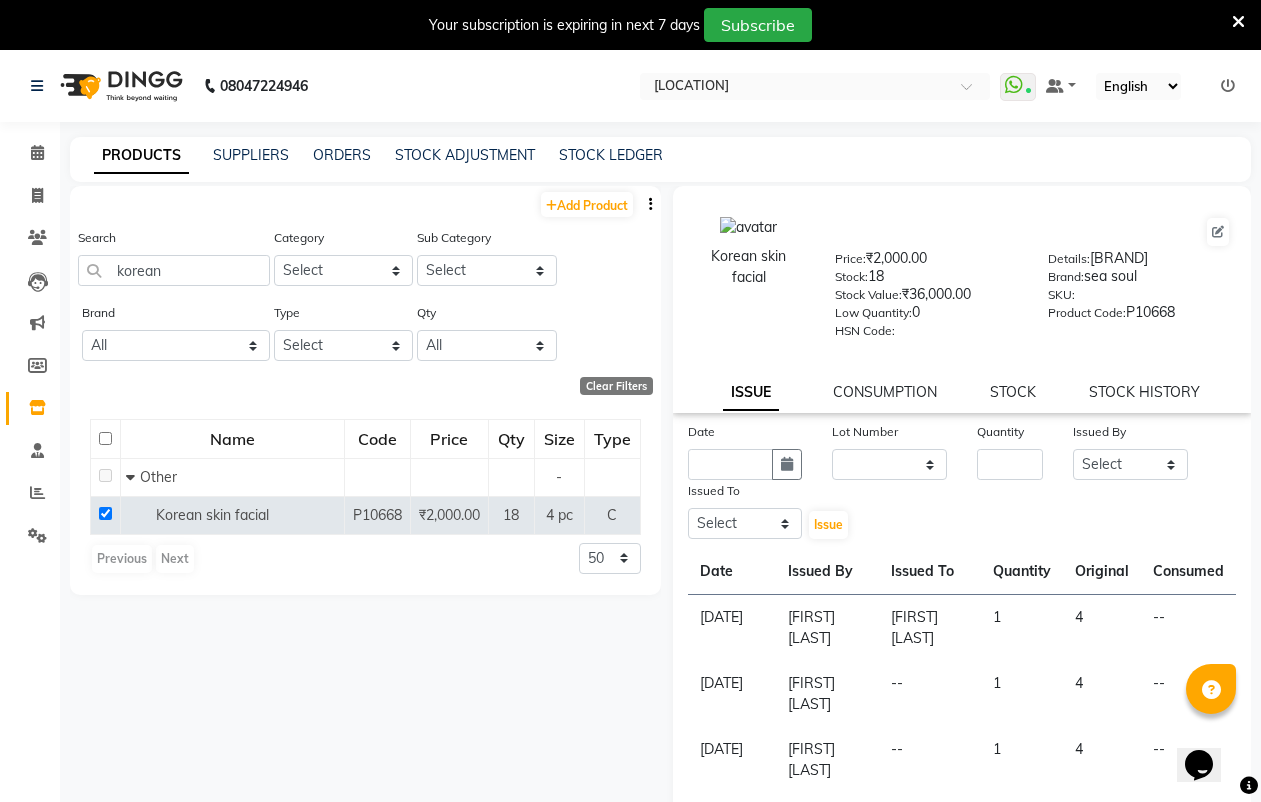 select on "8" 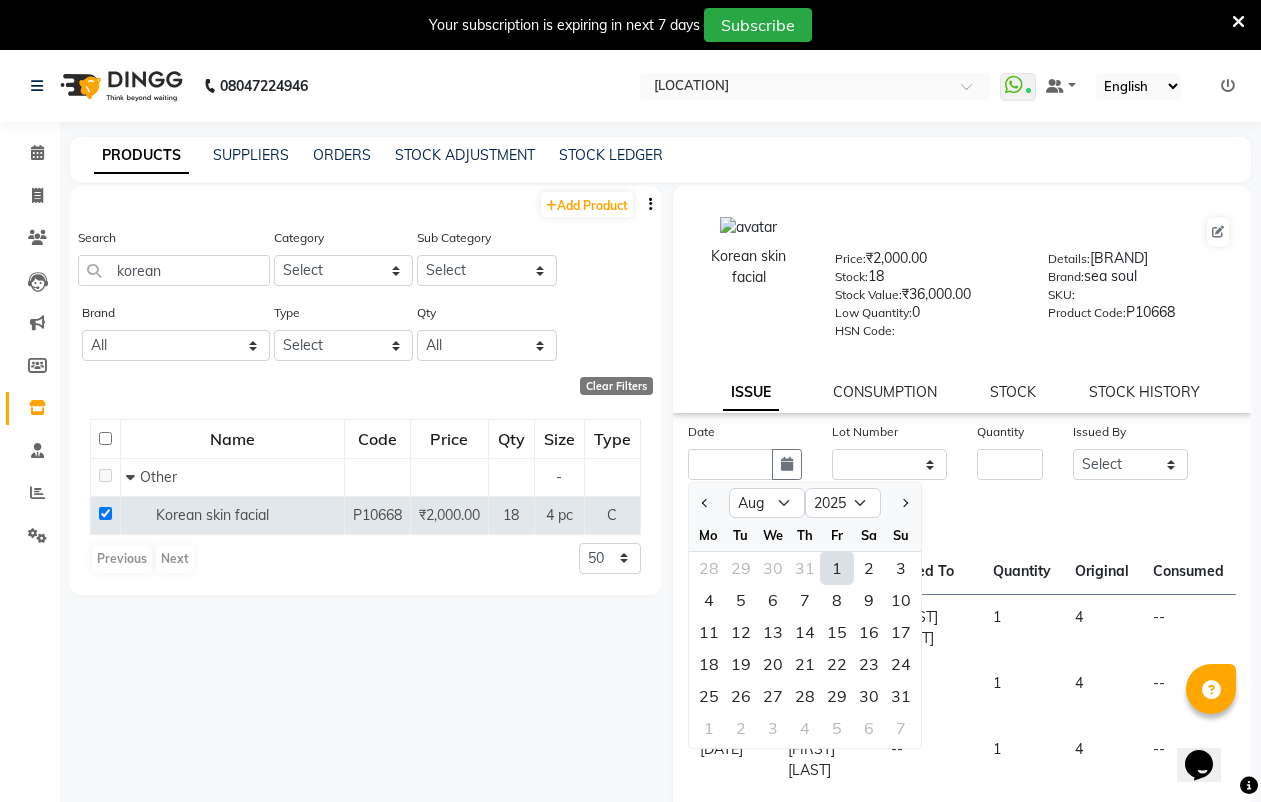 click on "1" 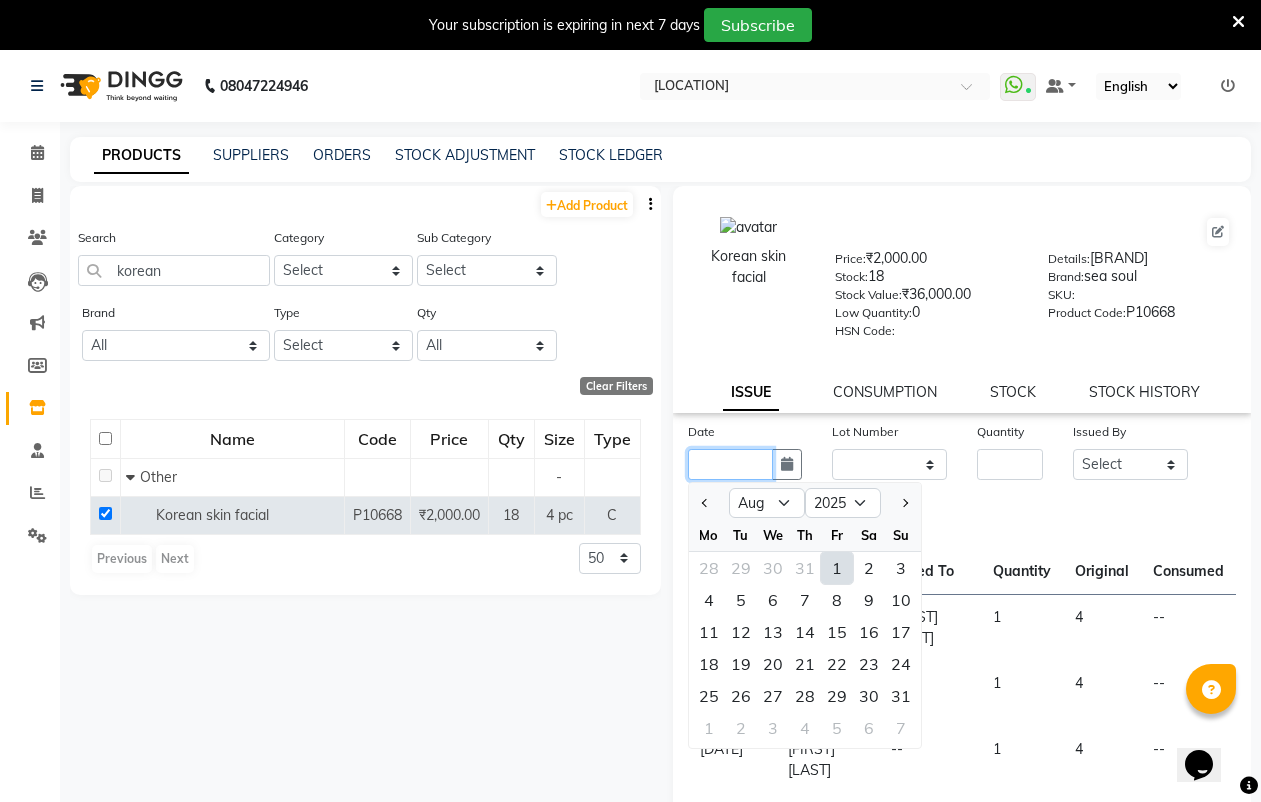 type on "01-08-2025" 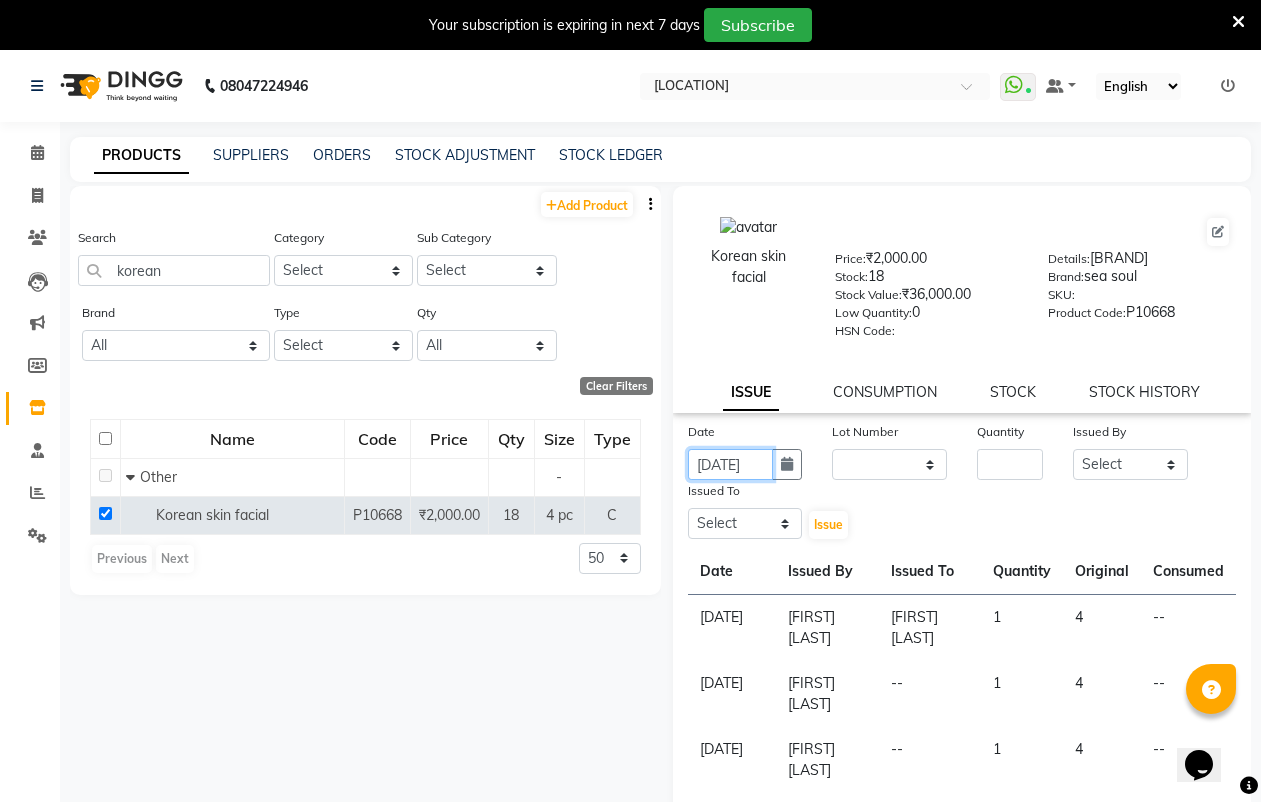 scroll, scrollTop: 0, scrollLeft: 16, axis: horizontal 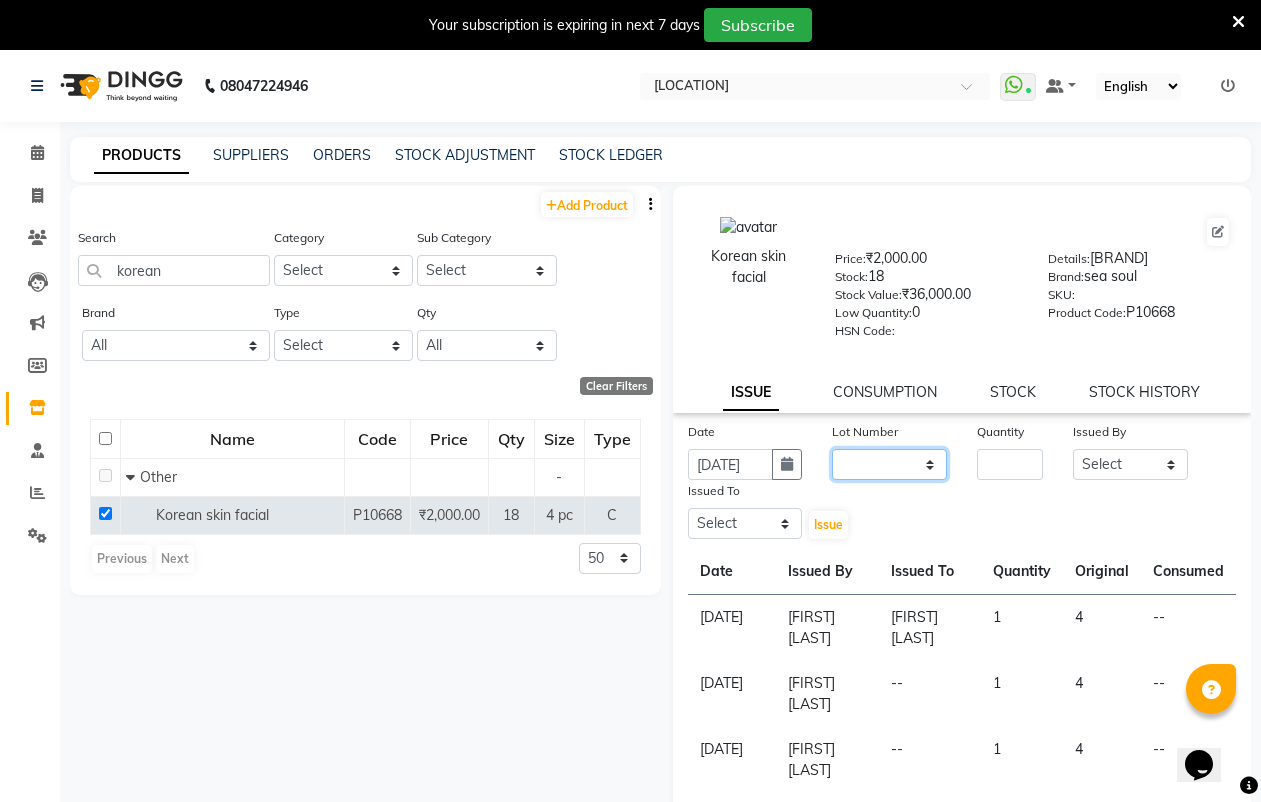 drag, startPoint x: 868, startPoint y: 470, endPoint x: 873, endPoint y: 483, distance: 13.928389 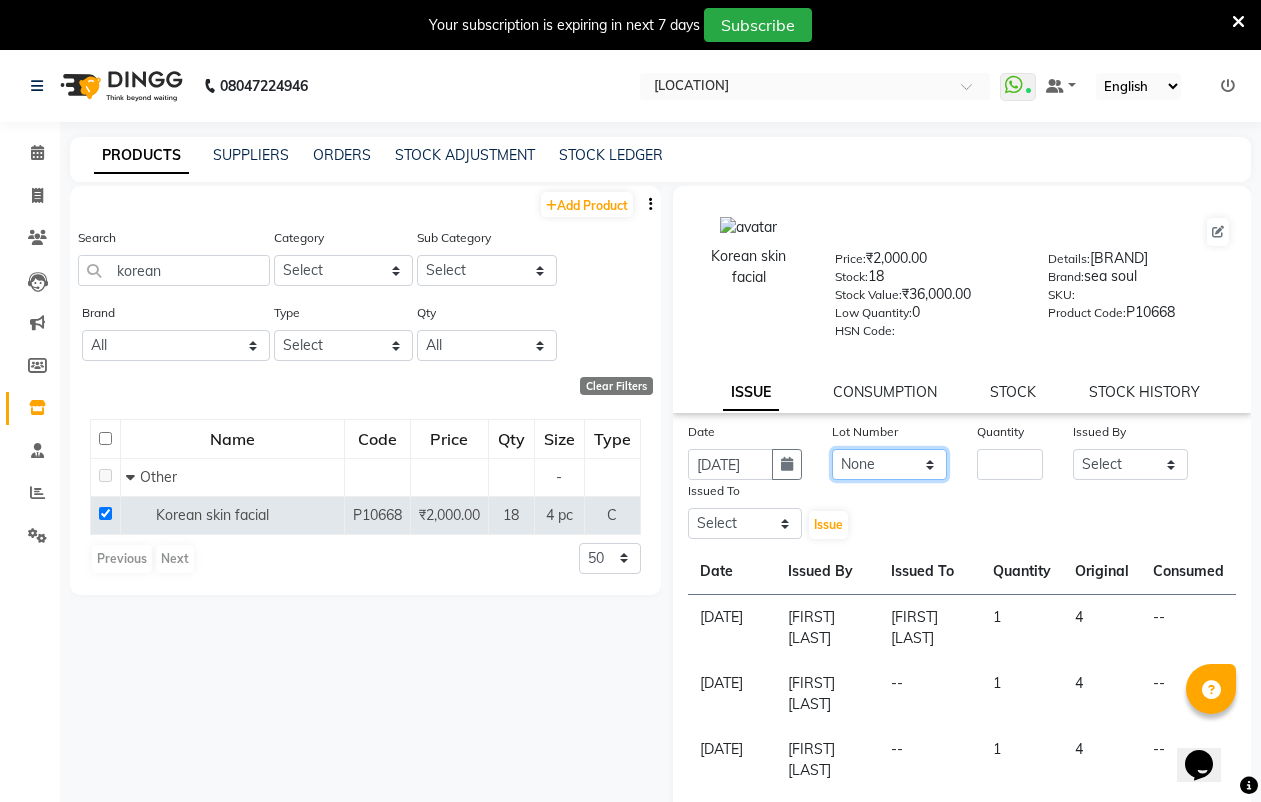 click on "None" 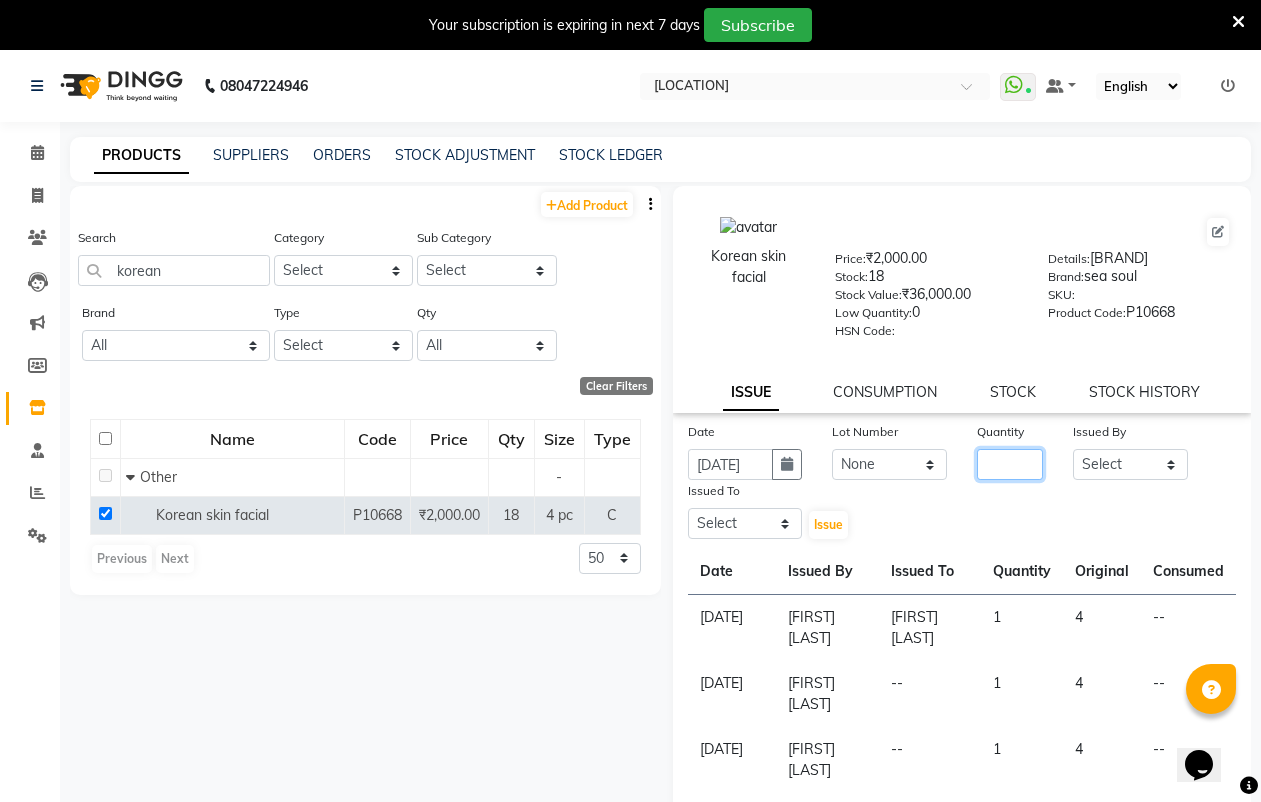 click 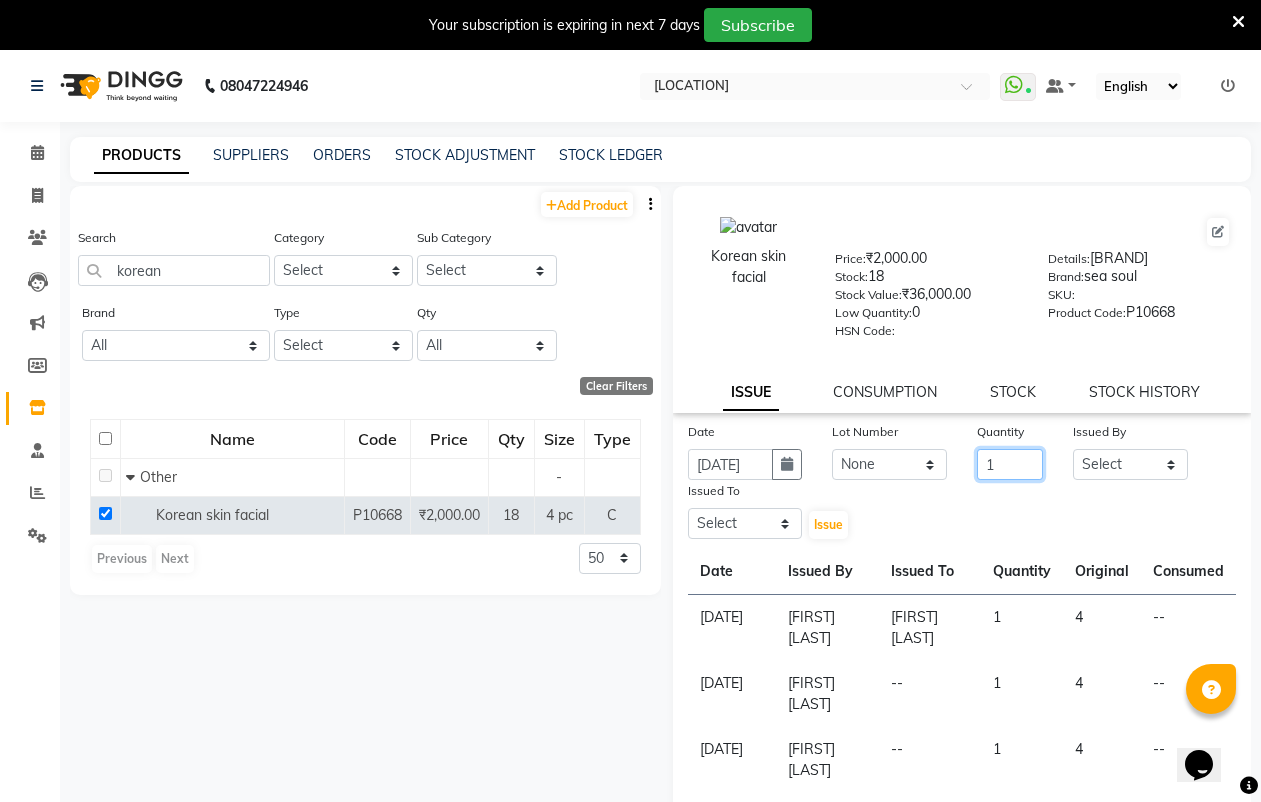 type on "1" 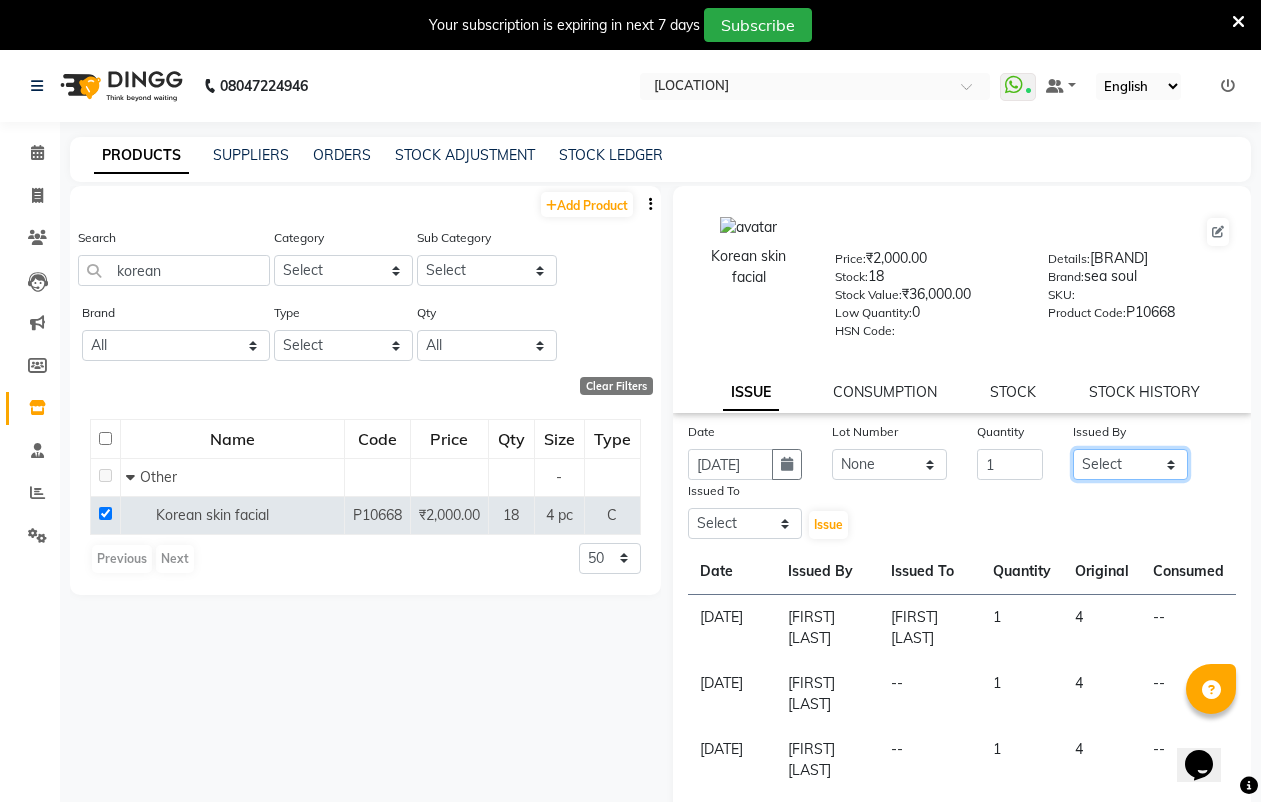 click on "Select ABHISHEK JAISWAL Akash Raut Dhanesh Sen kahkasha khan megha madavi  PRAVIN ARJUN DAKAHA  rishika sanwane shital baisware" 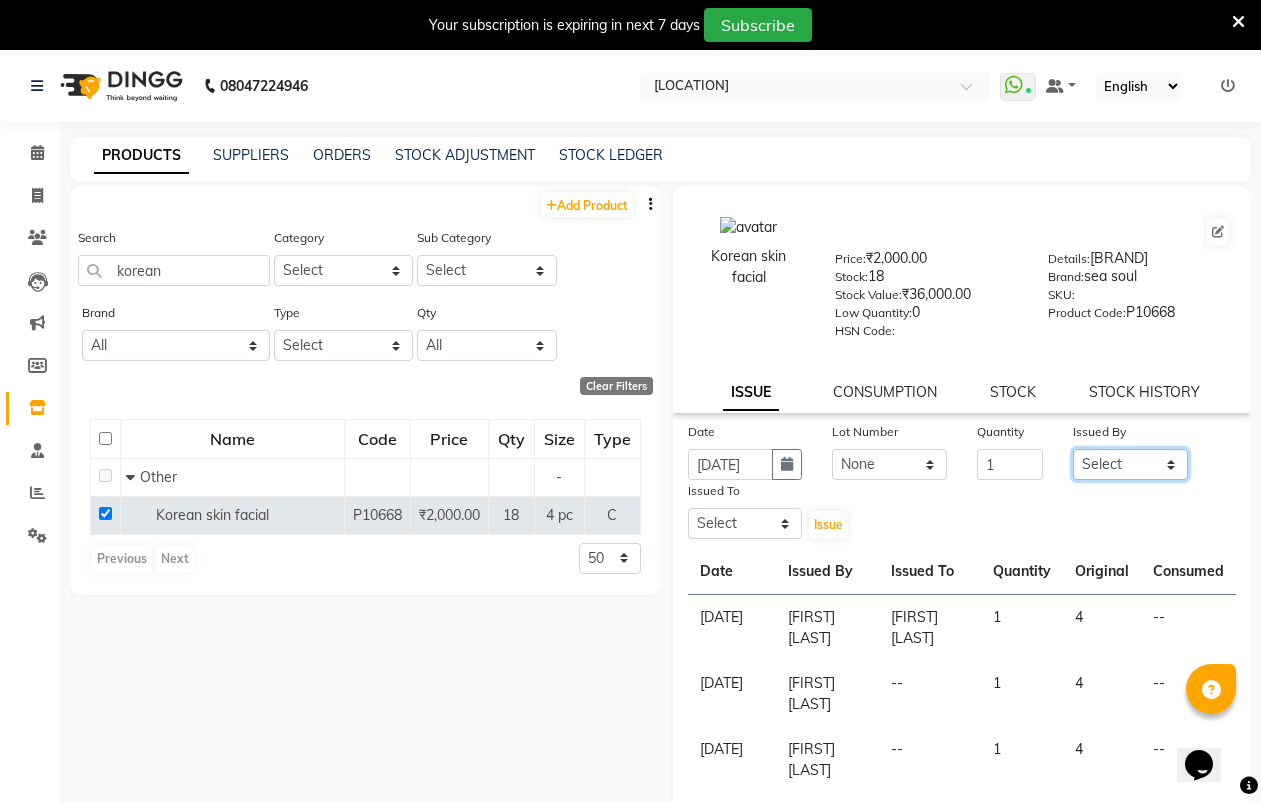 select on "82559" 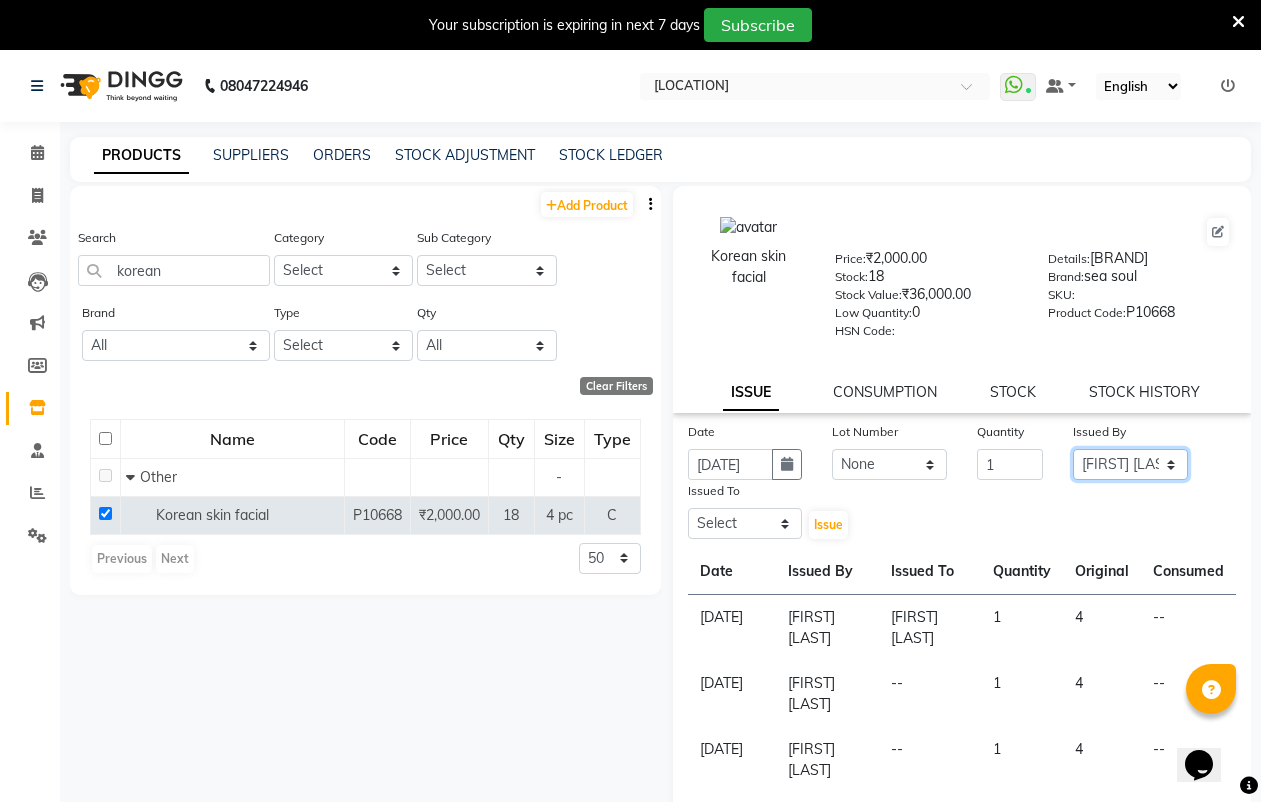 click on "Select ABHISHEK JAISWAL Akash Raut Dhanesh Sen kahkasha khan megha madavi  PRAVIN ARJUN DAKAHA  rishika sanwane shital baisware" 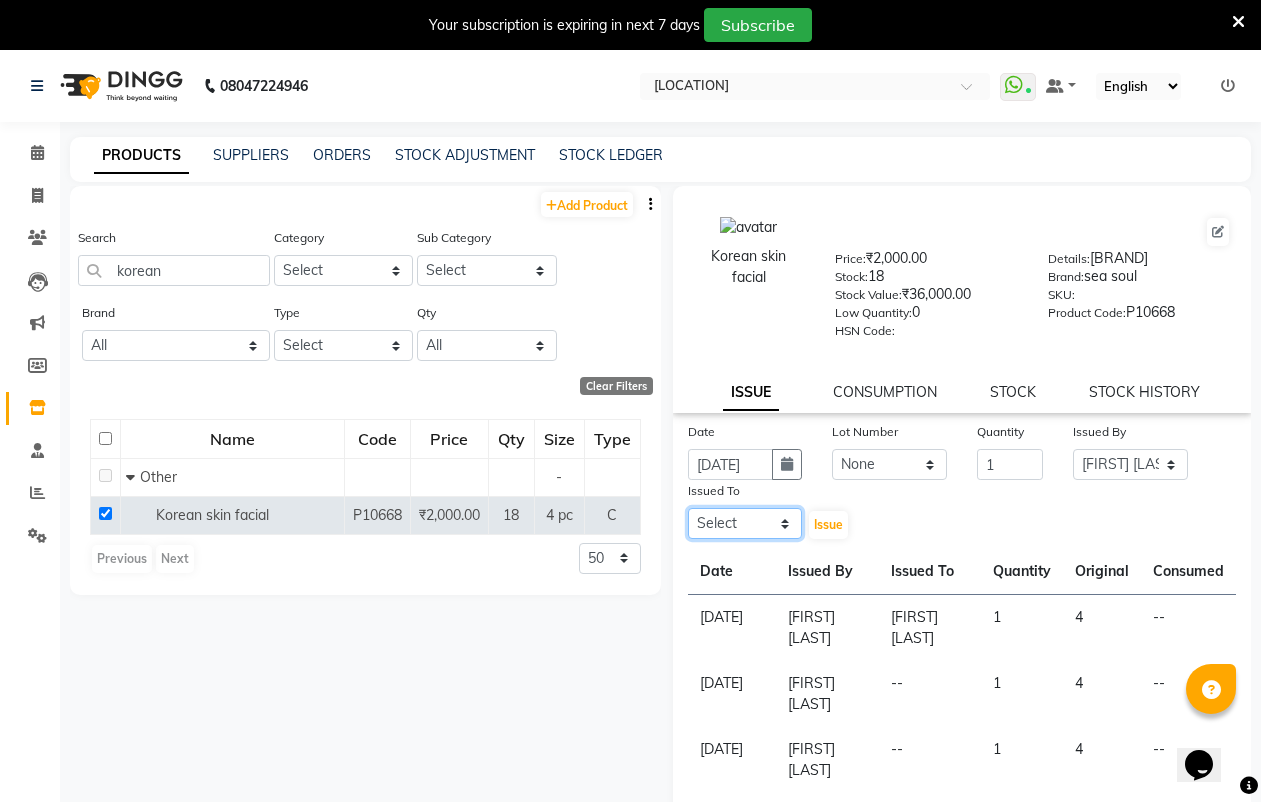 click on "Select ABHISHEK JAISWAL Akash Raut Dhanesh Sen kahkasha khan megha madavi  PRAVIN ARJUN DAKAHA  rishika sanwane shital baisware" 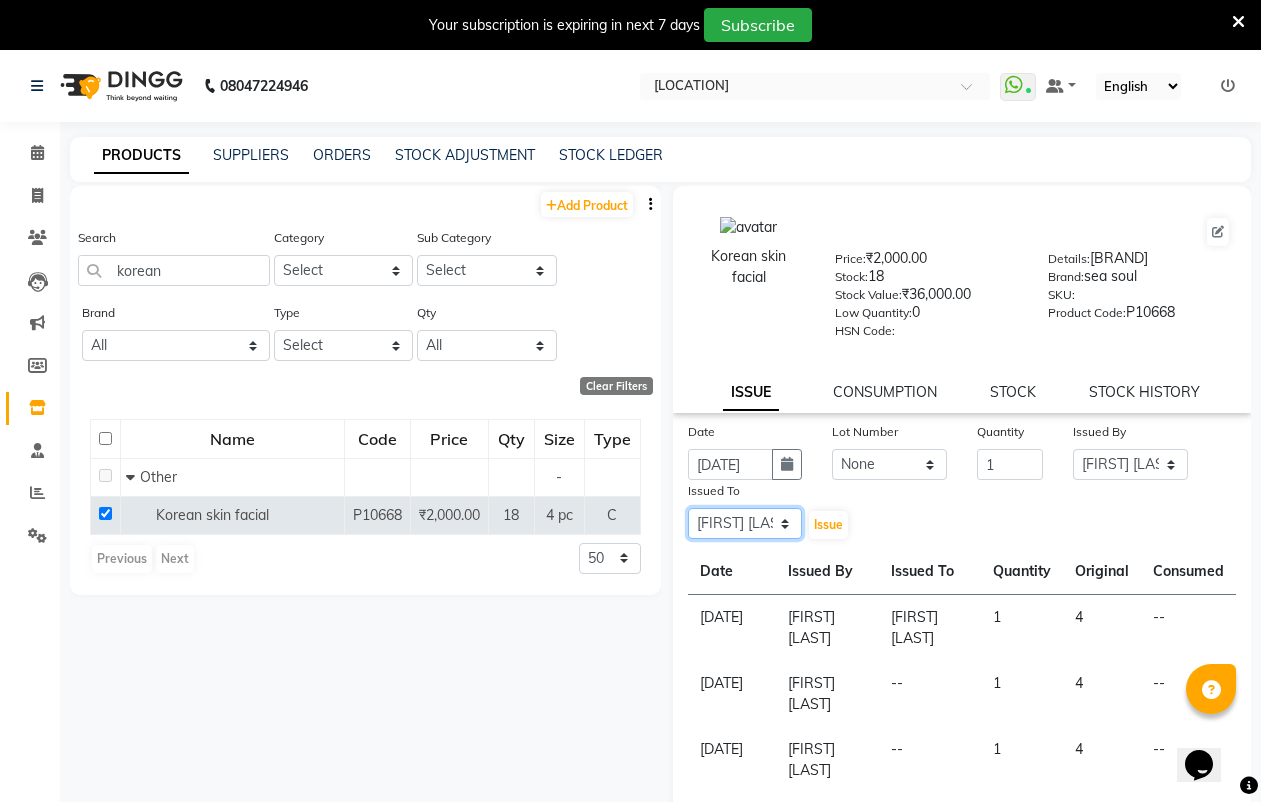 click on "Select ABHISHEK JAISWAL Akash Raut Dhanesh Sen kahkasha khan megha madavi  PRAVIN ARJUN DAKAHA  rishika sanwane shital baisware" 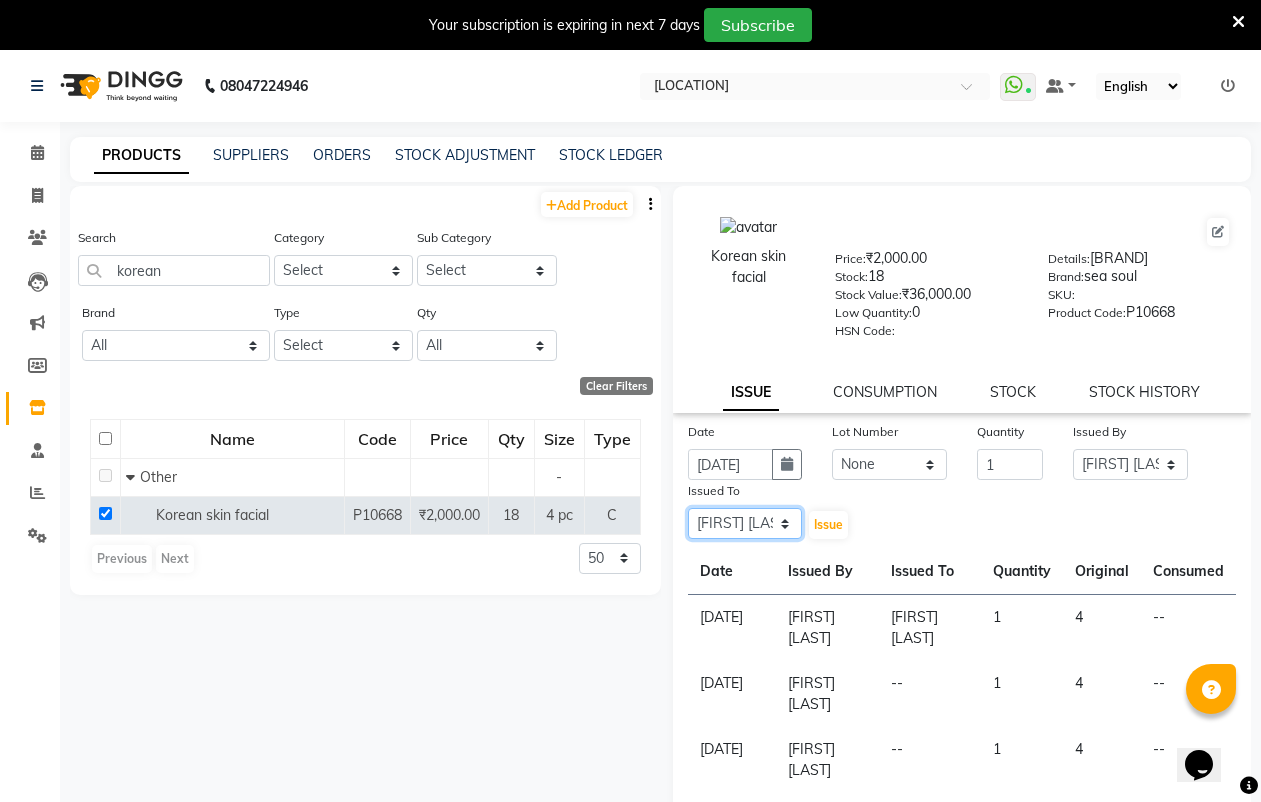 click on "Select ABHISHEK JAISWAL Akash Raut Dhanesh Sen kahkasha khan megha madavi  PRAVIN ARJUN DAKAHA  rishika sanwane shital baisware" 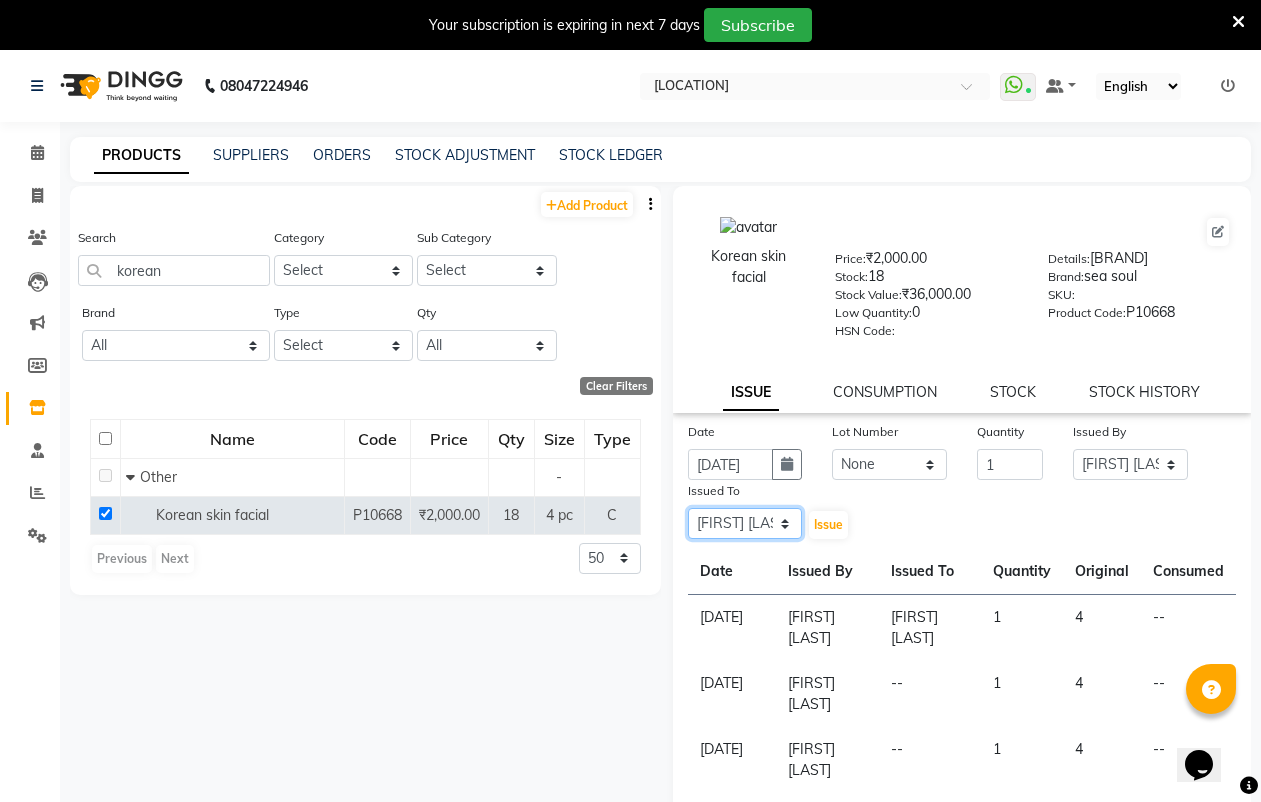 select on "83848" 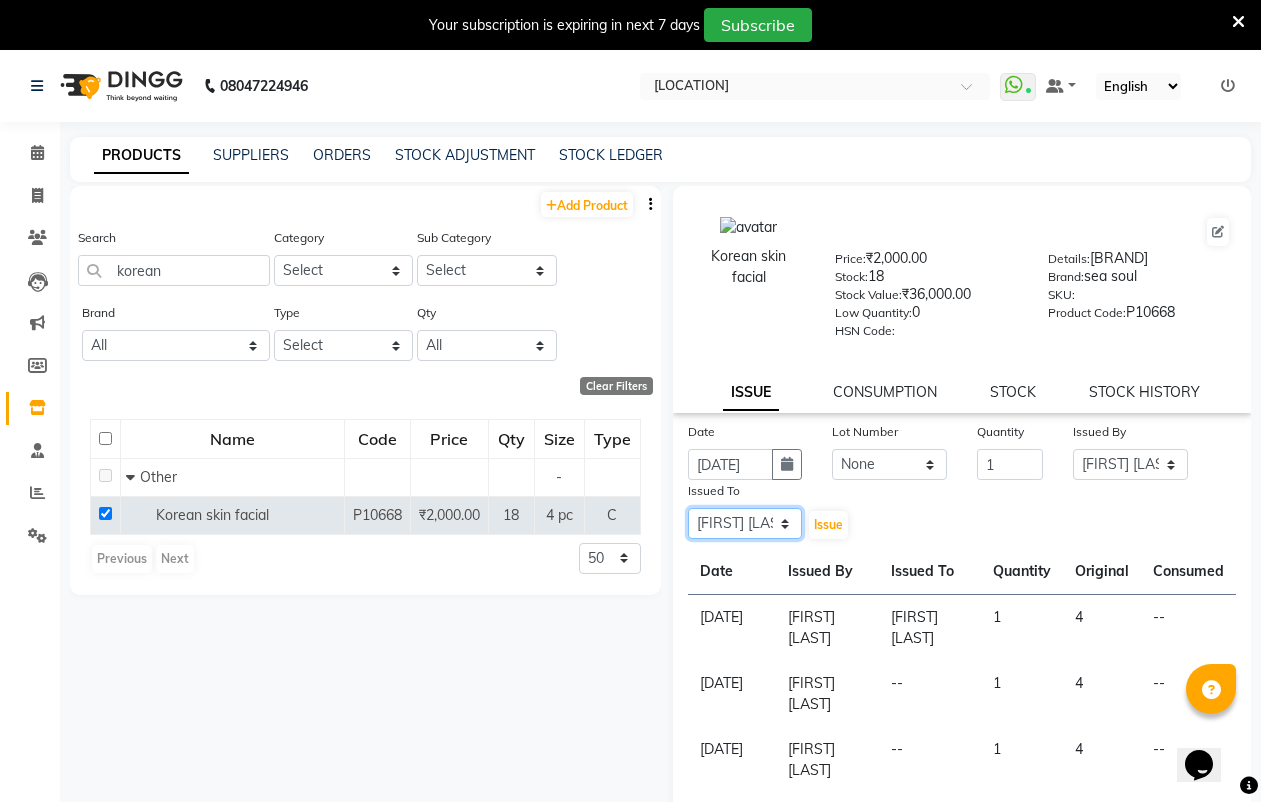 click on "Select ABHISHEK JAISWAL Akash Raut Dhanesh Sen kahkasha khan megha madavi  PRAVIN ARJUN DAKAHA  rishika sanwane shital baisware" 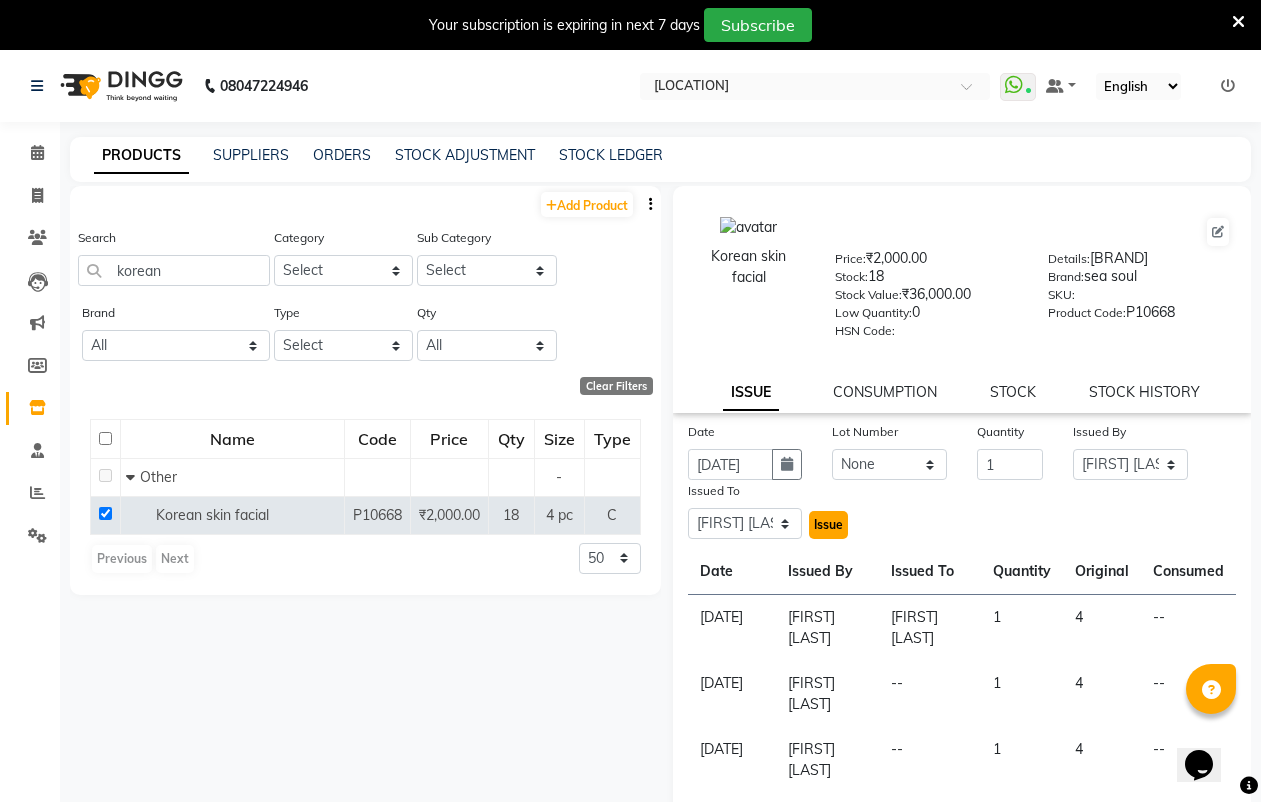 click on "Issue" 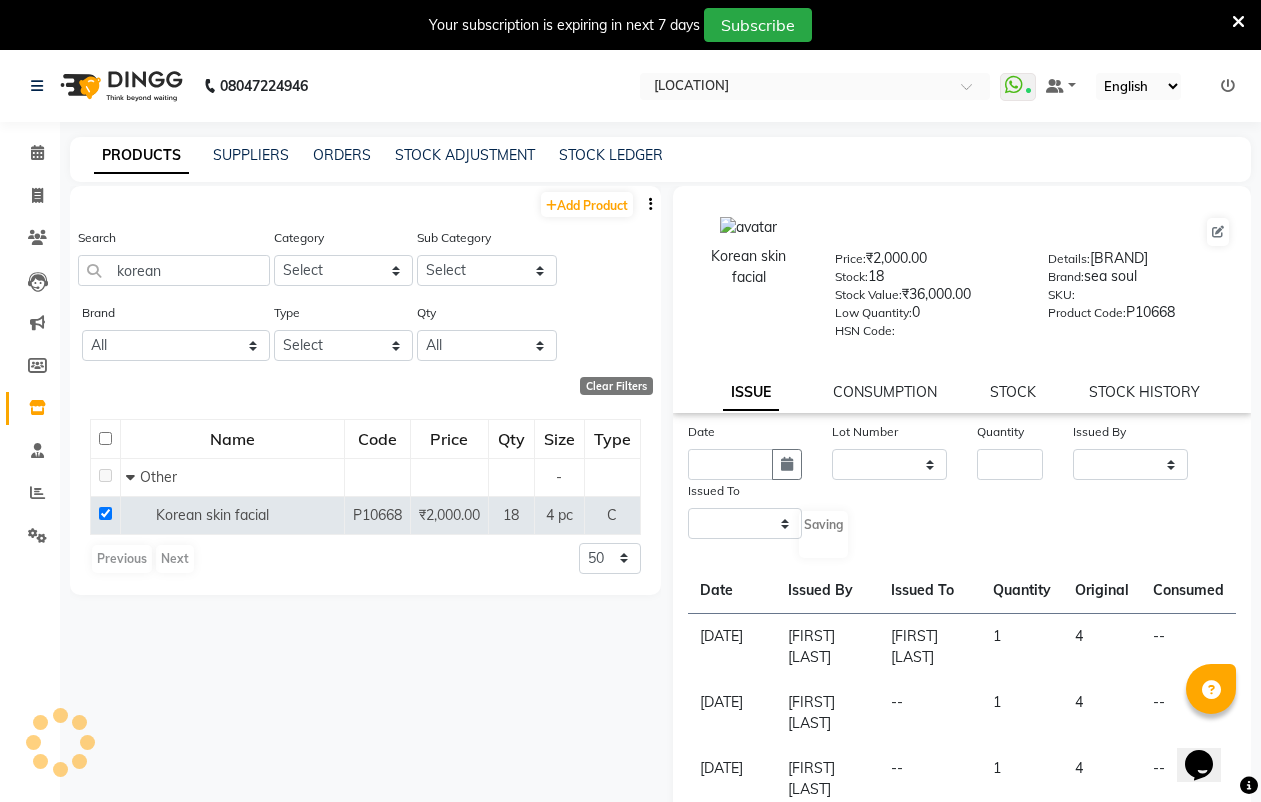select 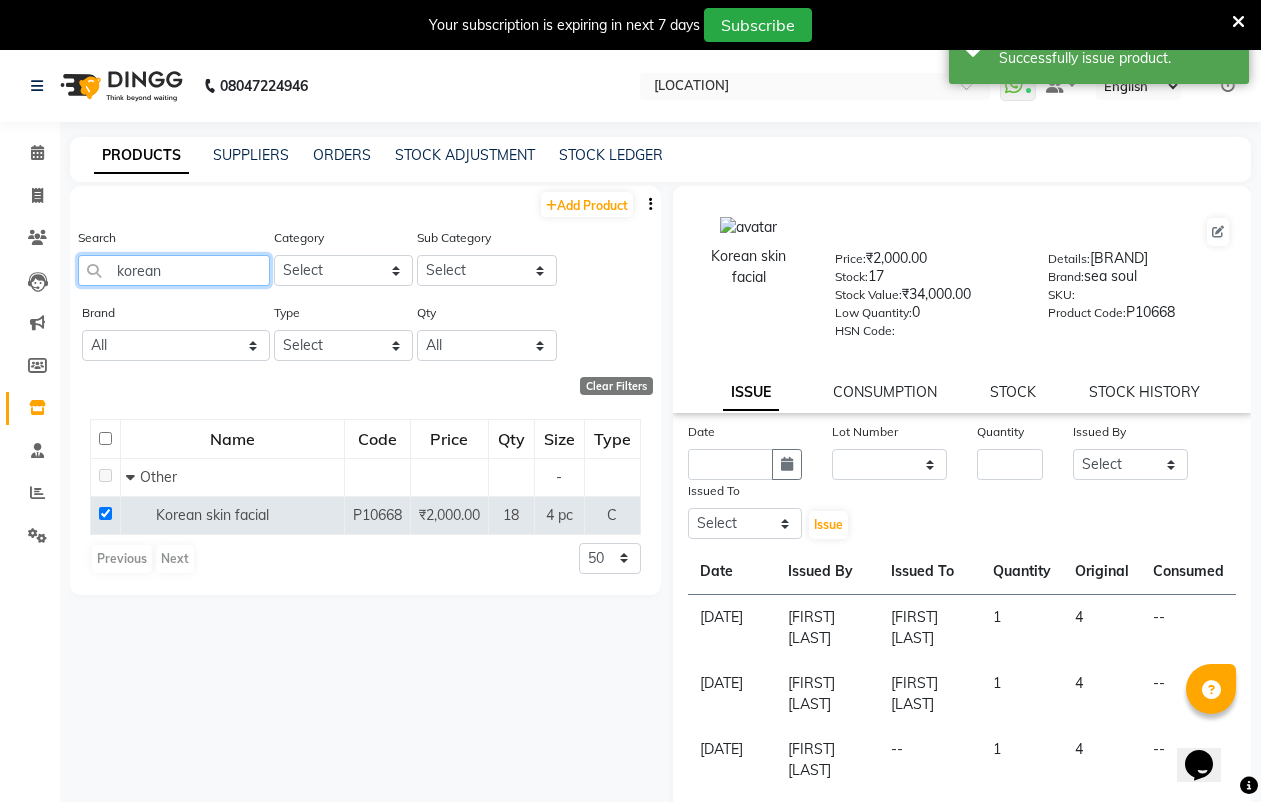 click on "korean" 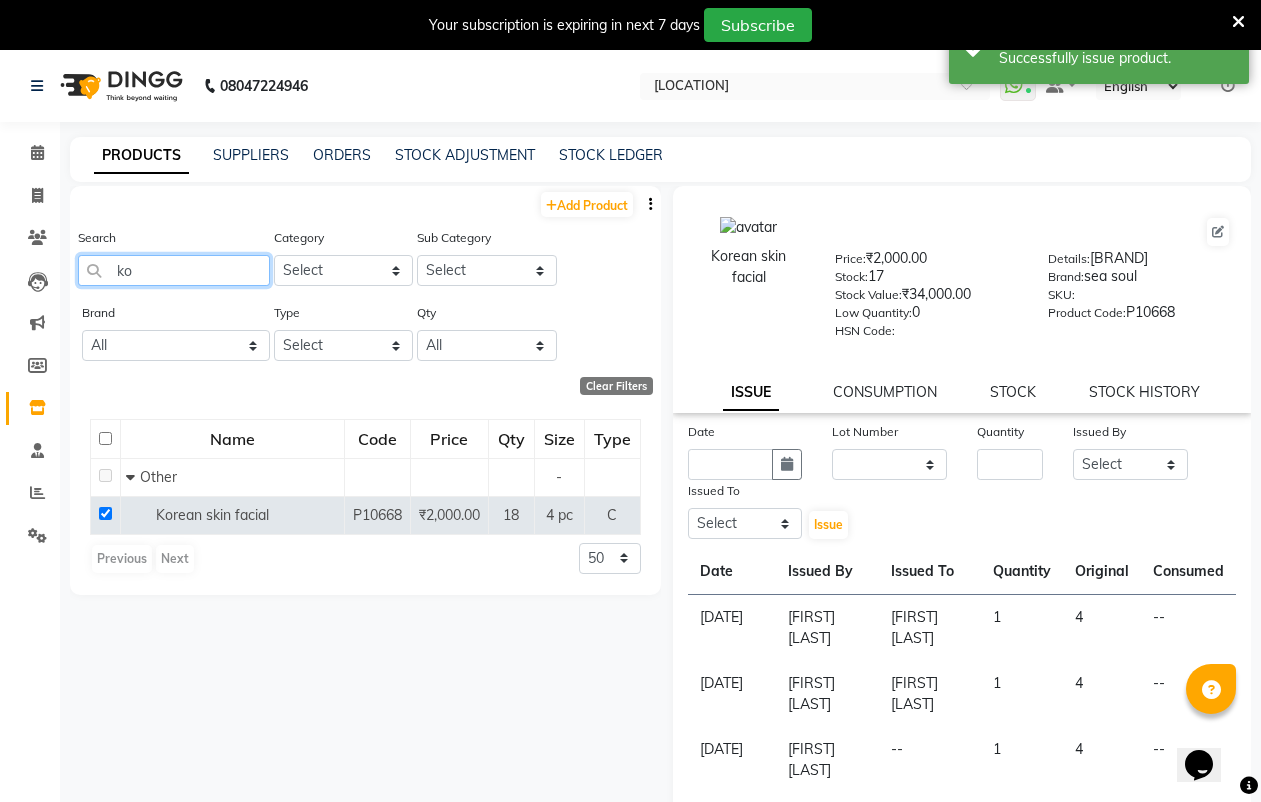 type on "k" 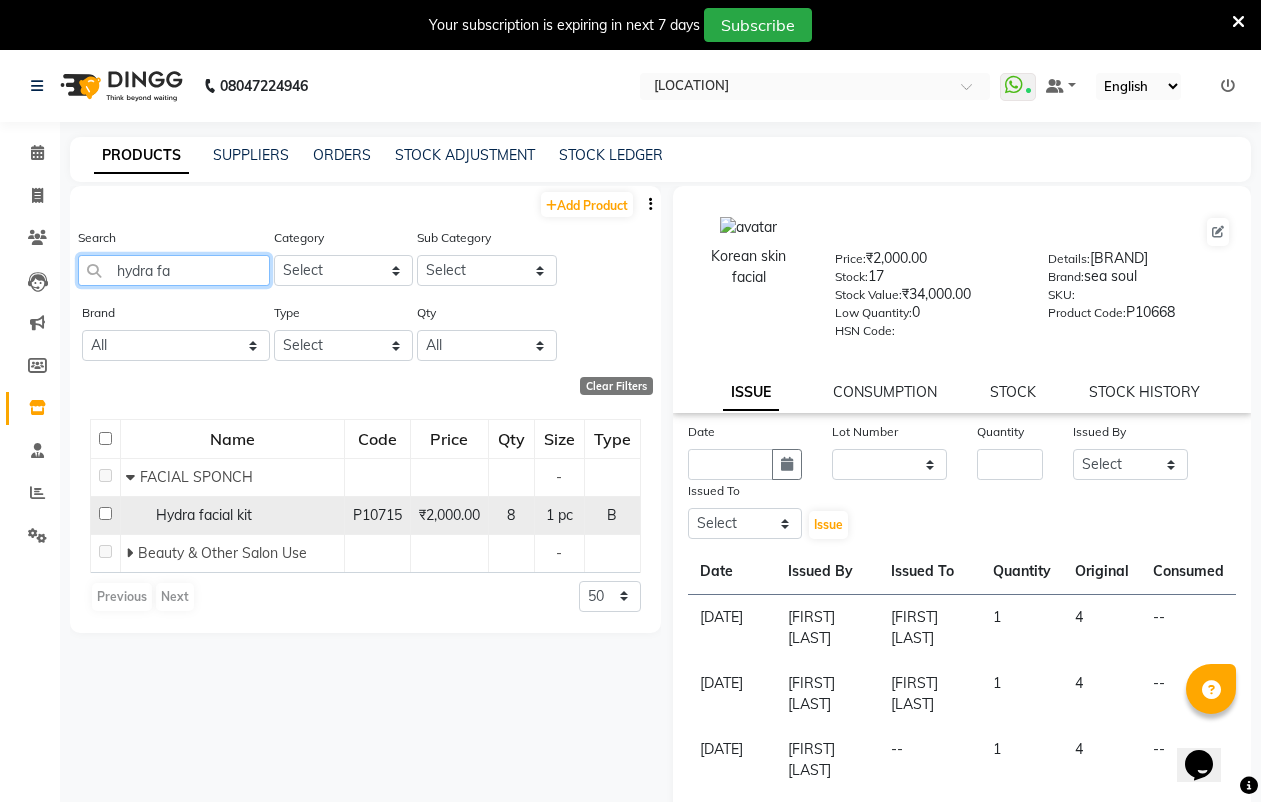 type on "hydra fa" 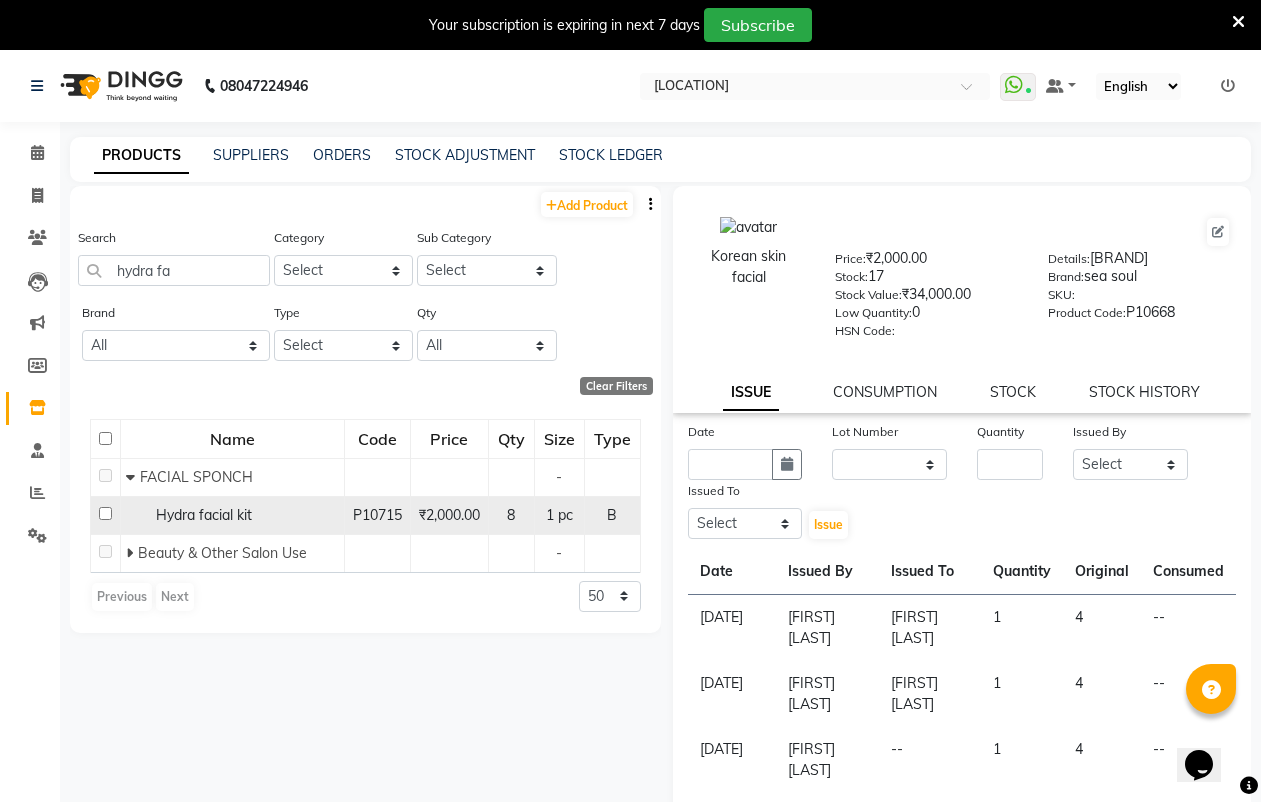 click 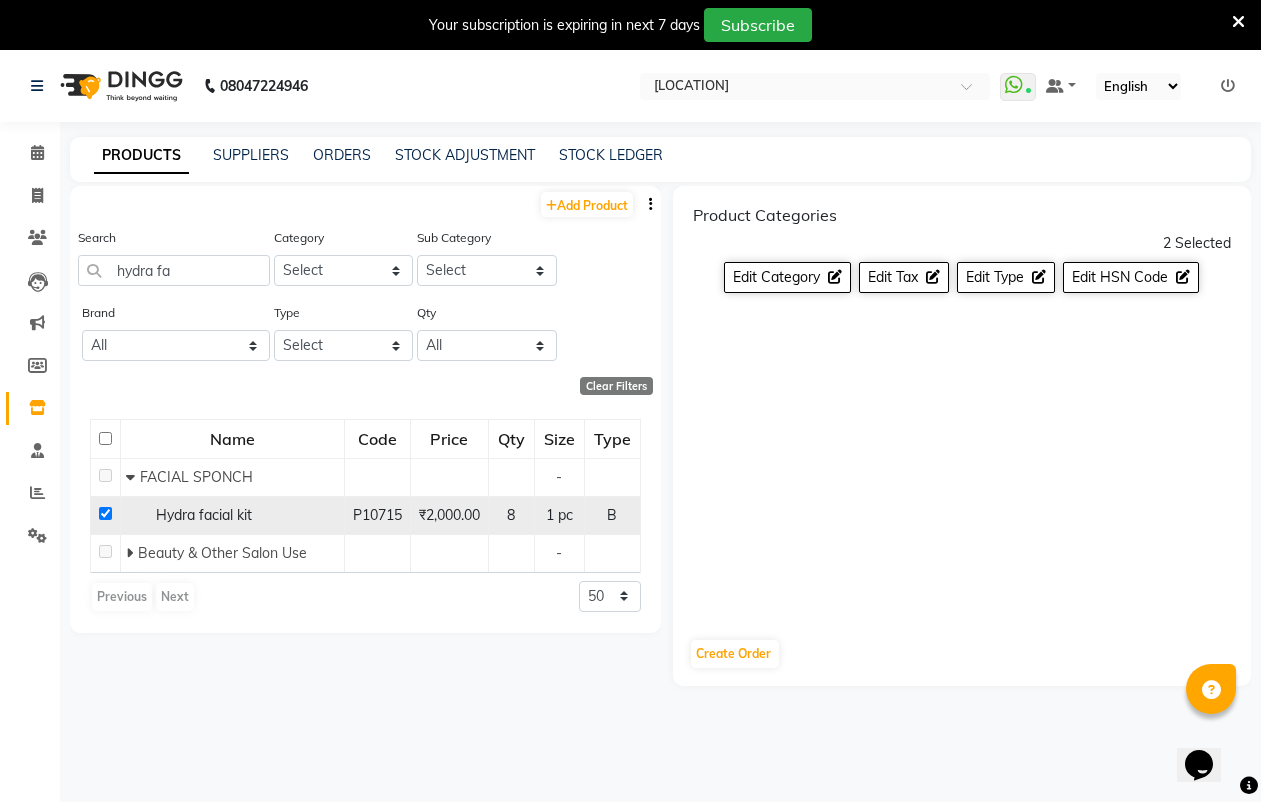click 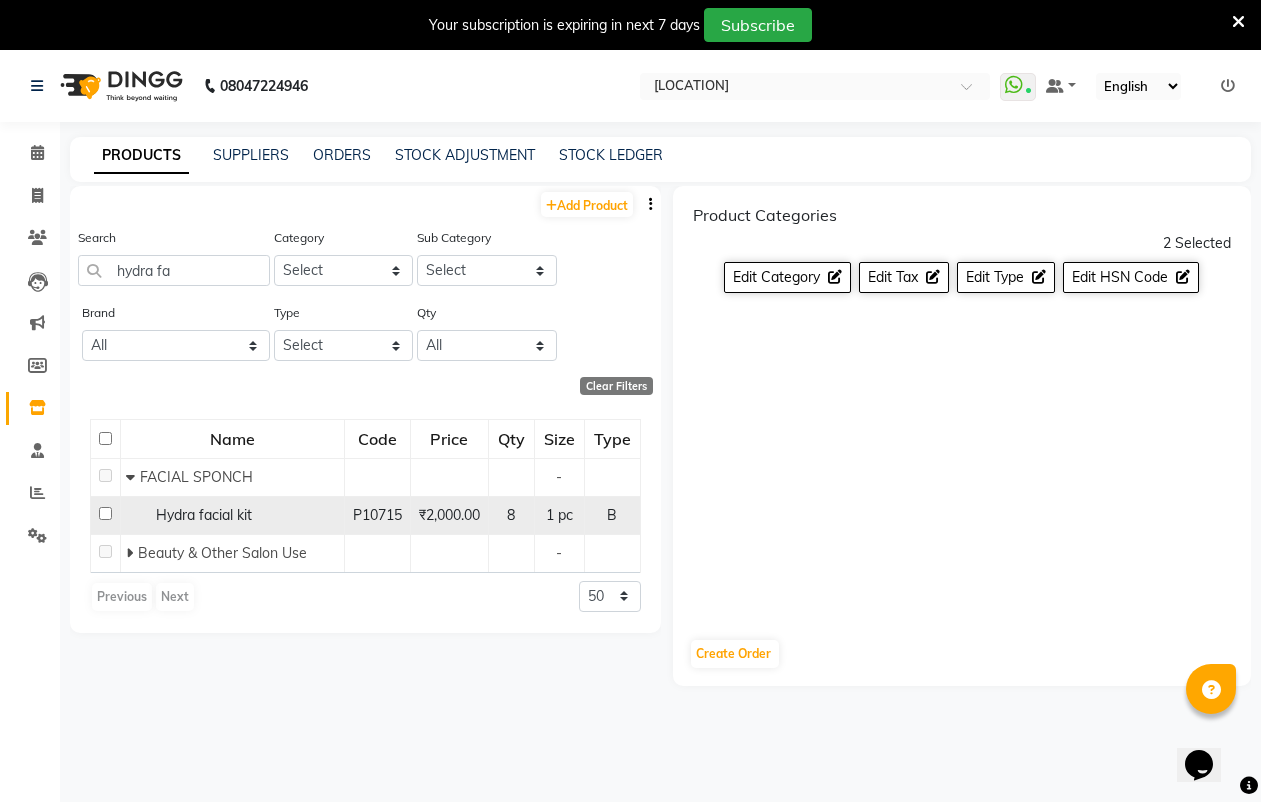 checkbox on "false" 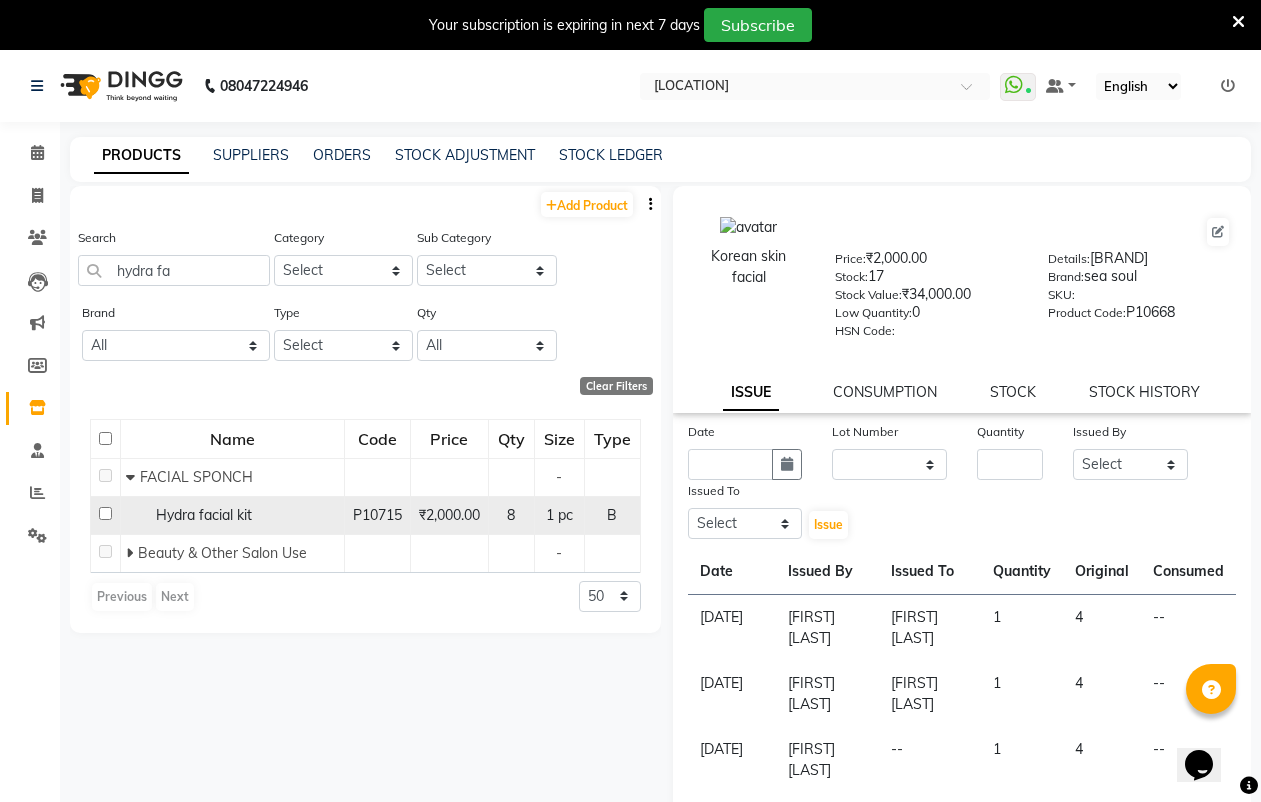 click 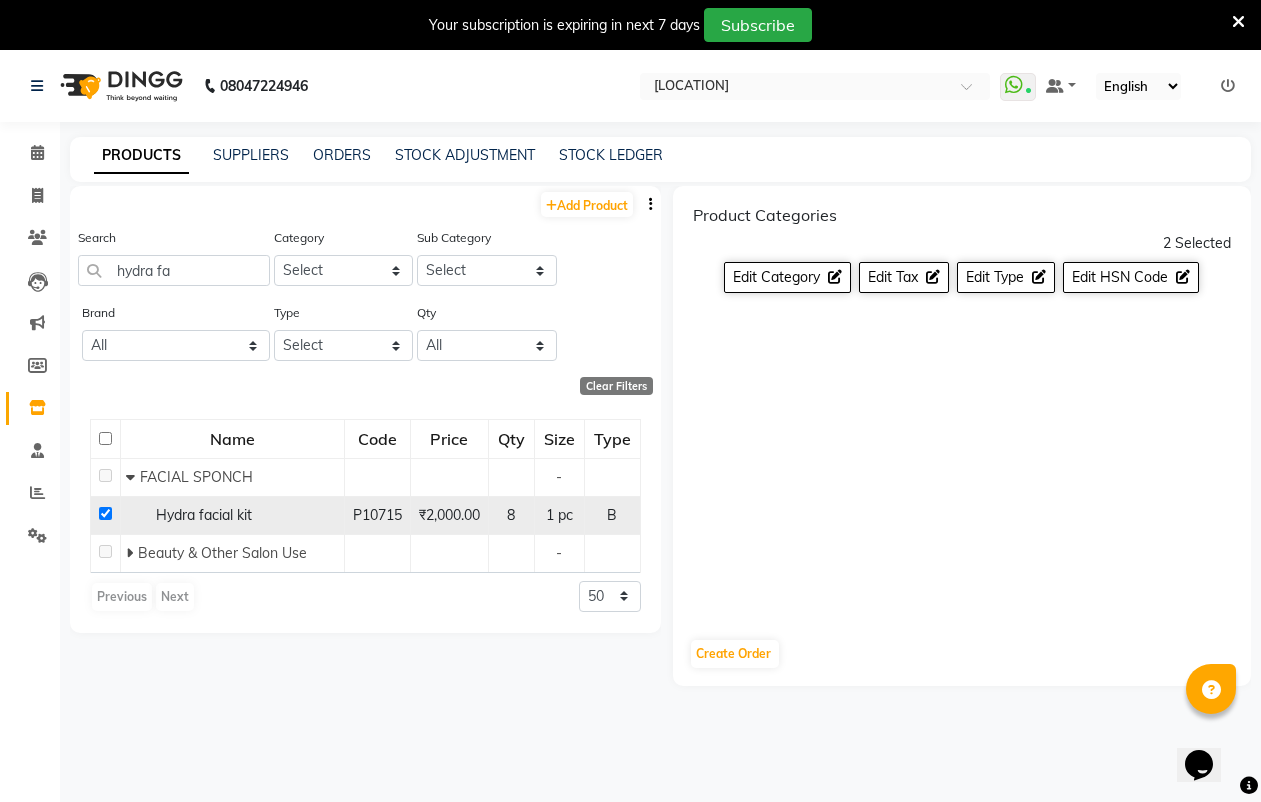 click 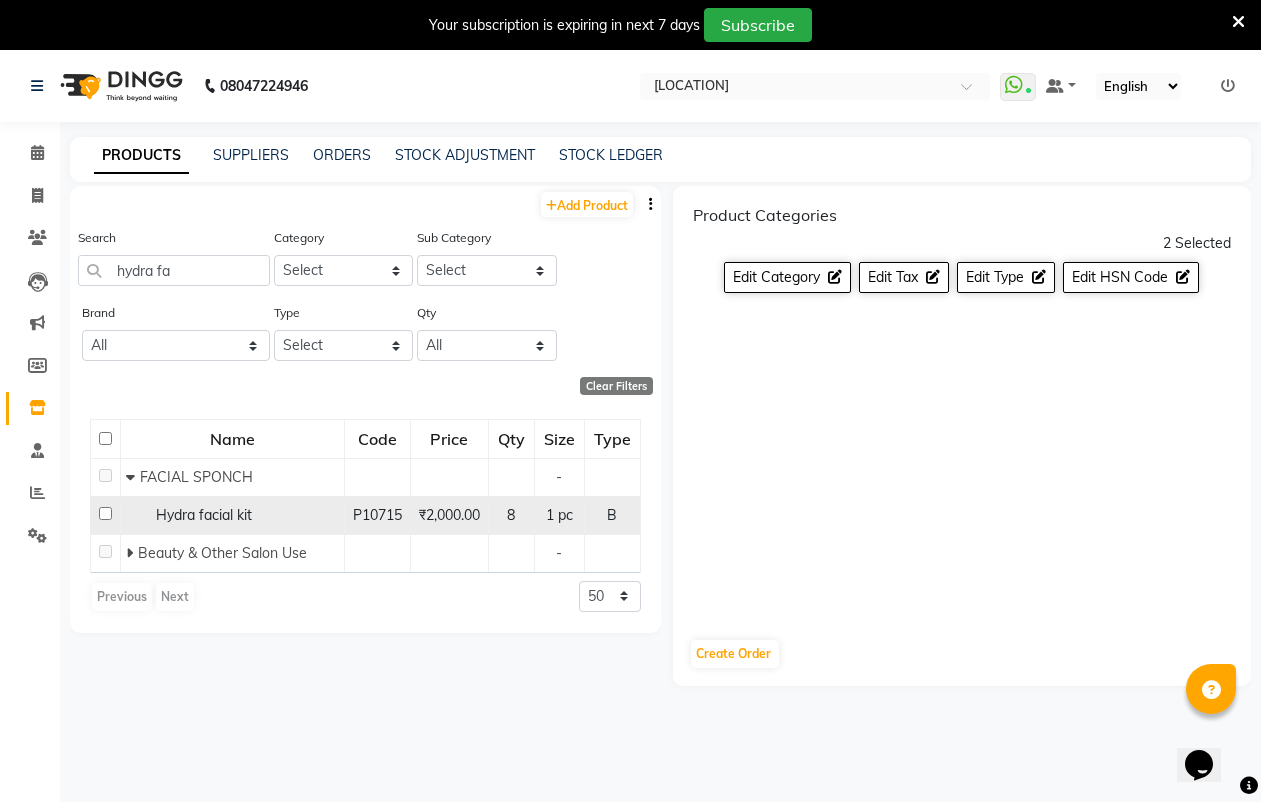 checkbox on "false" 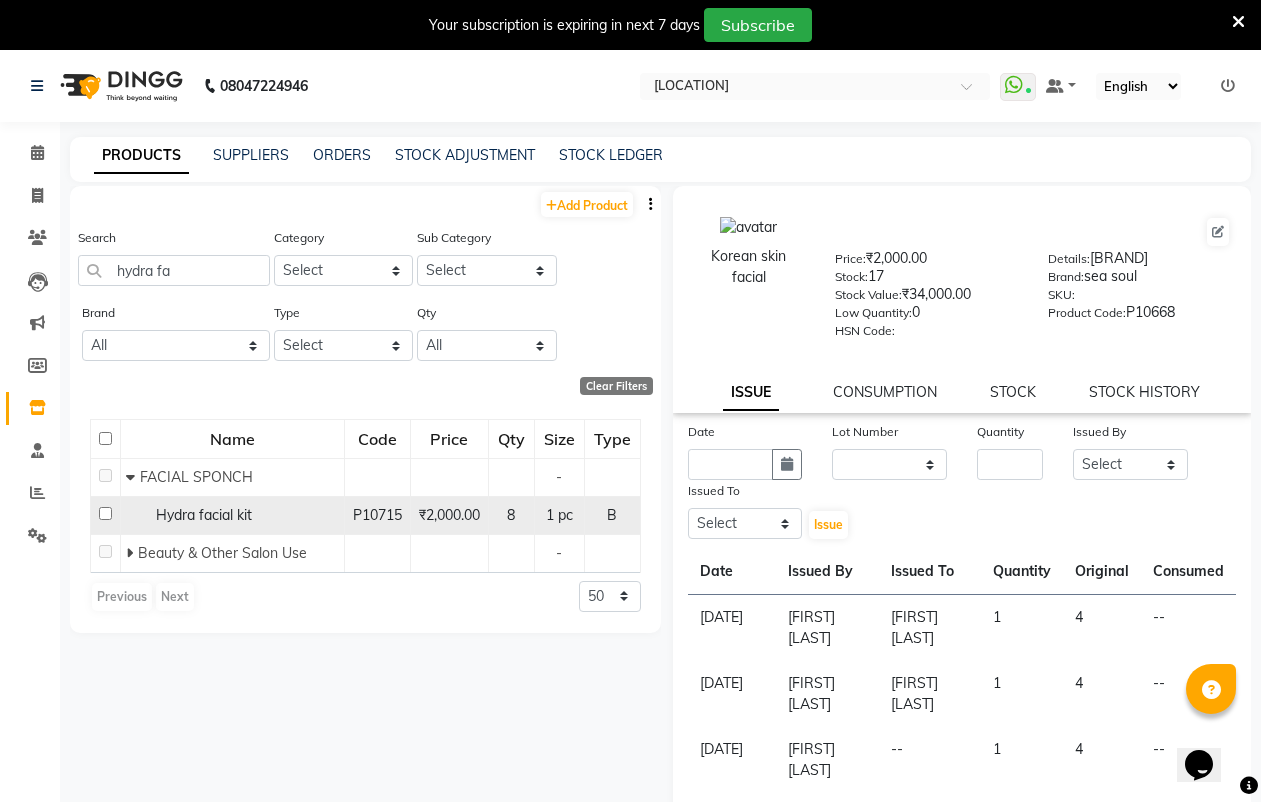 click 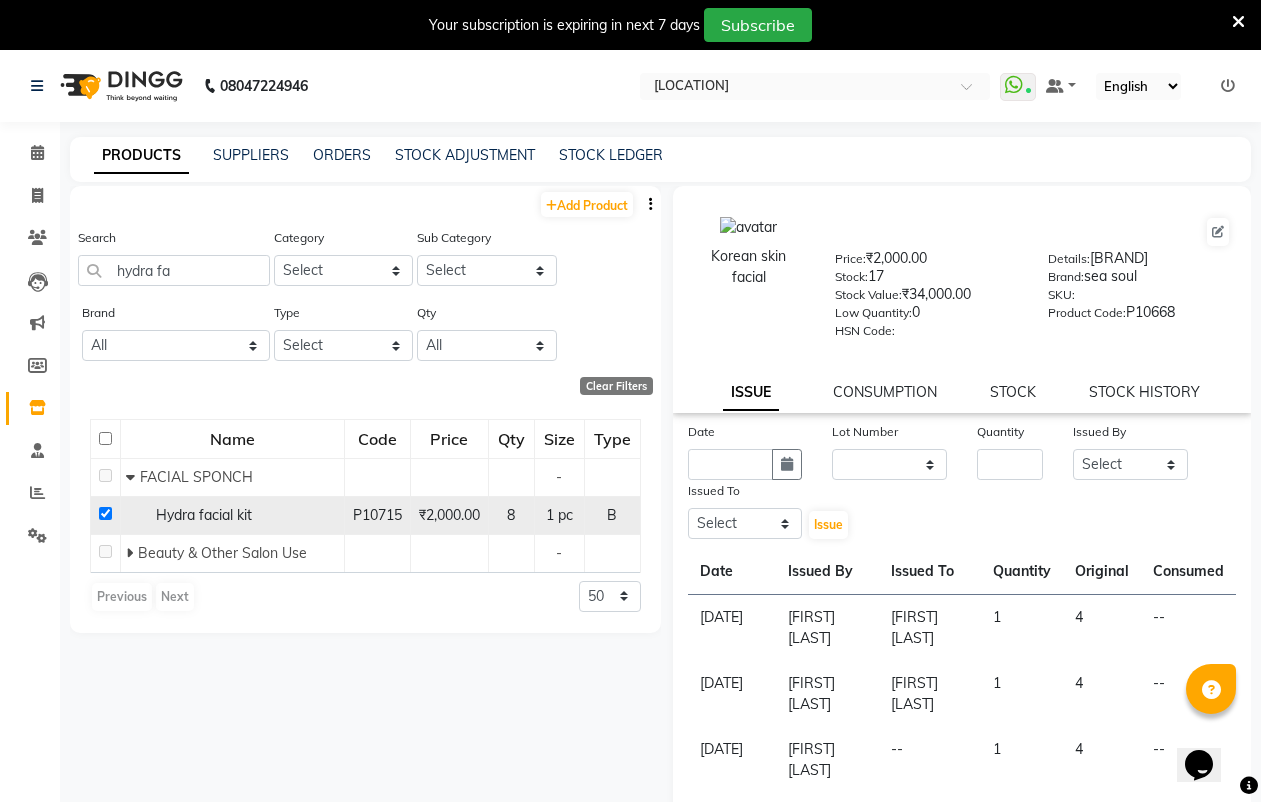 checkbox on "true" 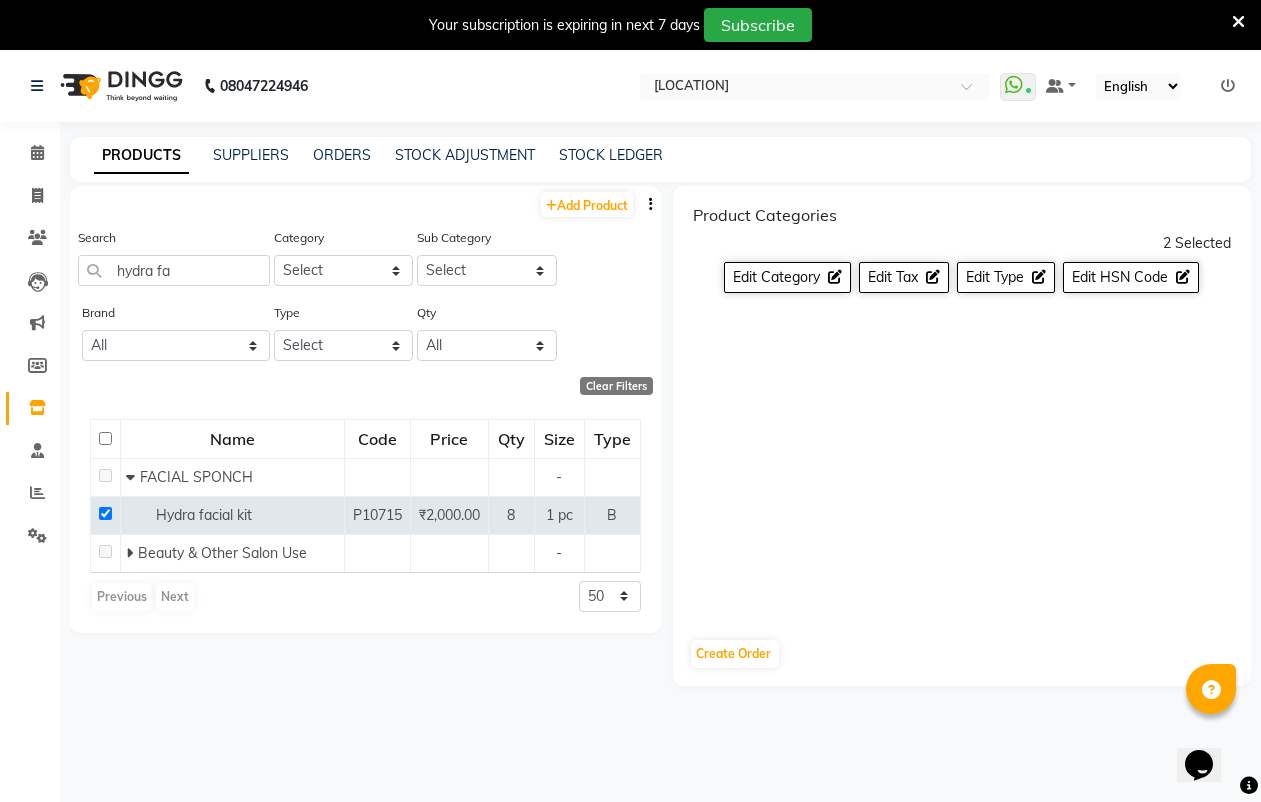 click on "2 Selected" 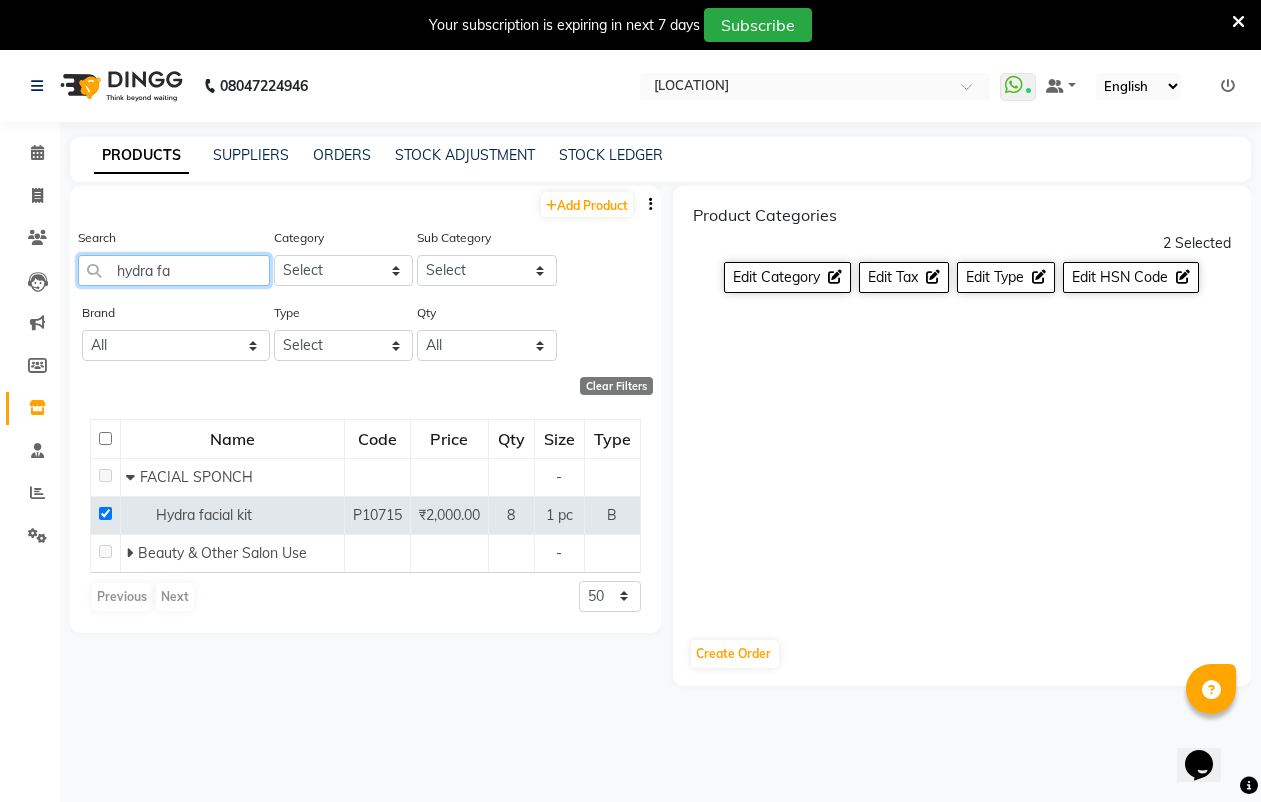 click on "hydra fa" 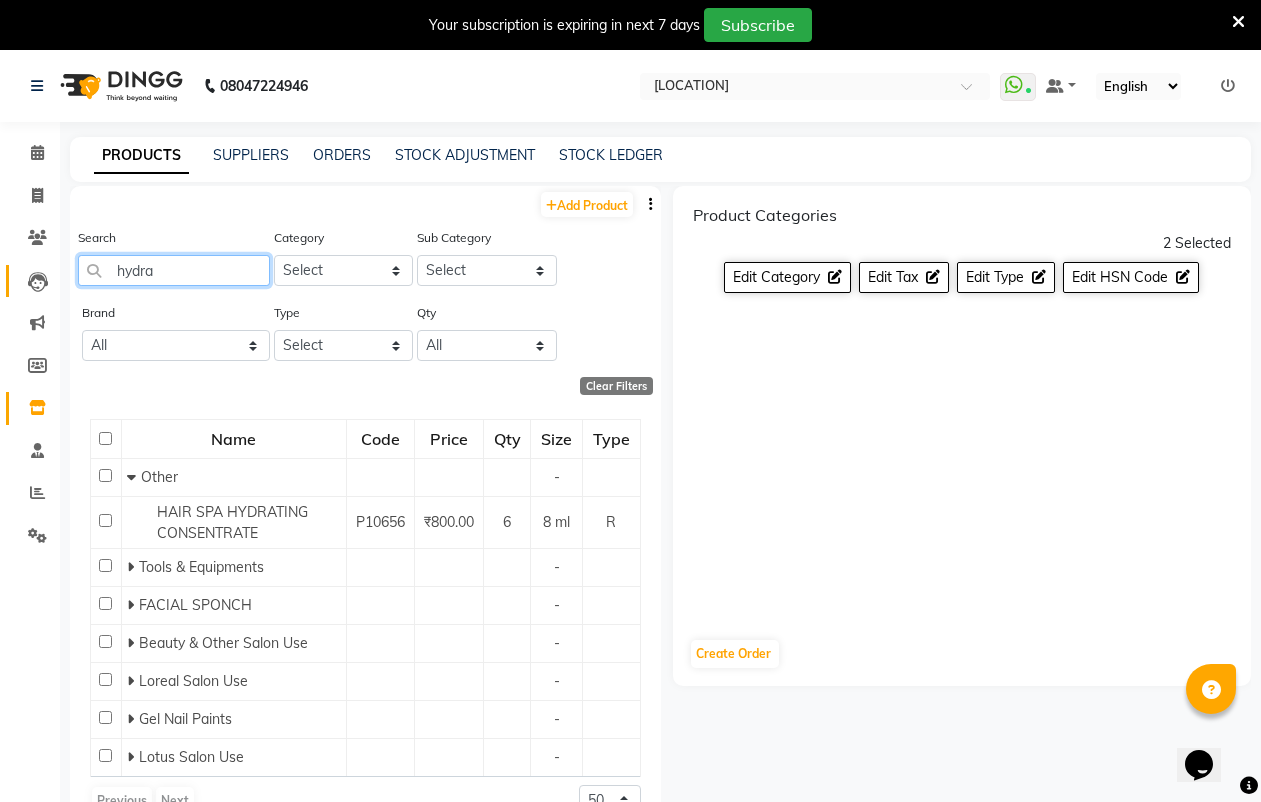 type on "hydra" 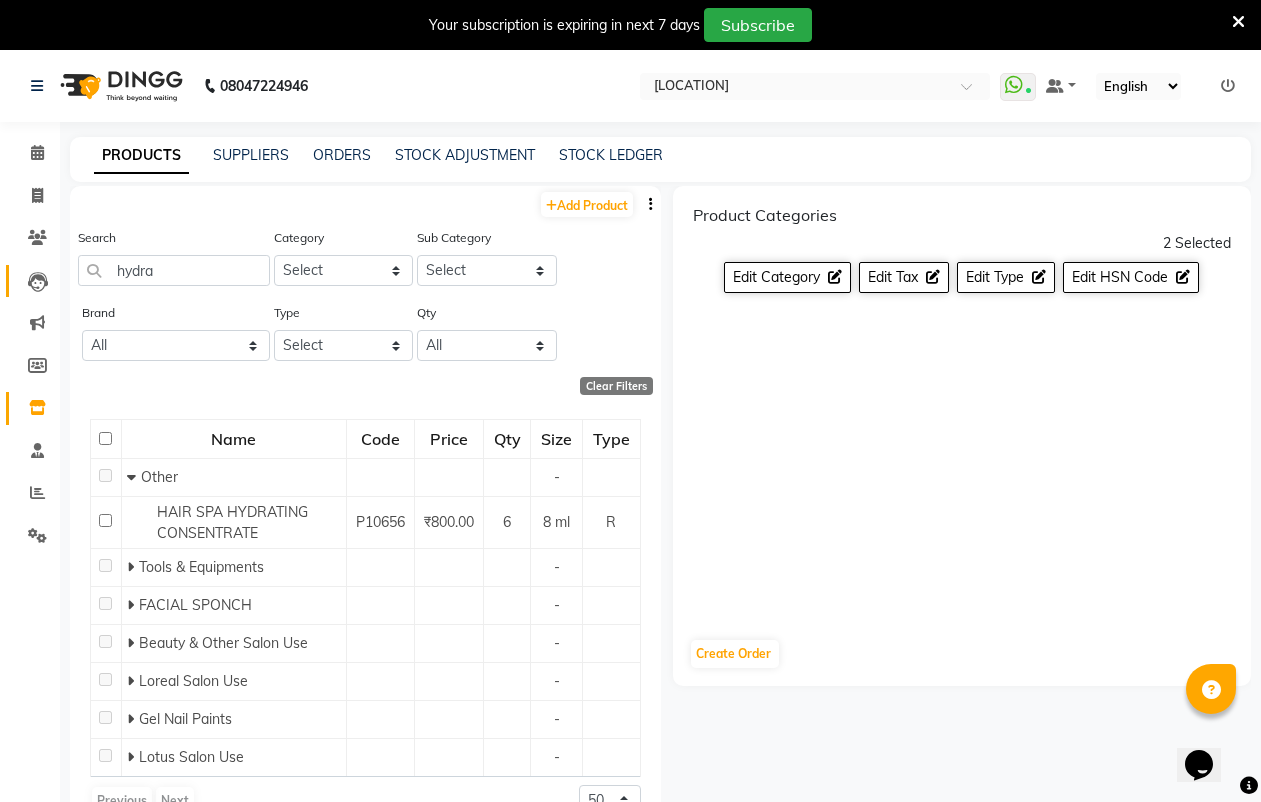 click on "Leads" 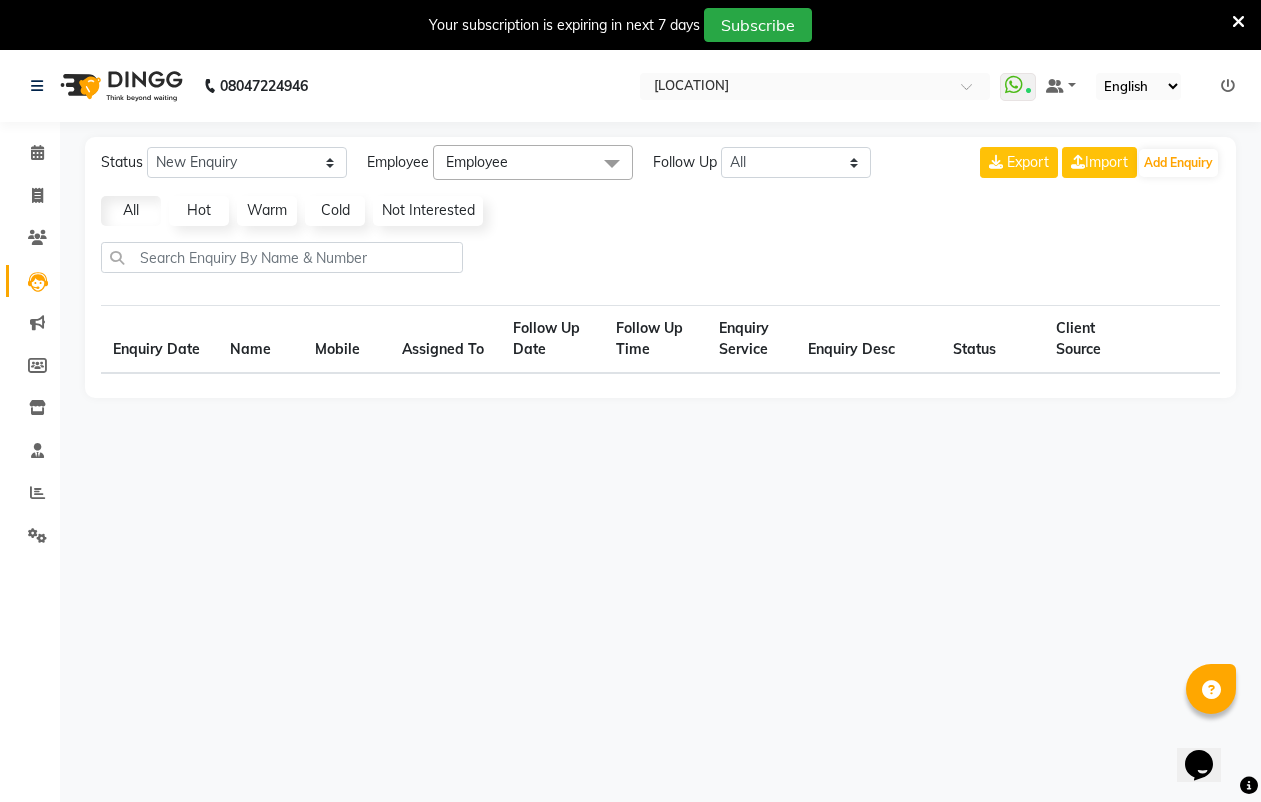 select on "10" 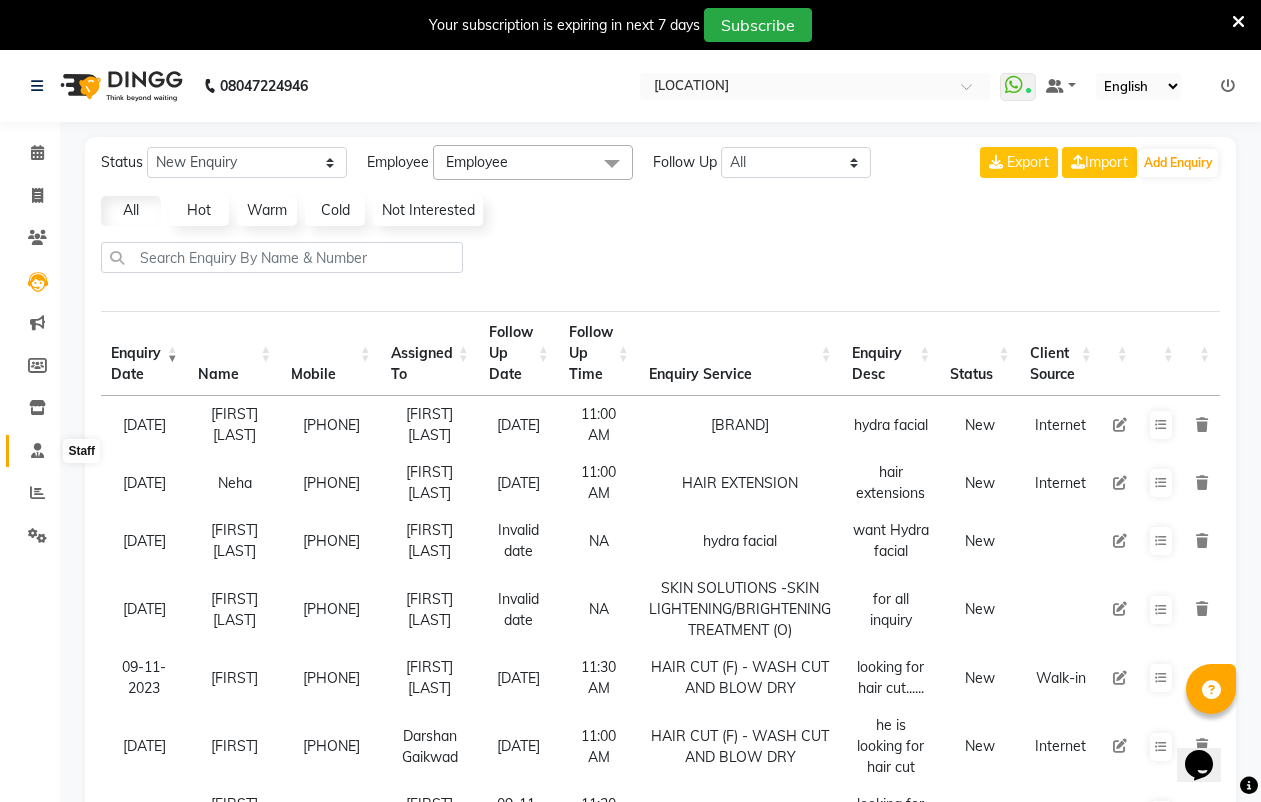 click 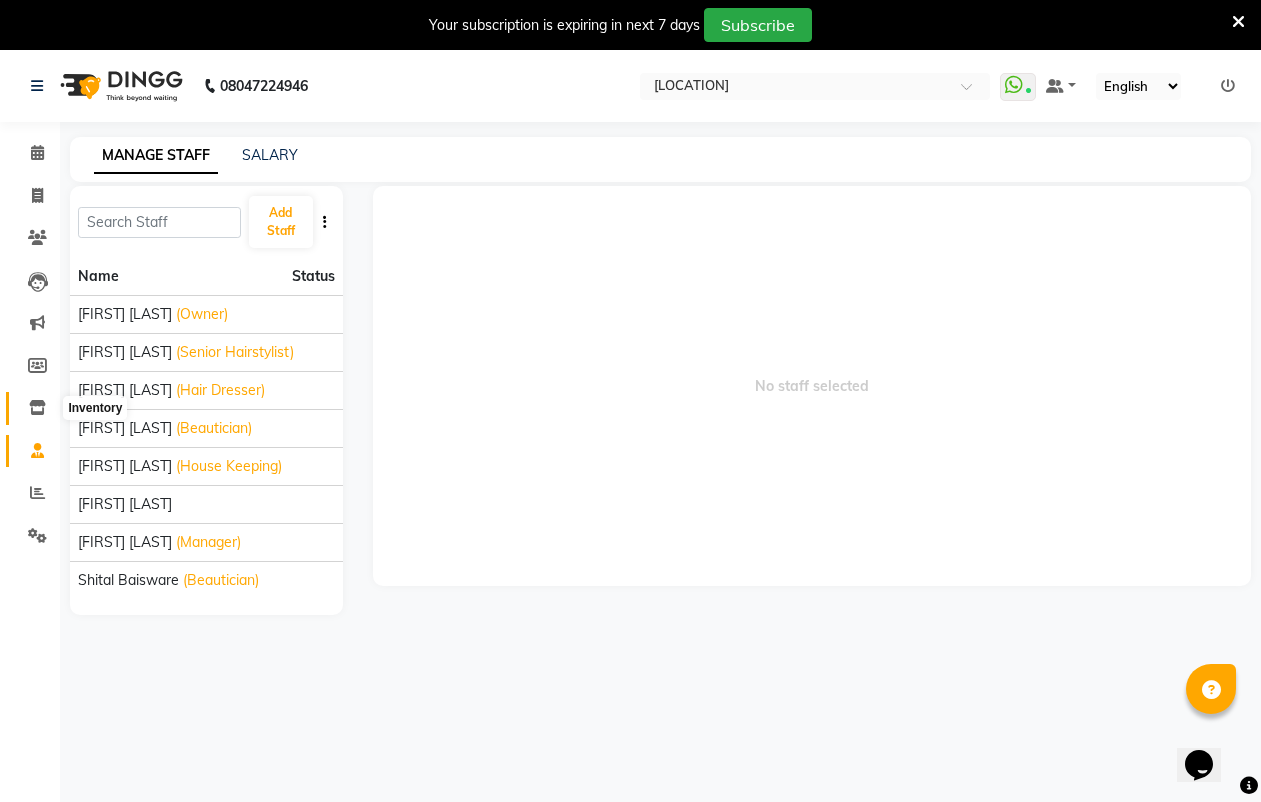 click 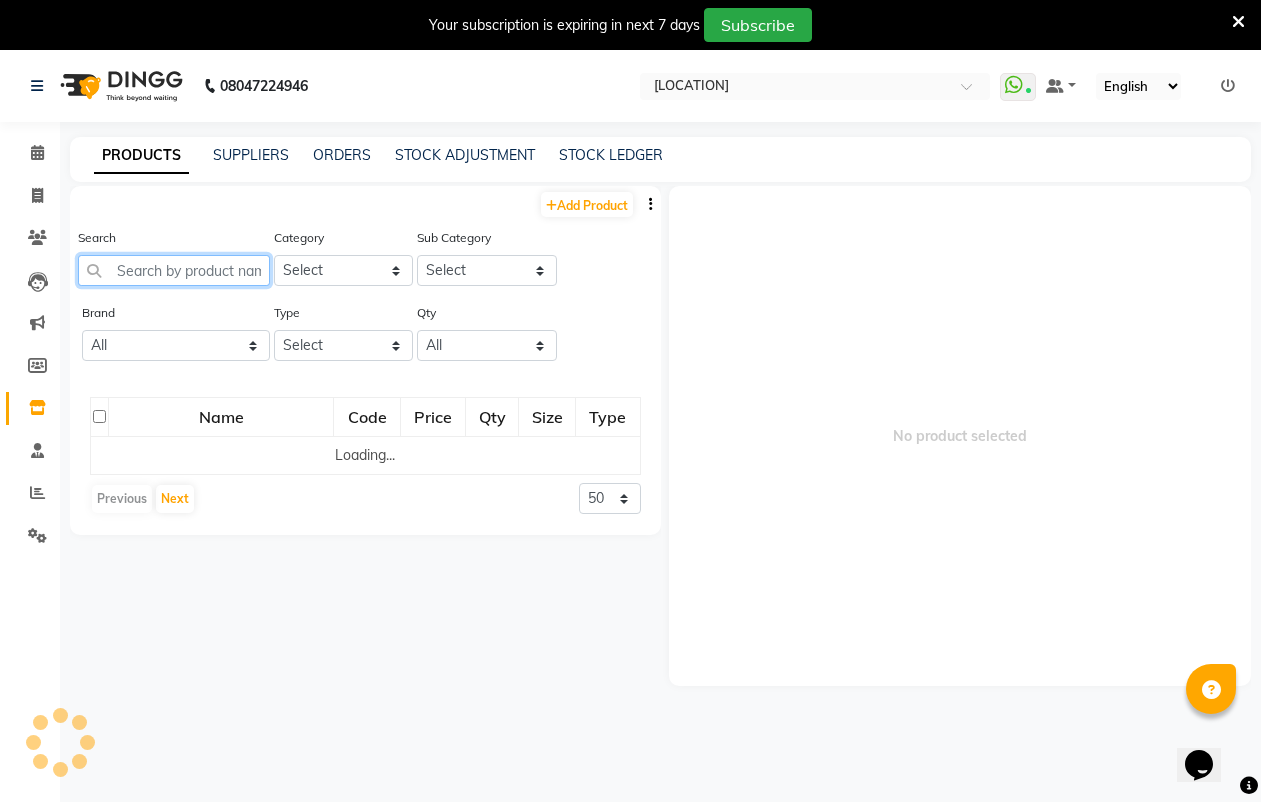click 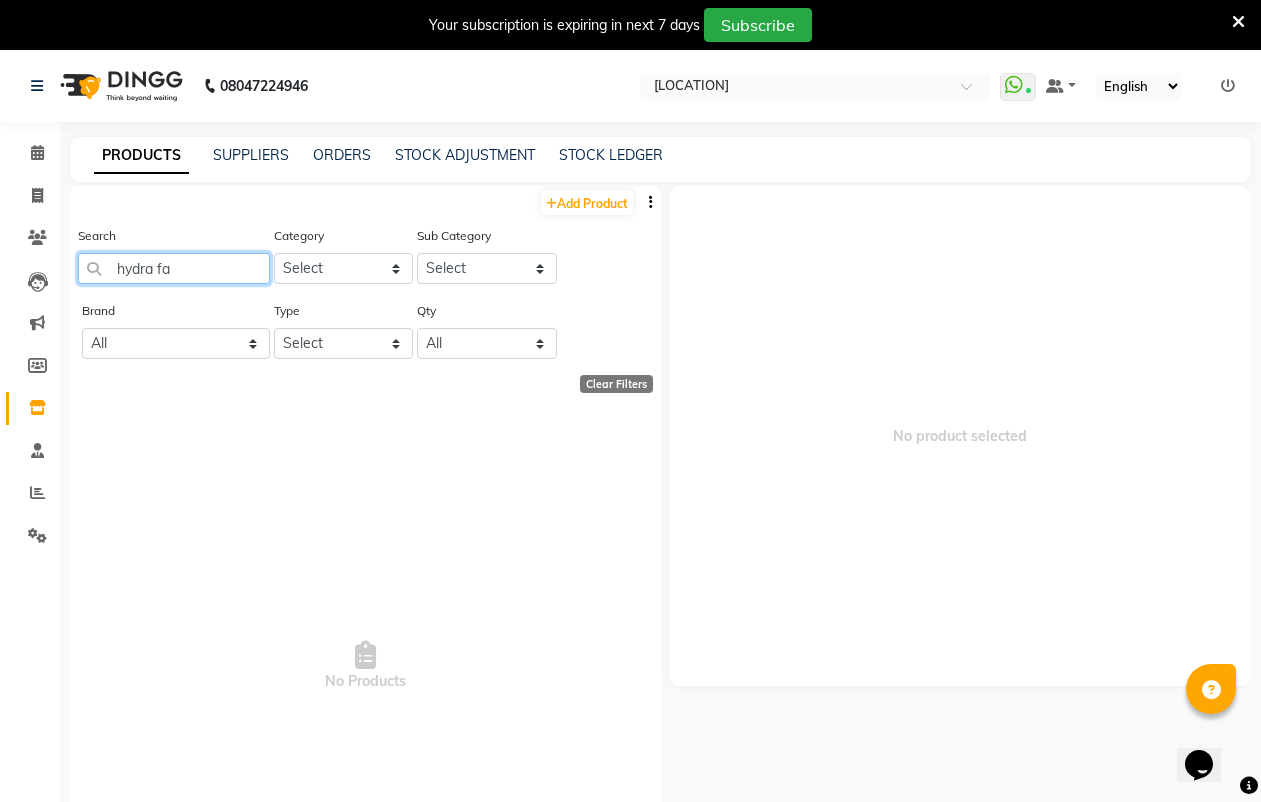 scroll, scrollTop: 0, scrollLeft: 0, axis: both 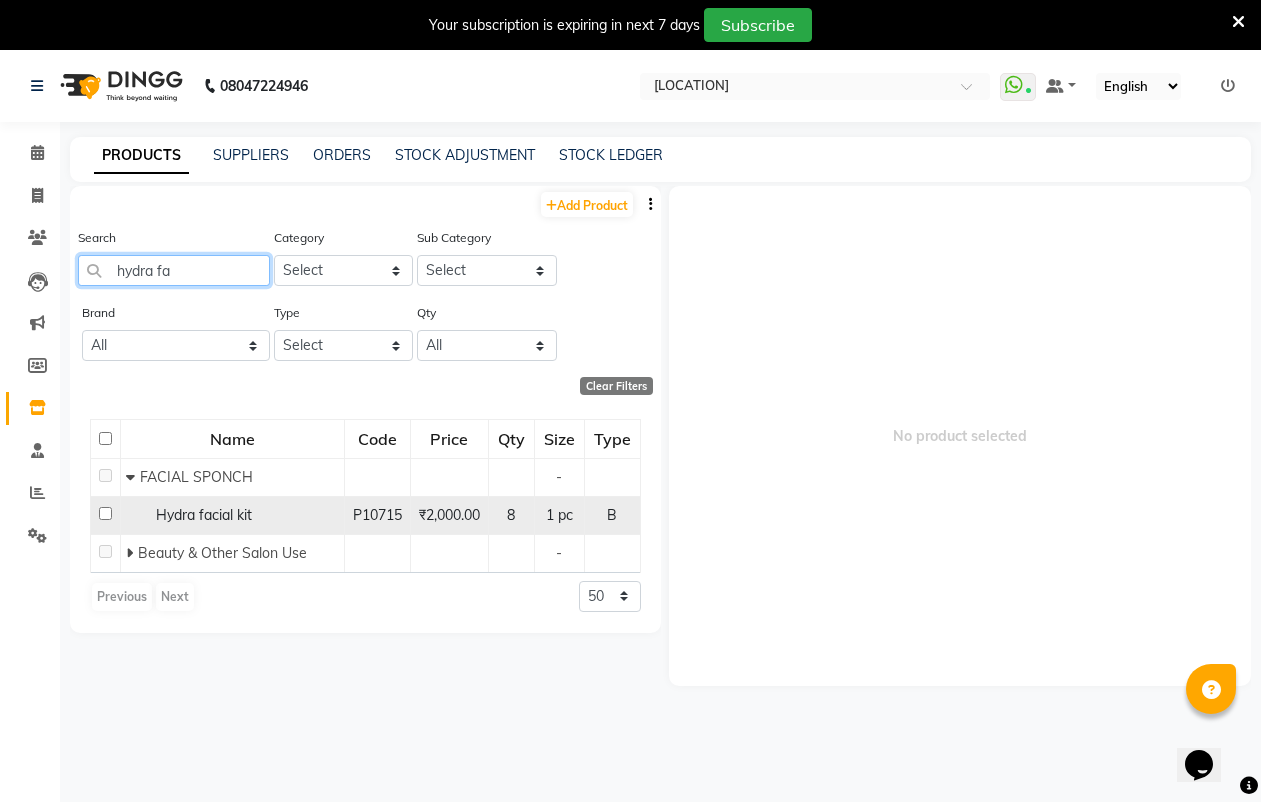 type on "hydra fa" 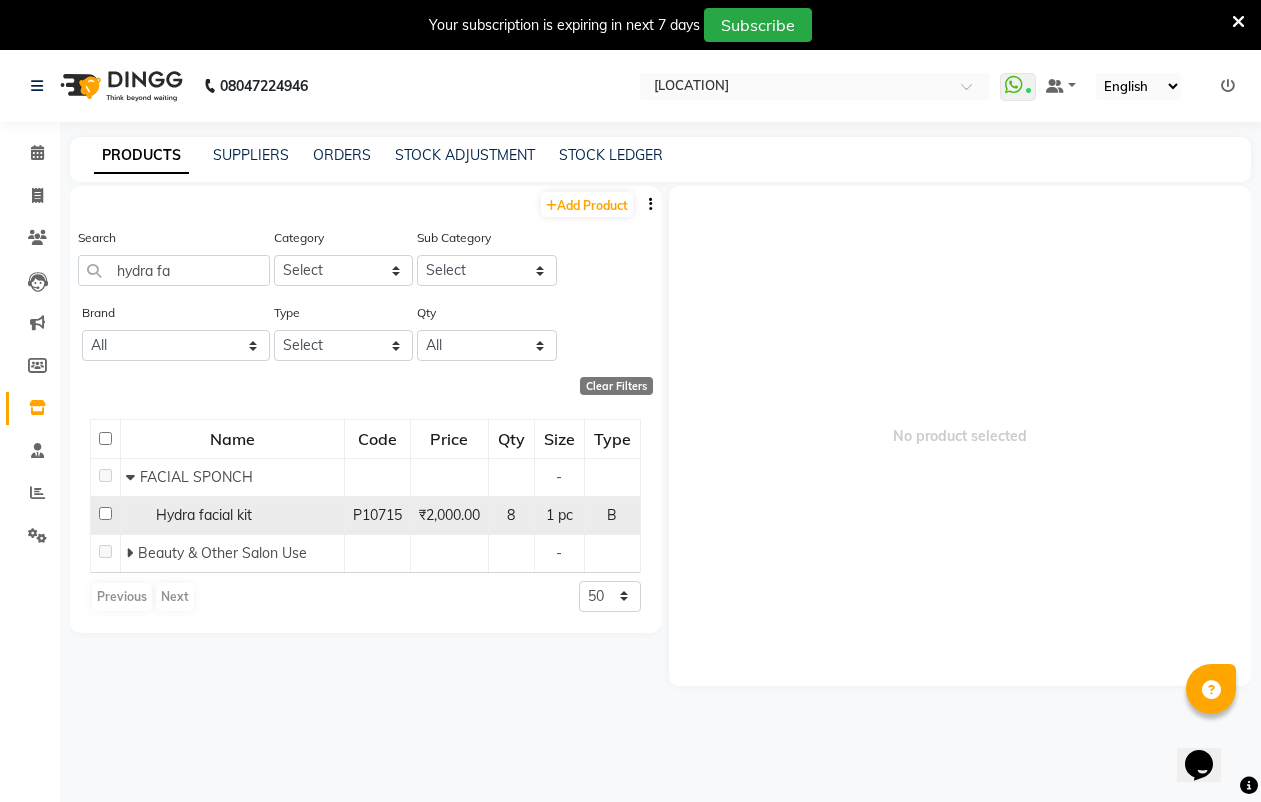 click 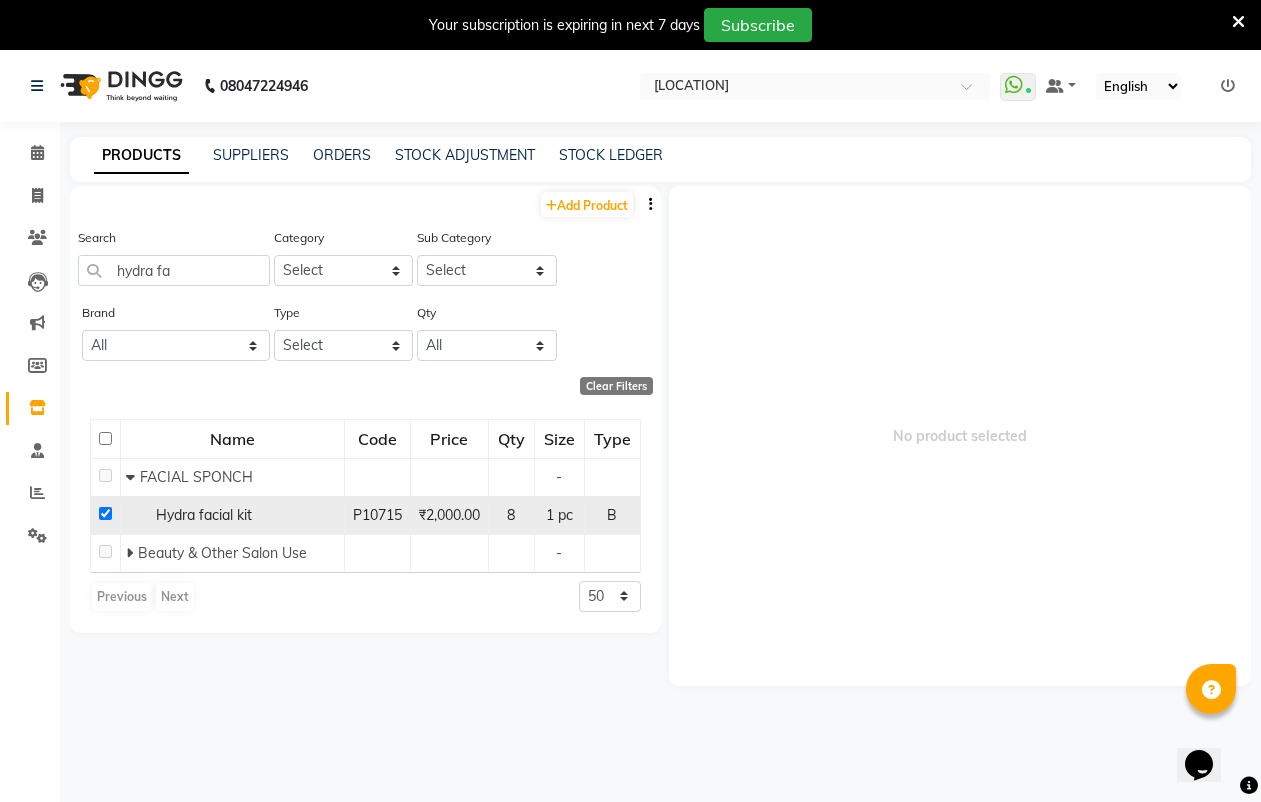 checkbox on "true" 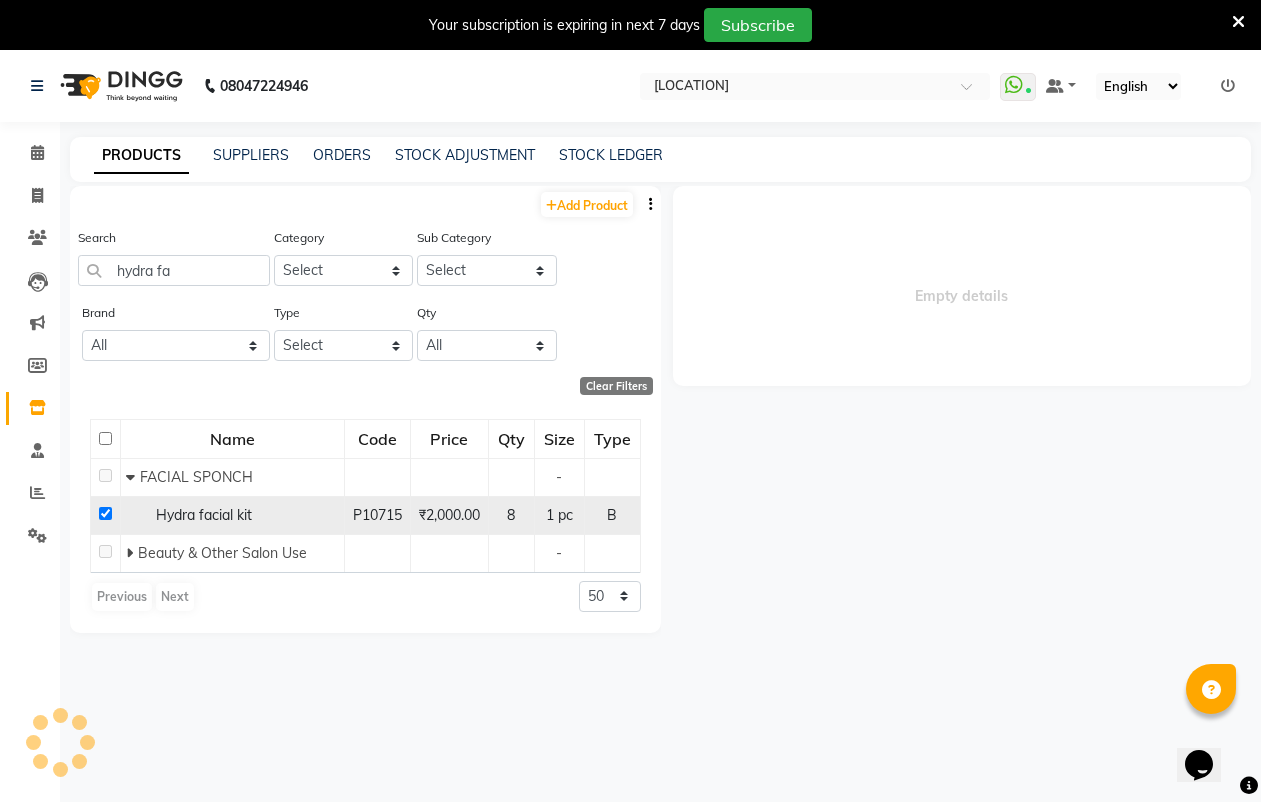 select 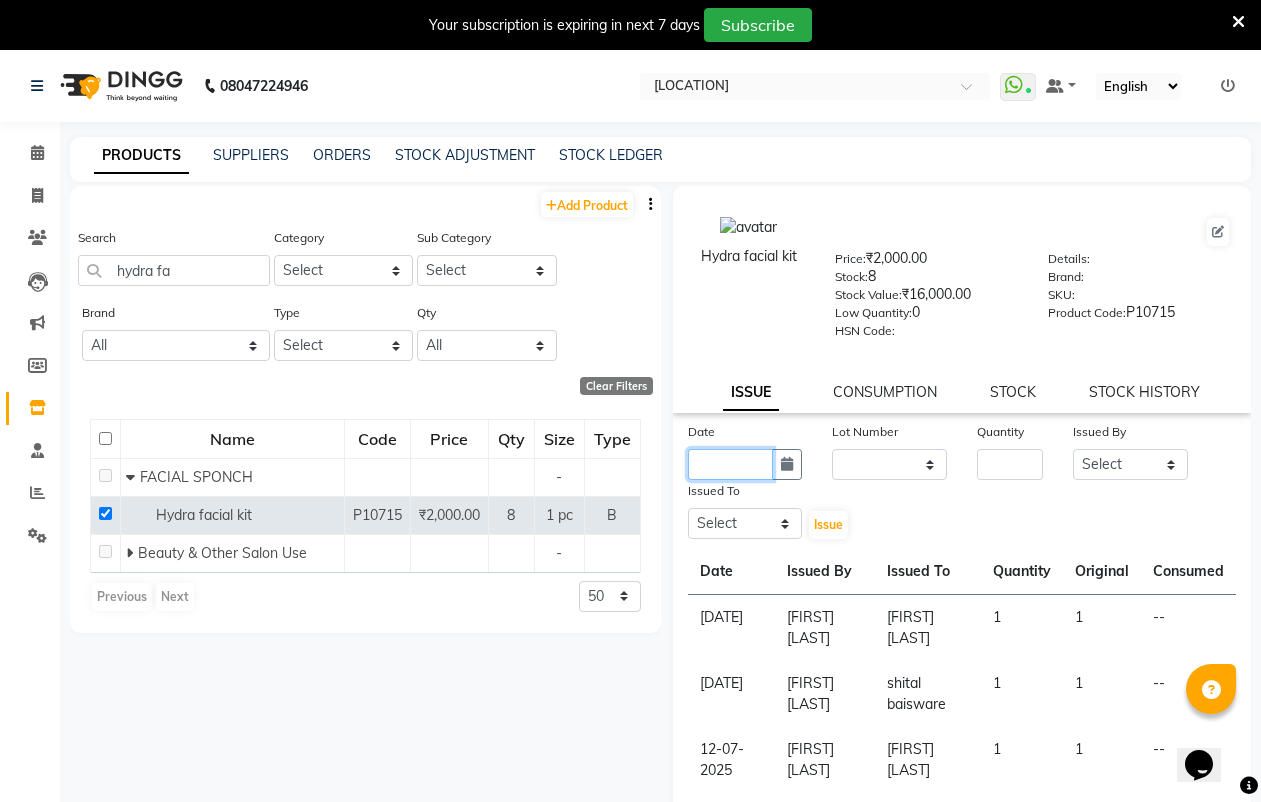 click 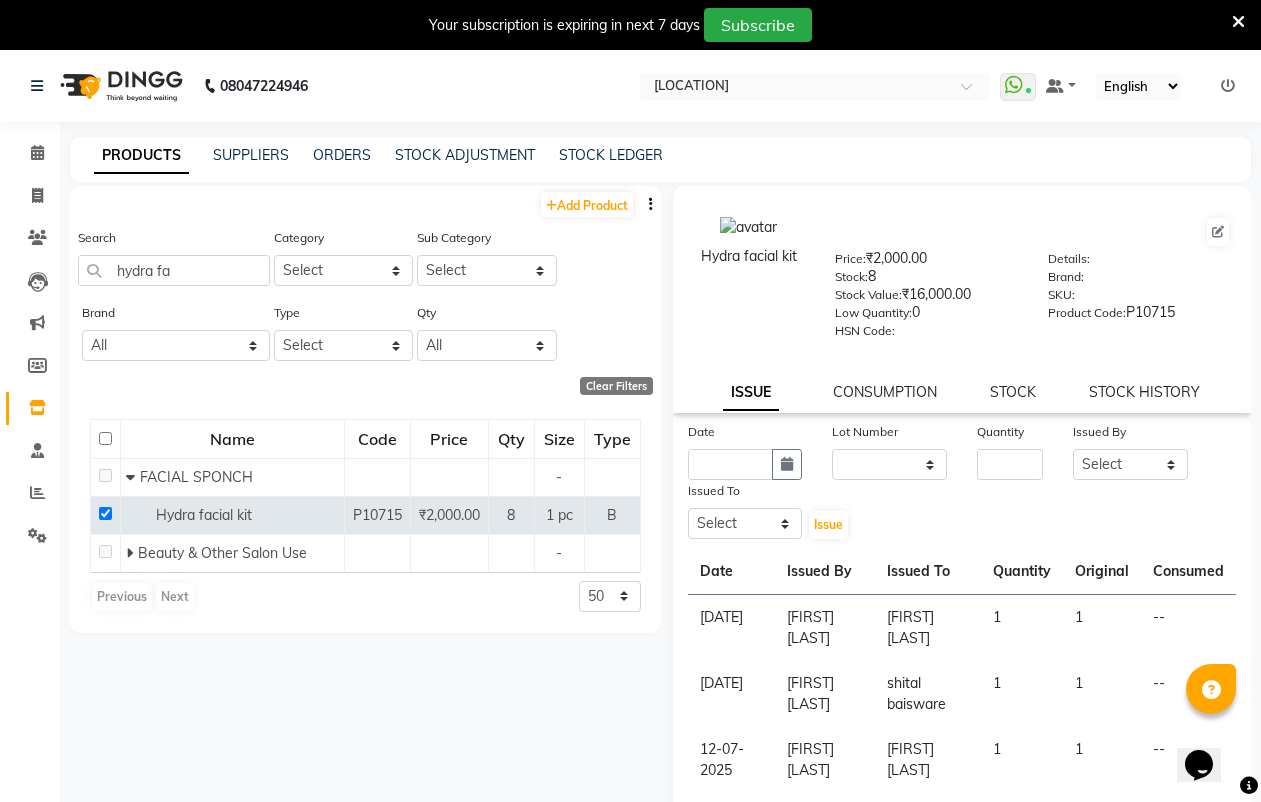 select on "8" 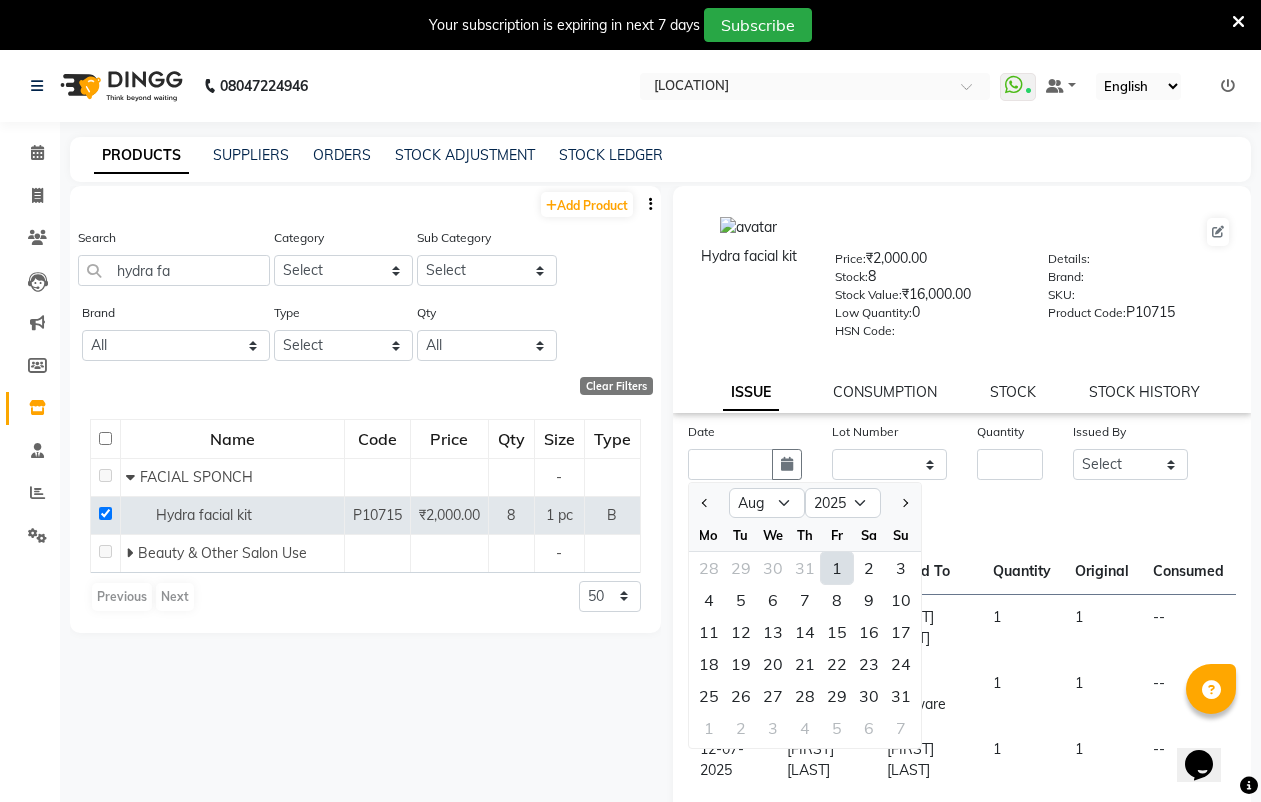click on "1" 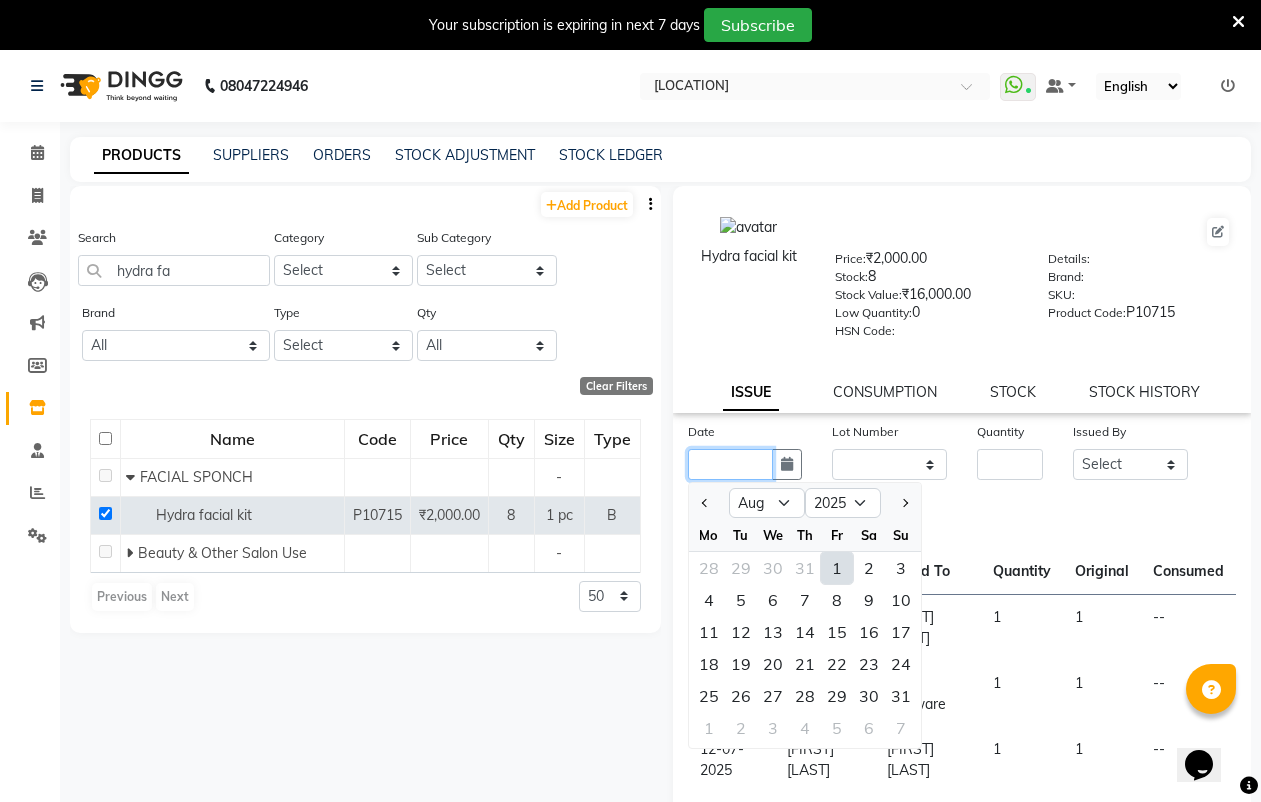type on "01-08-2025" 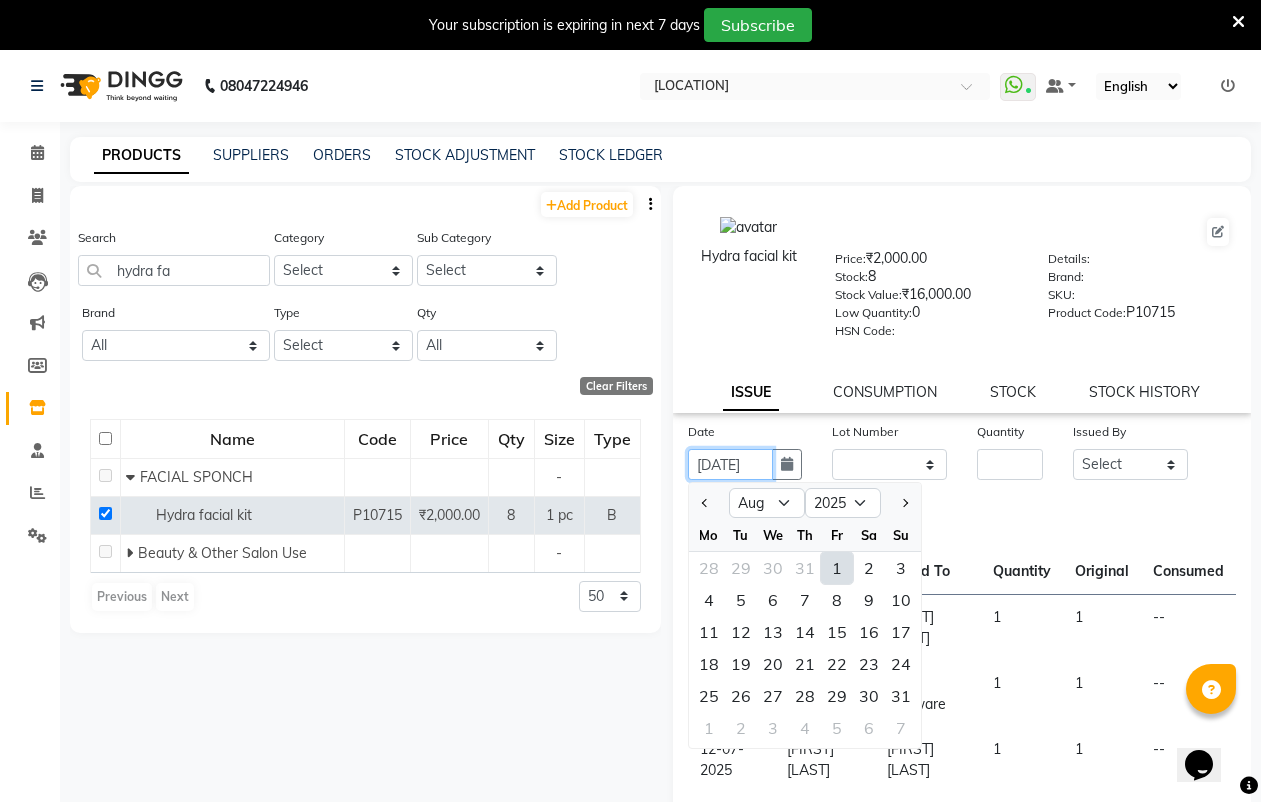 scroll, scrollTop: 0, scrollLeft: 16, axis: horizontal 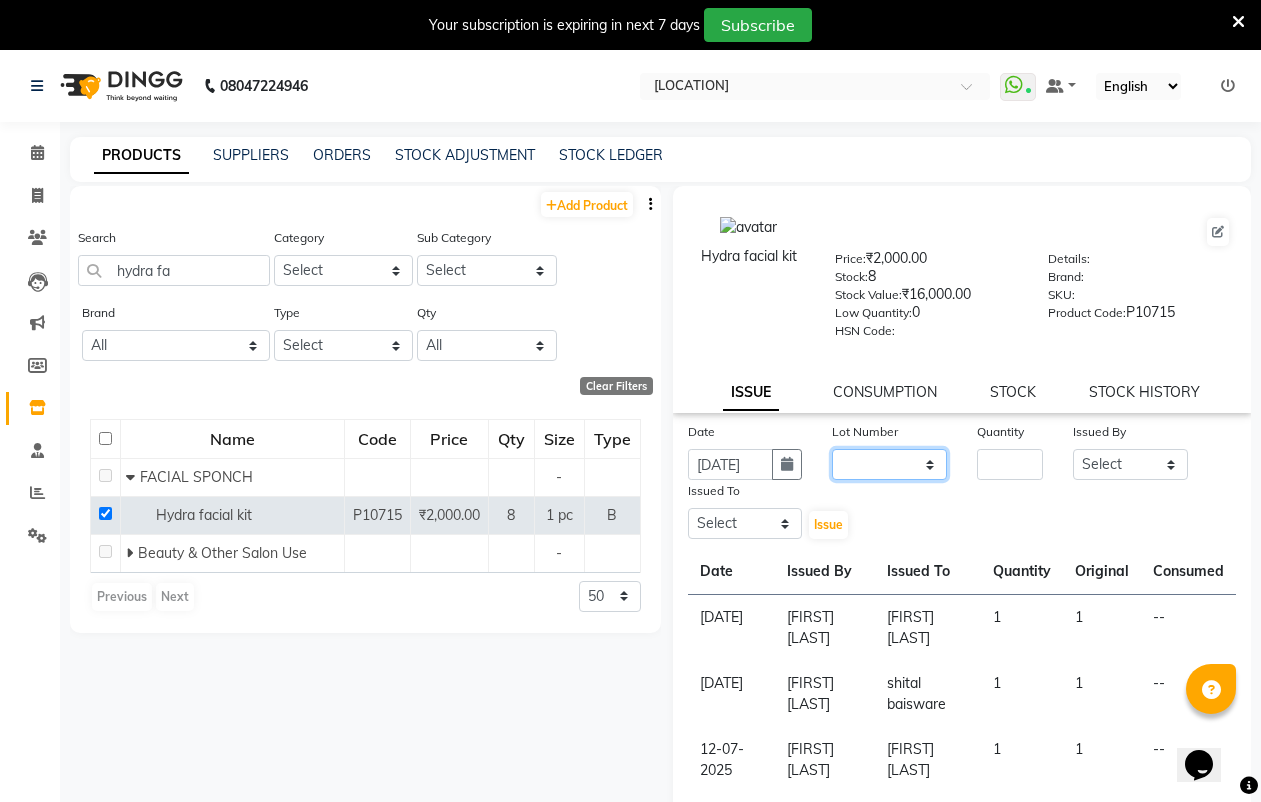 click on "None" 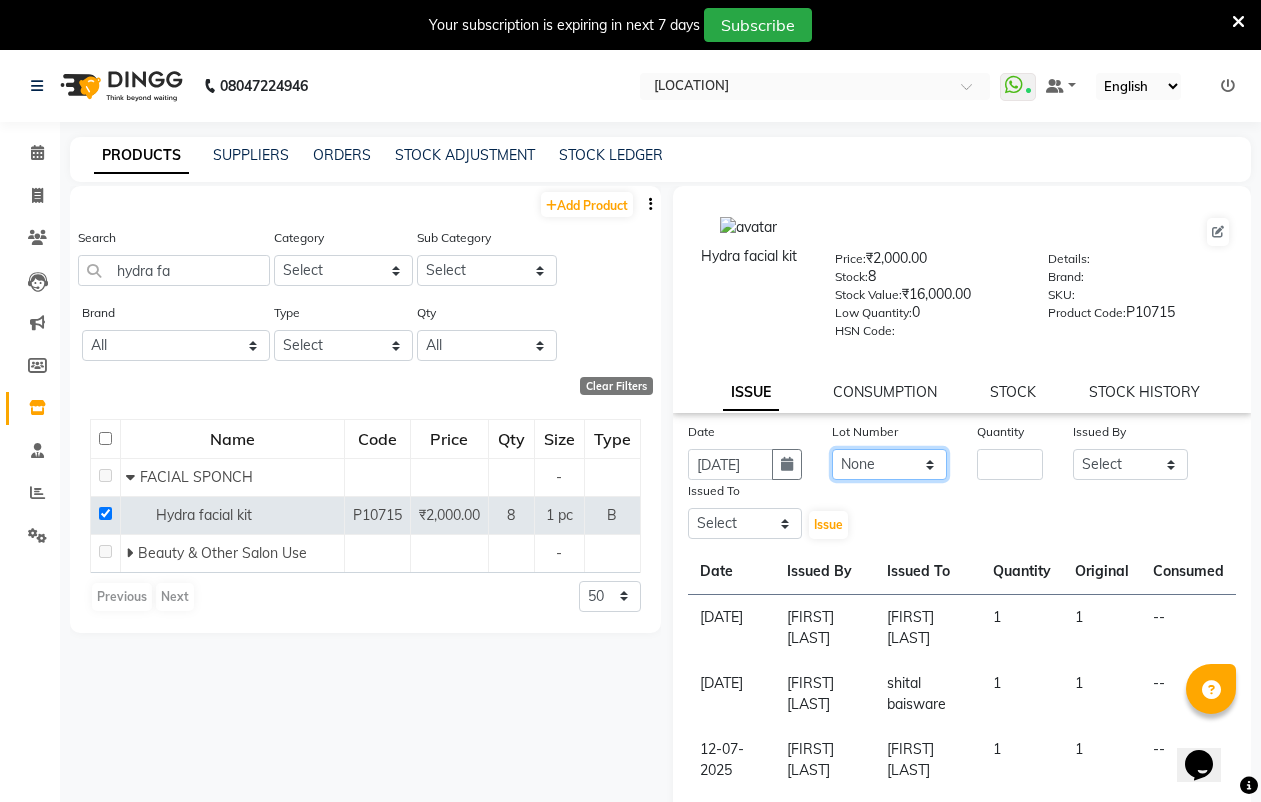 click on "None" 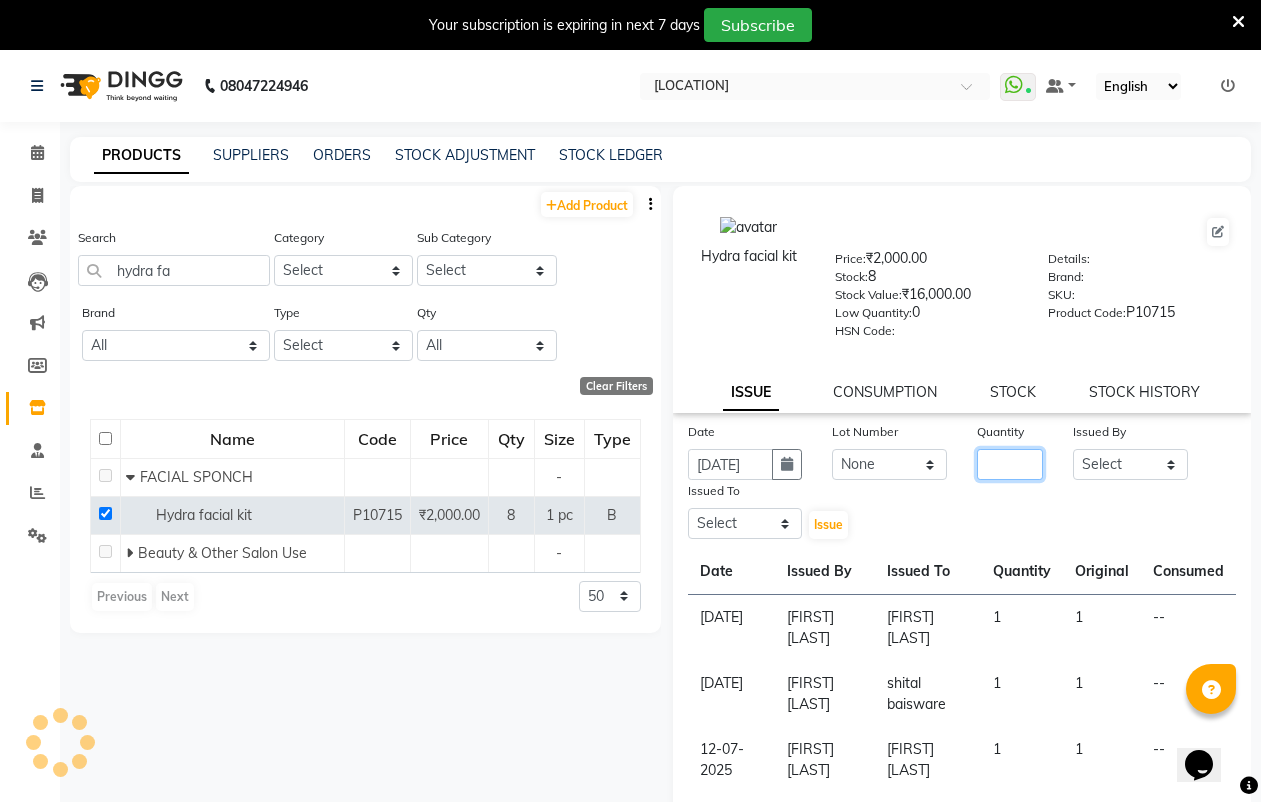 click 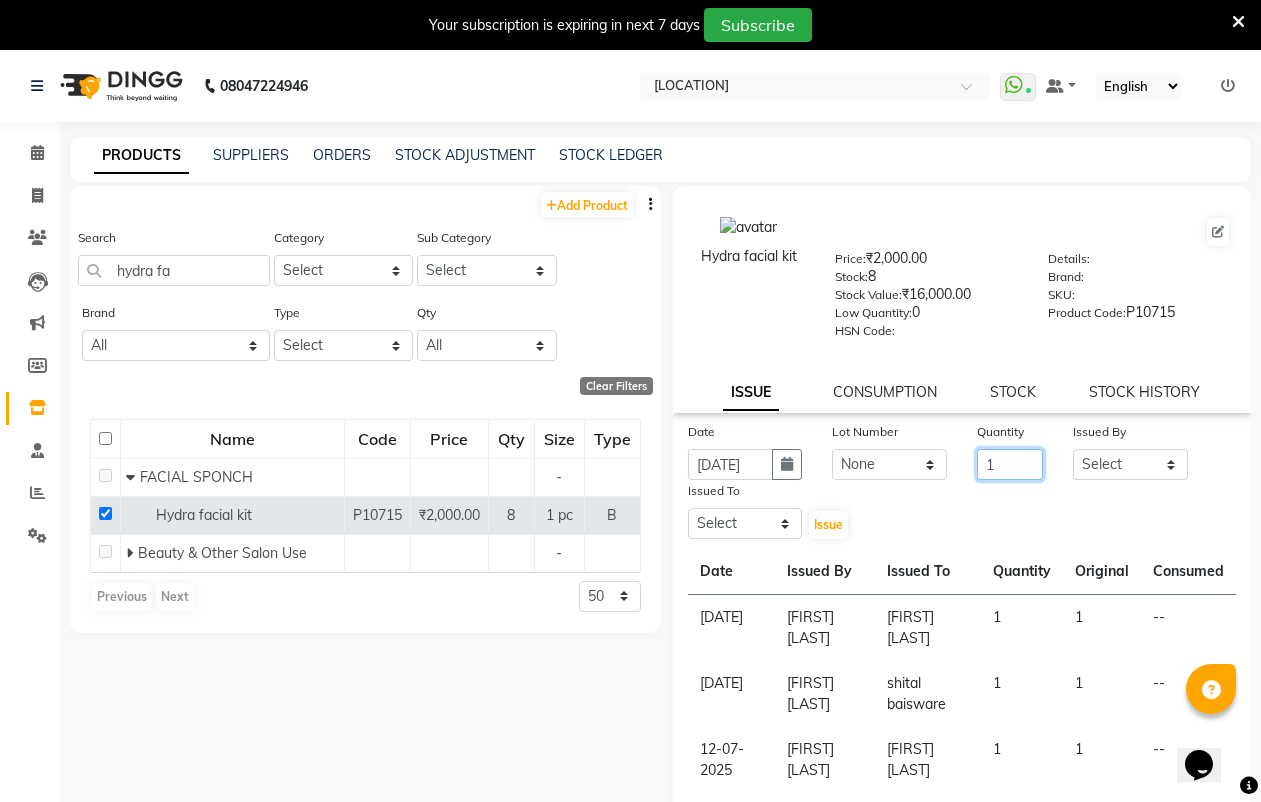 type on "1" 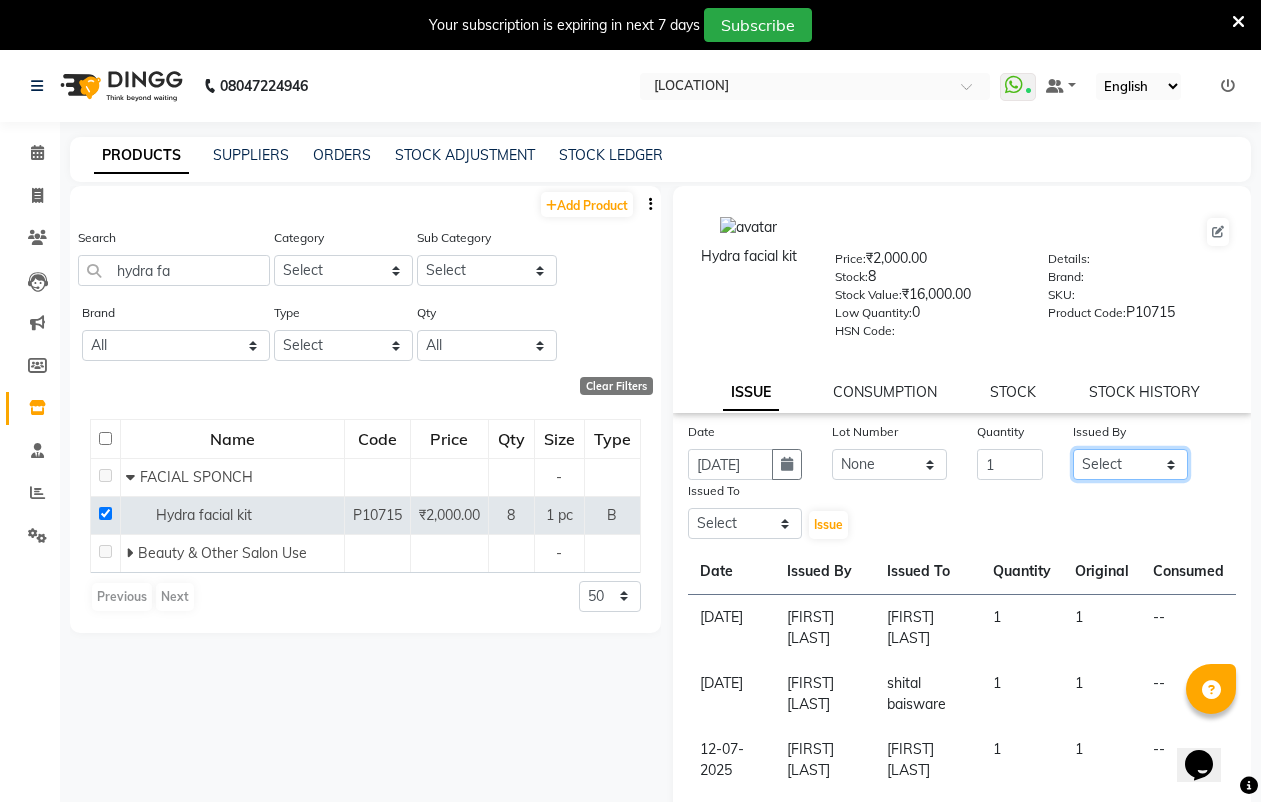 click on "Select ABHISHEK JAISWAL Akash Raut Dhanesh Sen kahkasha khan megha madavi  PRAVIN ARJUN DAKAHA  rishika sanwane shital baisware" 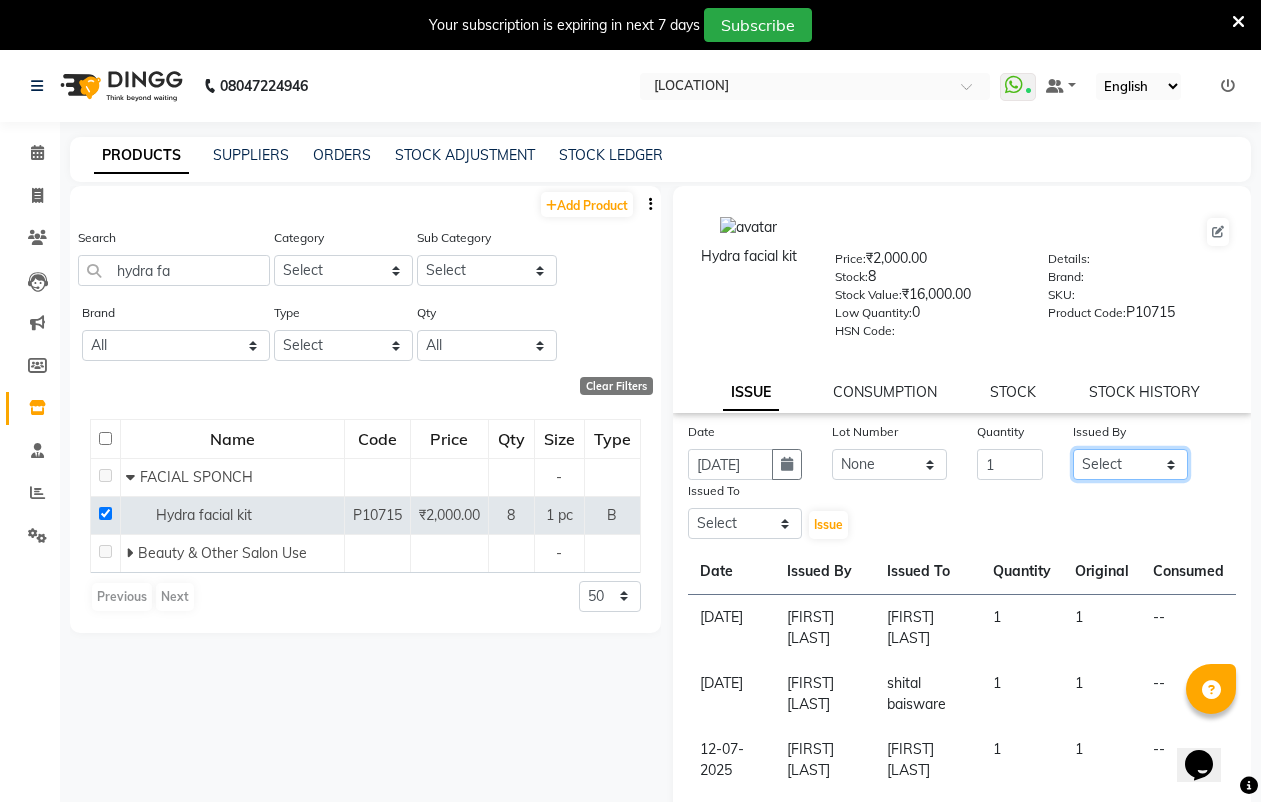 select on "82559" 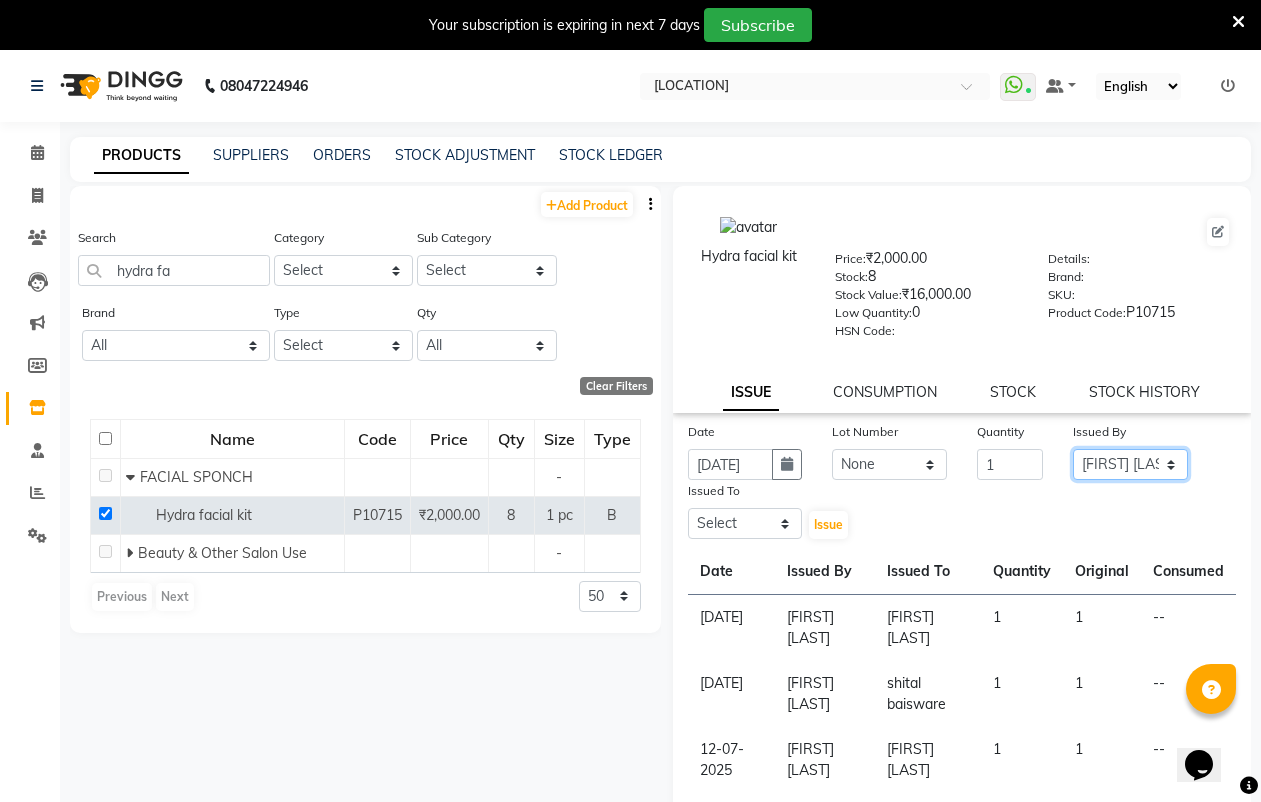 click on "Select ABHISHEK JAISWAL Akash Raut Dhanesh Sen kahkasha khan megha madavi  PRAVIN ARJUN DAKAHA  rishika sanwane shital baisware" 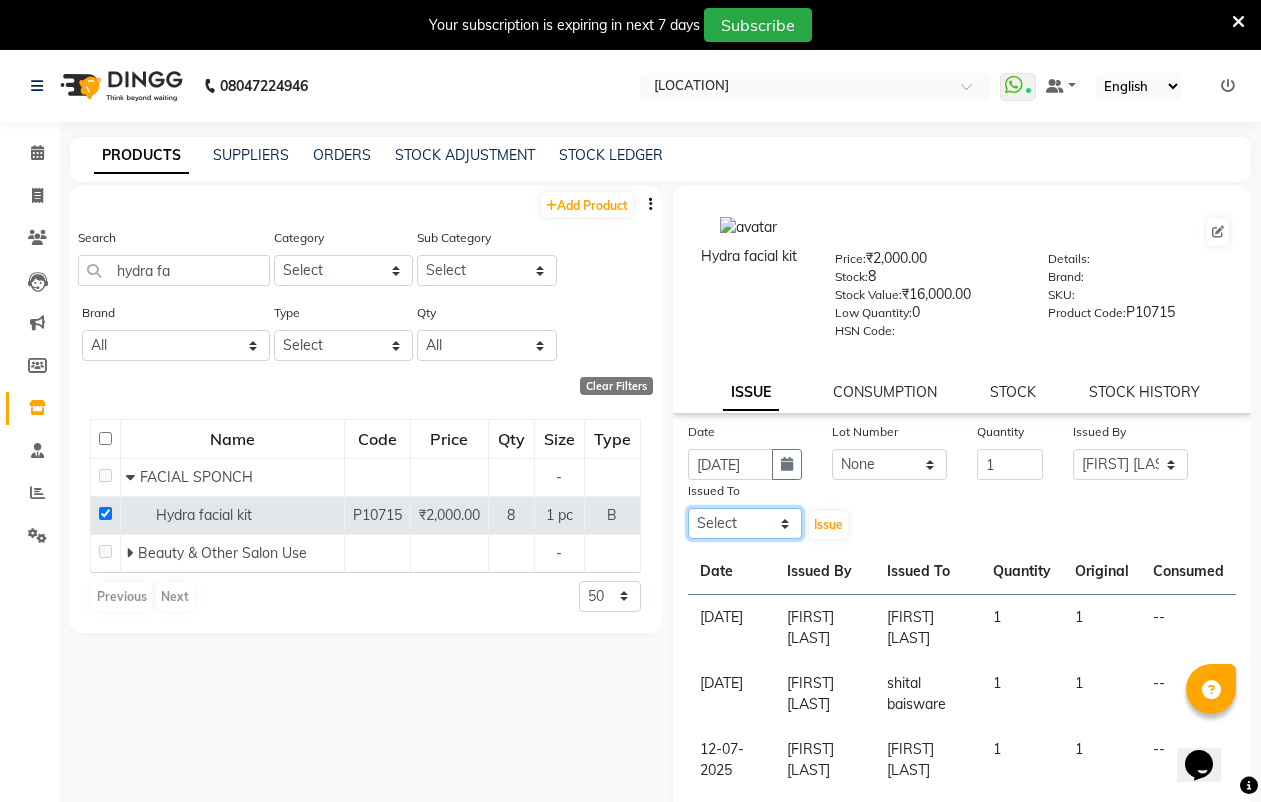click on "Select ABHISHEK JAISWAL Akash Raut Dhanesh Sen kahkasha khan megha madavi  PRAVIN ARJUN DAKAHA  rishika sanwane shital baisware" 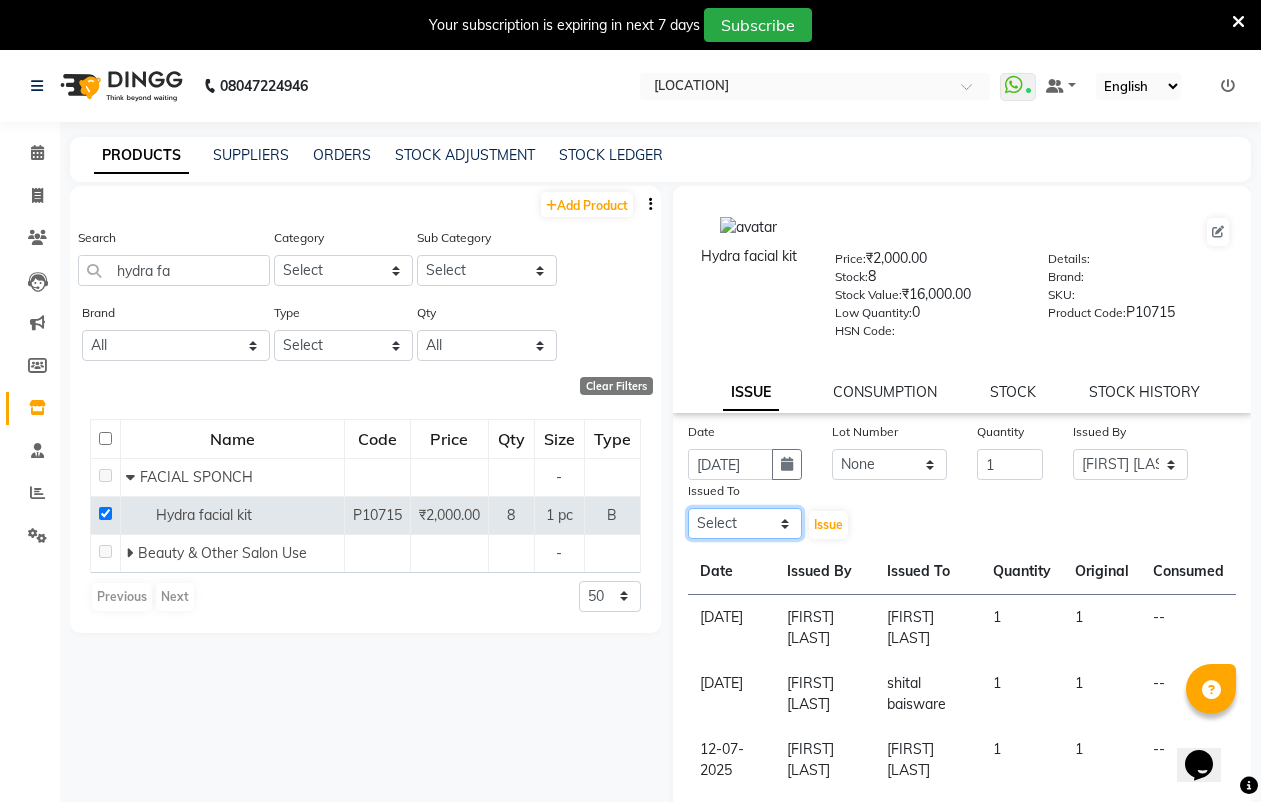 select on "84829" 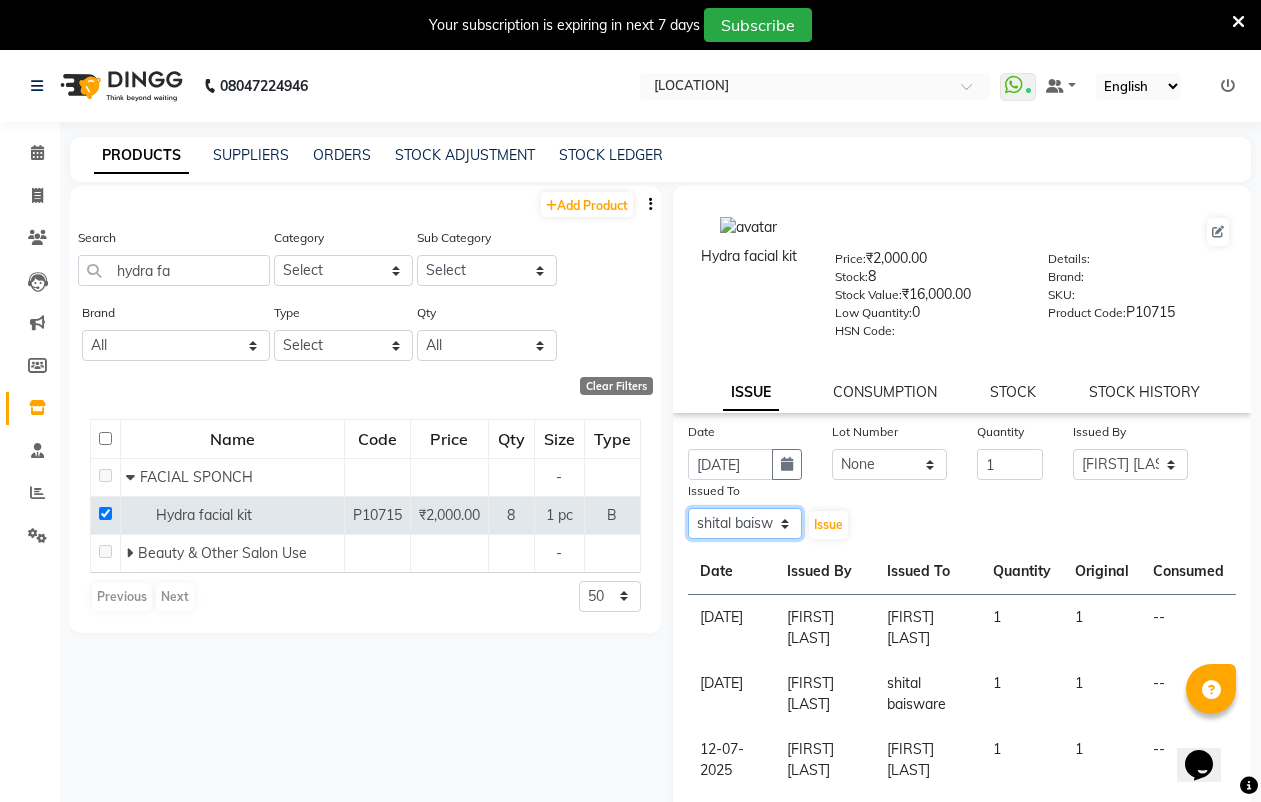 click on "Select ABHISHEK JAISWAL Akash Raut Dhanesh Sen kahkasha khan megha madavi  PRAVIN ARJUN DAKAHA  rishika sanwane shital baisware" 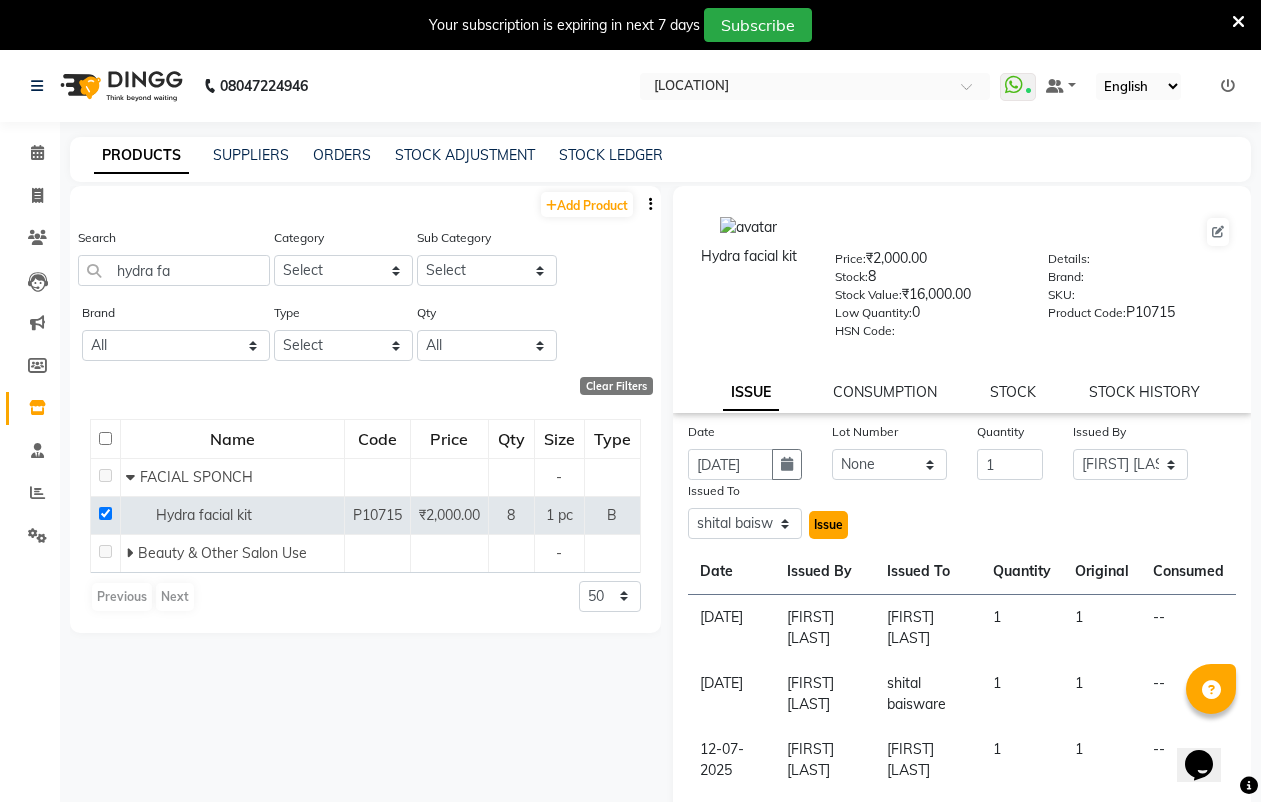 click on "Issue" 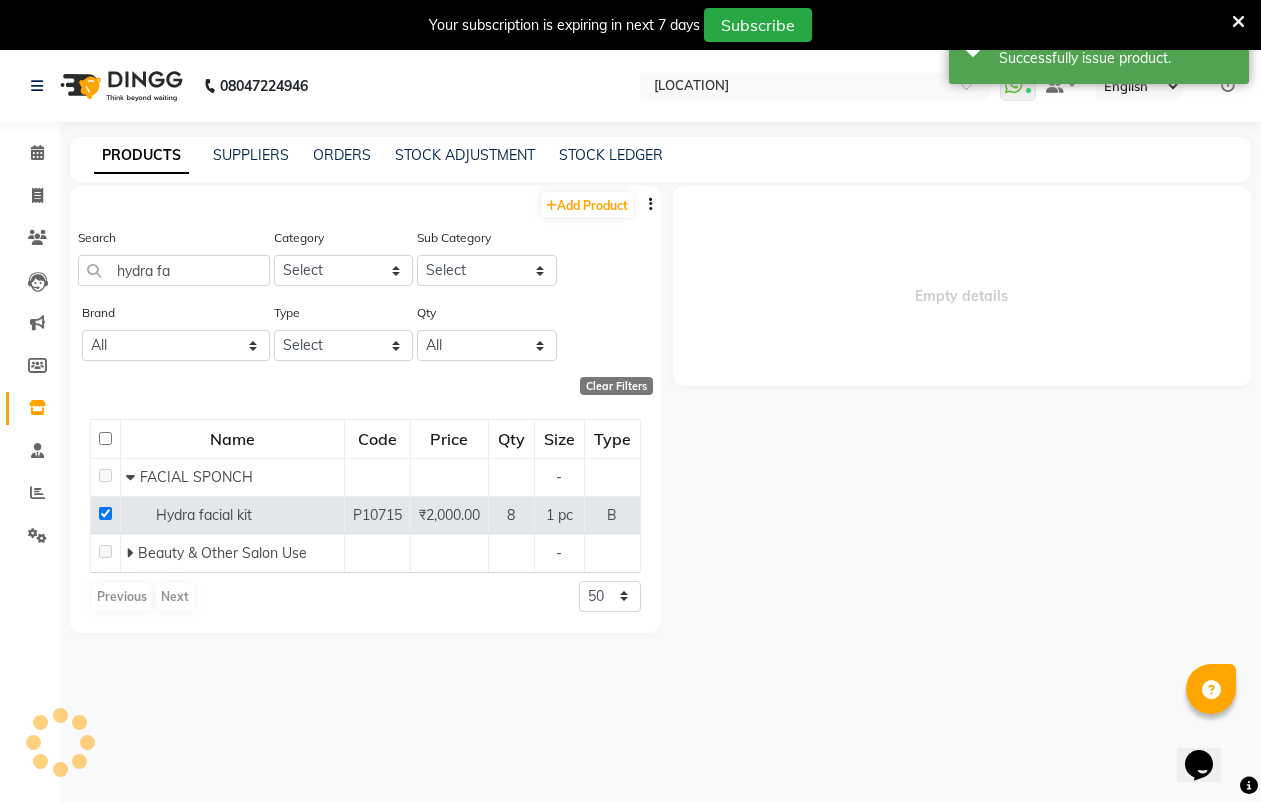 select 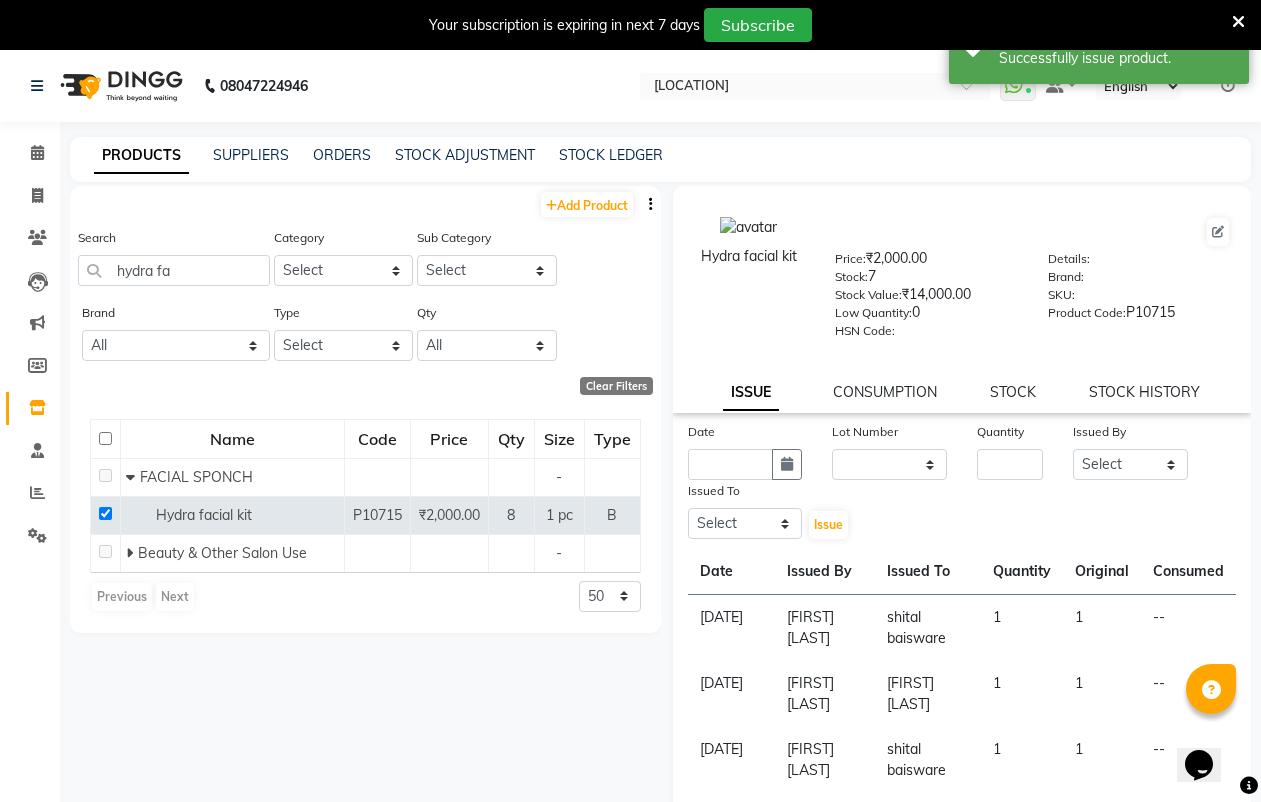 click on "Date Lot Number None Quantity Issued By Select ABHISHEK JAISWAL Akash Raut Dhanesh Sen kahkasha khan megha madavi  PRAVIN ARJUN DAKAHA  rishika sanwane shital baisware  Issued To Select ABHISHEK JAISWAL Akash Raut Dhanesh Sen kahkasha khan megha madavi  PRAVIN ARJUN DAKAHA  rishika sanwane shital baisware   Issue" 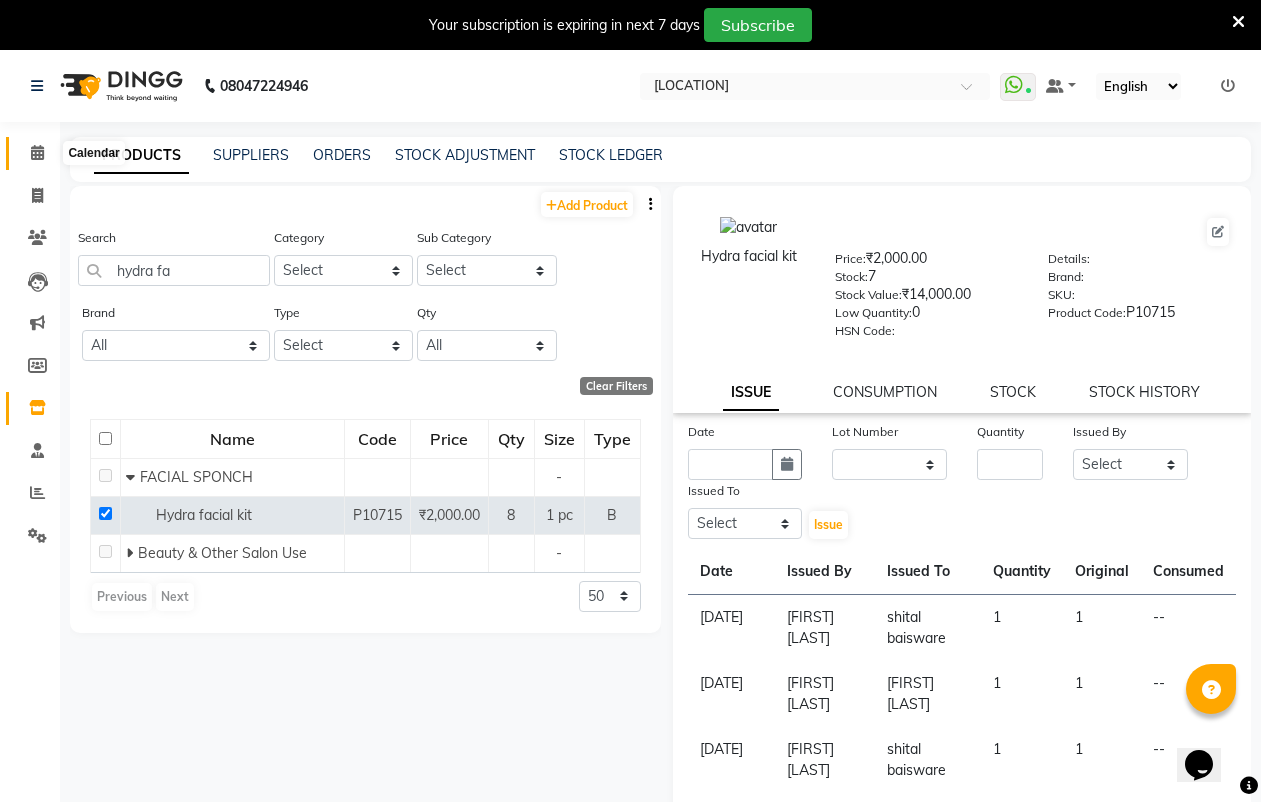 click 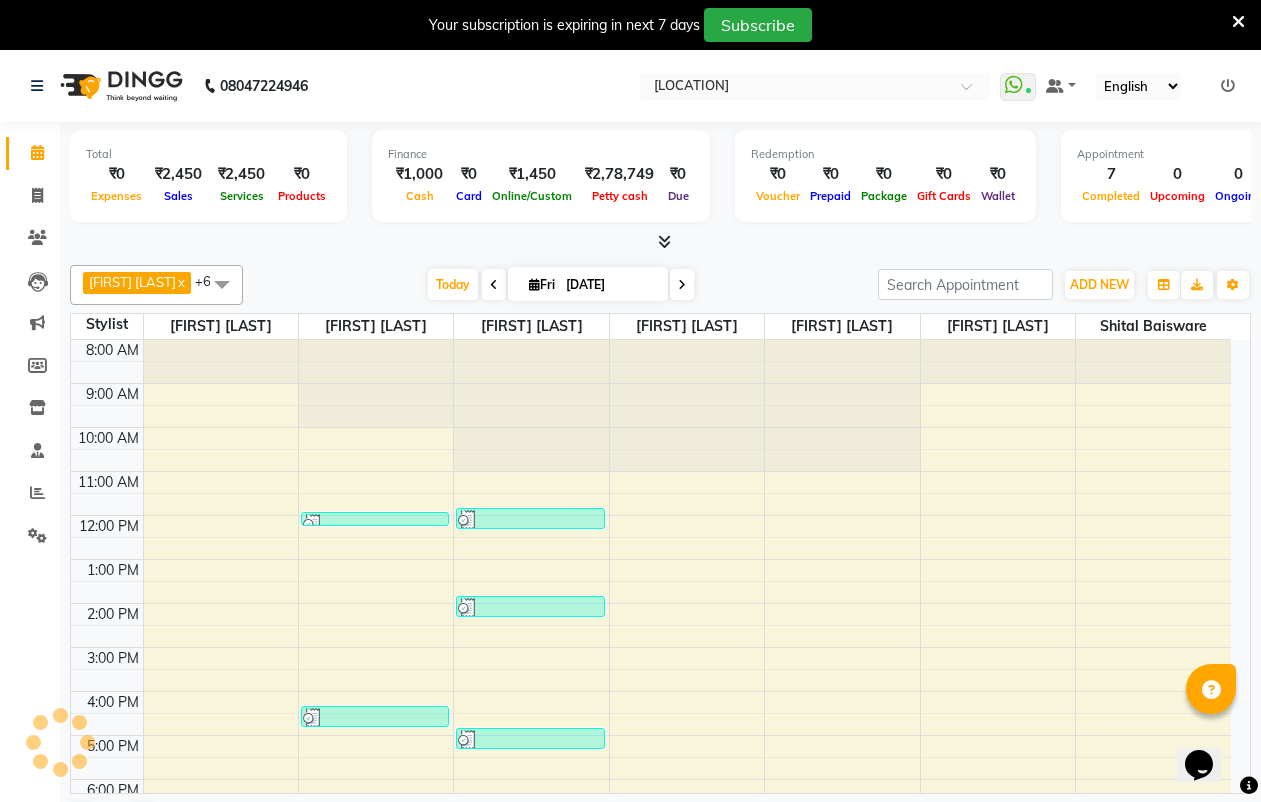 scroll, scrollTop: 0, scrollLeft: 0, axis: both 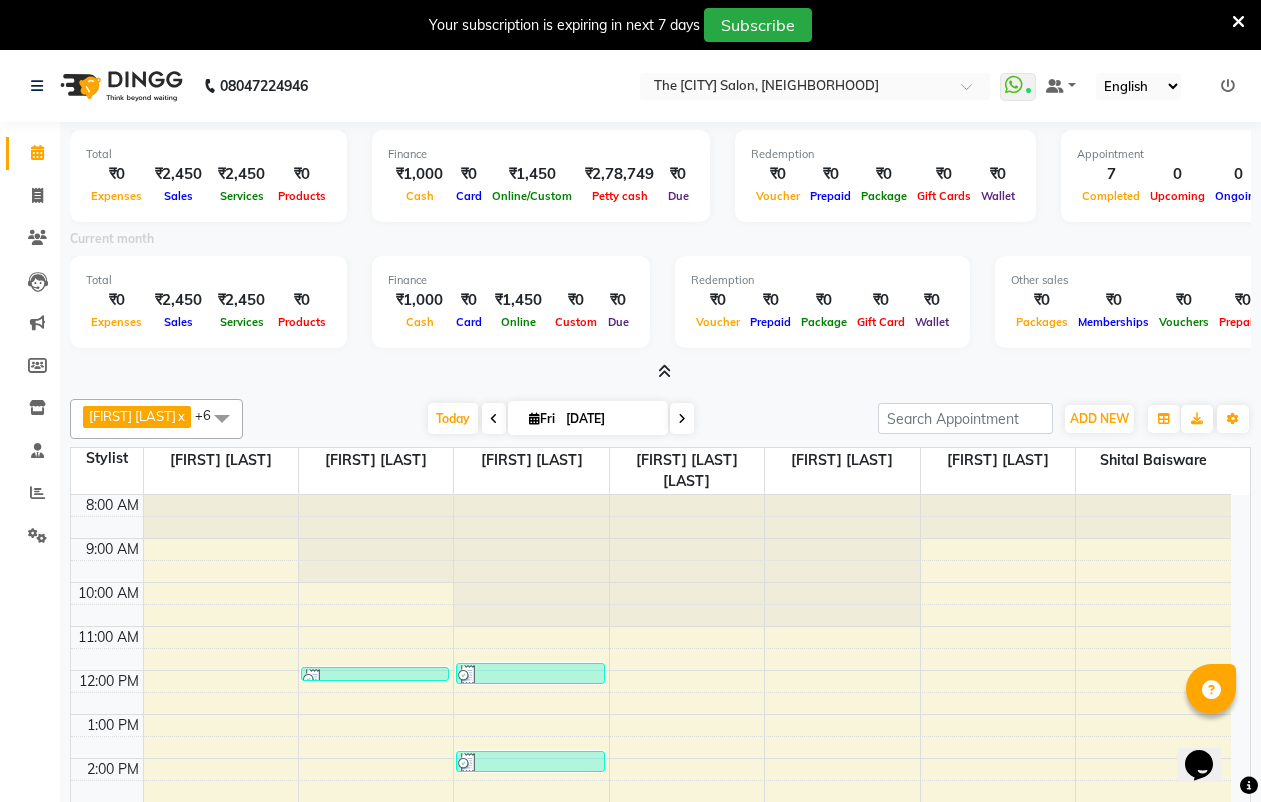 click at bounding box center (664, 371) 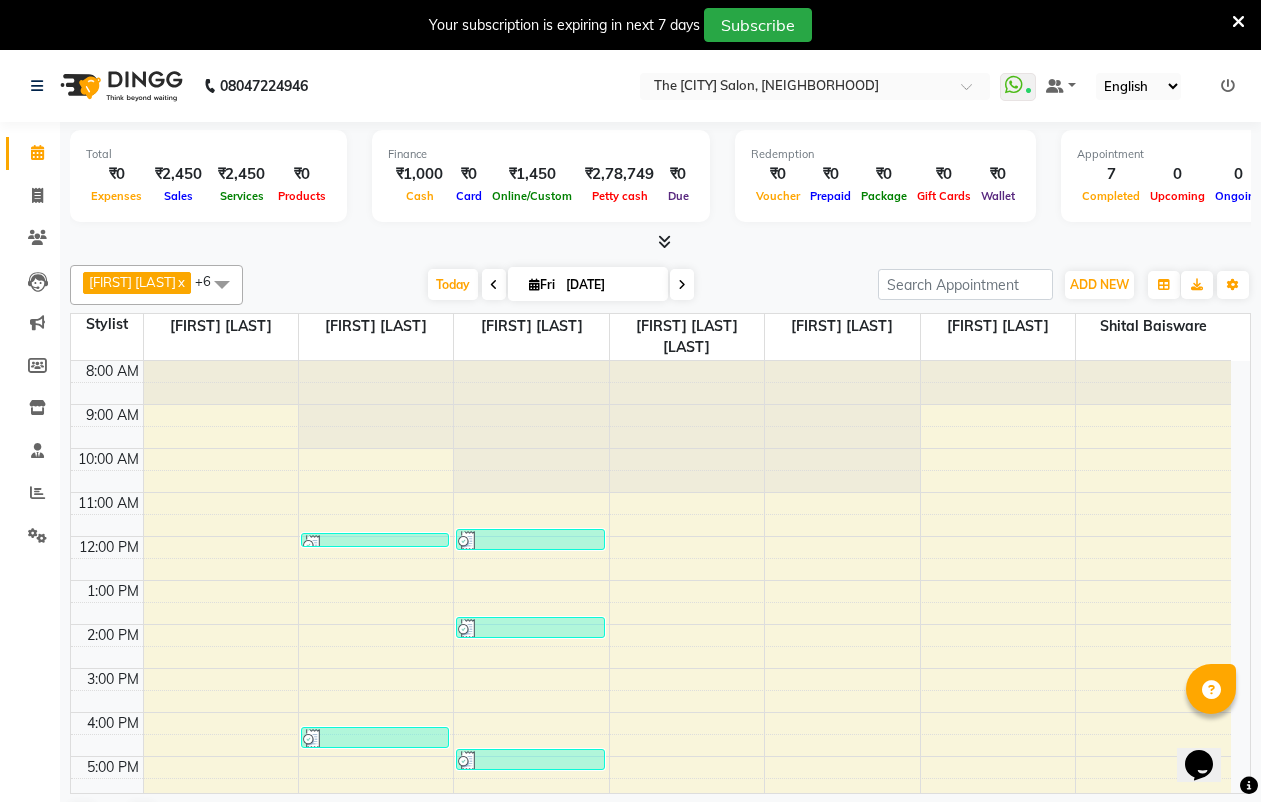 click at bounding box center (664, 241) 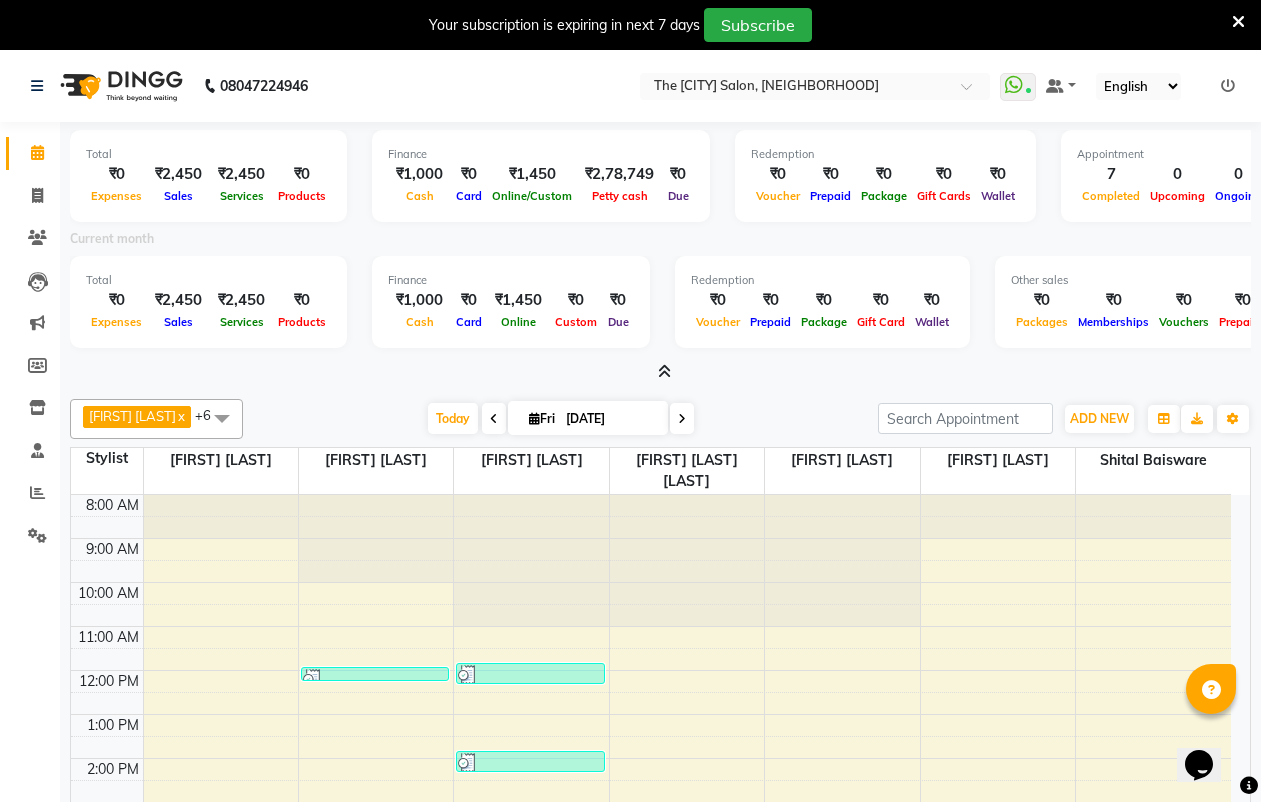 click at bounding box center (664, 371) 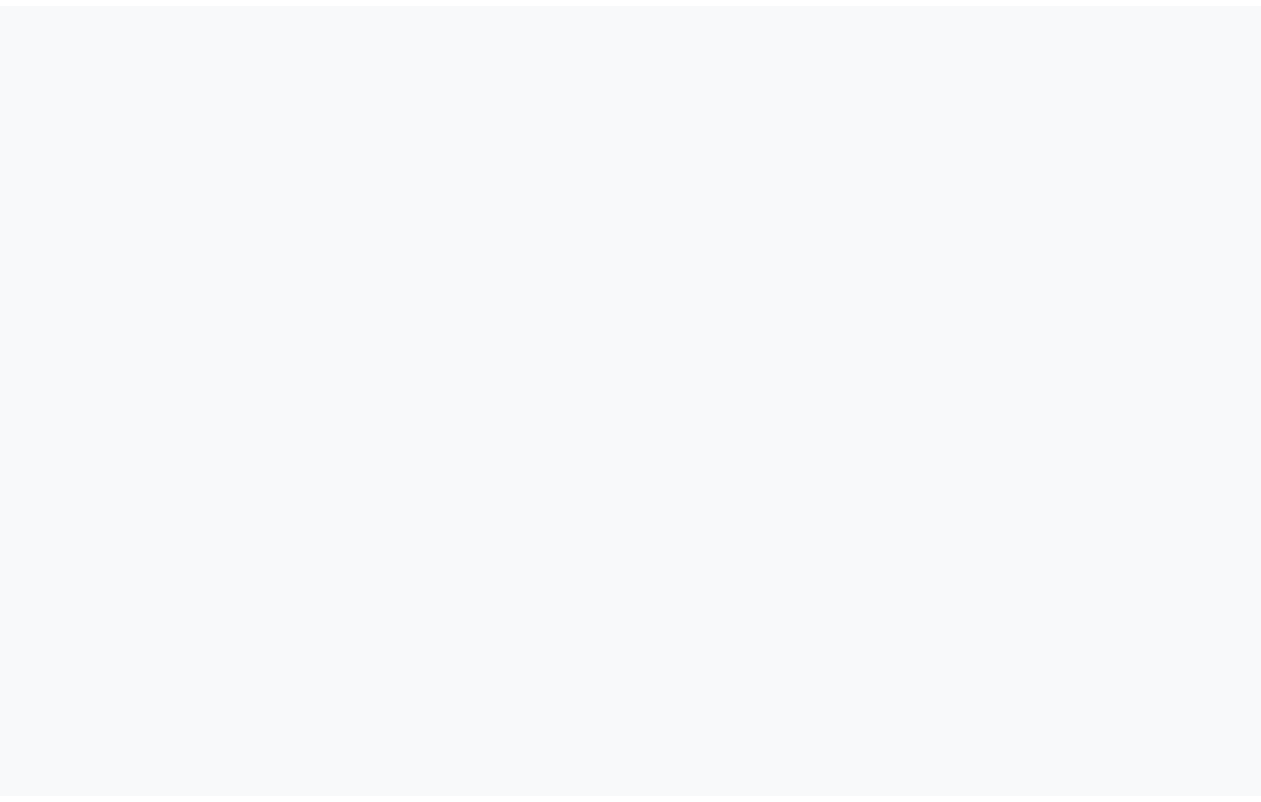 scroll, scrollTop: 0, scrollLeft: 0, axis: both 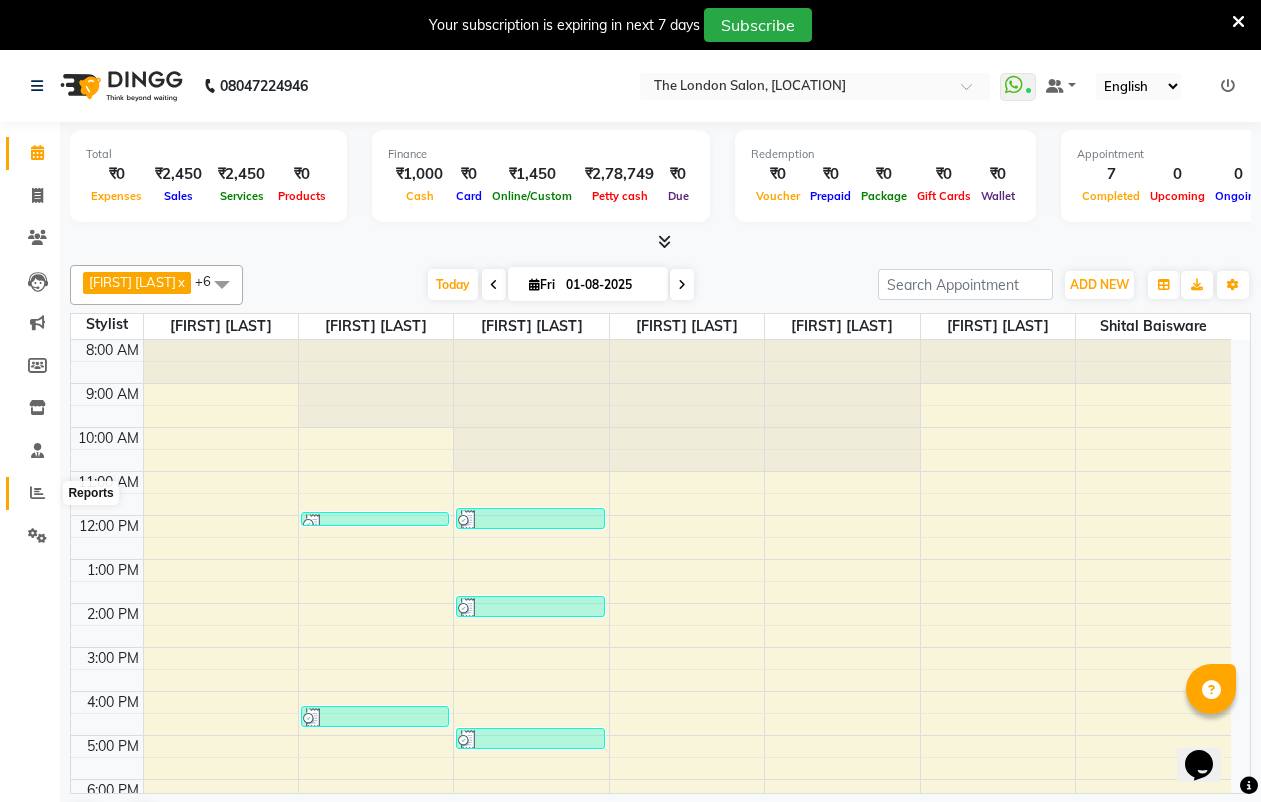 click 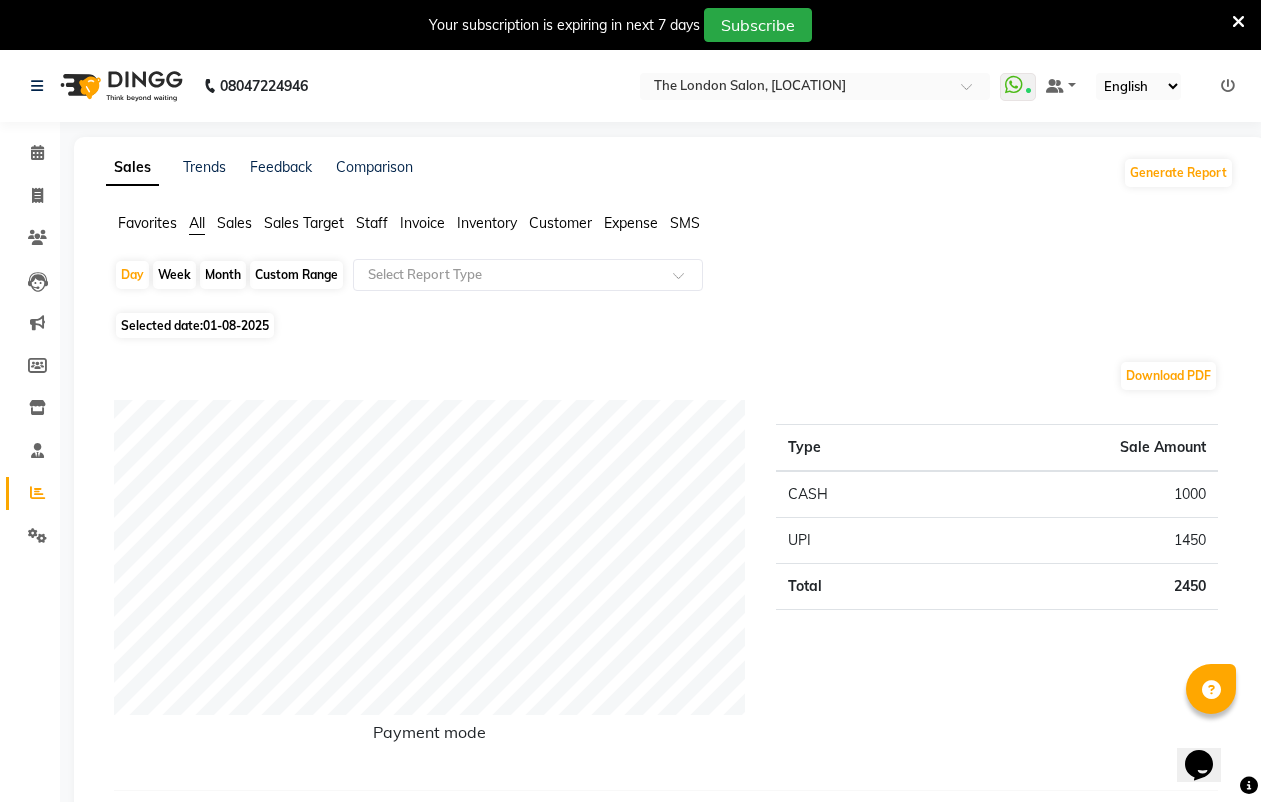 click on "Month" 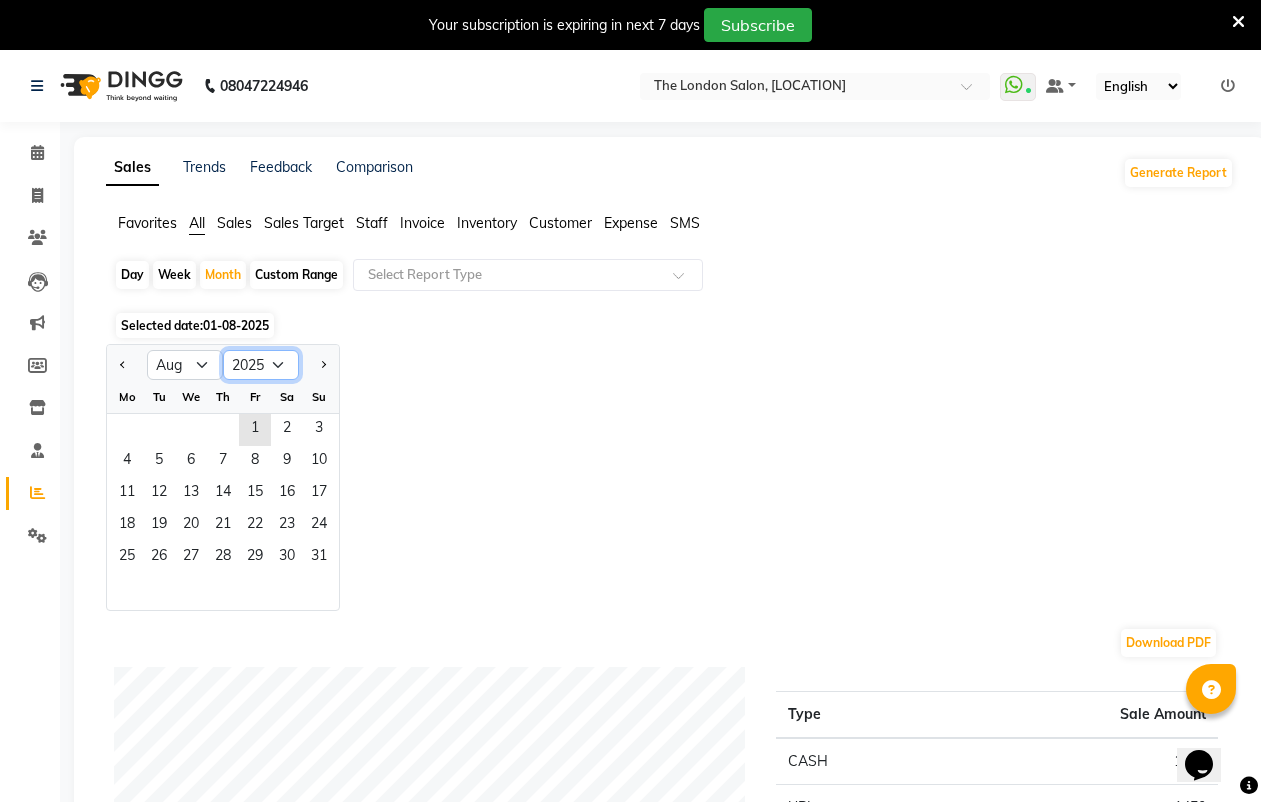 click on "2015 2016 2017 2018 2019 2020 2021 2022 2023 2024 2025 2026 2027 2028 2029 2030 2031 2032 2033 2034 2035" 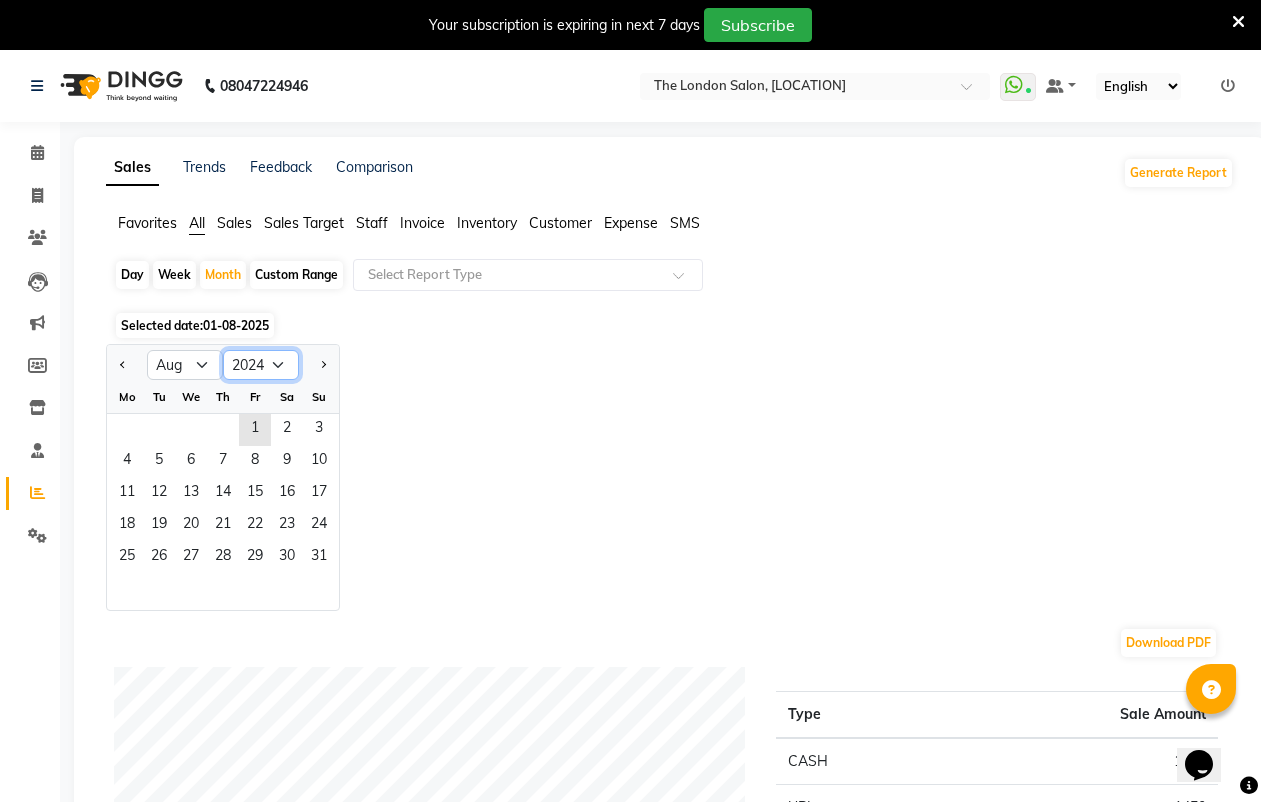 click on "2015 2016 2017 2018 2019 2020 2021 2022 2023 2024 2025 2026 2027 2028 2029 2030 2031 2032 2033 2034 2035" 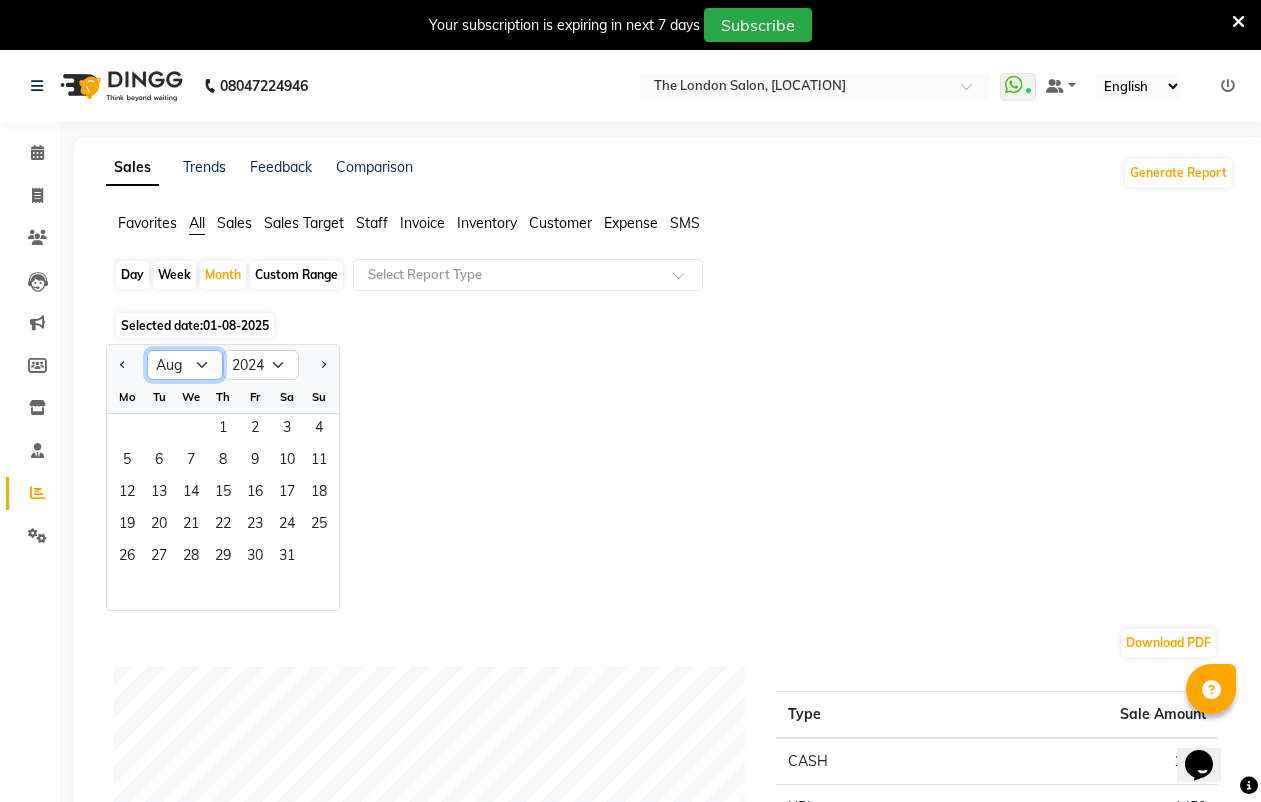 click on "Jan Feb Mar Apr May Jun Jul Aug Sep Oct Nov Dec" 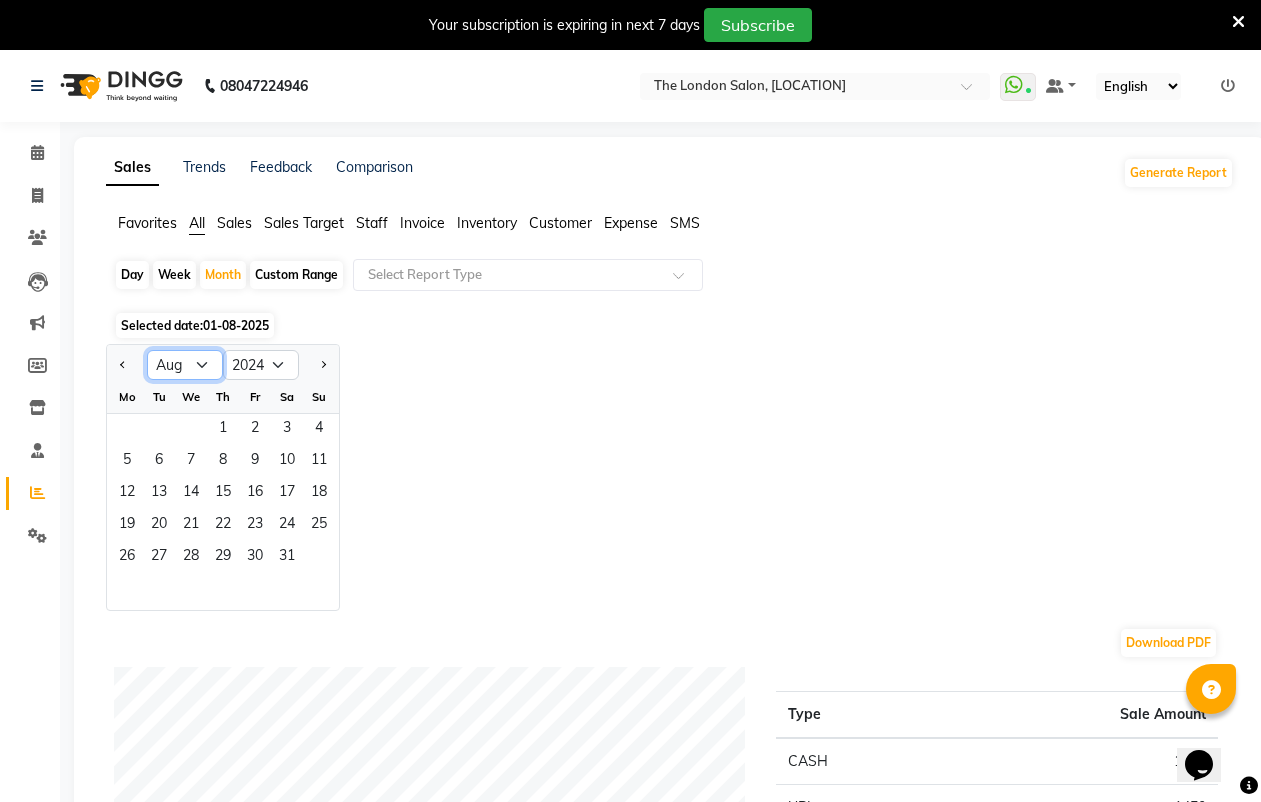 click on "Jan Feb Mar Apr May Jun Jul Aug Sep Oct Nov Dec" 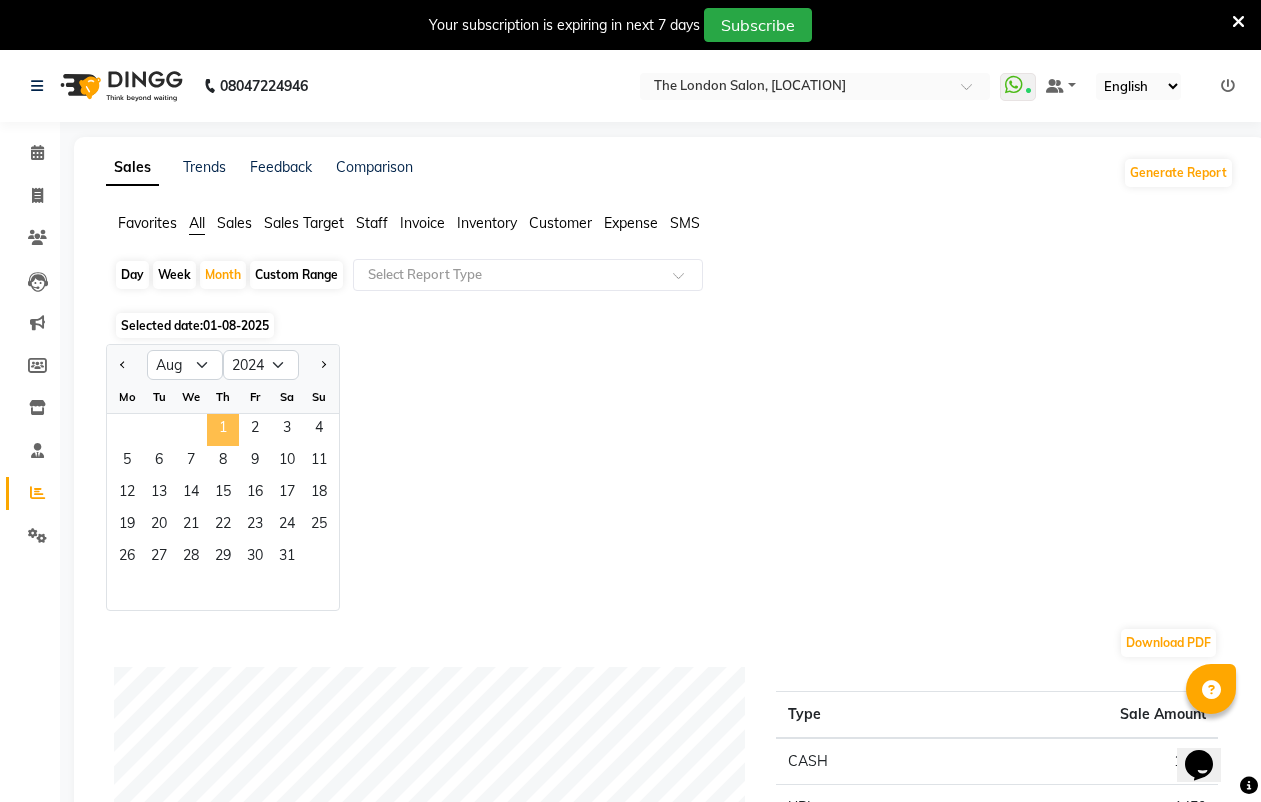 click on "1" 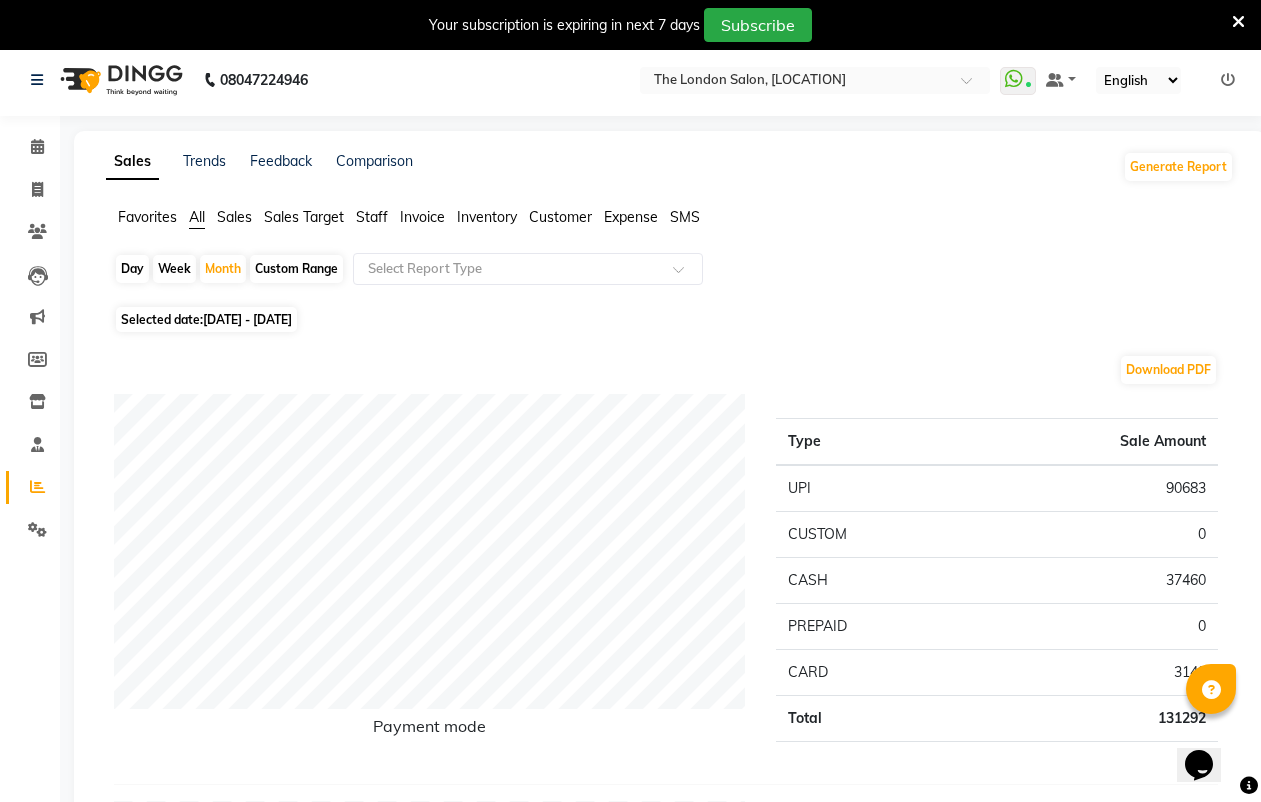 scroll, scrollTop: 0, scrollLeft: 0, axis: both 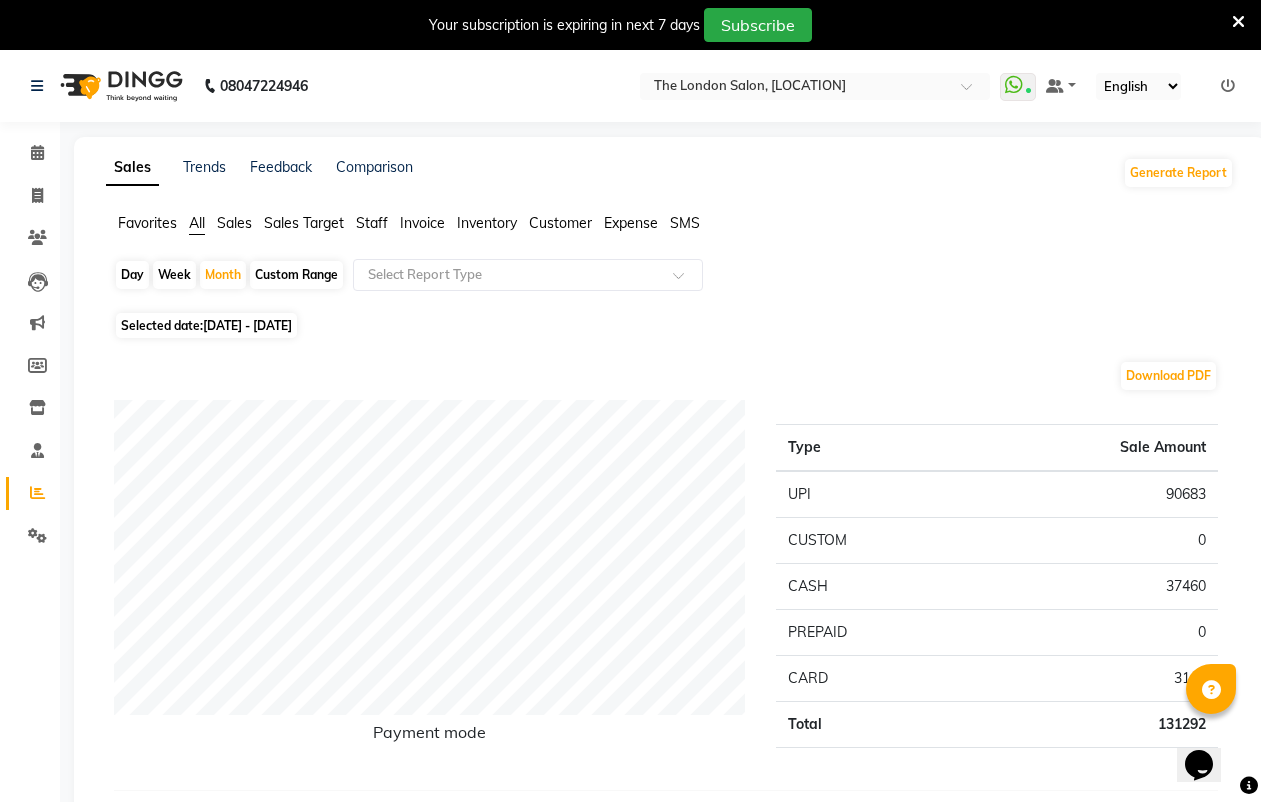 click on "01-08-2024 - 31-08-2024" 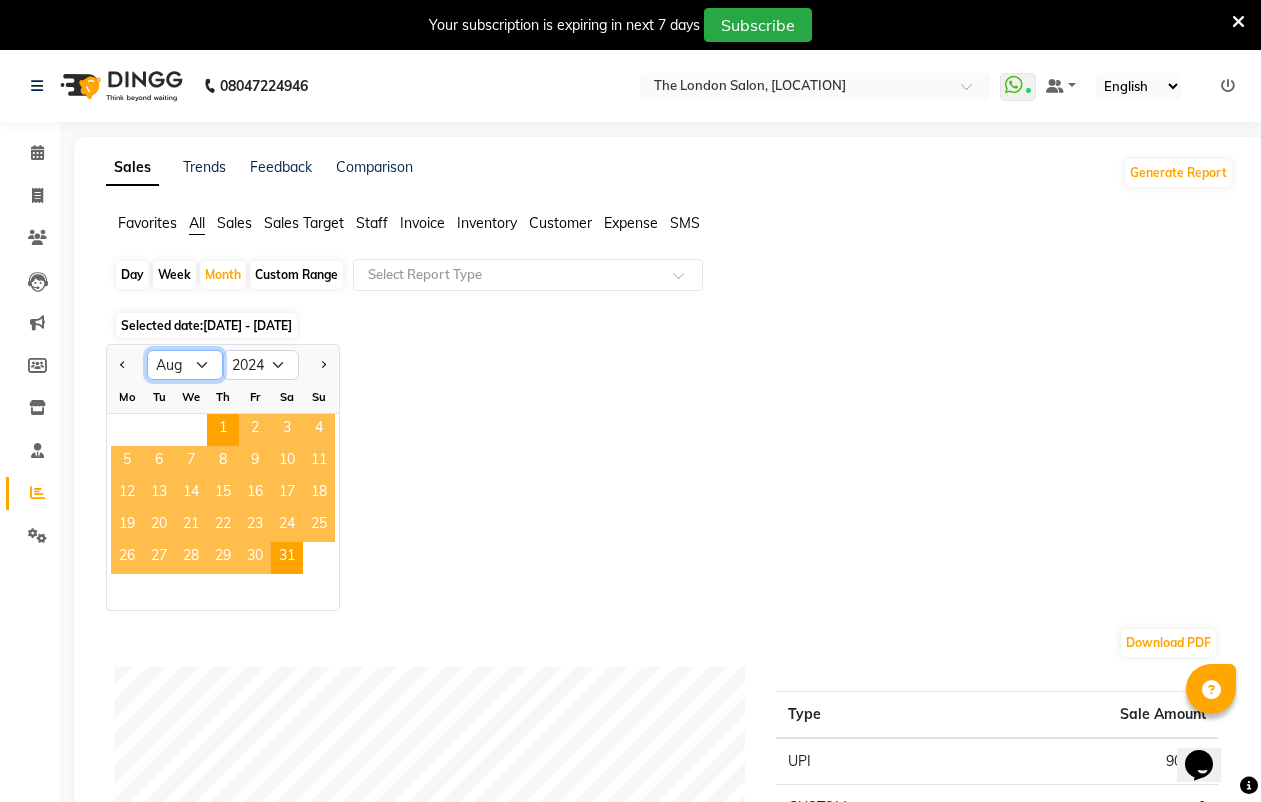 click on "Jan Feb Mar Apr May Jun Jul Aug Sep Oct Nov Dec" 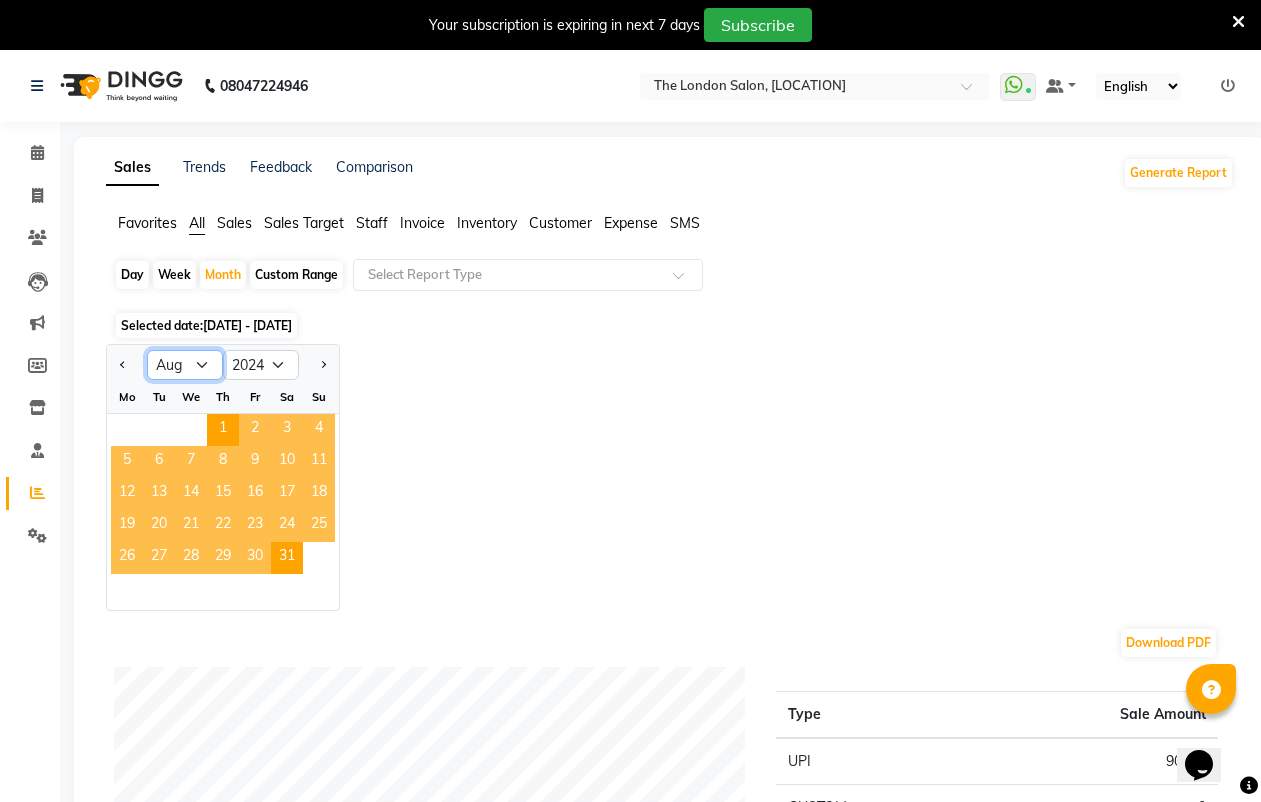 select on "9" 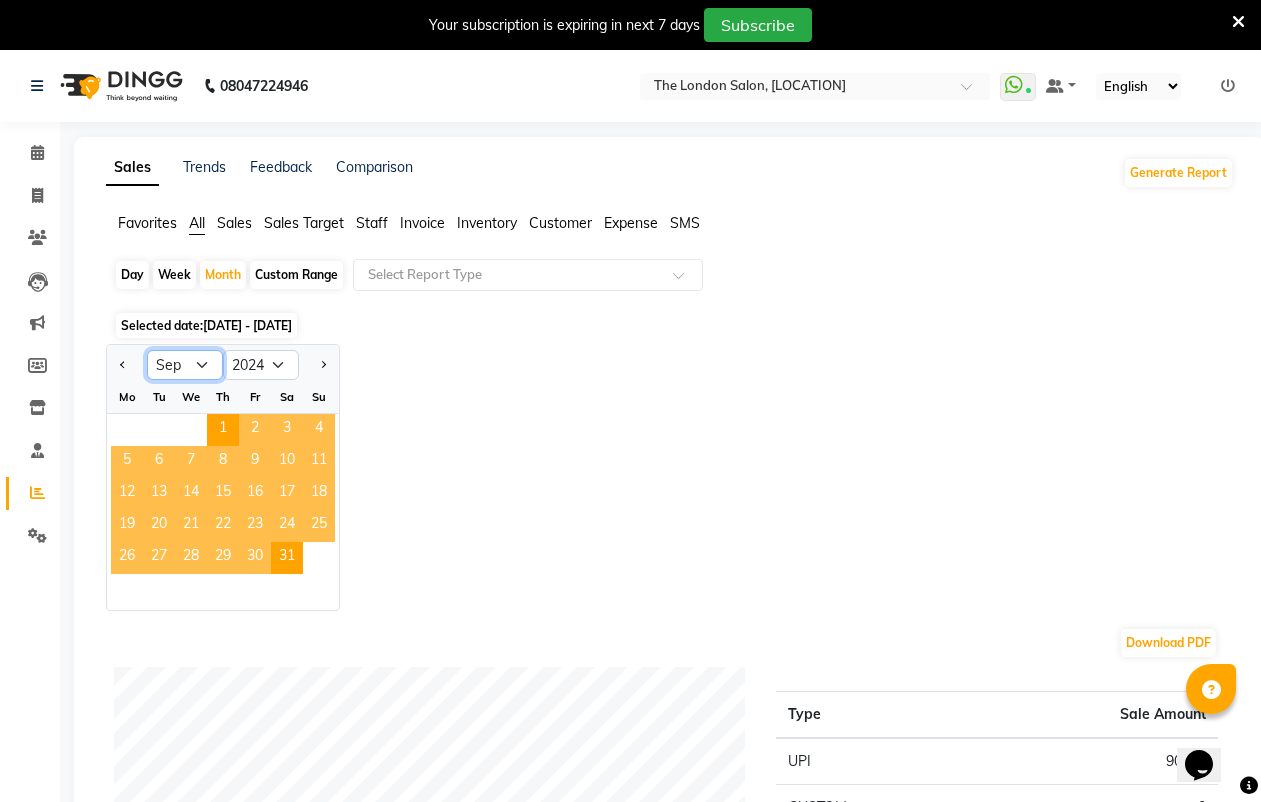 click on "Jan Feb Mar Apr May Jun Jul Aug Sep Oct Nov Dec" 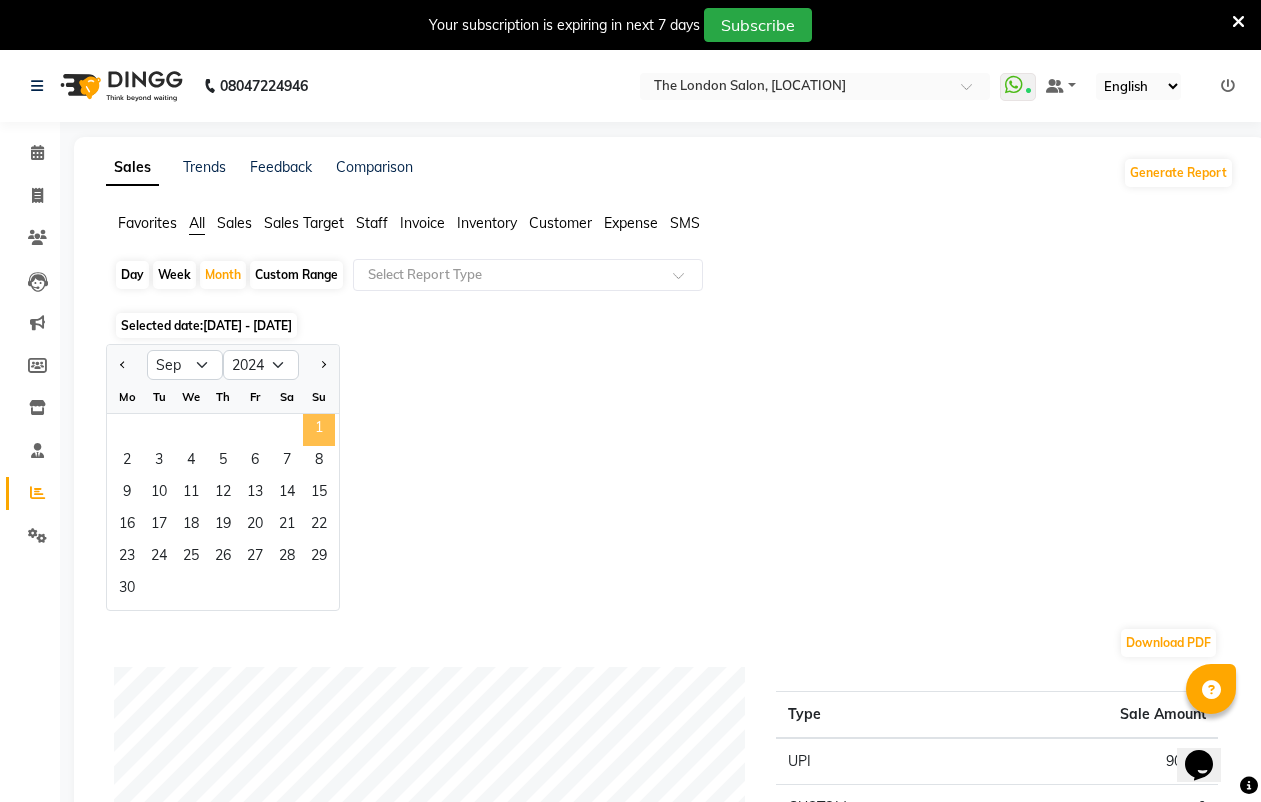 click on "1" 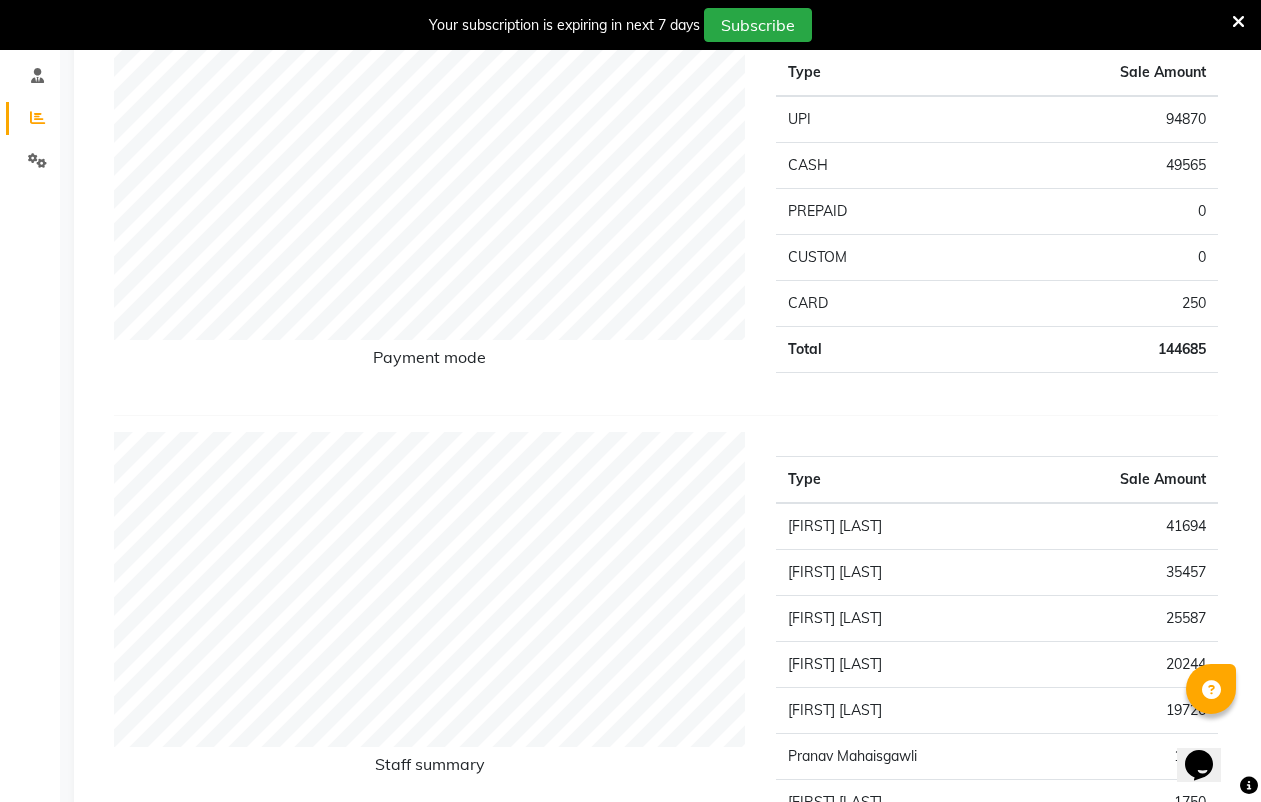 scroll, scrollTop: 0, scrollLeft: 0, axis: both 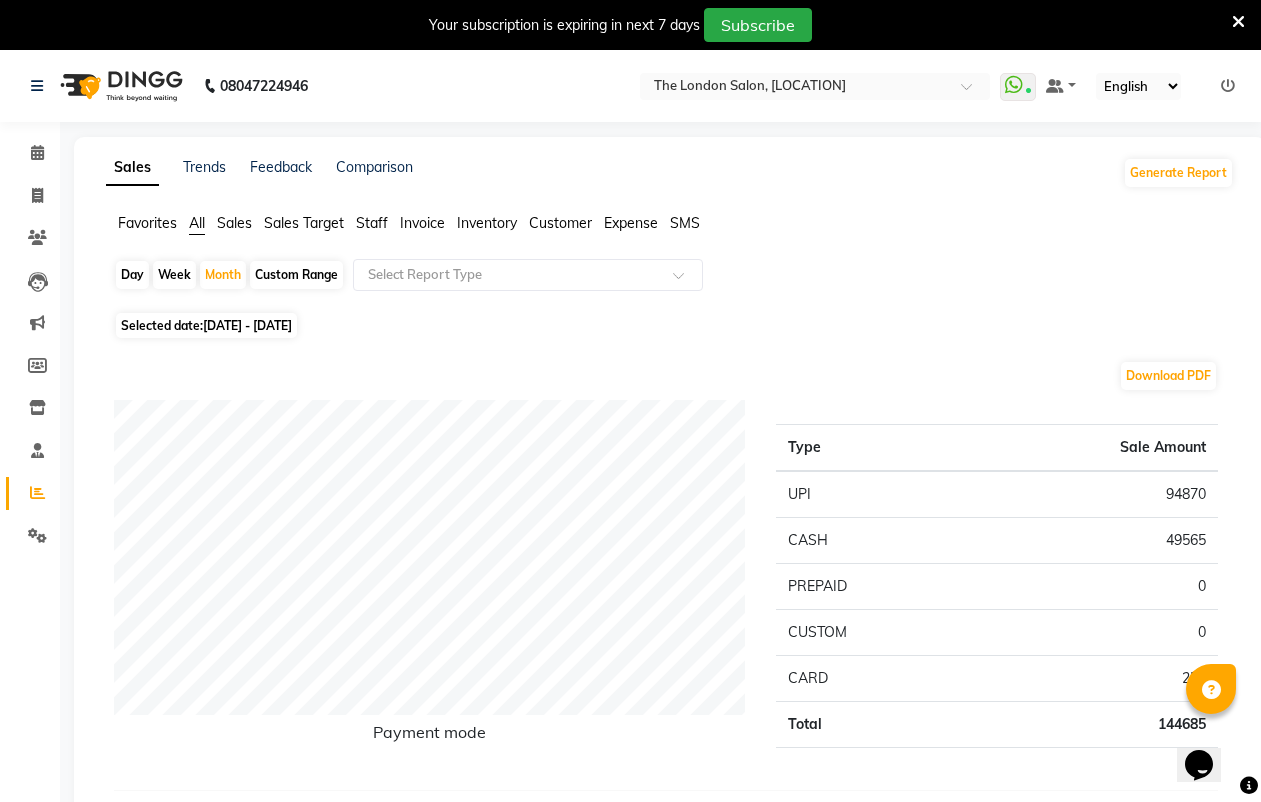 click on "Selected date:  01-09-2024 - 30-09-2024" 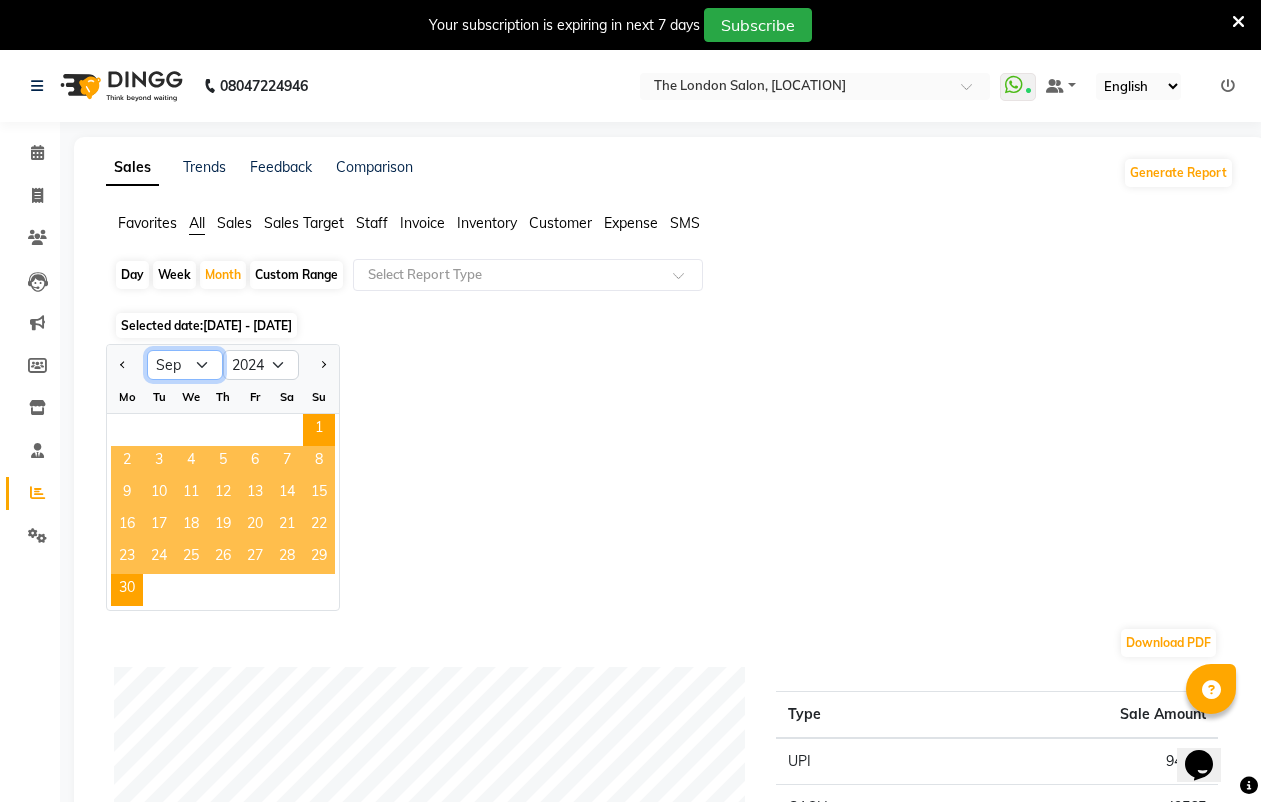 click on "Jan Feb Mar Apr May Jun Jul Aug Sep Oct Nov Dec" 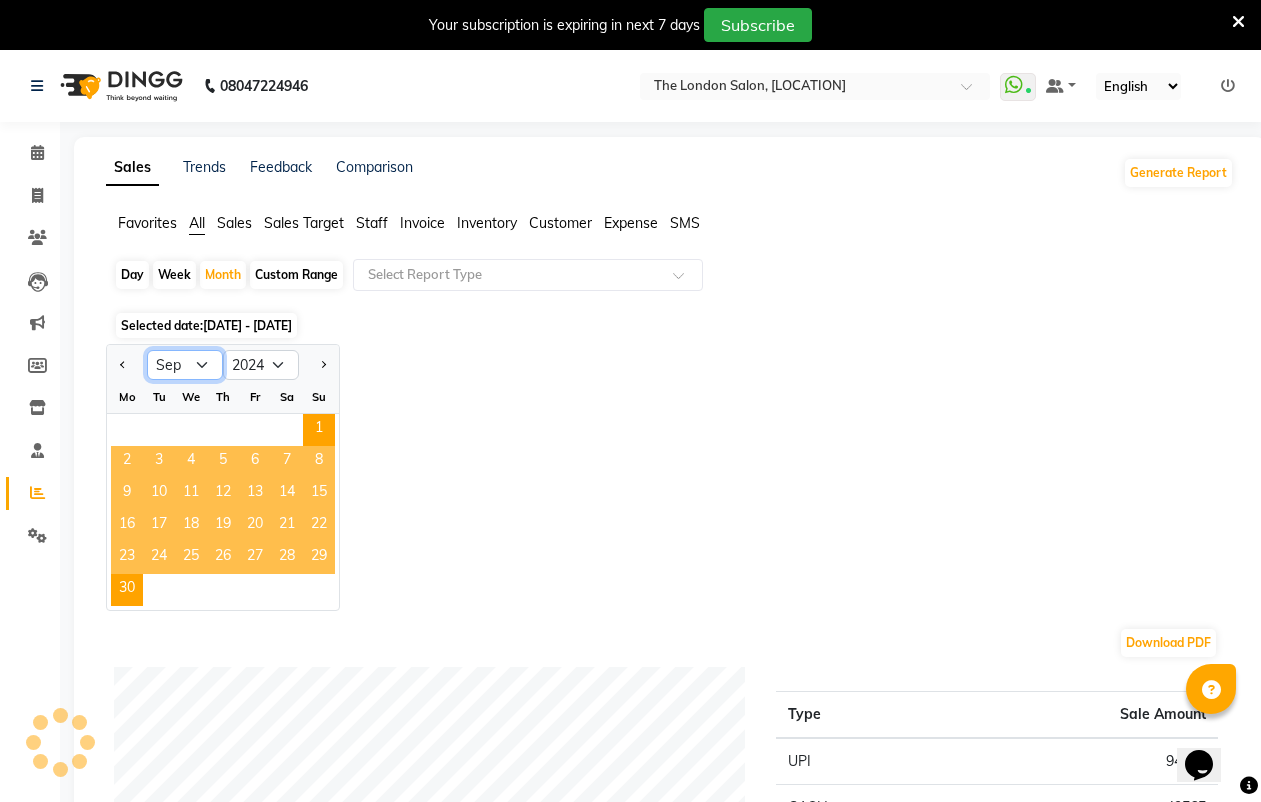 select on "10" 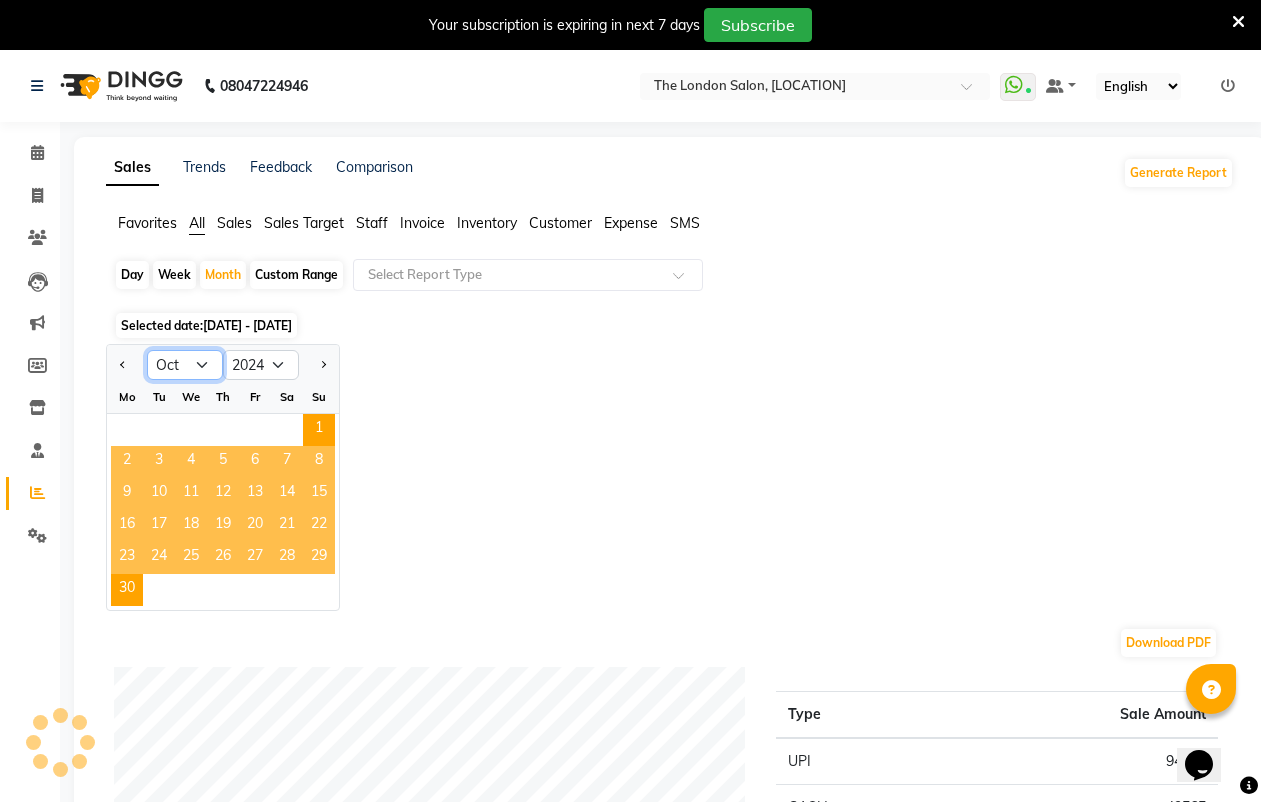 click on "Jan Feb Mar Apr May Jun Jul Aug Sep Oct Nov Dec" 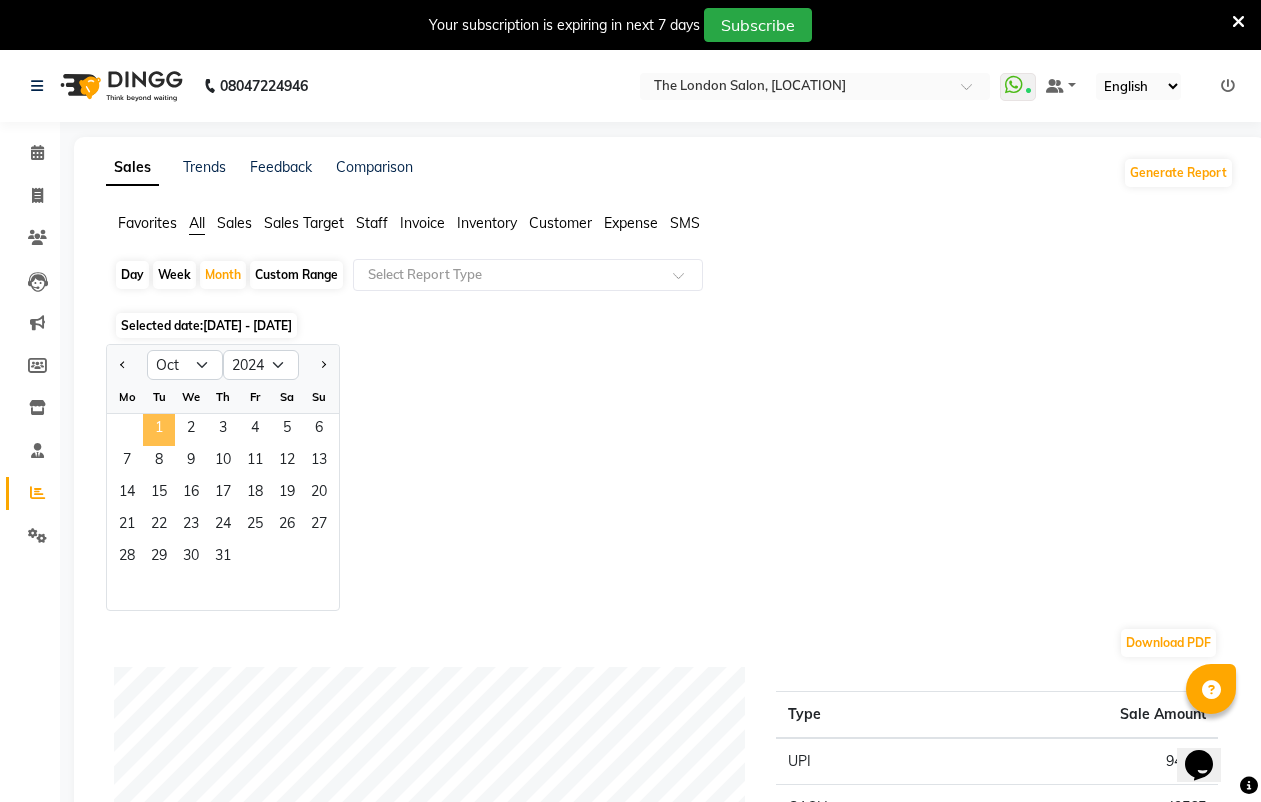 click on "1" 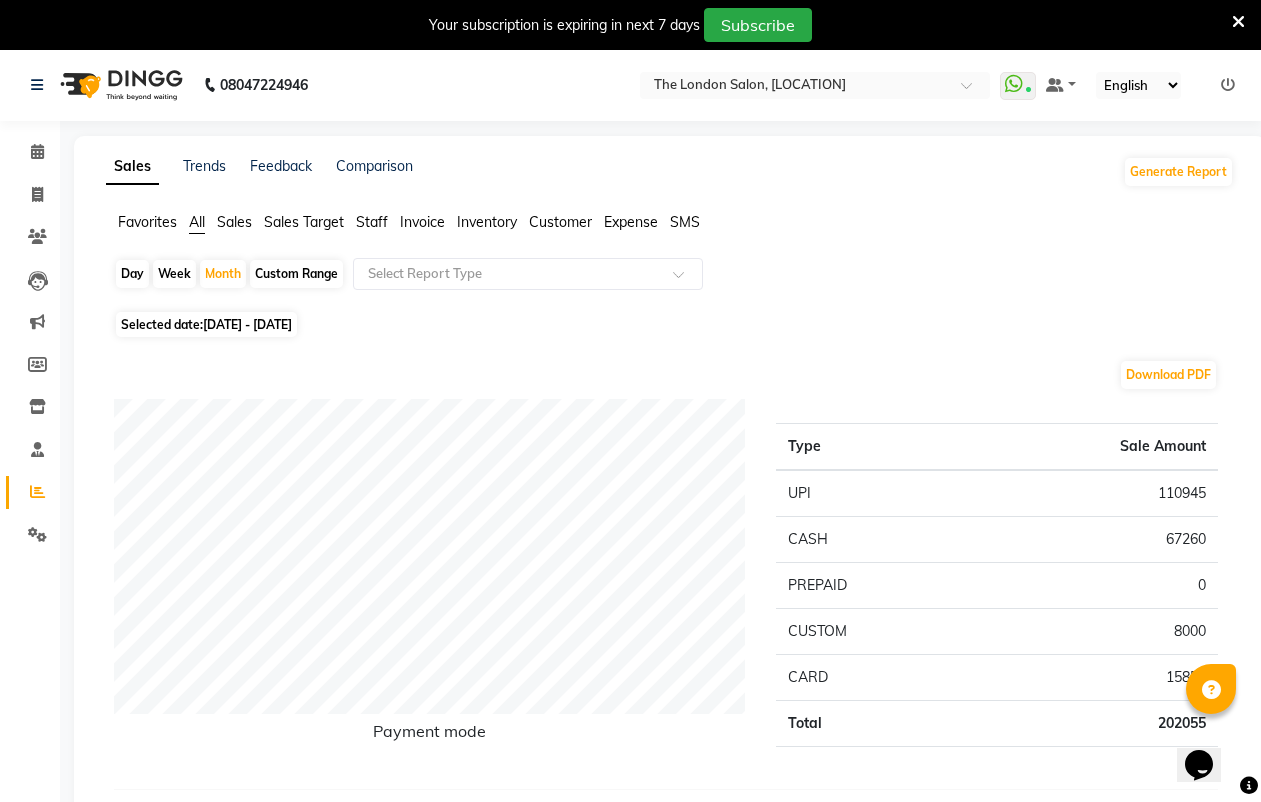 scroll, scrollTop: 0, scrollLeft: 0, axis: both 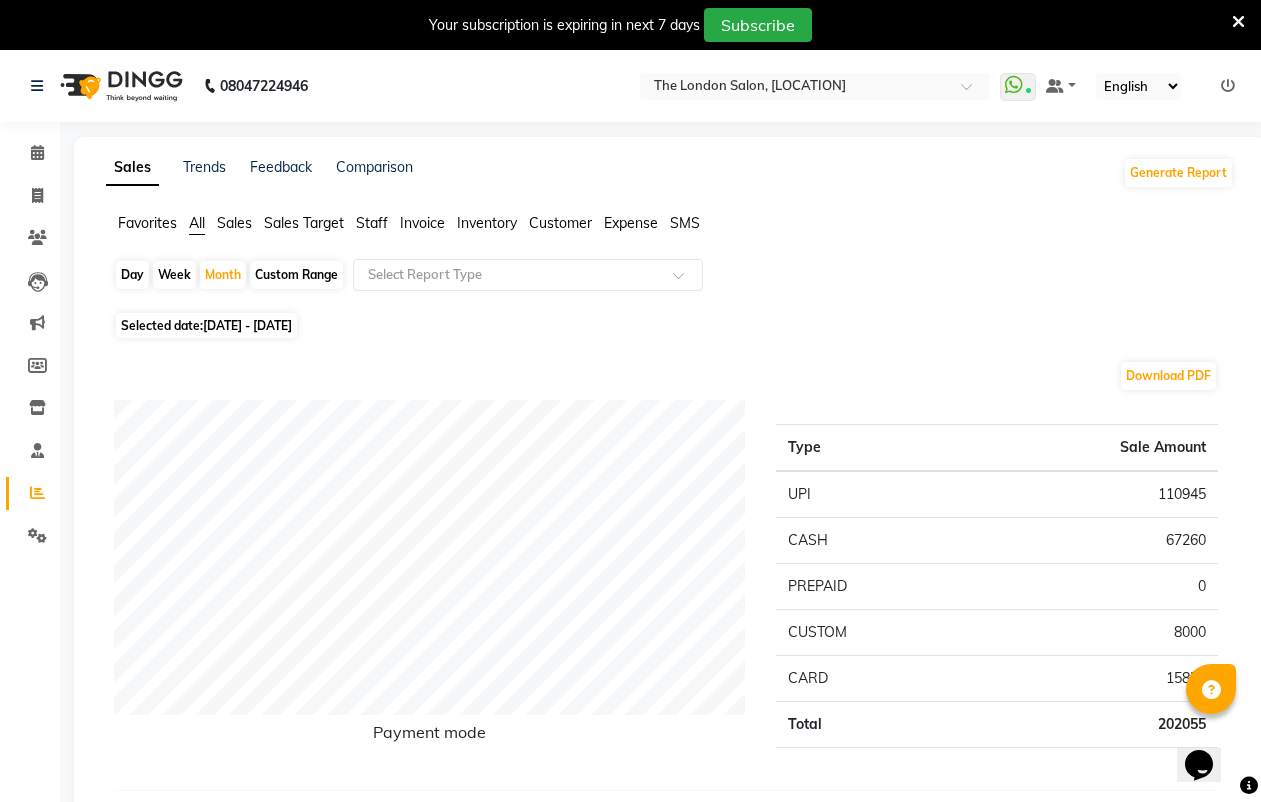 click on "01-10-2024 - 31-10-2024" 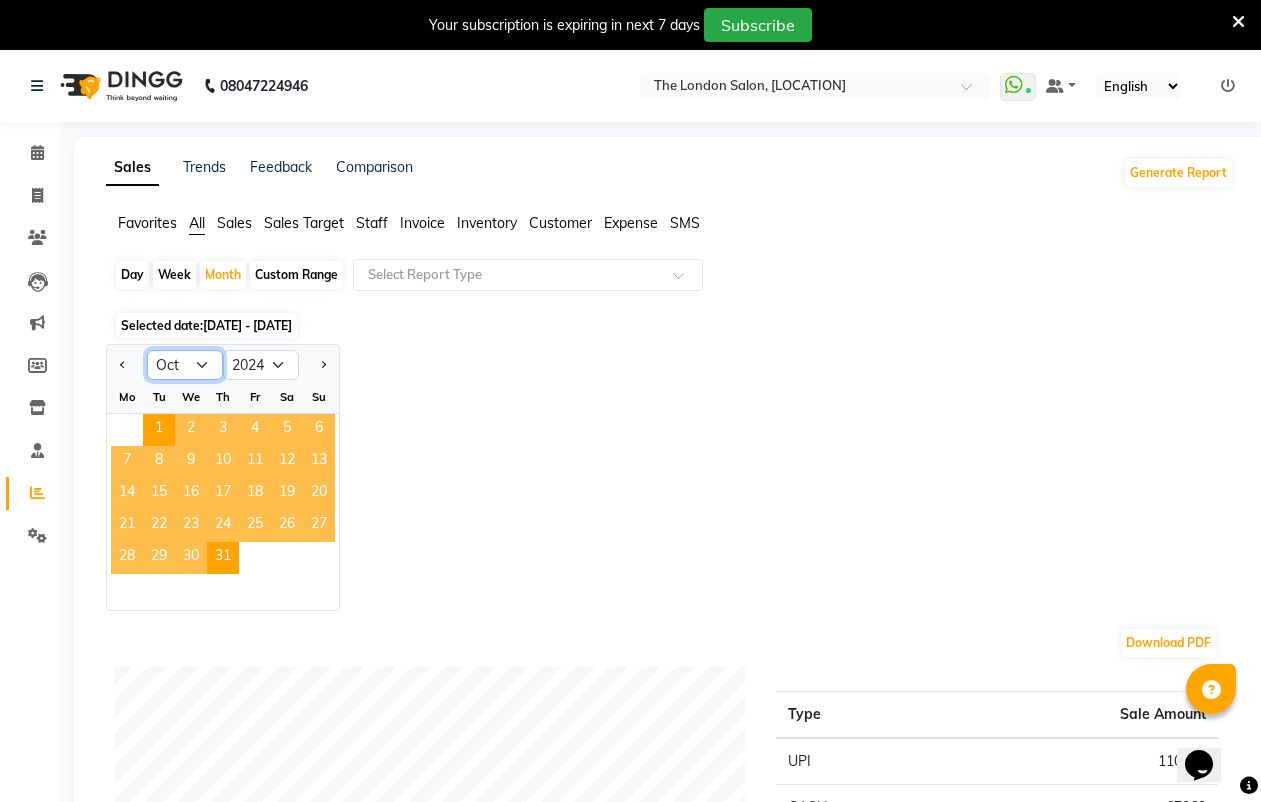 click on "Jan Feb Mar Apr May Jun Jul Aug Sep Oct Nov Dec" 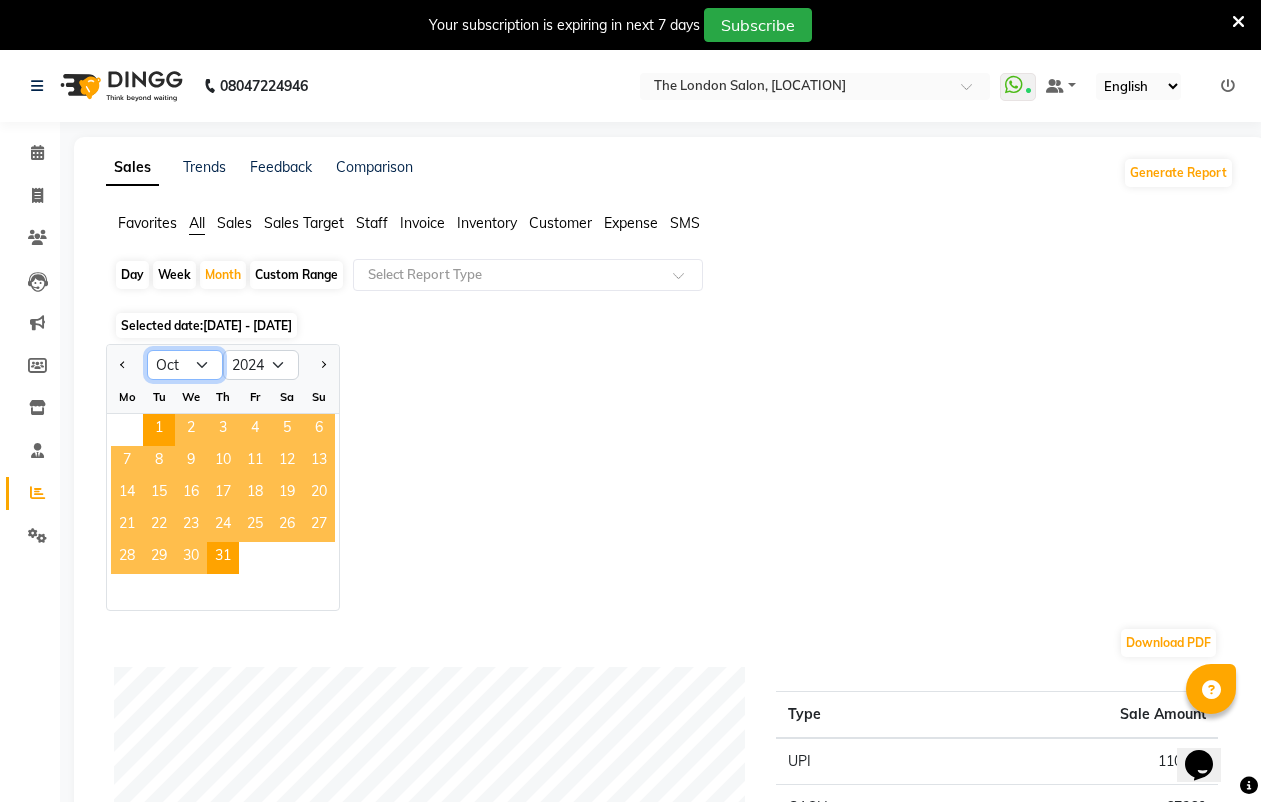 select on "11" 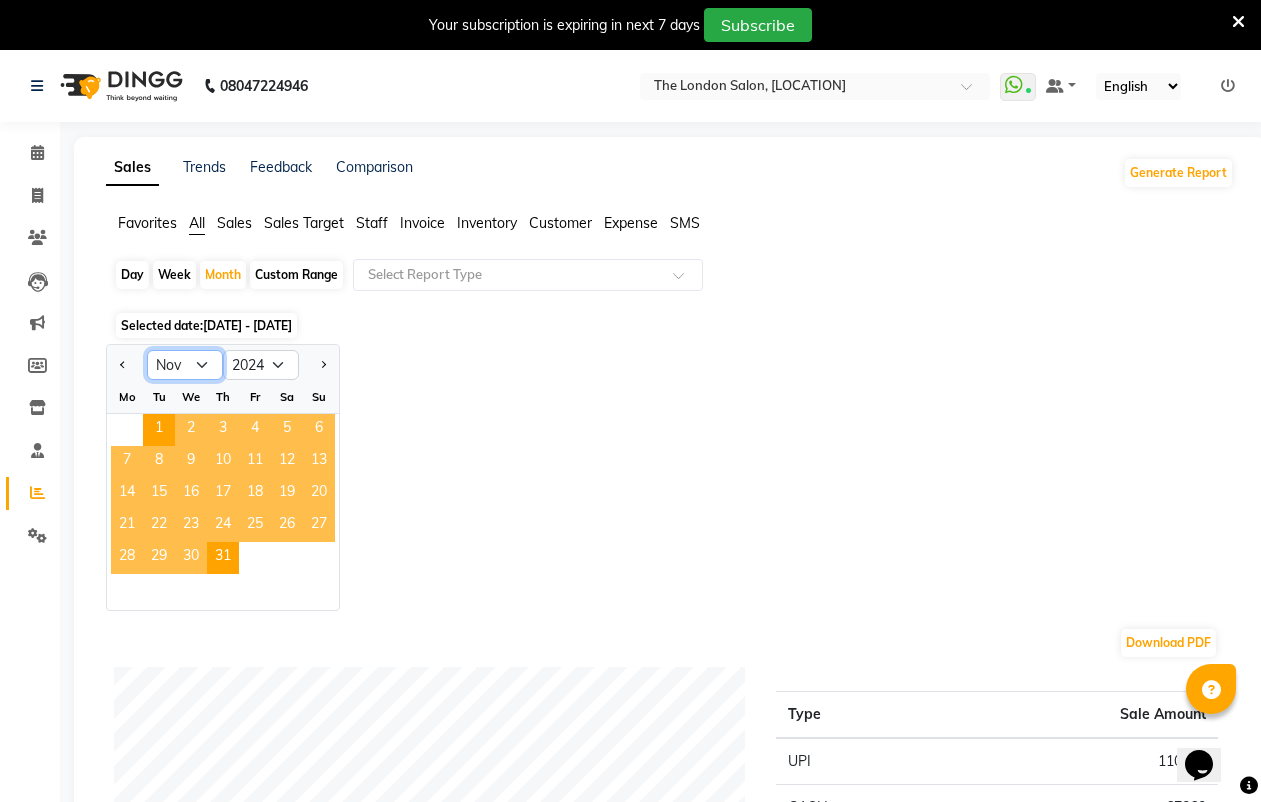 click on "Jan Feb Mar Apr May Jun Jul Aug Sep Oct Nov Dec" 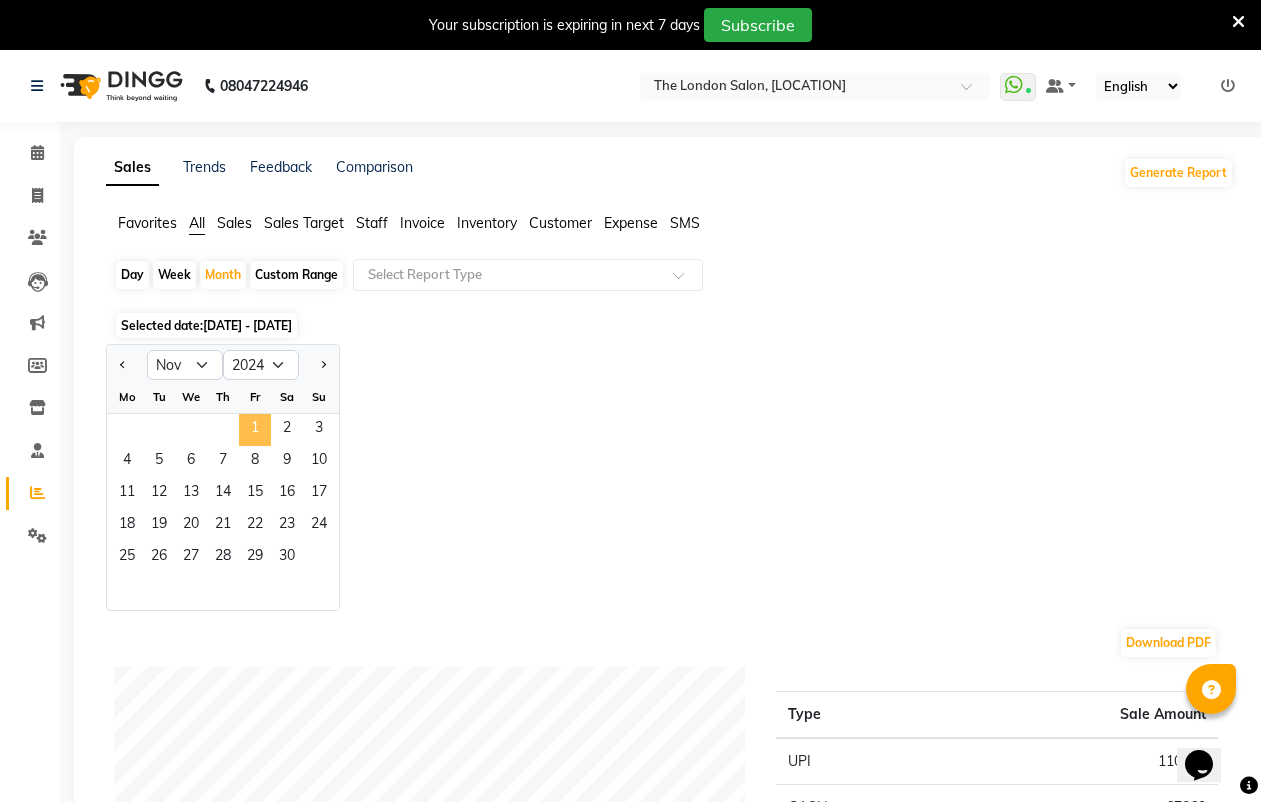 click on "1" 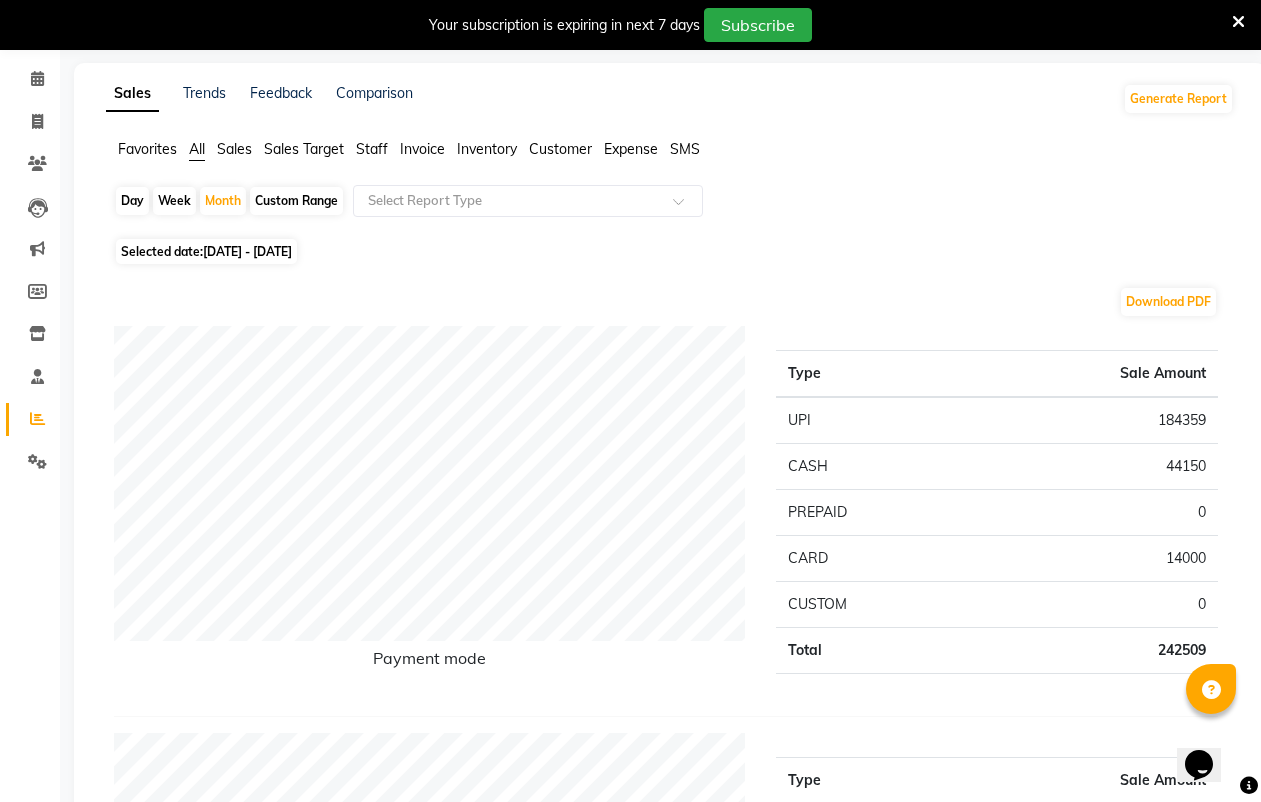 scroll, scrollTop: 0, scrollLeft: 0, axis: both 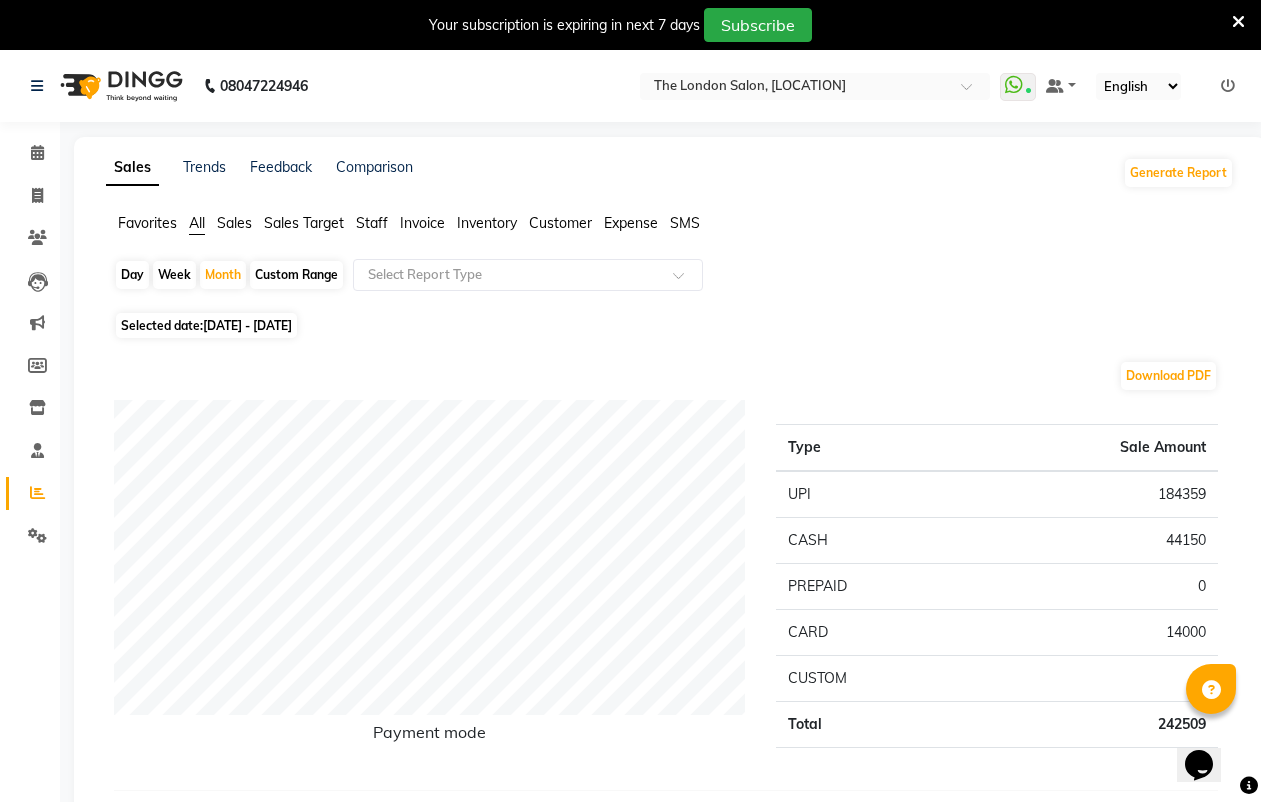 click on "01-11-2024 - 30-11-2024" 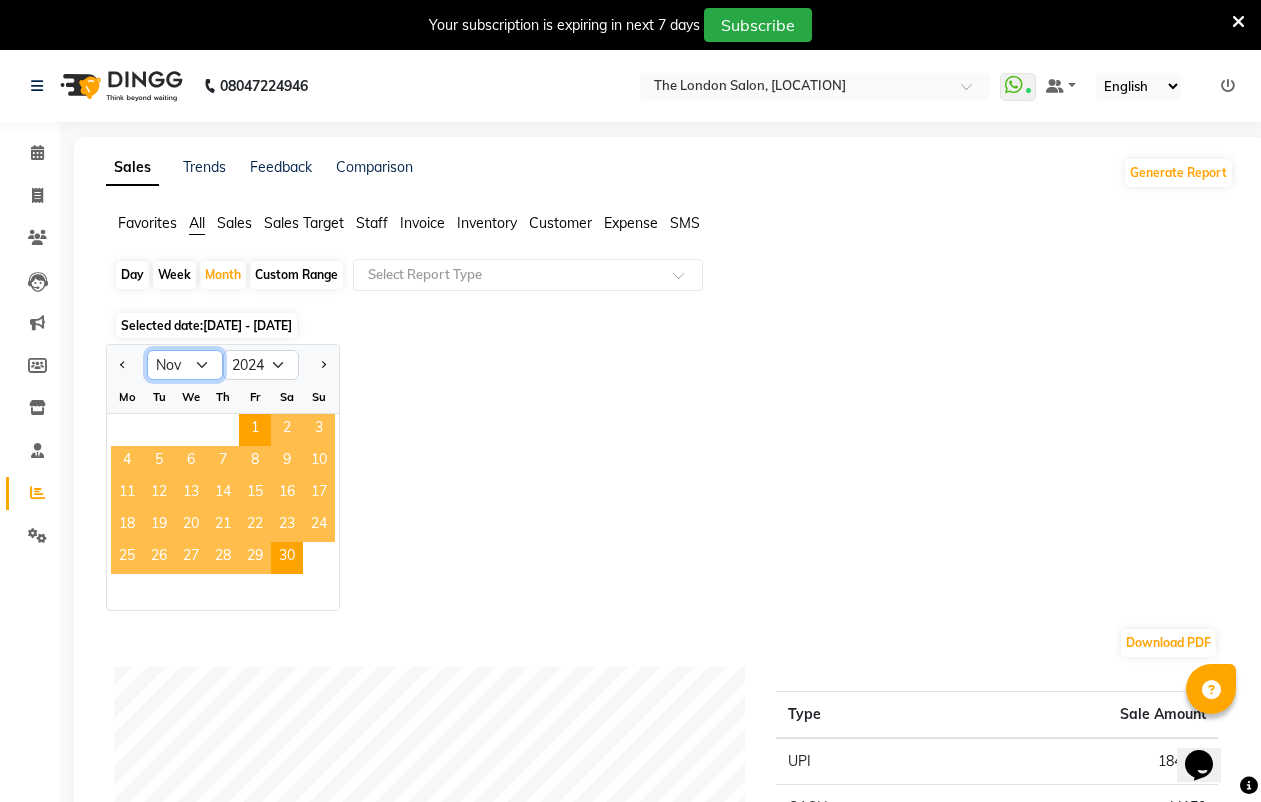 click on "Jan Feb Mar Apr May Jun Jul Aug Sep Oct Nov Dec" 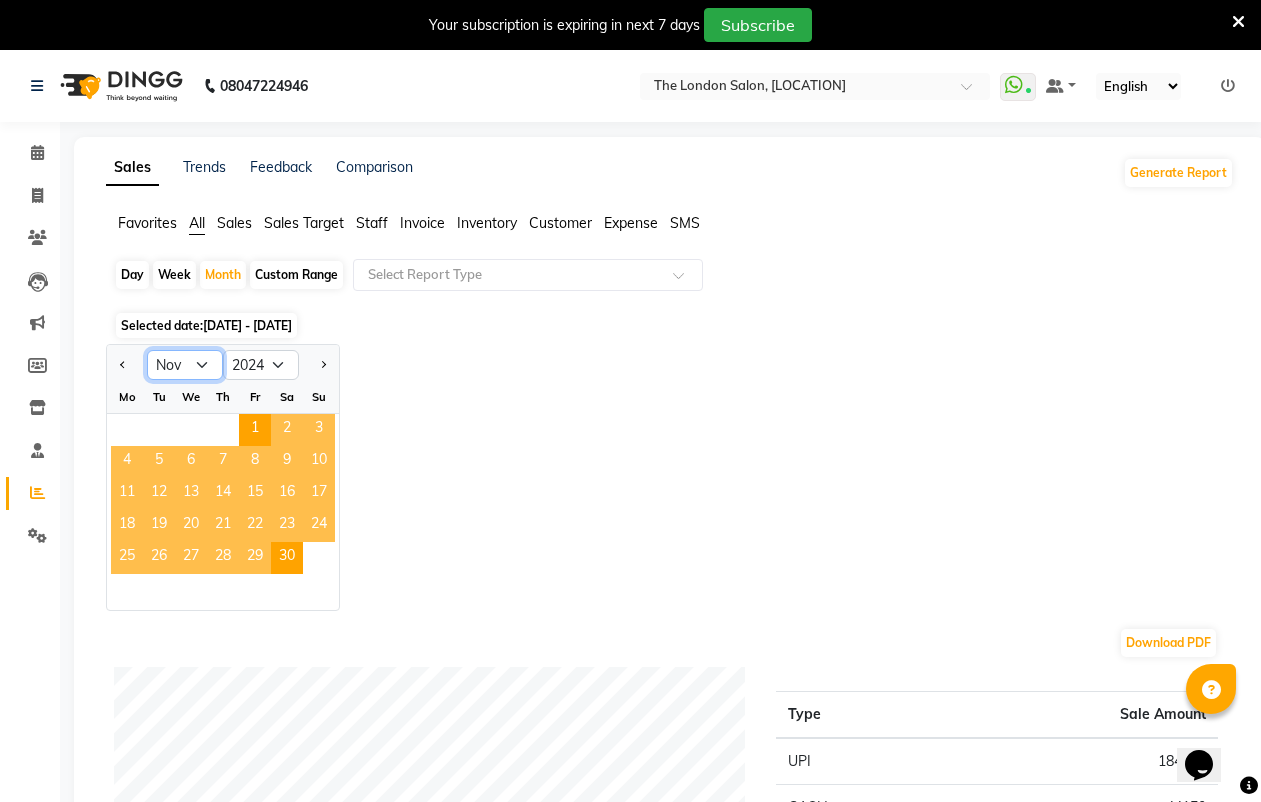 select on "12" 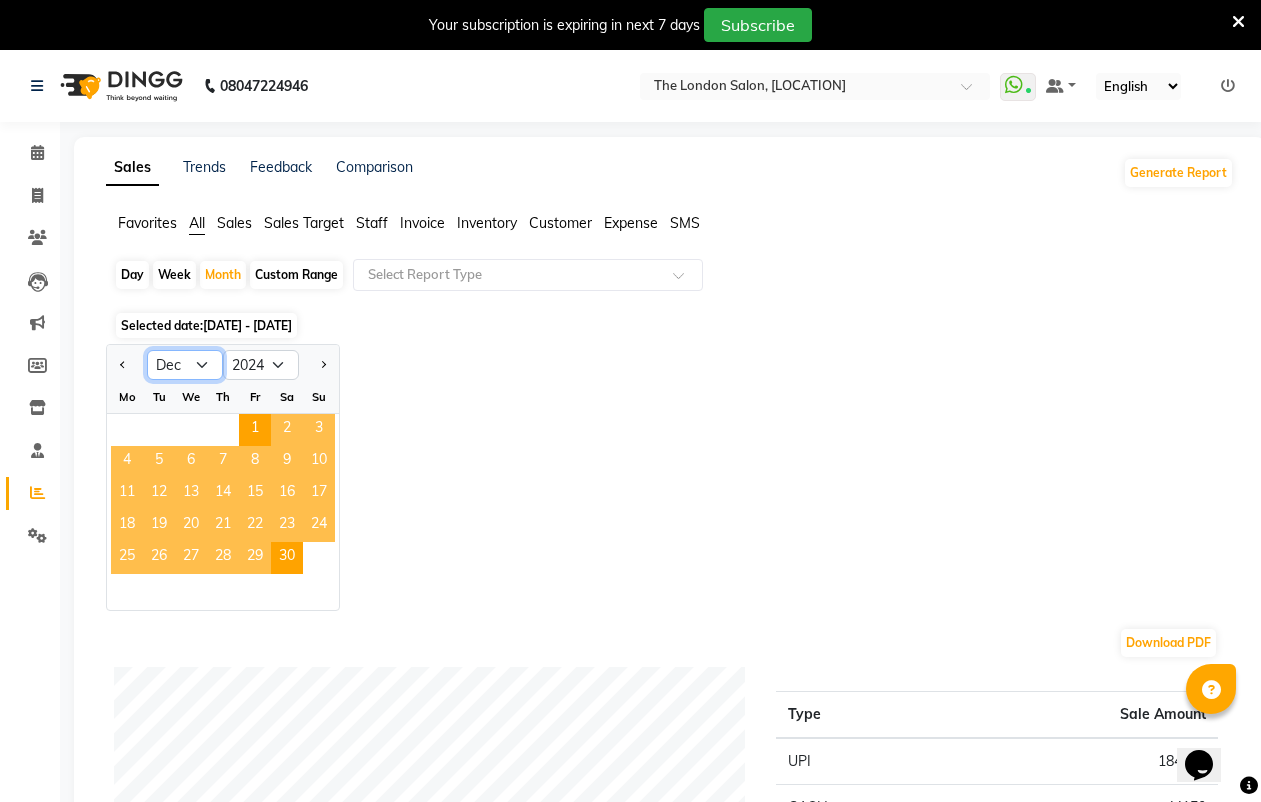 click on "Jan Feb Mar Apr May Jun Jul Aug Sep Oct Nov Dec" 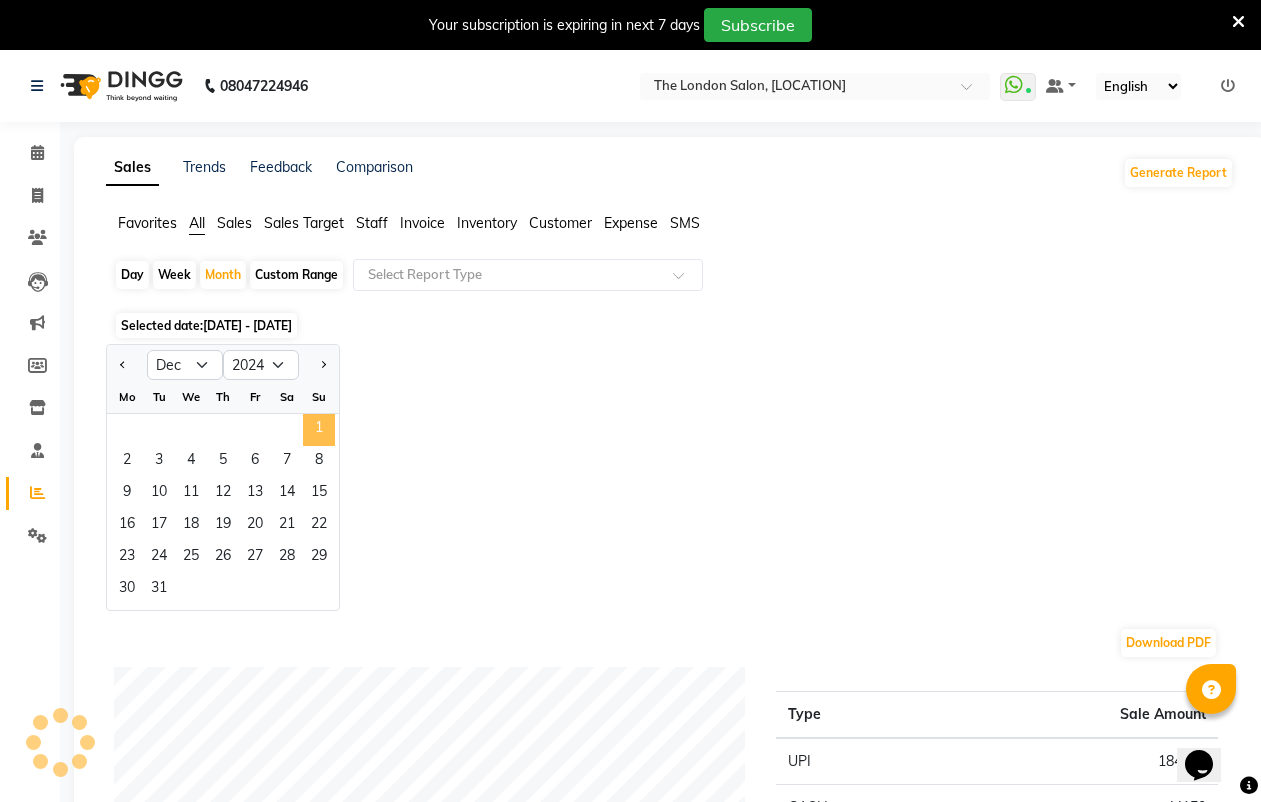 click on "1" 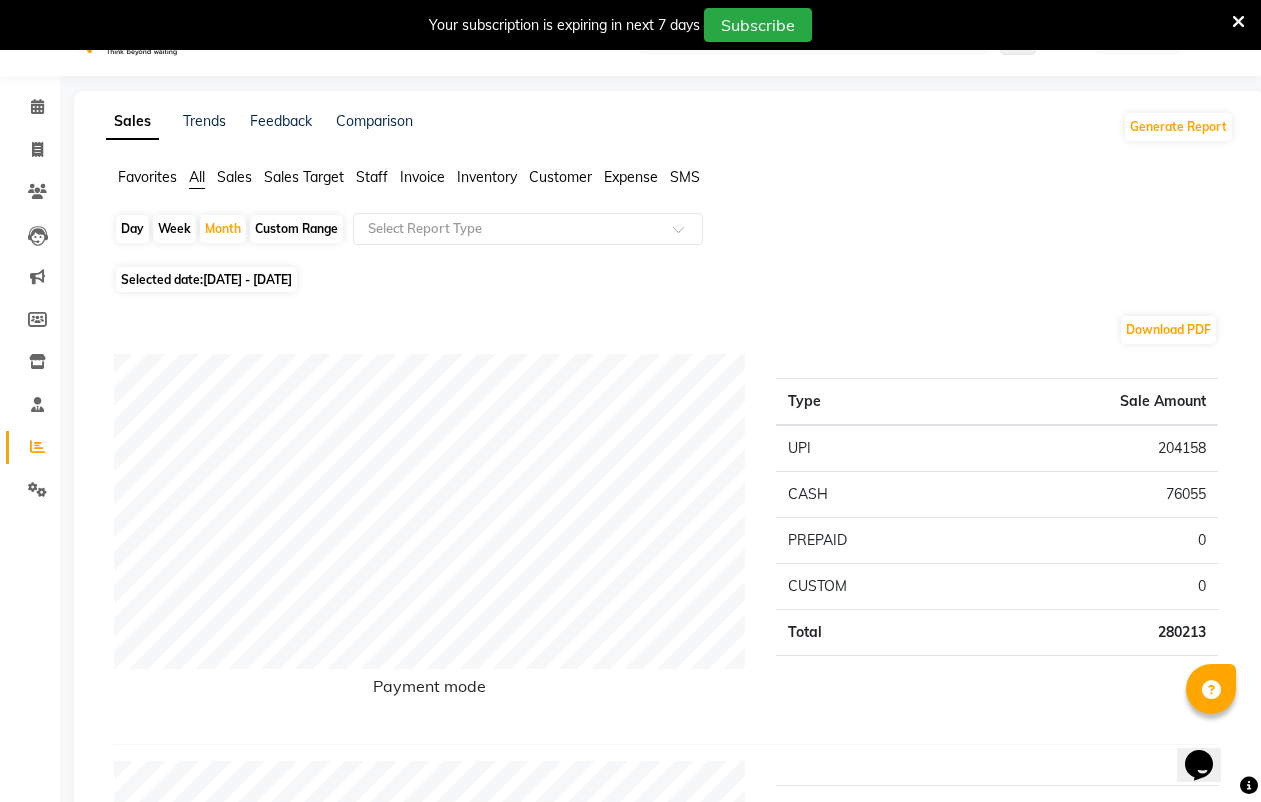 scroll, scrollTop: 0, scrollLeft: 0, axis: both 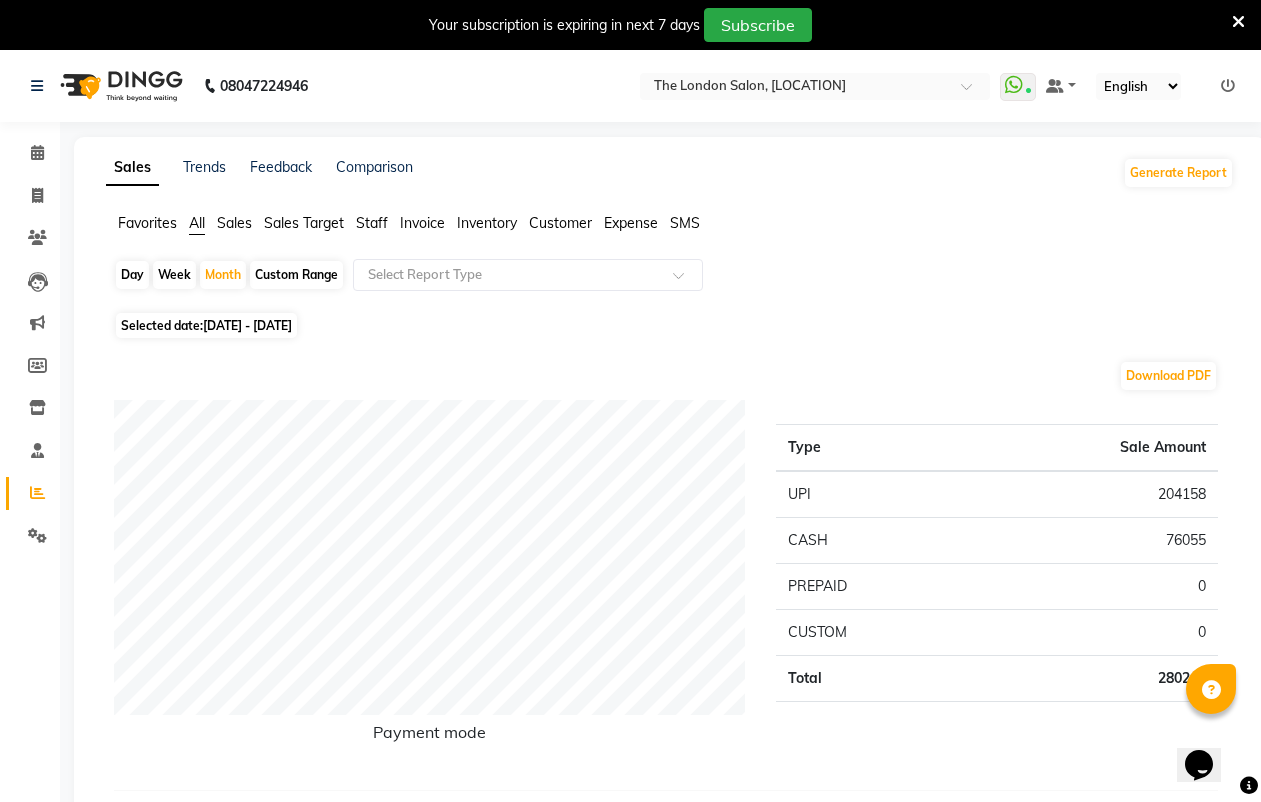 click on "Selected date:  01-12-2024 - 31-12-2024" 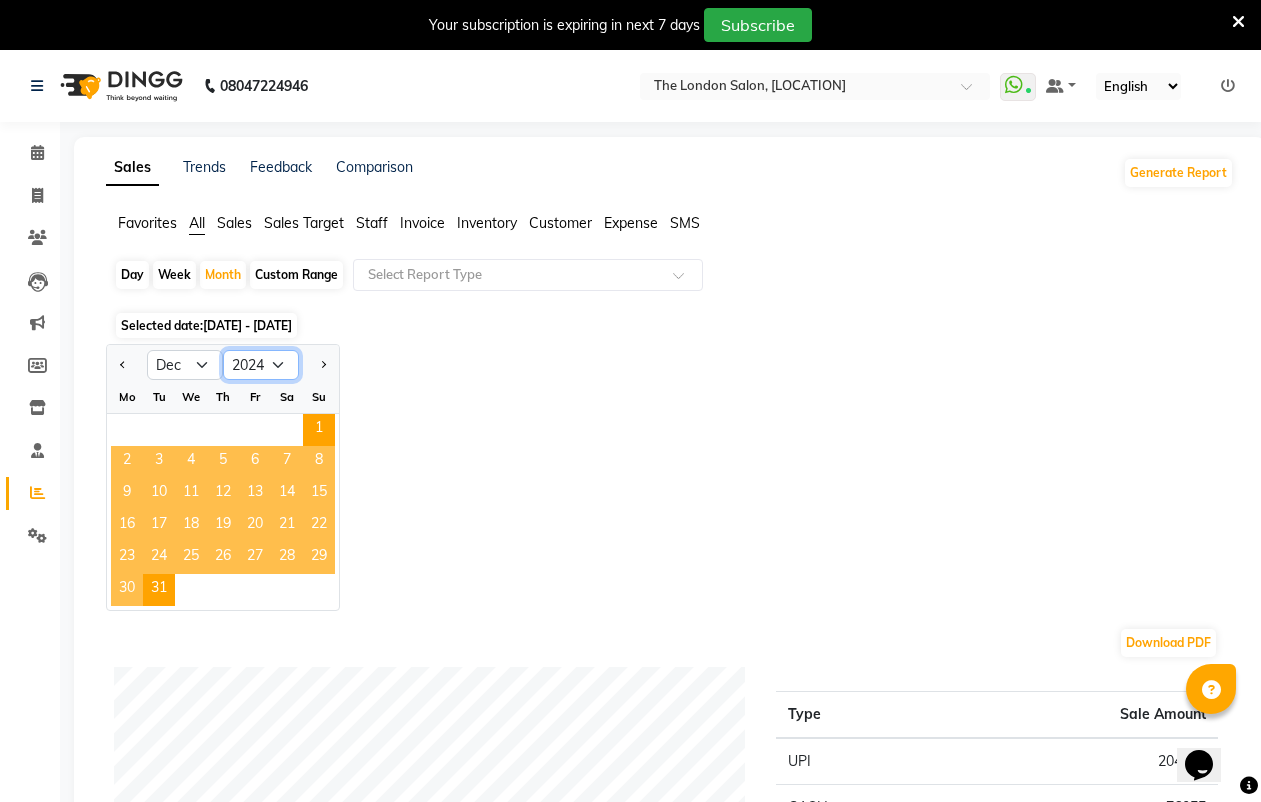 click on "2014 2015 2016 2017 2018 2019 2020 2021 2022 2023 2024 2025 2026 2027 2028 2029 2030 2031 2032 2033 2034" 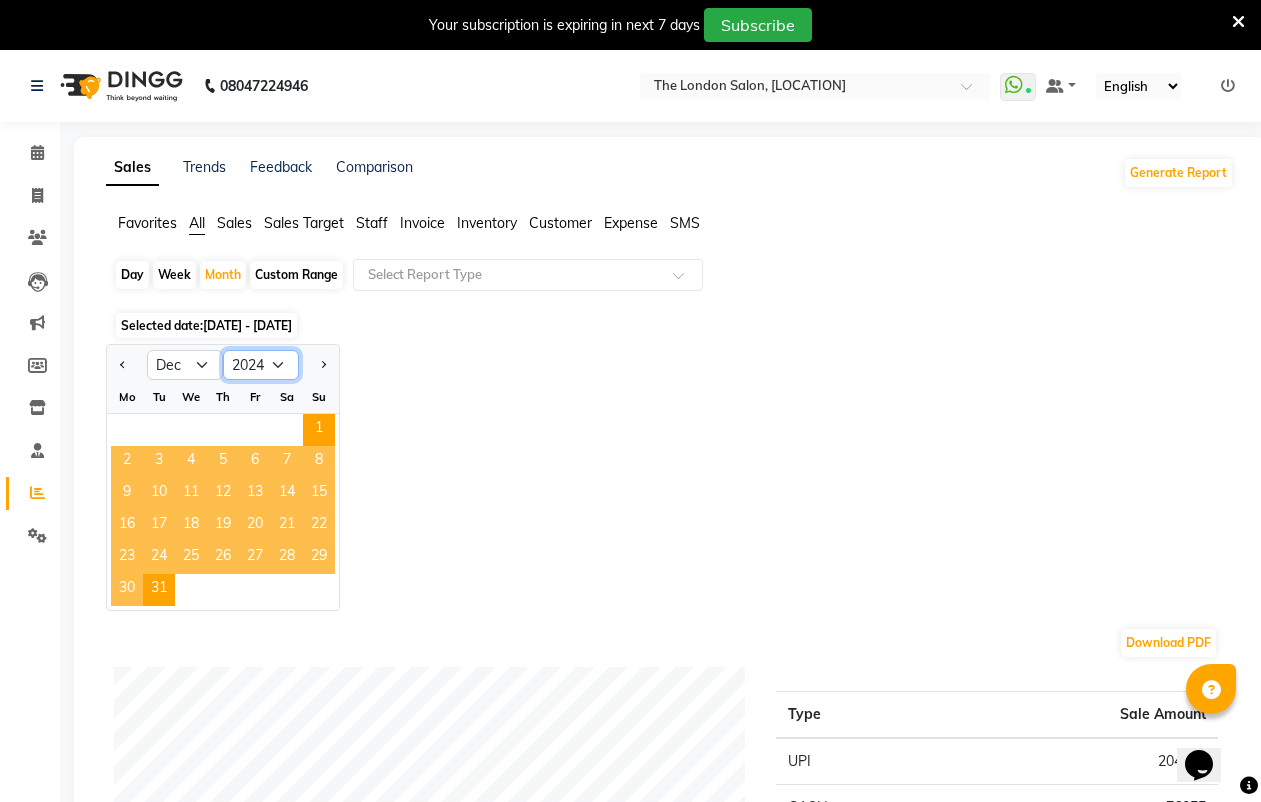 select on "2025" 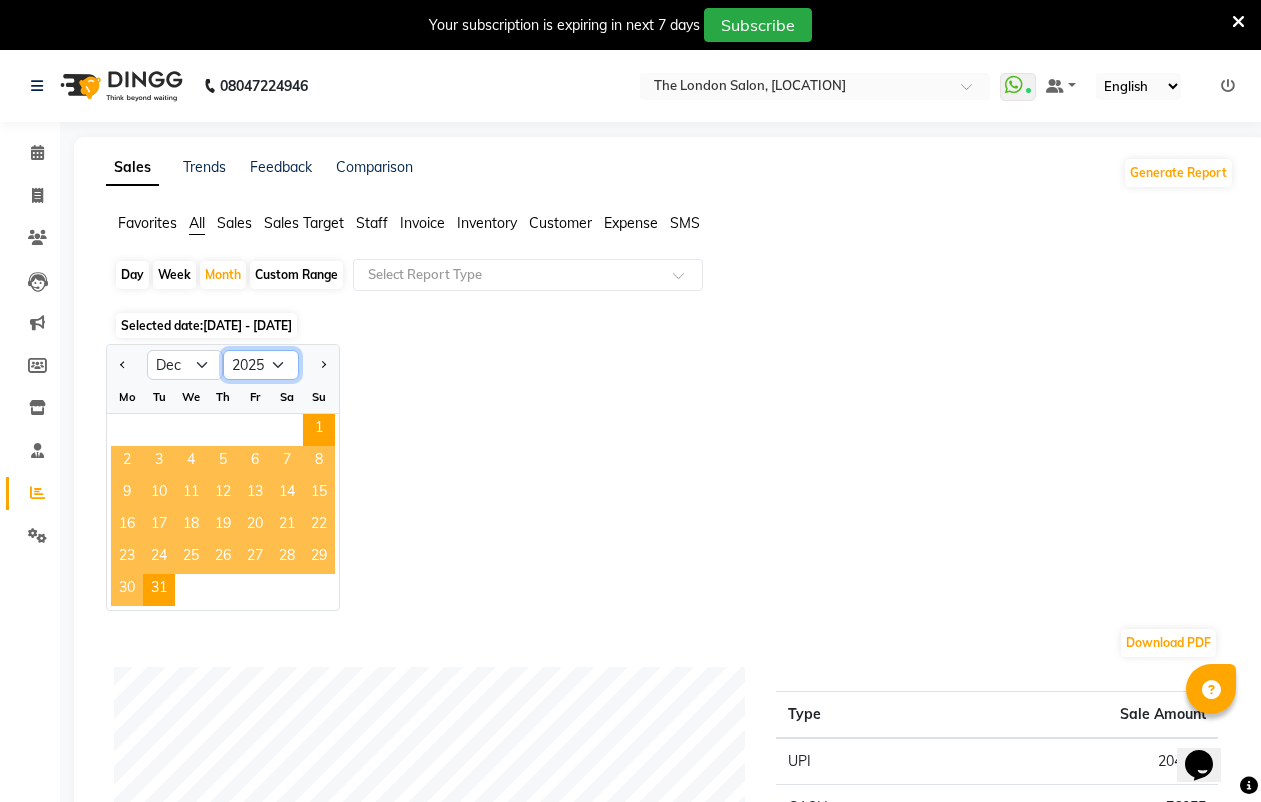 click on "2014 2015 2016 2017 2018 2019 2020 2021 2022 2023 2024 2025 2026 2027 2028 2029 2030 2031 2032 2033 2034" 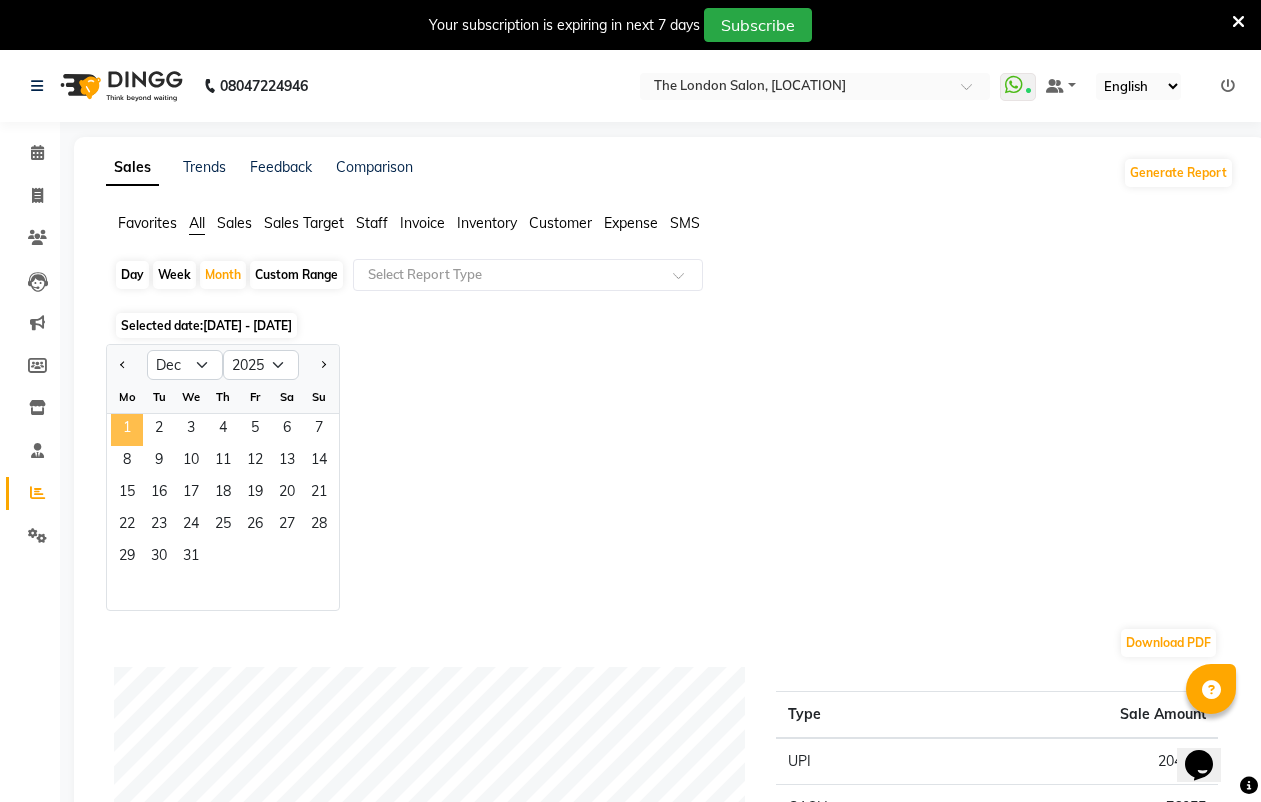 click on "1" 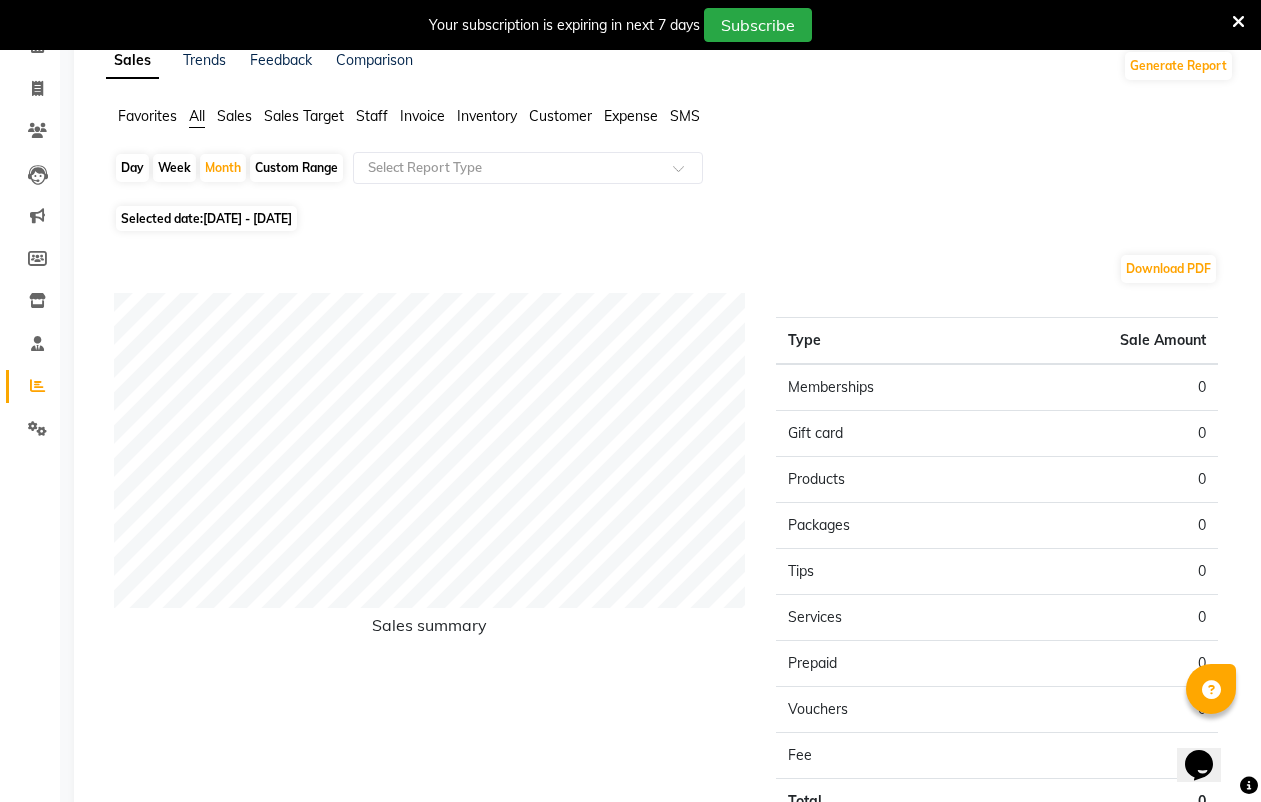 scroll, scrollTop: 0, scrollLeft: 0, axis: both 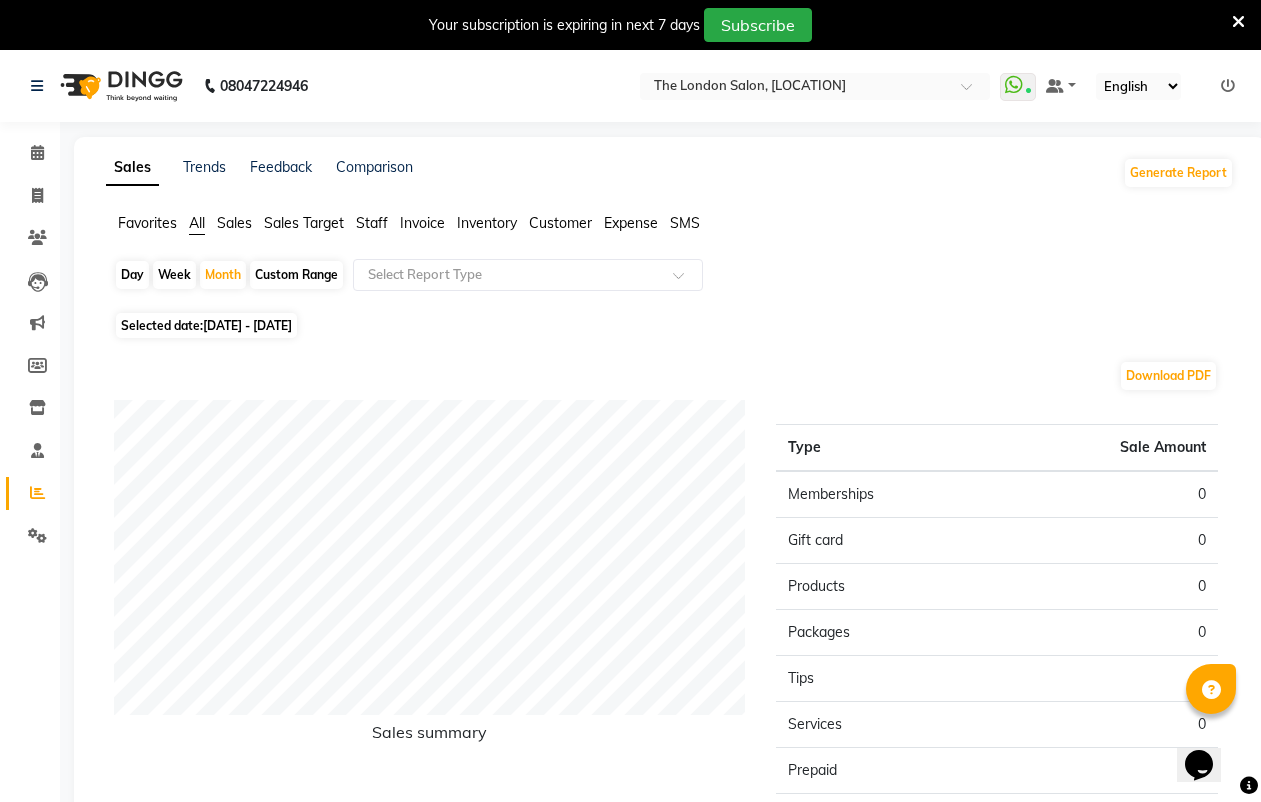 click on "01-12-2025 - 31-12-2025" 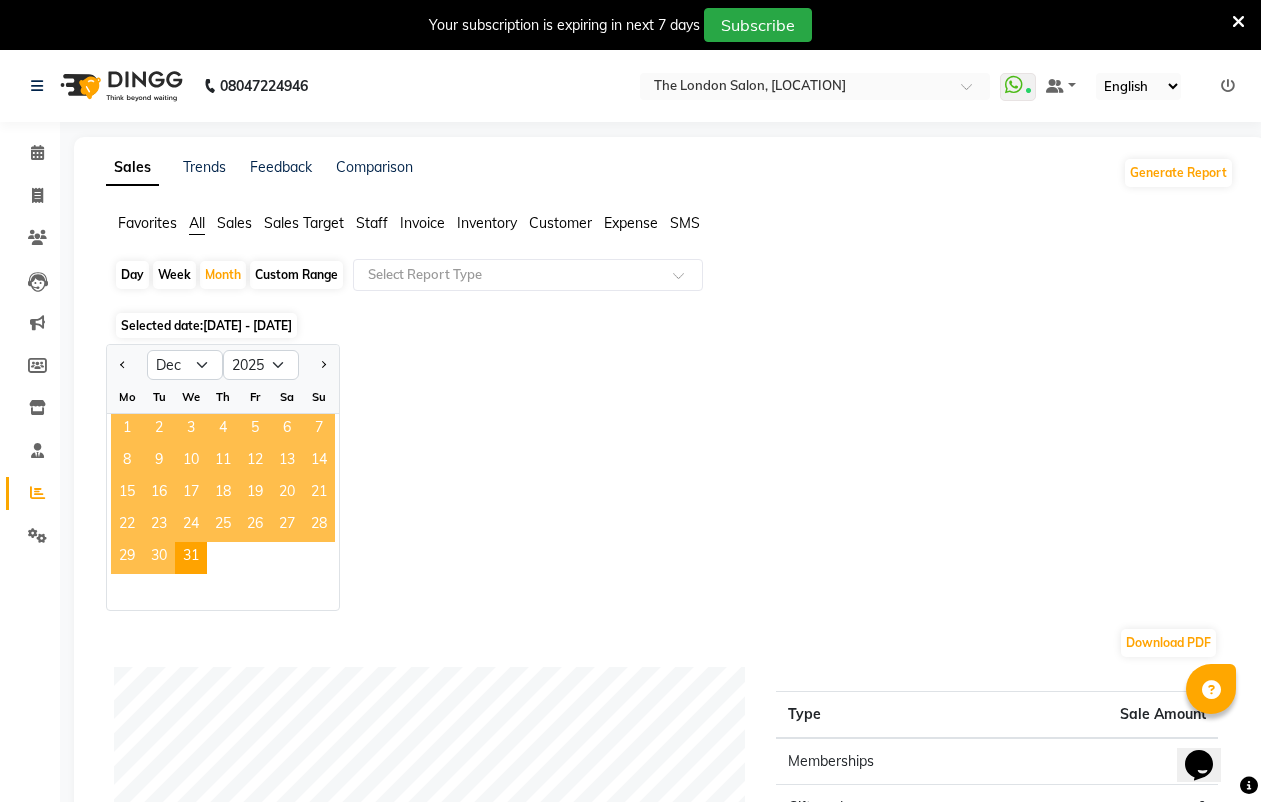 click on "1" 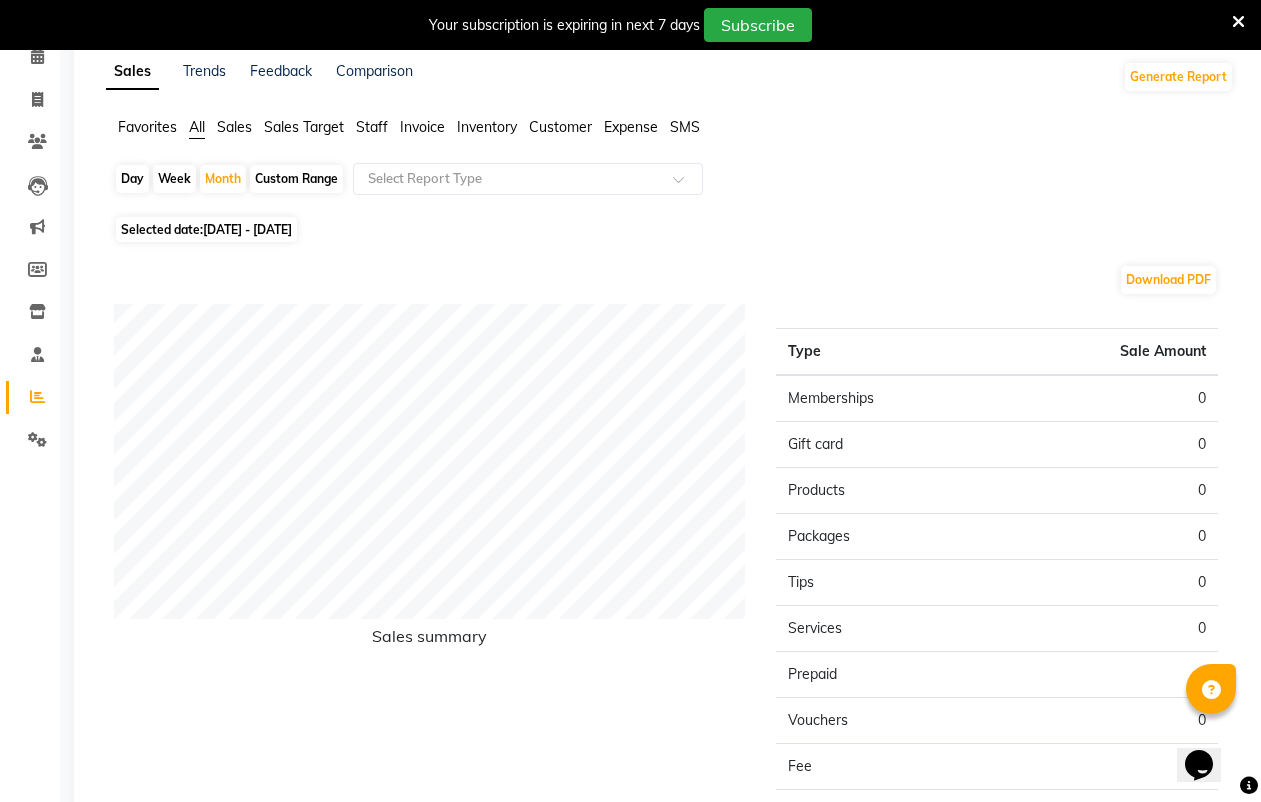 scroll, scrollTop: 0, scrollLeft: 0, axis: both 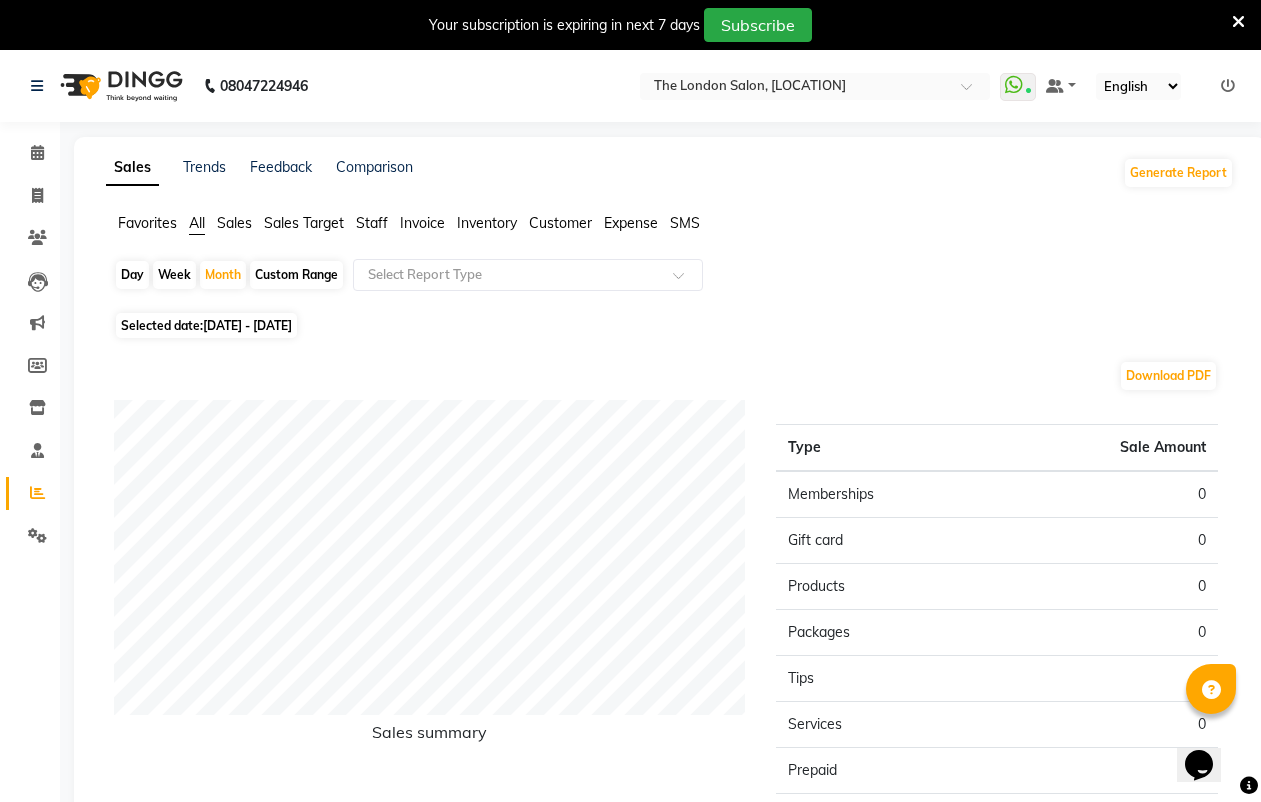 click on "01-12-2025 - 31-12-2025" 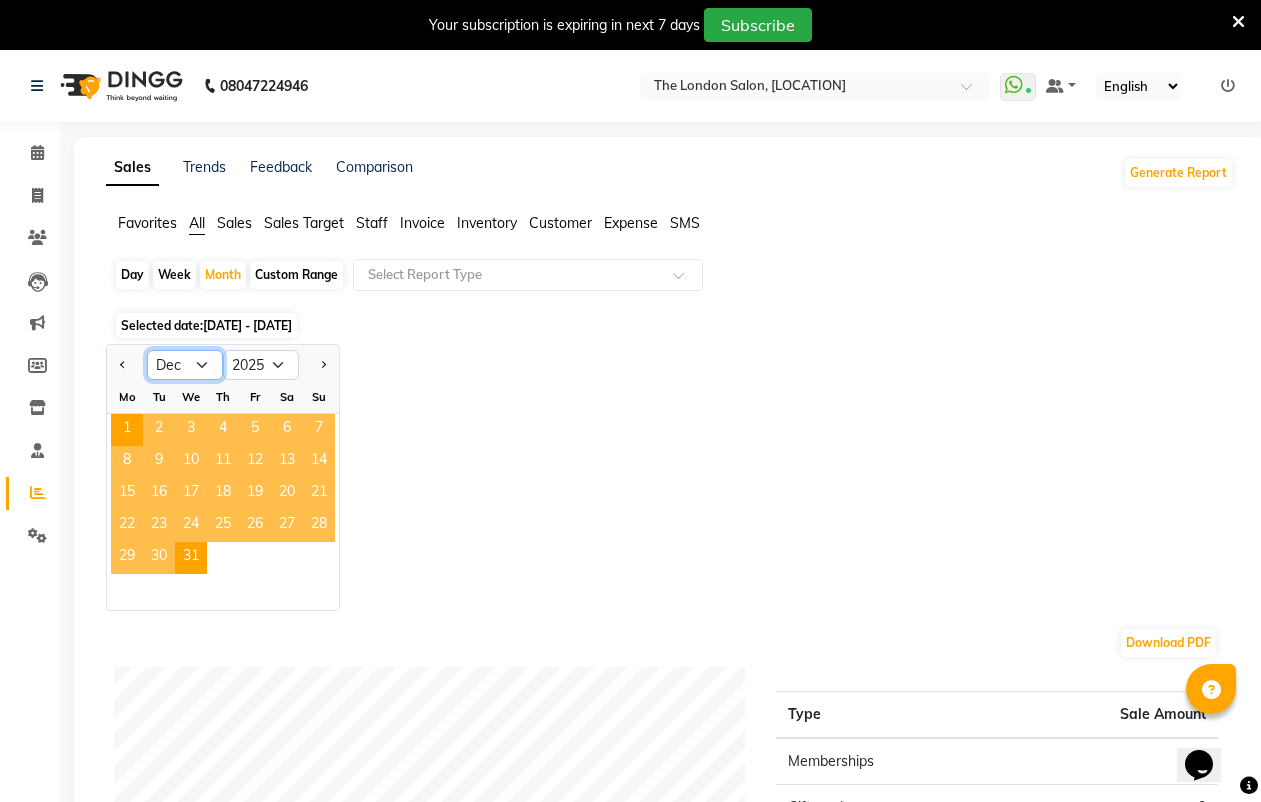 click on "Jan Feb Mar Apr May Jun Jul Aug Sep Oct Nov Dec" 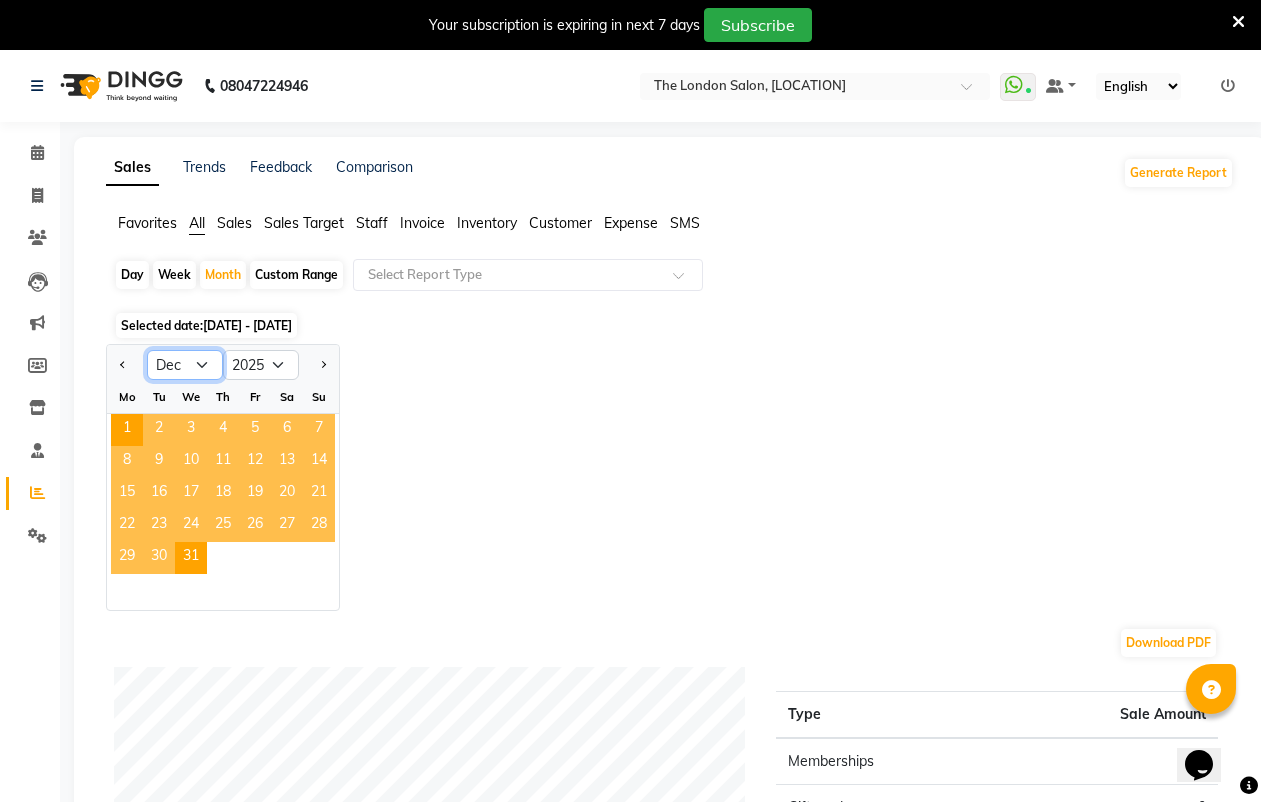 select on "1" 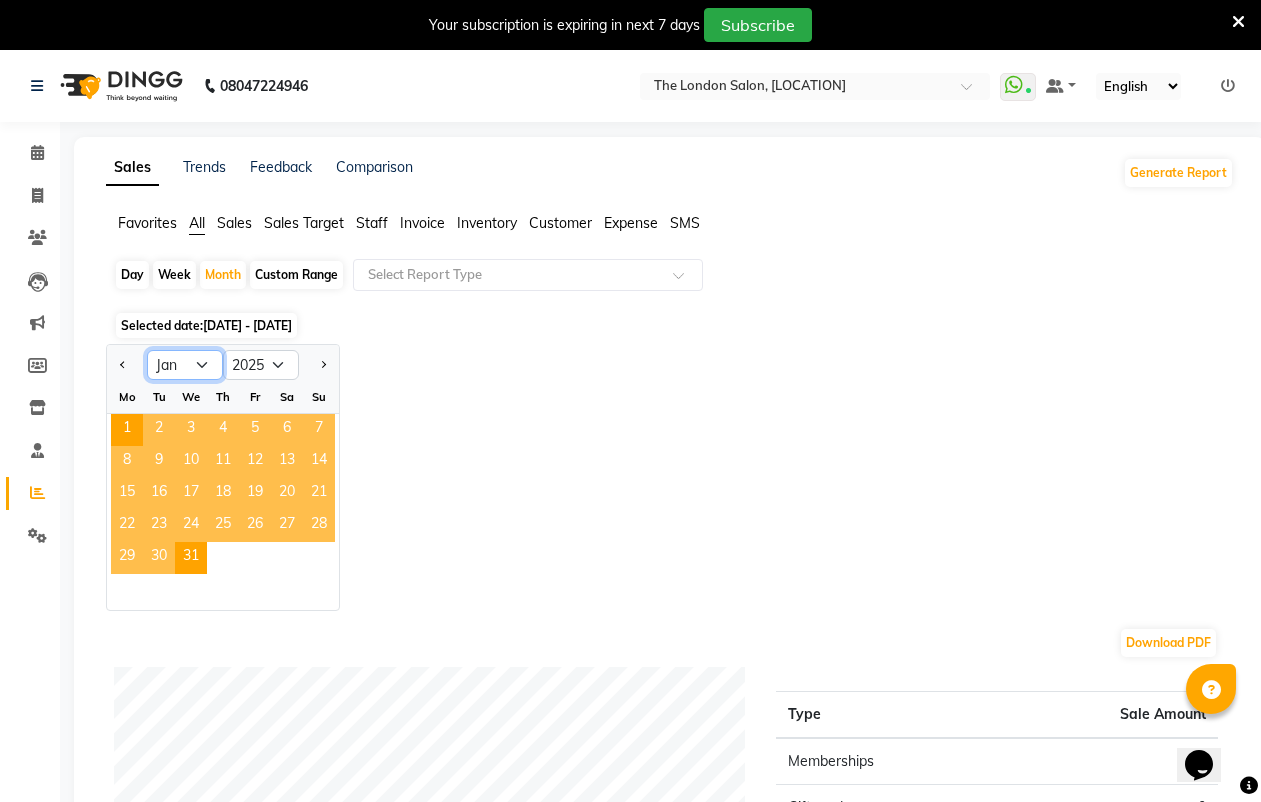 click on "Jan Feb Mar Apr May Jun Jul Aug Sep Oct Nov Dec" 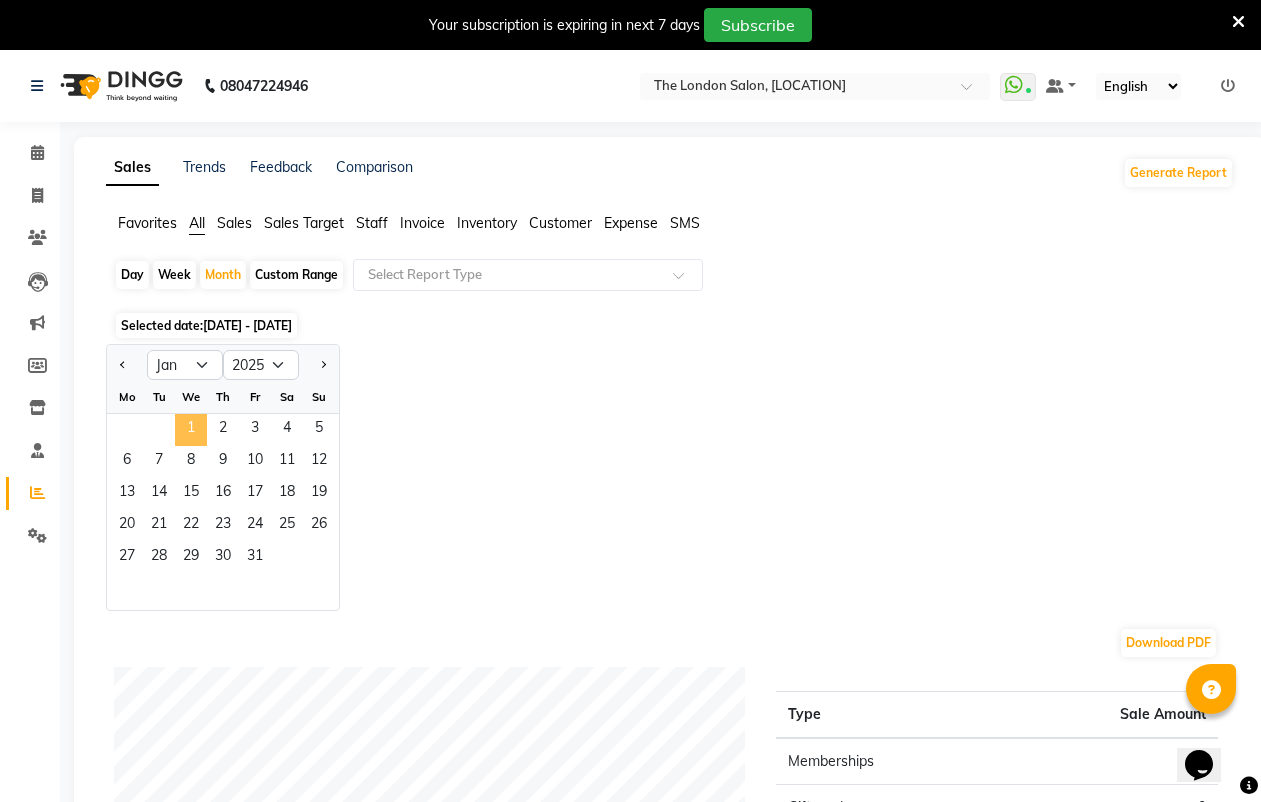 click on "1" 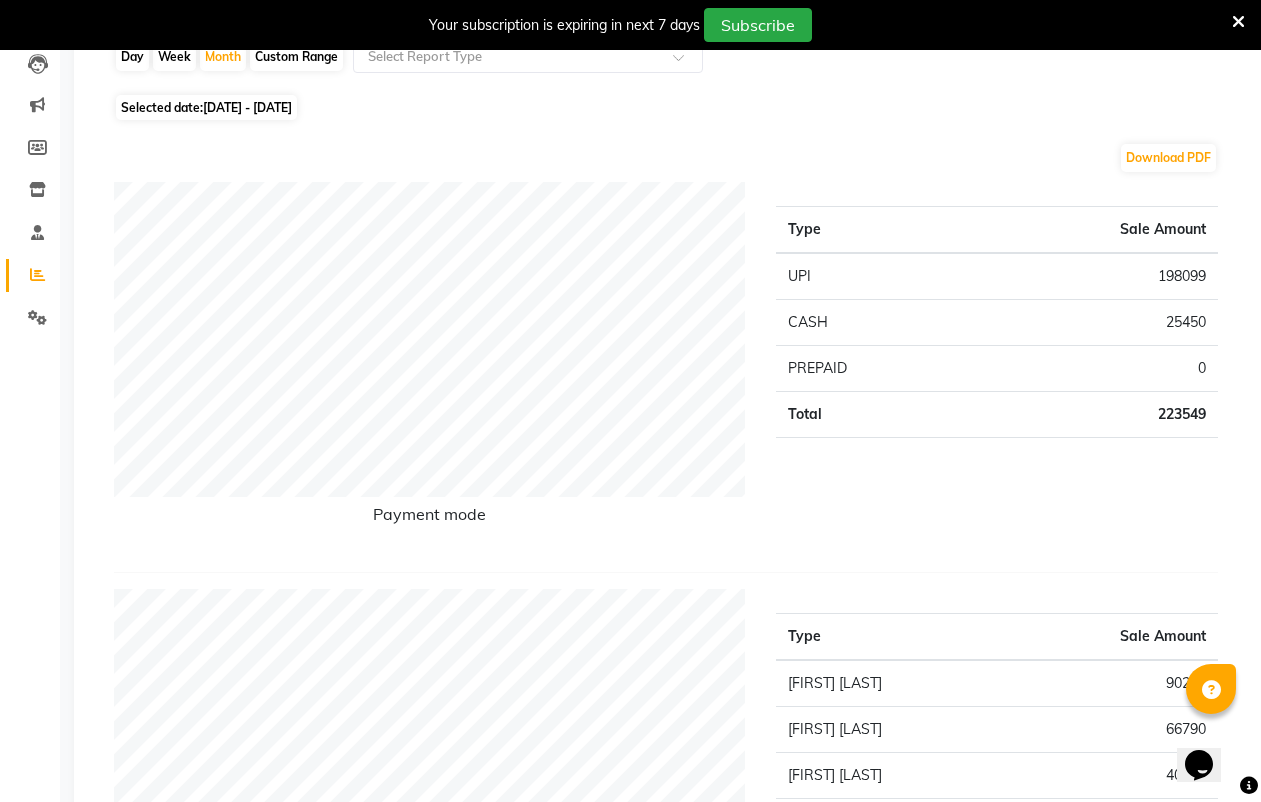 scroll, scrollTop: 0, scrollLeft: 0, axis: both 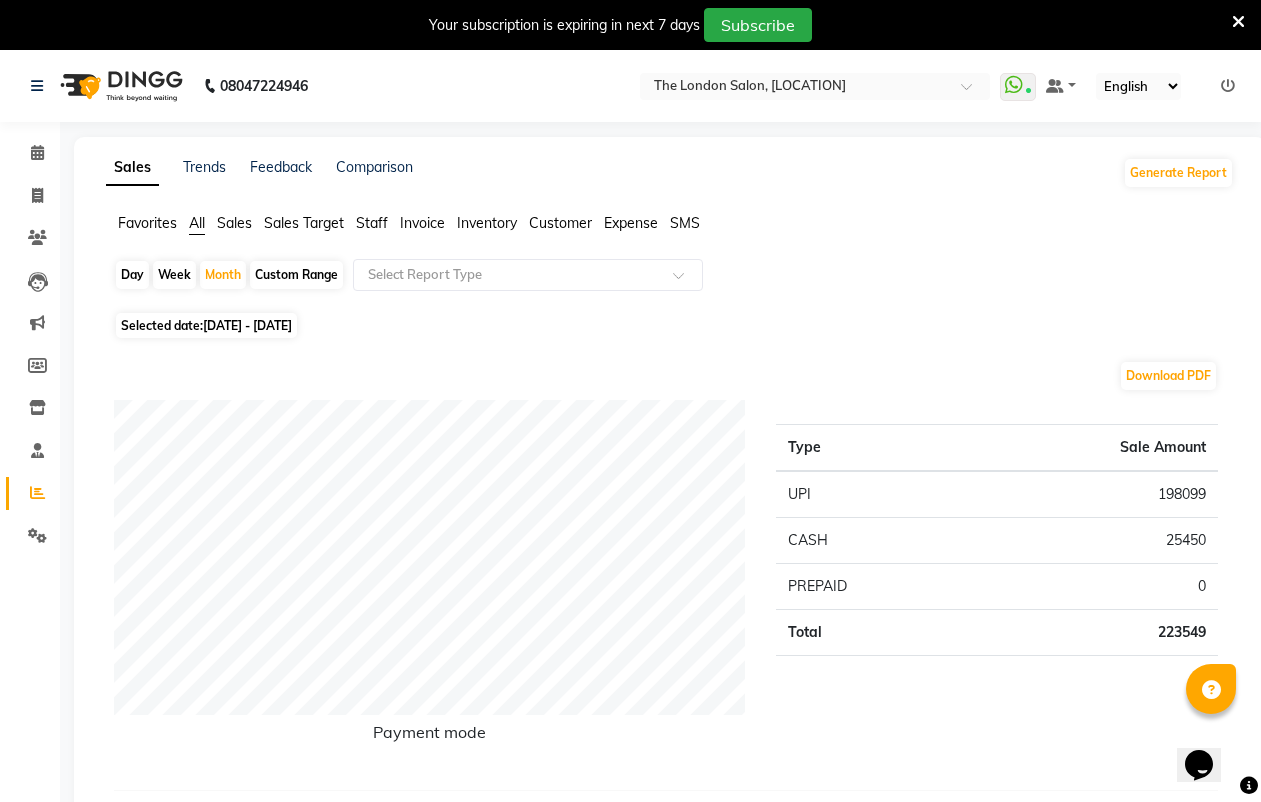 click on "01-01-2025 - 31-01-2025" 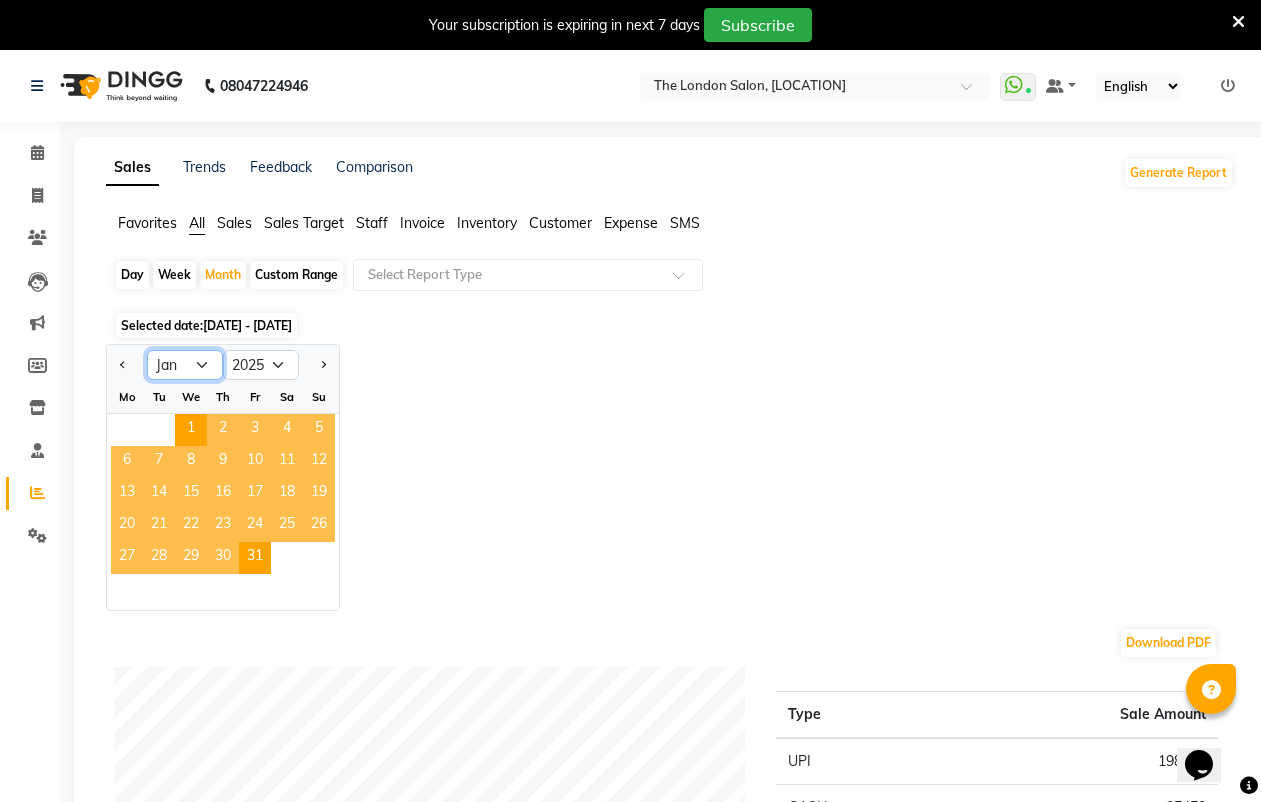 click on "Jan Feb Mar Apr May Jun Jul Aug Sep Oct Nov Dec" 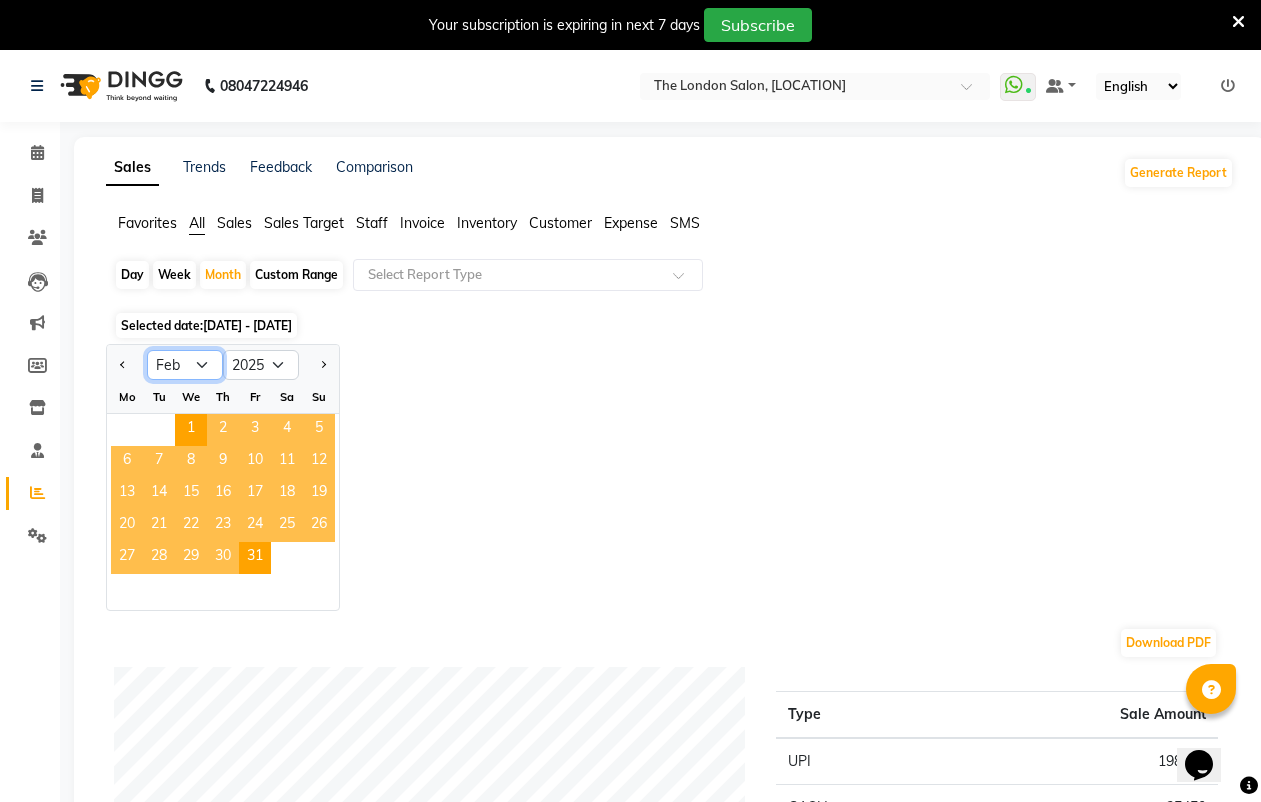 click on "Jan Feb Mar Apr May Jun Jul Aug Sep Oct Nov Dec" 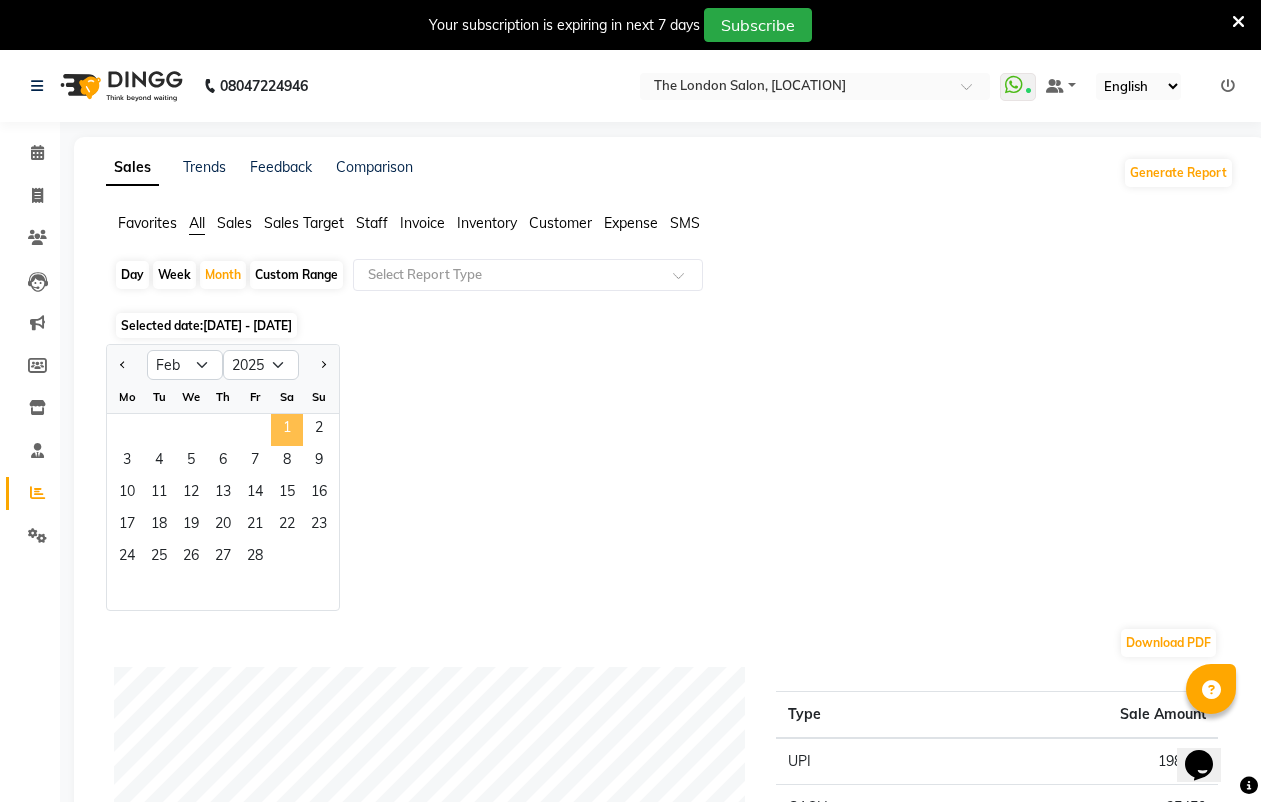 click on "1" 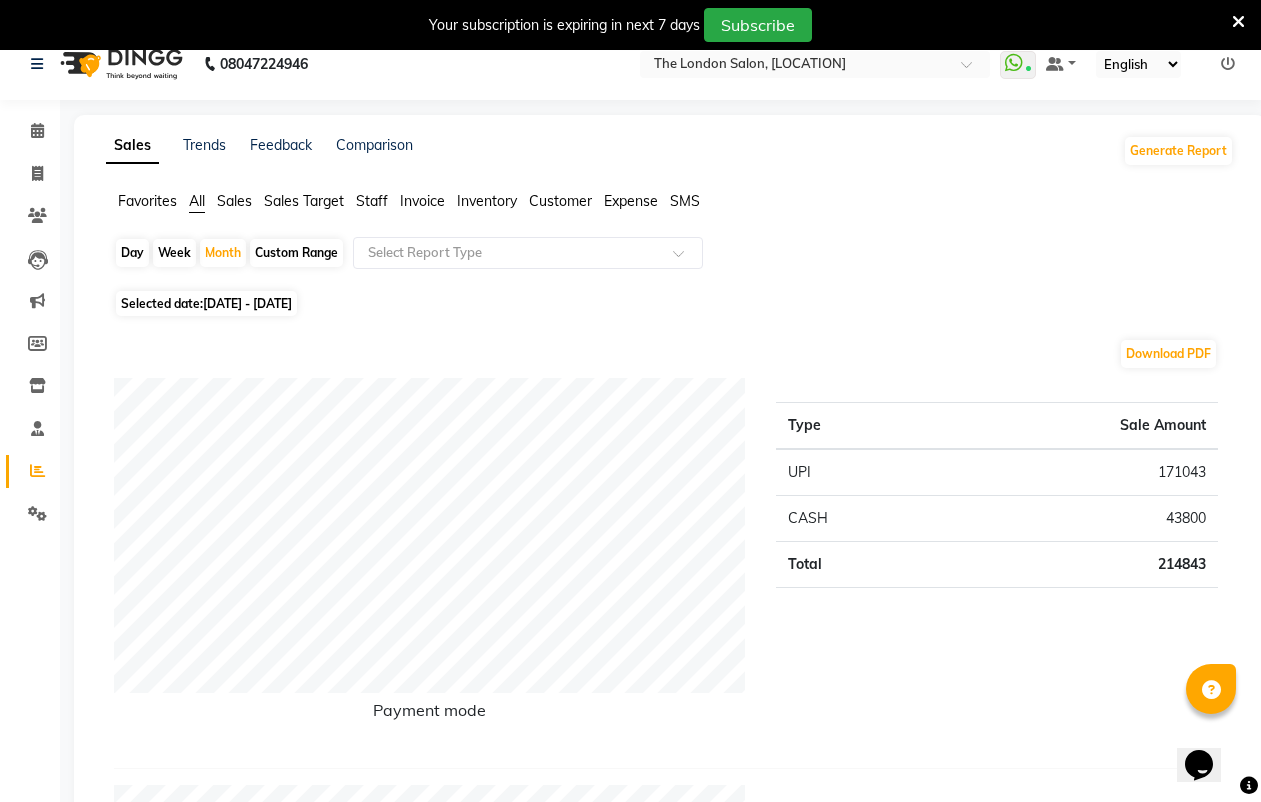 scroll, scrollTop: 0, scrollLeft: 0, axis: both 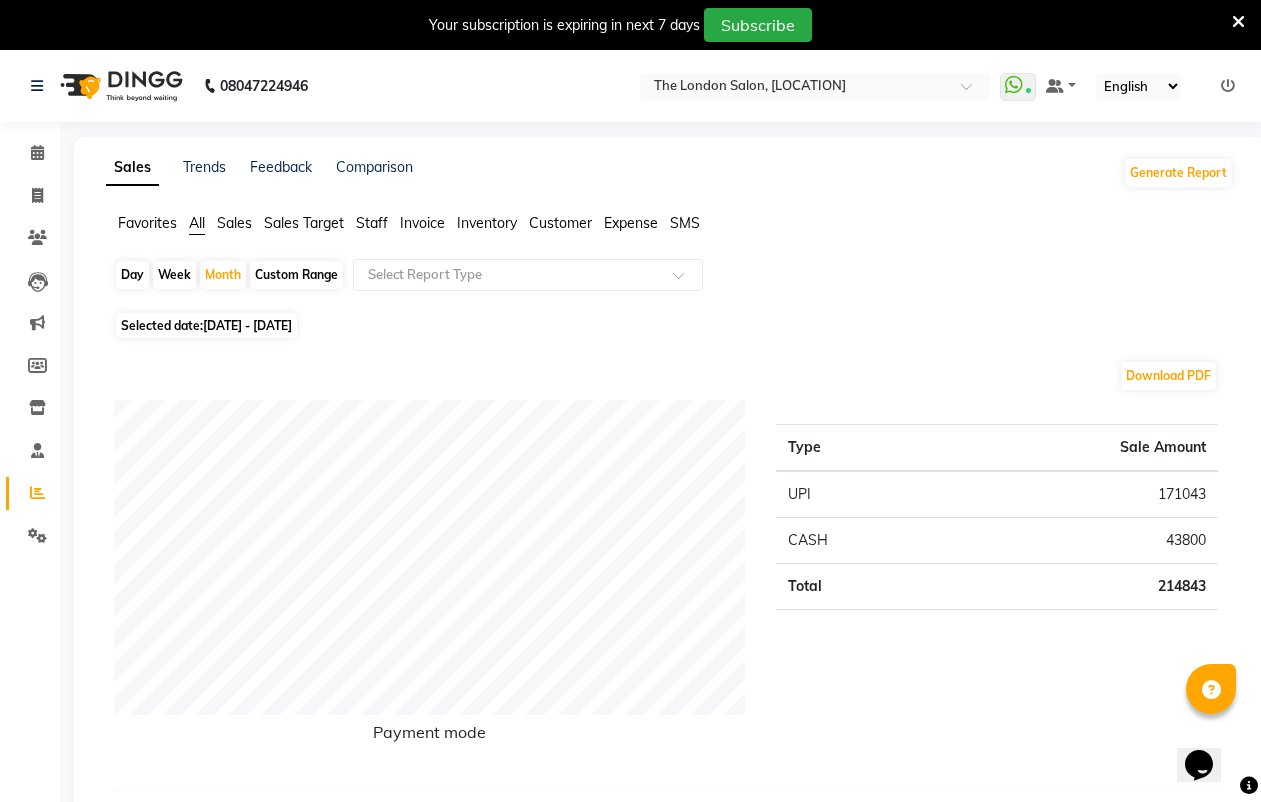click on "01-02-2025 - 28-02-2025" 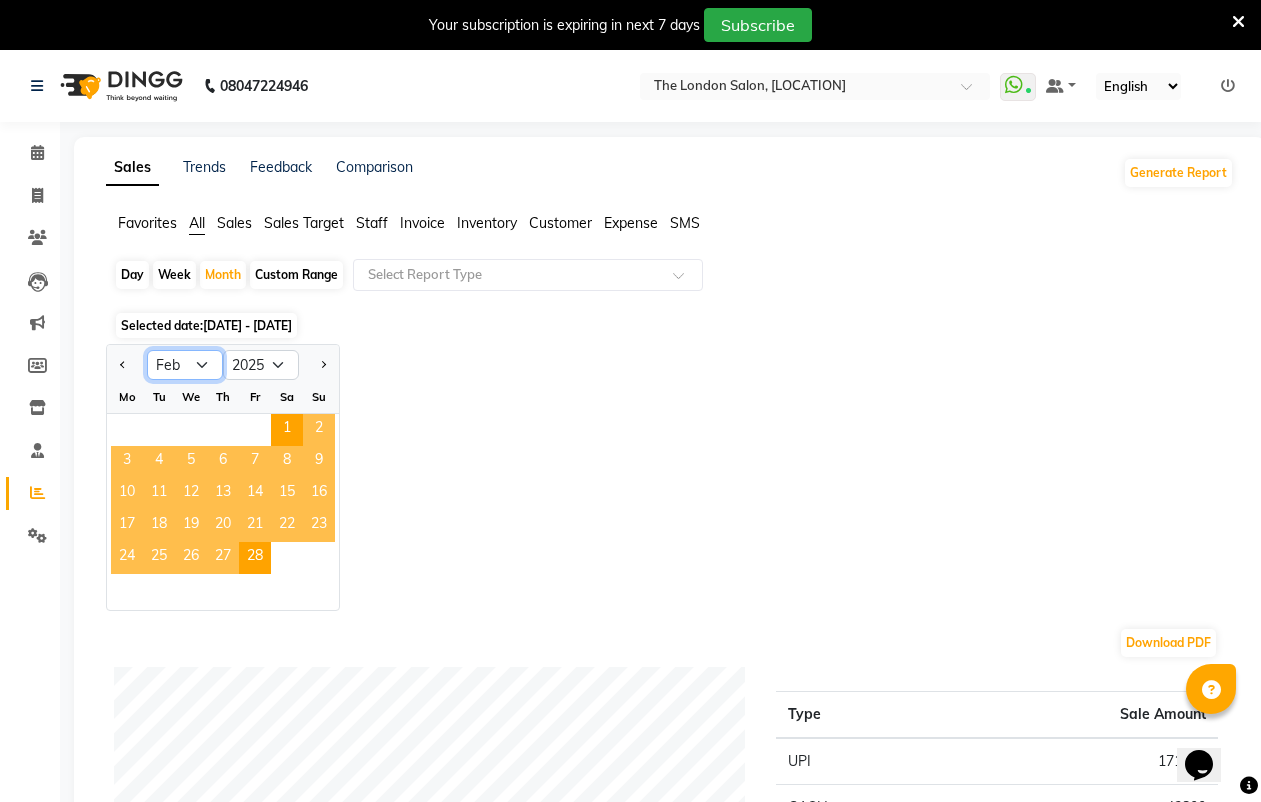 click on "Jan Feb Mar Apr May Jun Jul Aug Sep Oct Nov Dec" 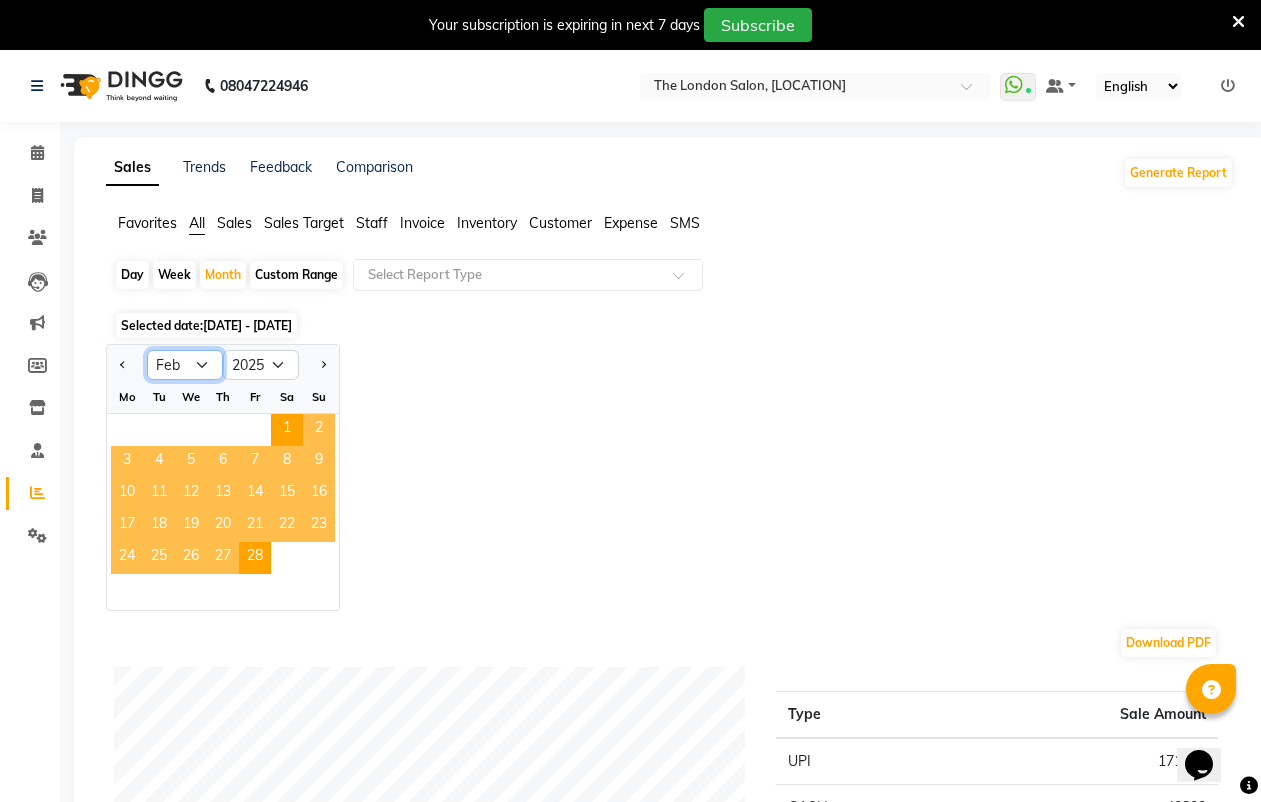 select on "3" 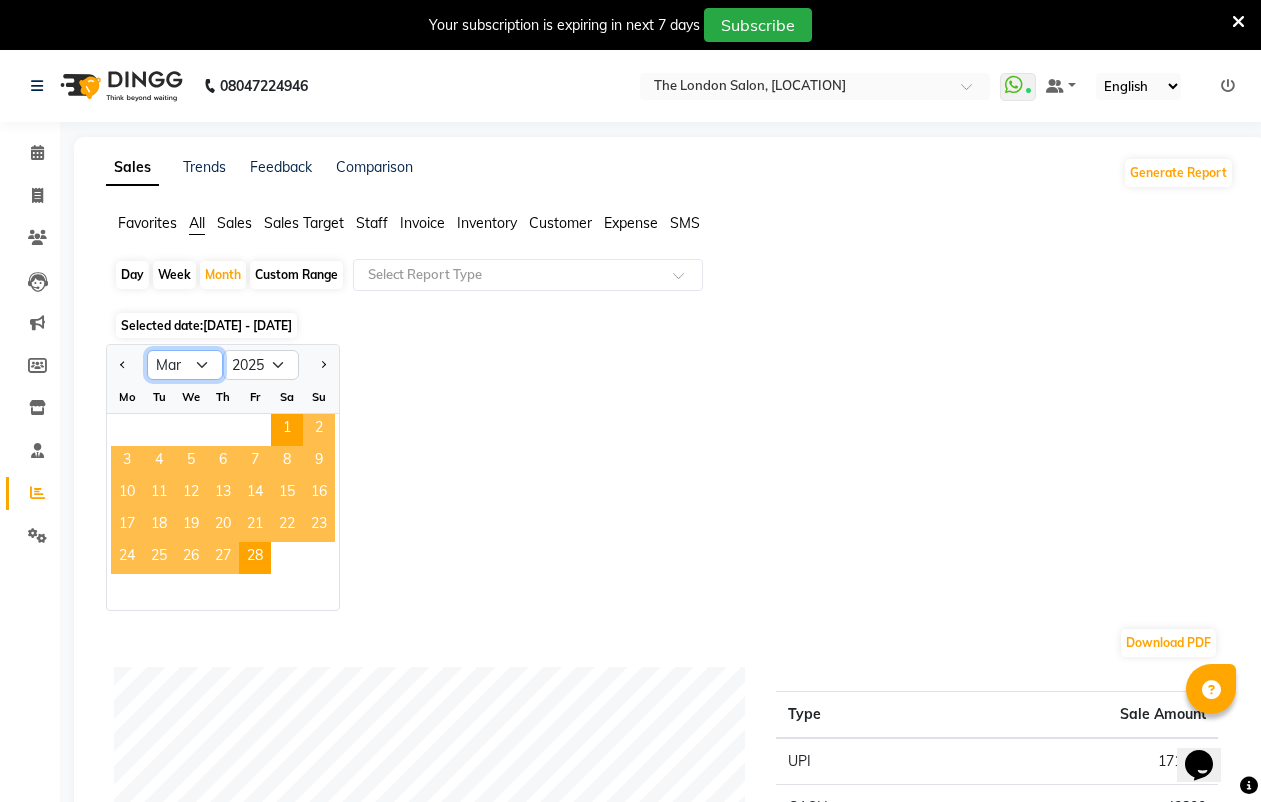 click on "Jan Feb Mar Apr May Jun Jul Aug Sep Oct Nov Dec" 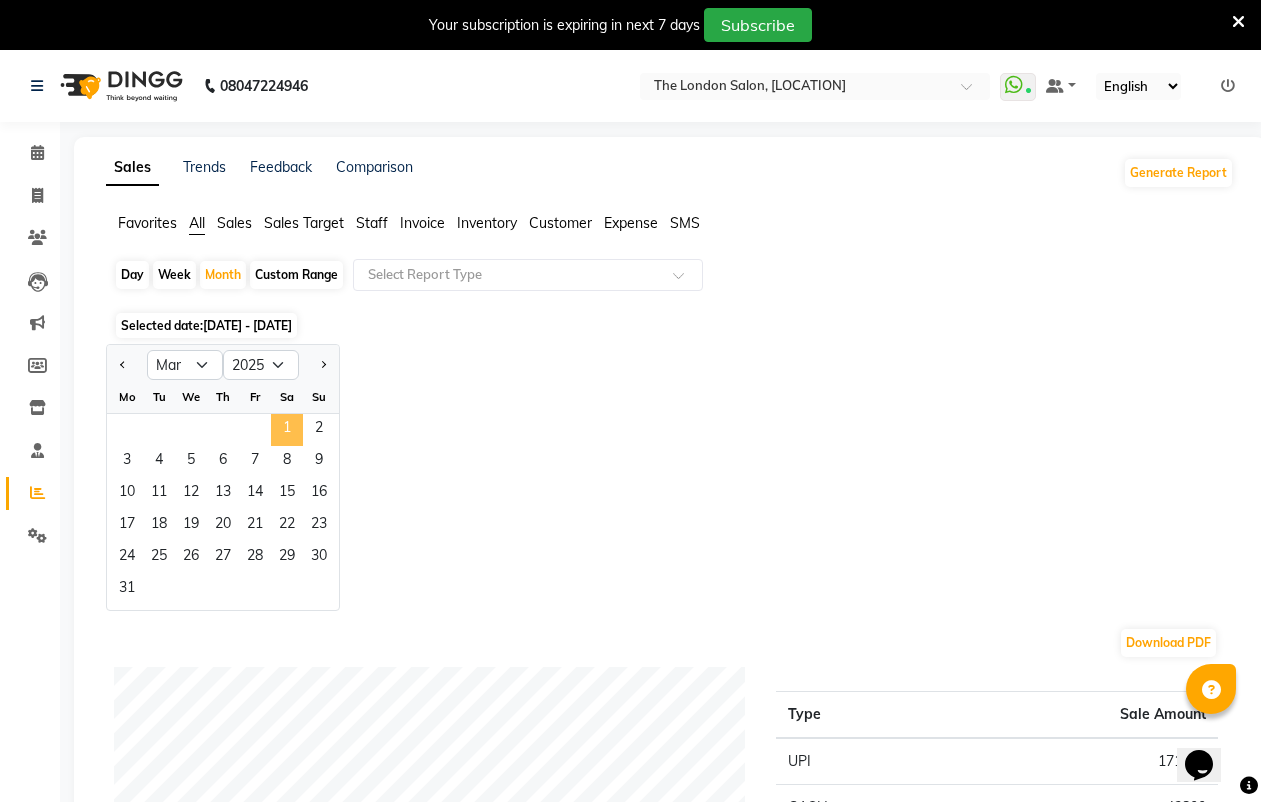 click on "1" 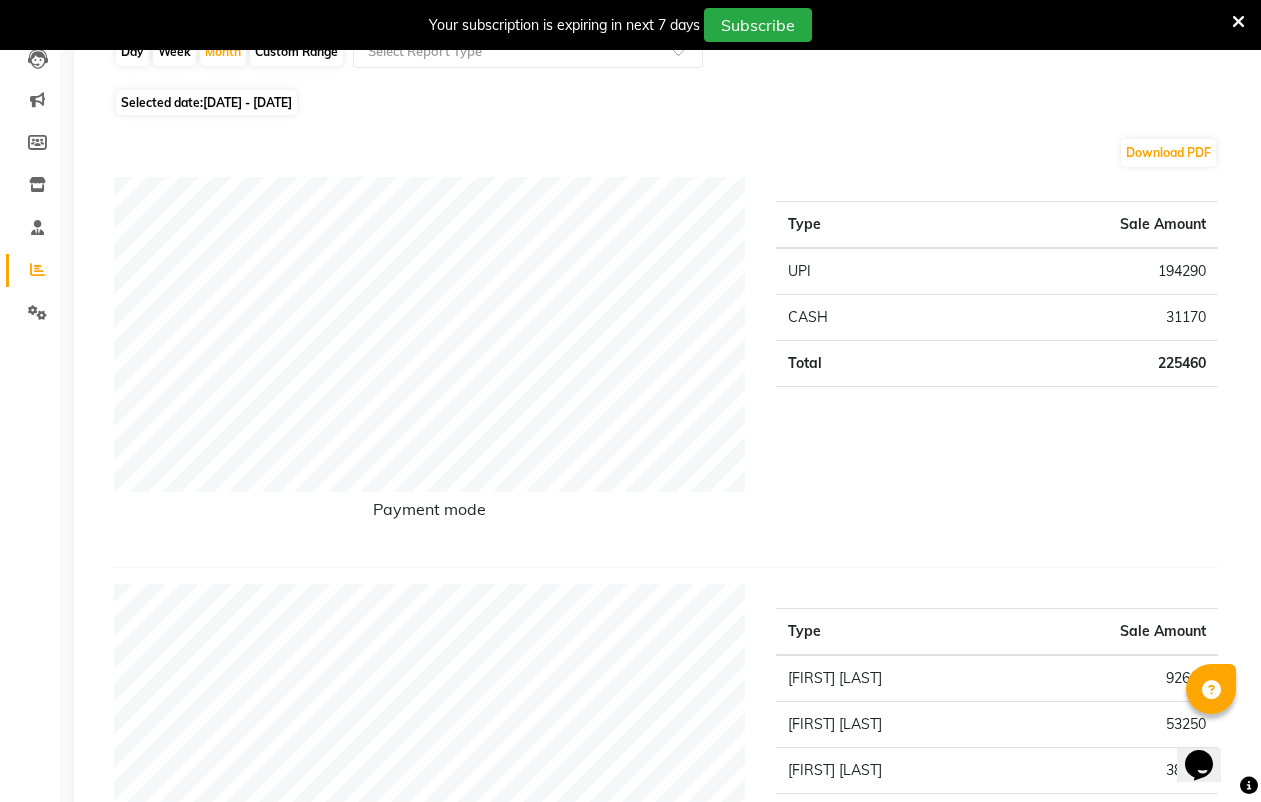 scroll, scrollTop: 0, scrollLeft: 0, axis: both 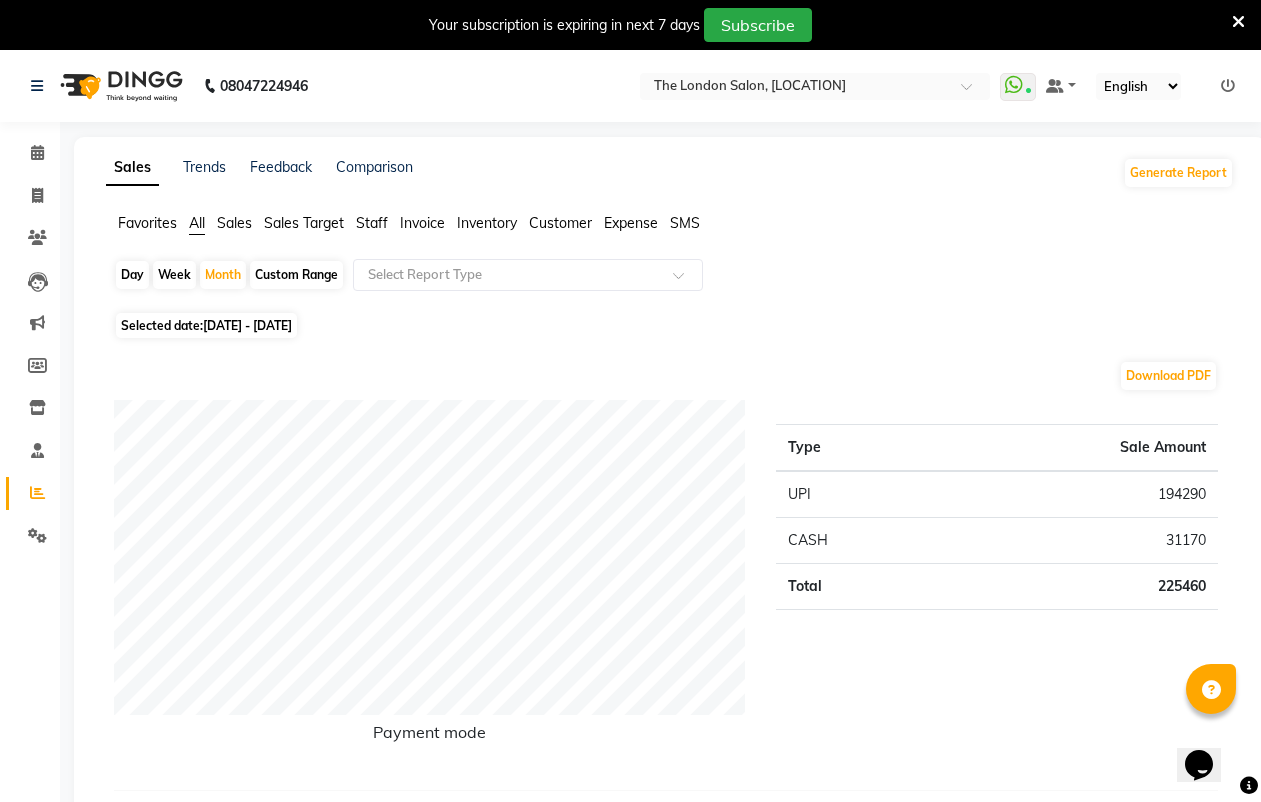 click on "01-03-2025 - 31-03-2025" 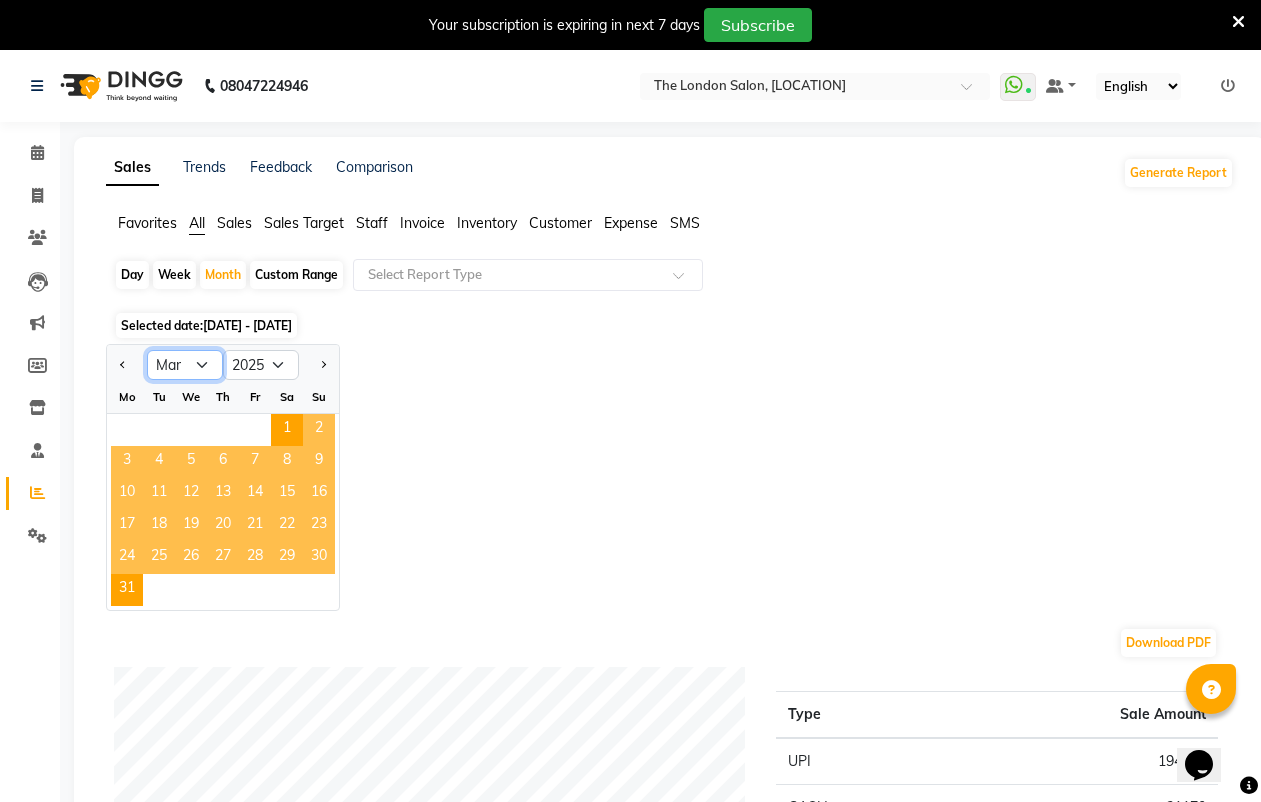 click on "Jan Feb Mar Apr May Jun Jul Aug Sep Oct Nov Dec" 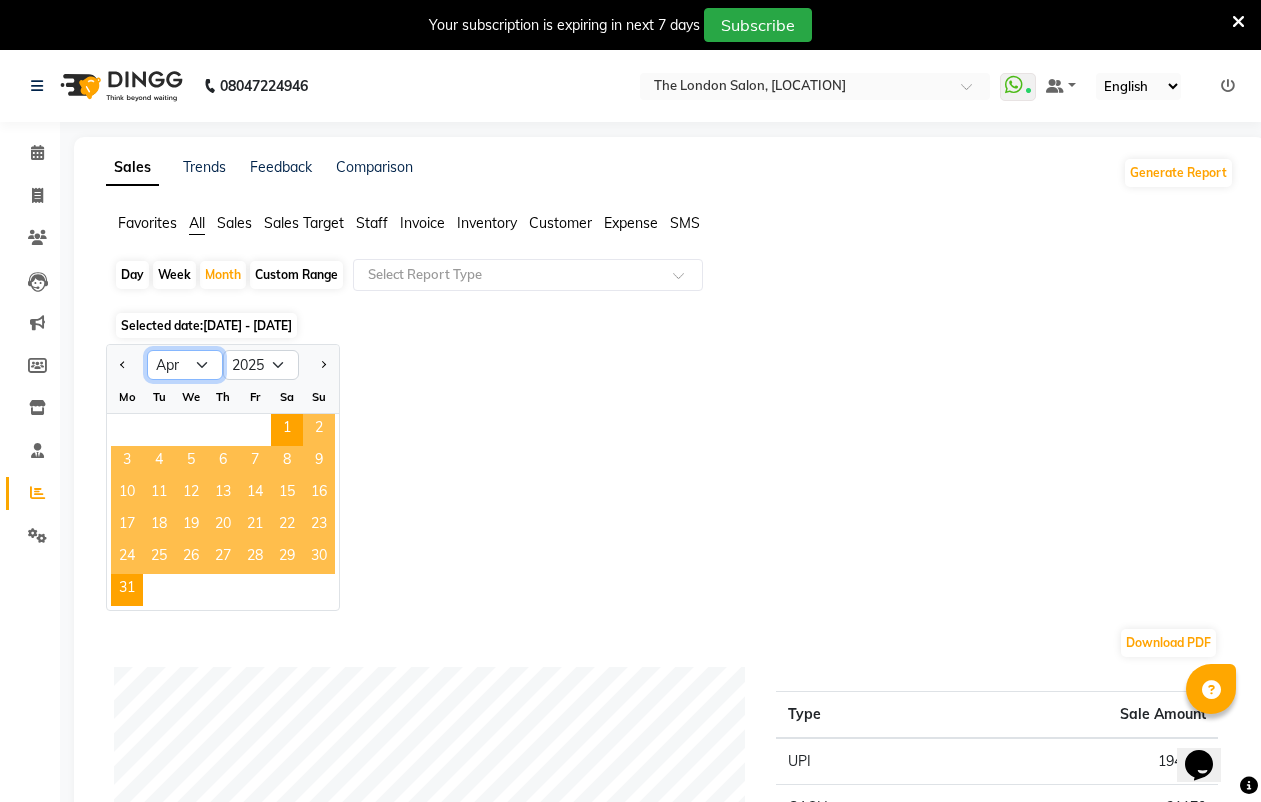 click on "Jan Feb Mar Apr May Jun Jul Aug Sep Oct Nov Dec" 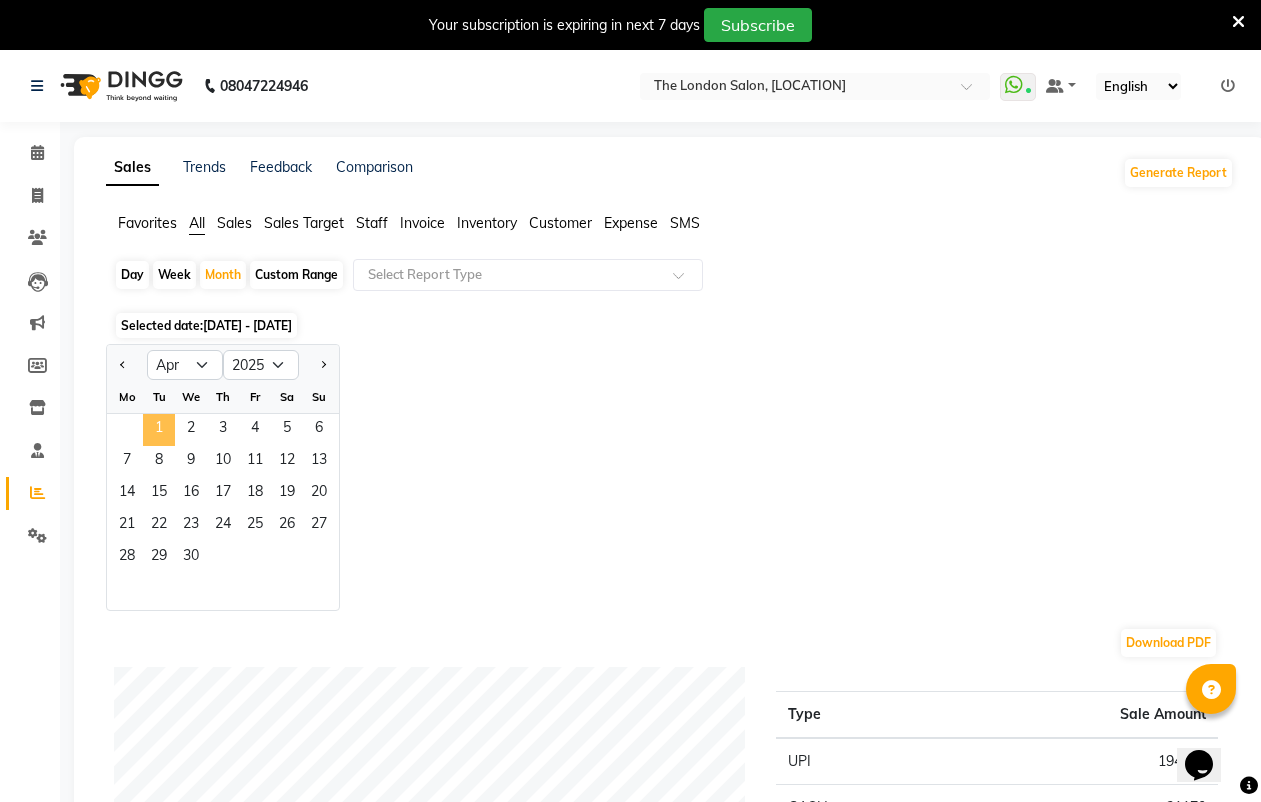 click on "1" 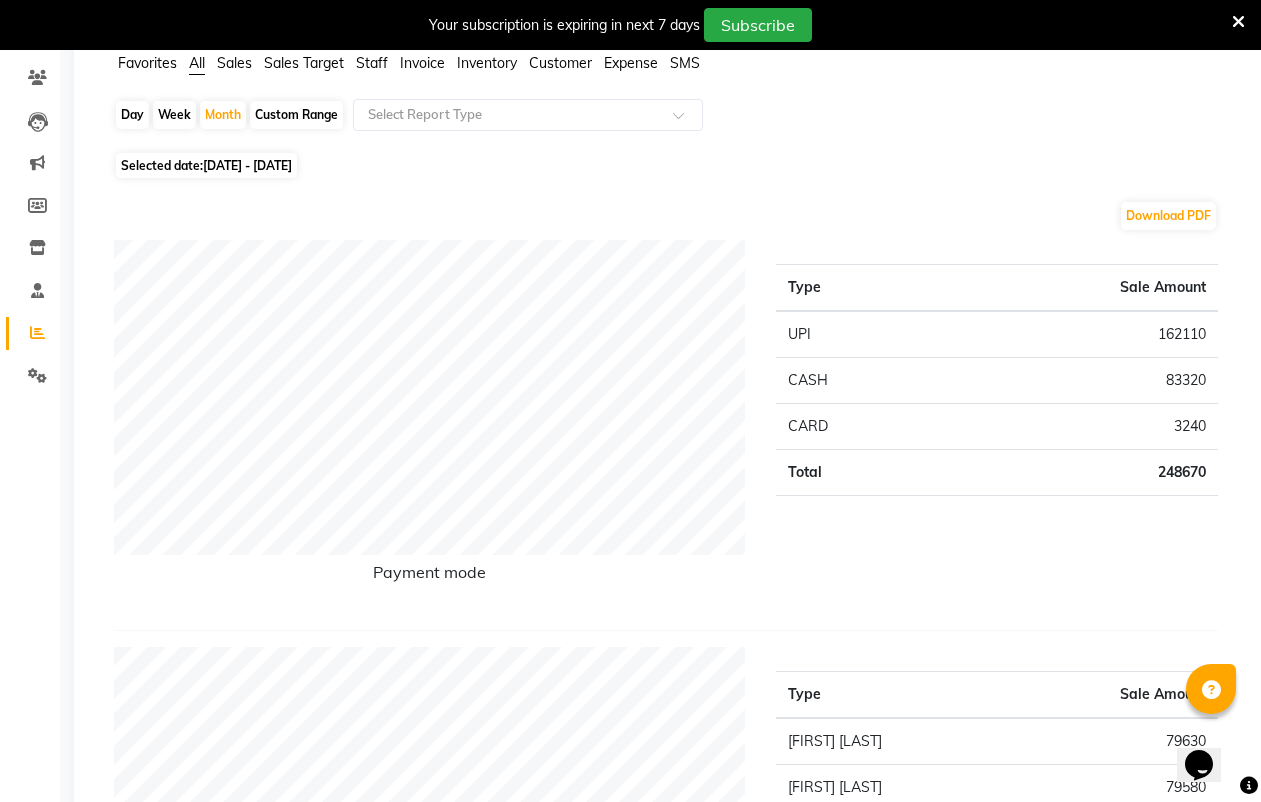 scroll, scrollTop: 125, scrollLeft: 0, axis: vertical 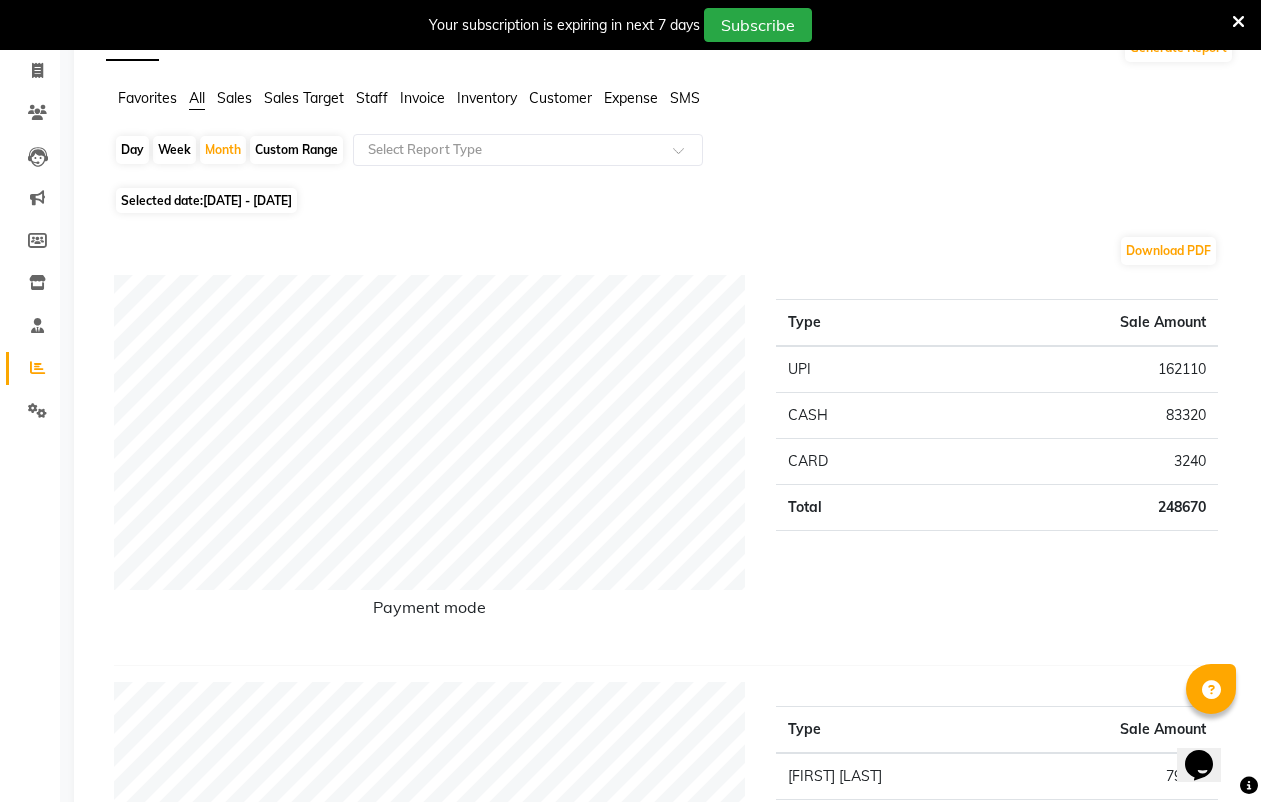 click on "01-04-2025 - 30-04-2025" 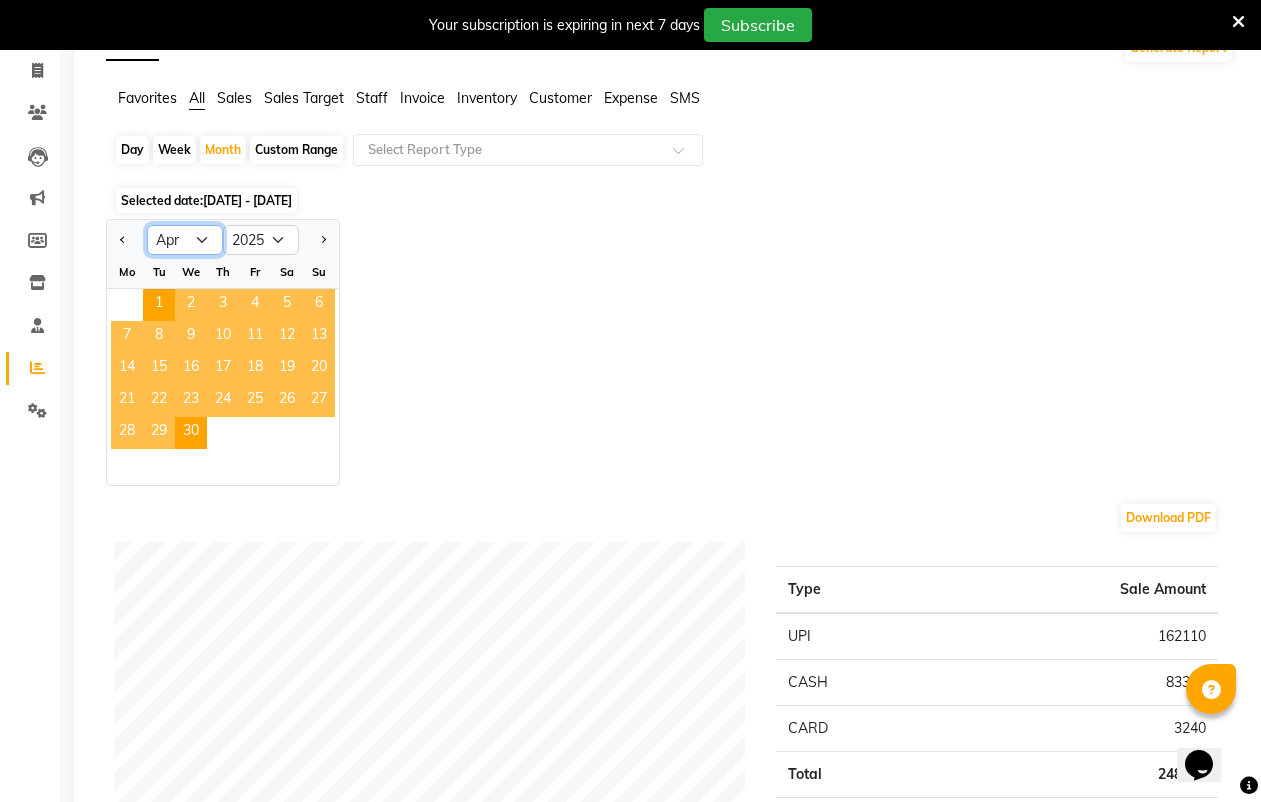 click on "Jan Feb Mar Apr May Jun Jul Aug Sep Oct Nov Dec" 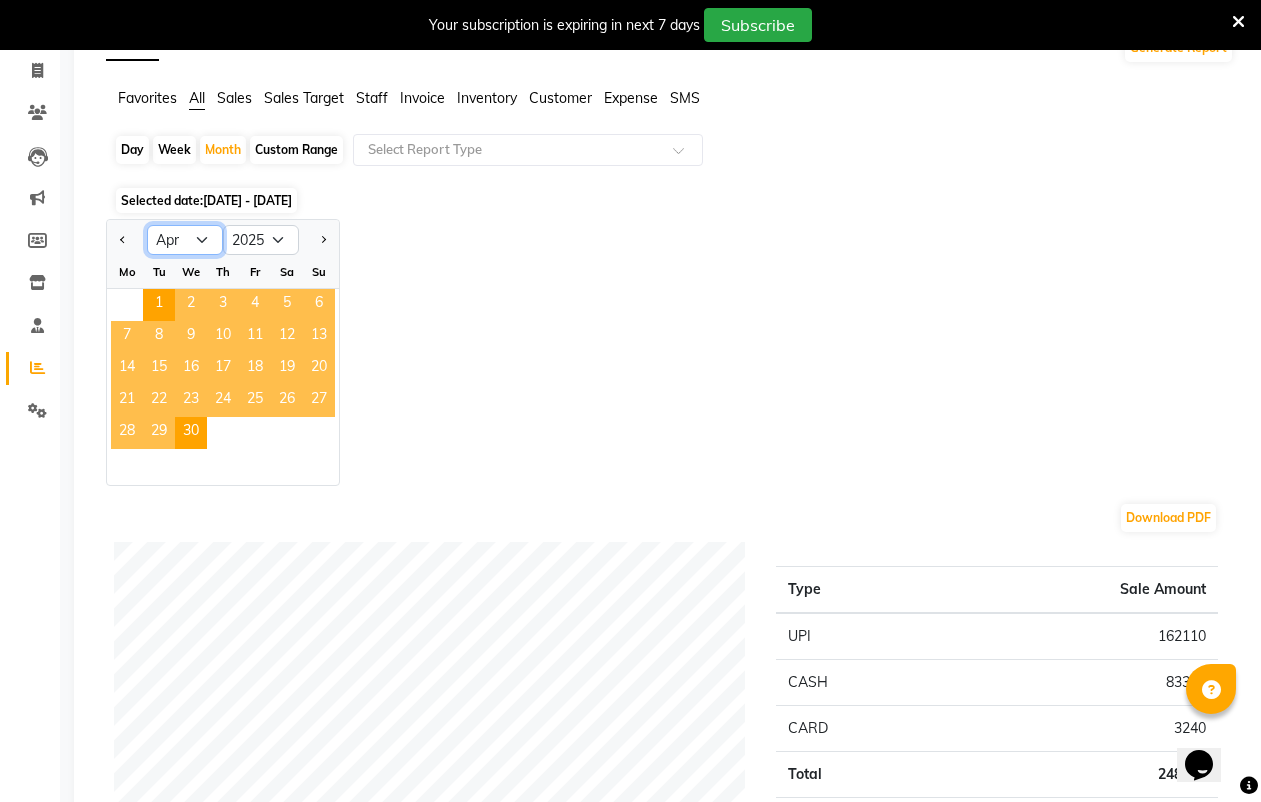 select on "5" 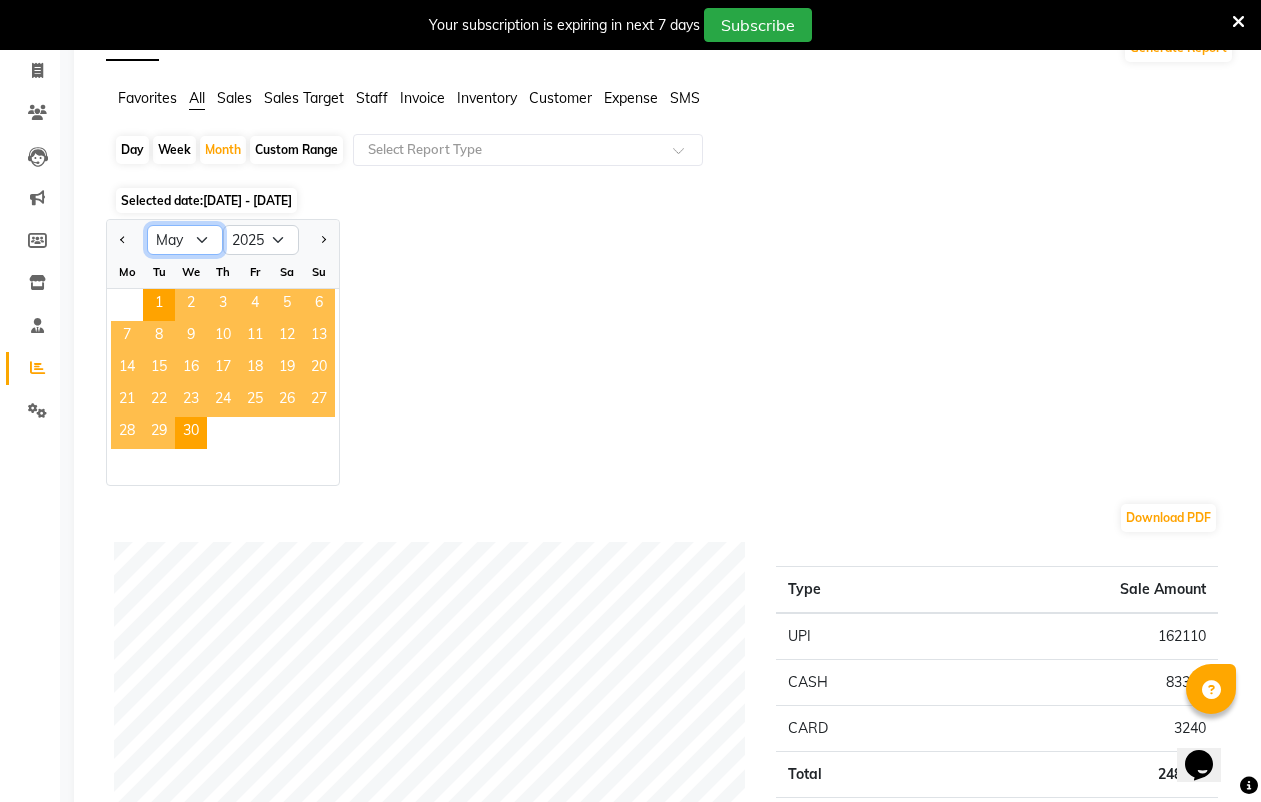 click on "Jan Feb Mar Apr May Jun Jul Aug Sep Oct Nov Dec" 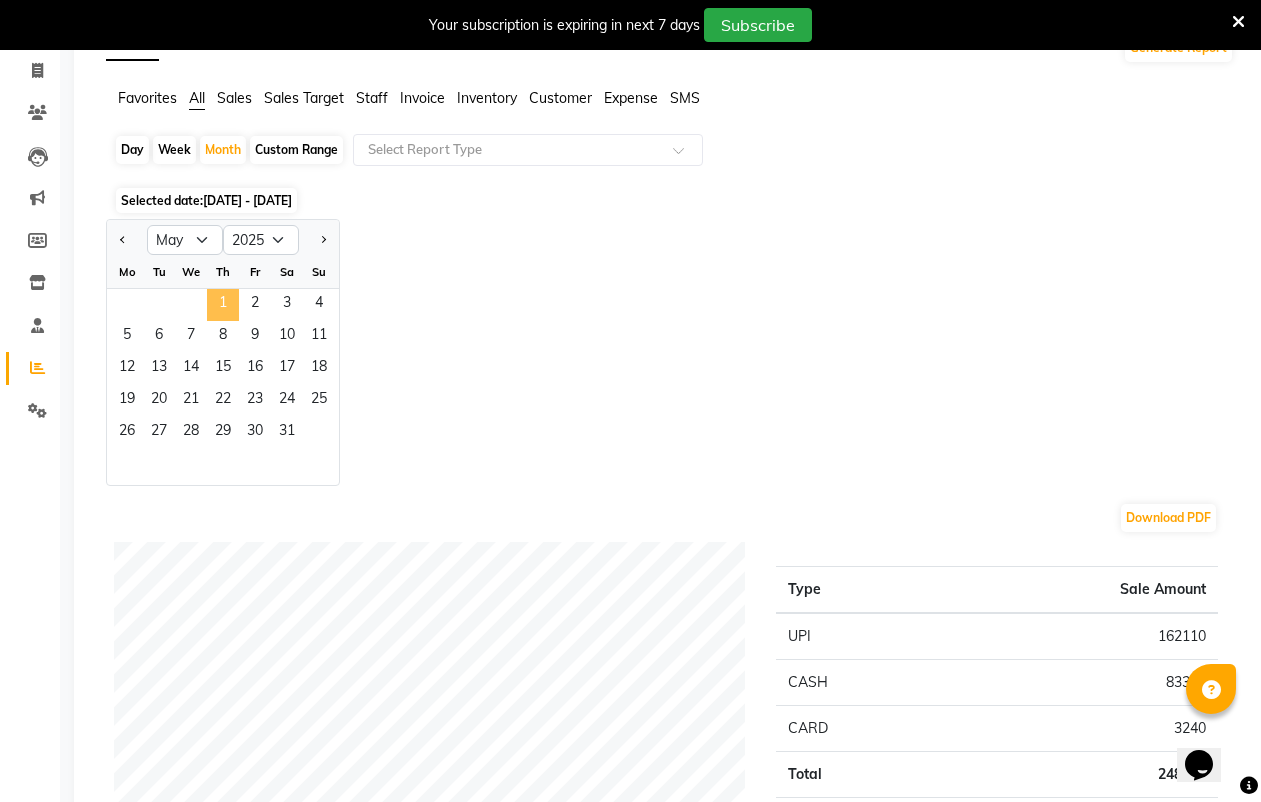 click on "1" 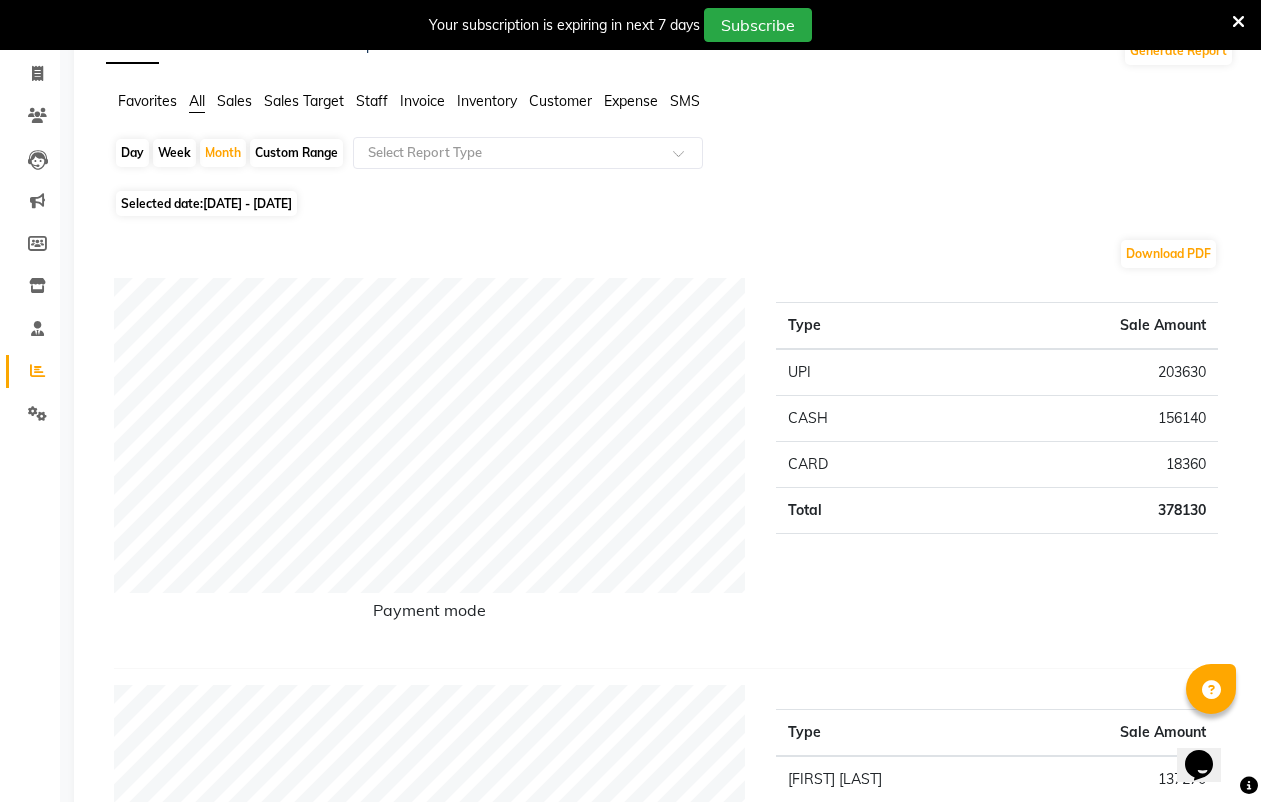 scroll, scrollTop: 0, scrollLeft: 0, axis: both 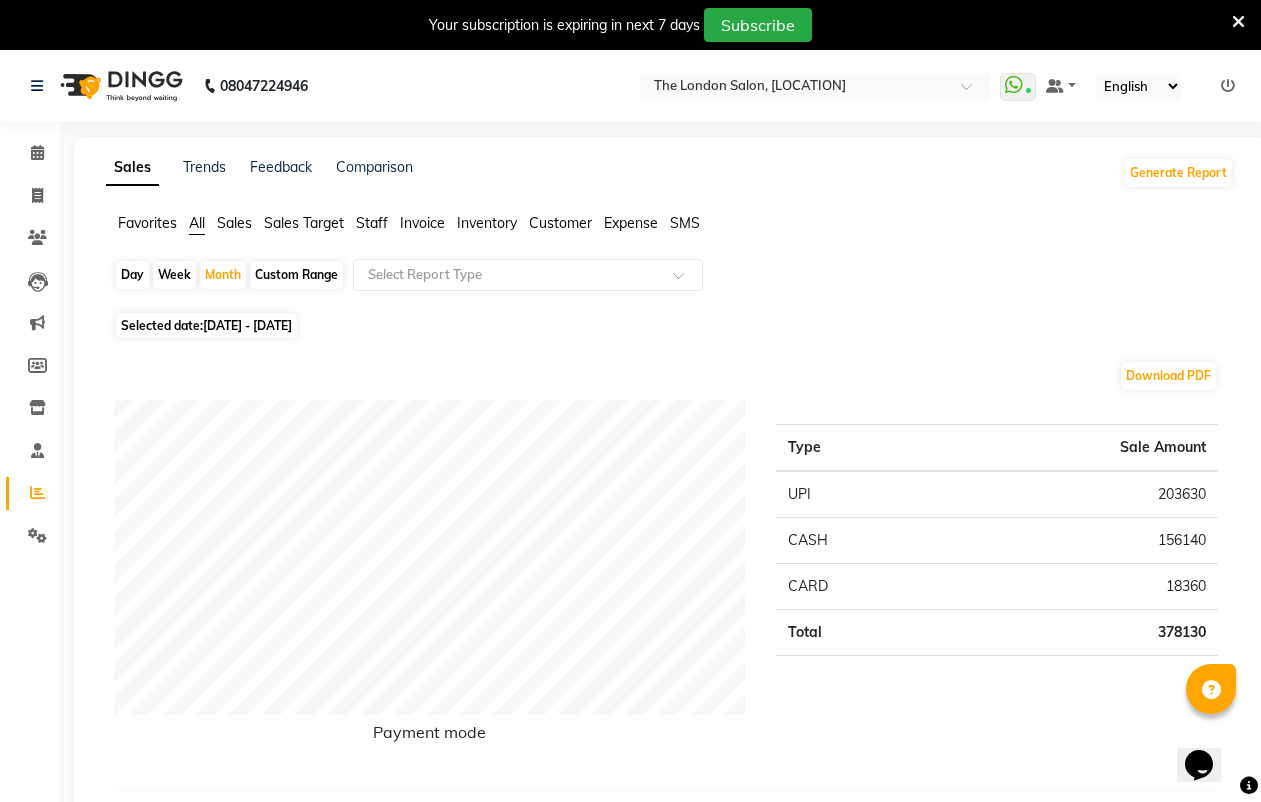 click on "Selected date:  01-05-2025 - 31-05-2025" 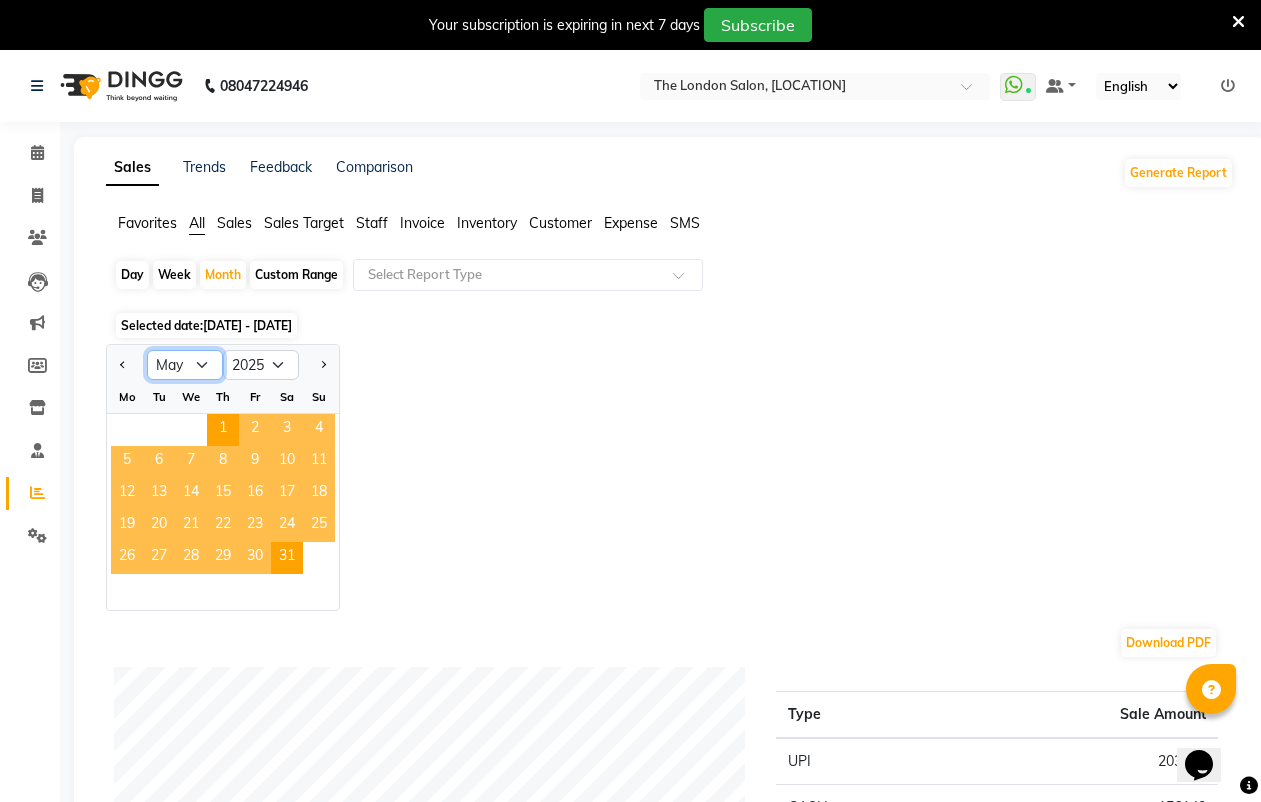 click on "Jan Feb Mar Apr May Jun Jul Aug Sep Oct Nov Dec" 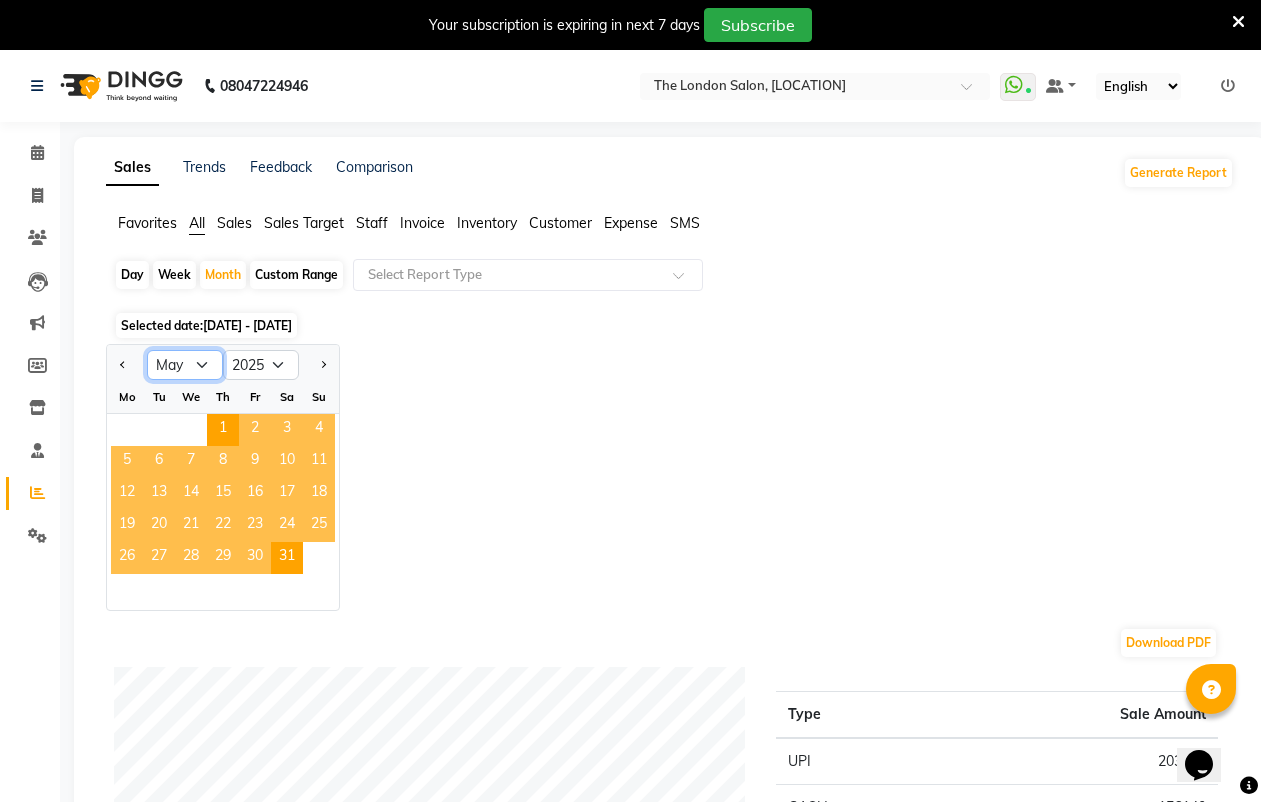 select on "6" 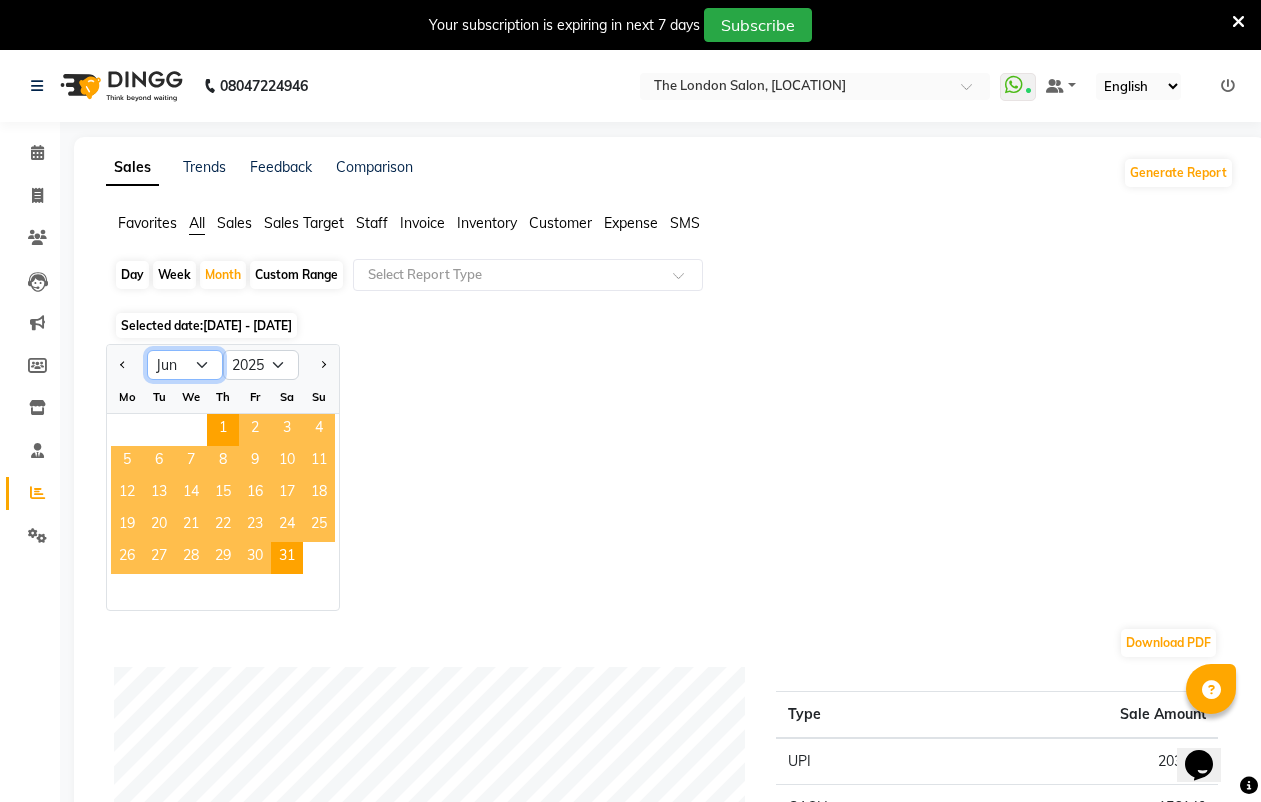 click on "Jan Feb Mar Apr May Jun Jul Aug Sep Oct Nov Dec" 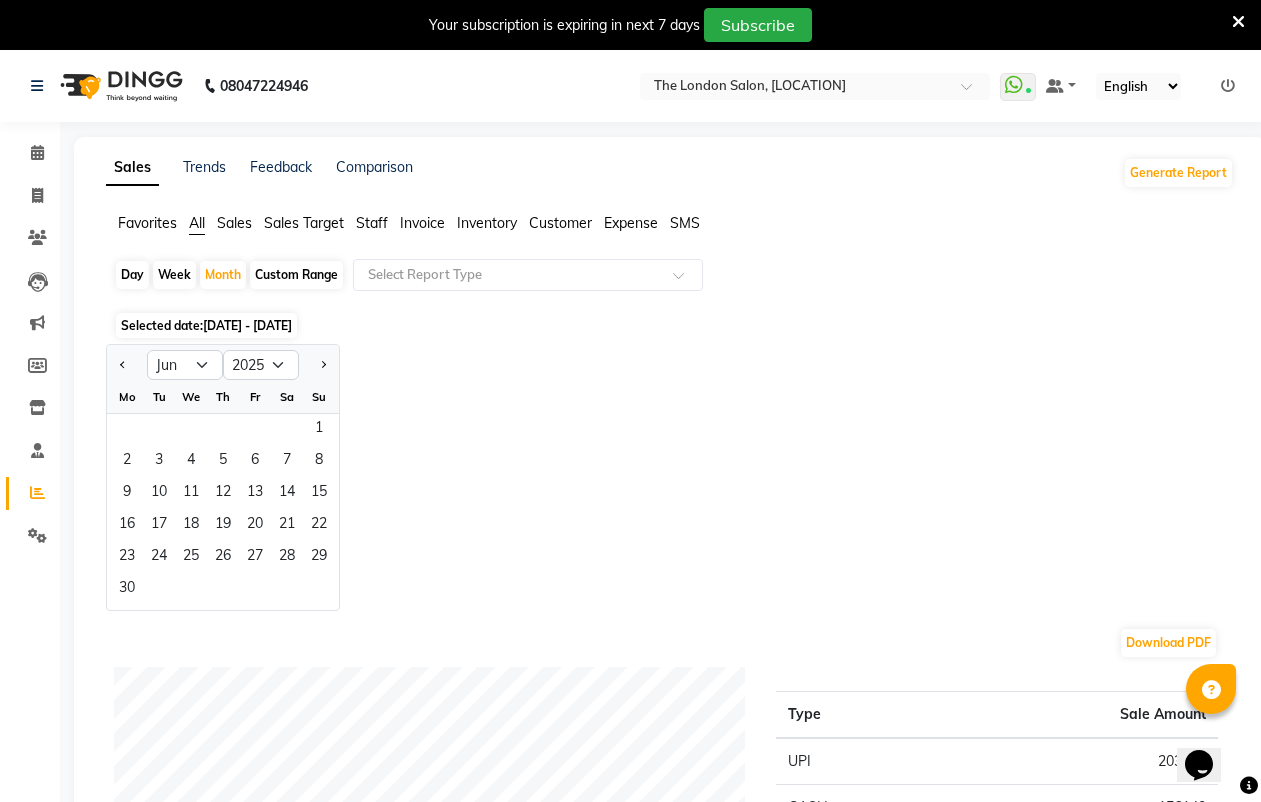 click on "Su" 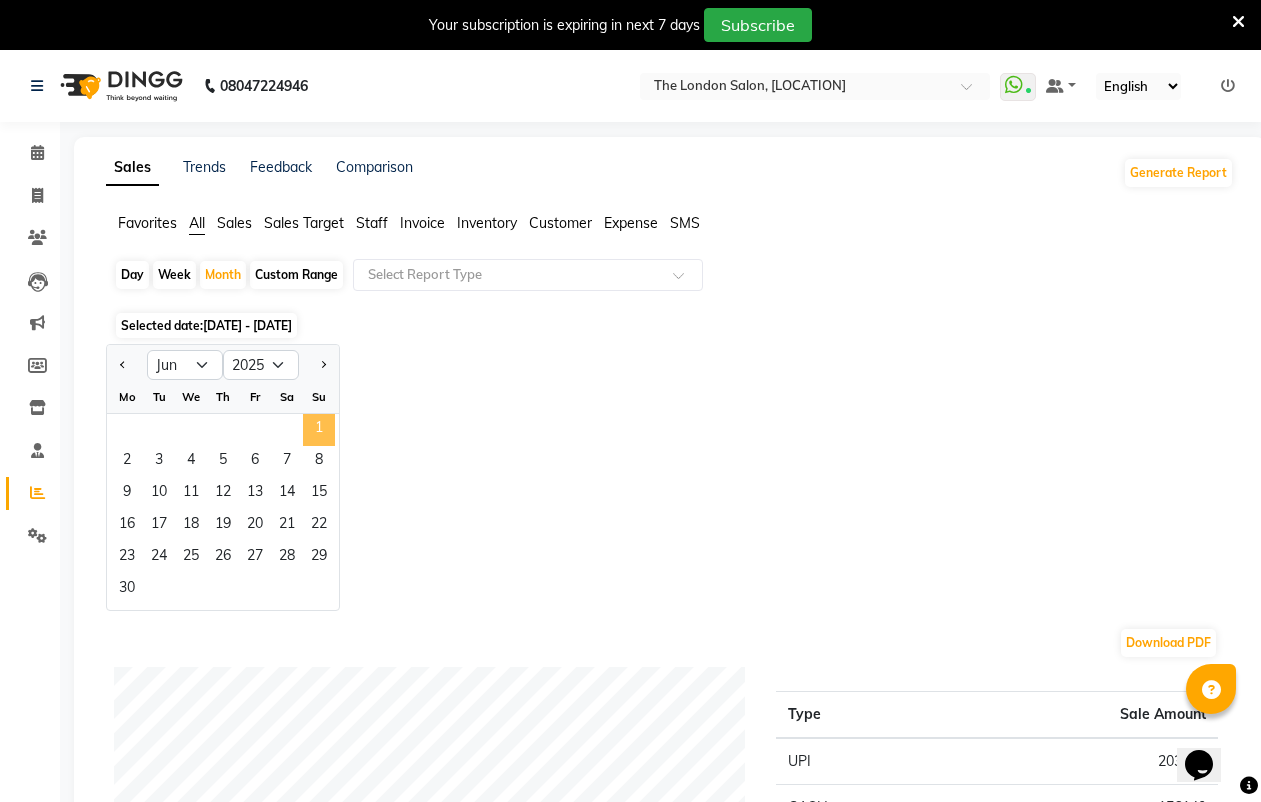 click on "1" 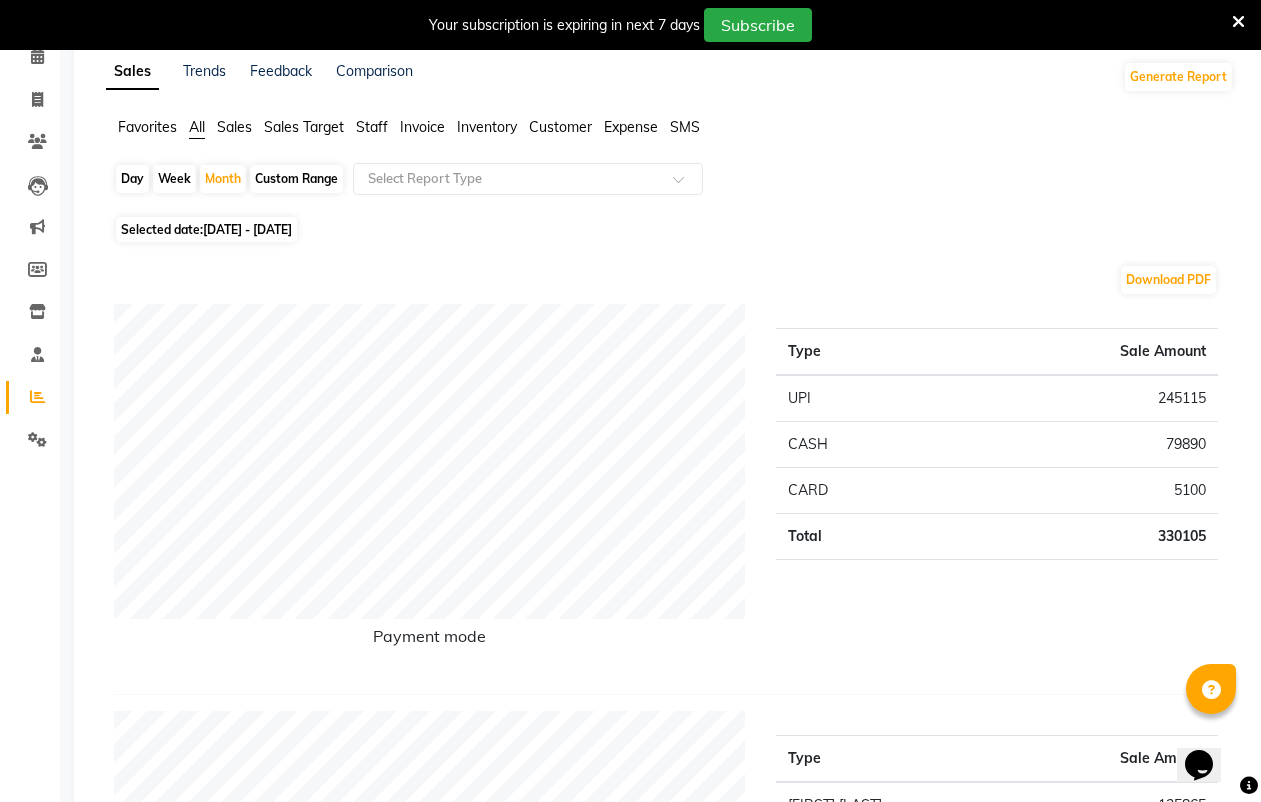 scroll, scrollTop: 0, scrollLeft: 0, axis: both 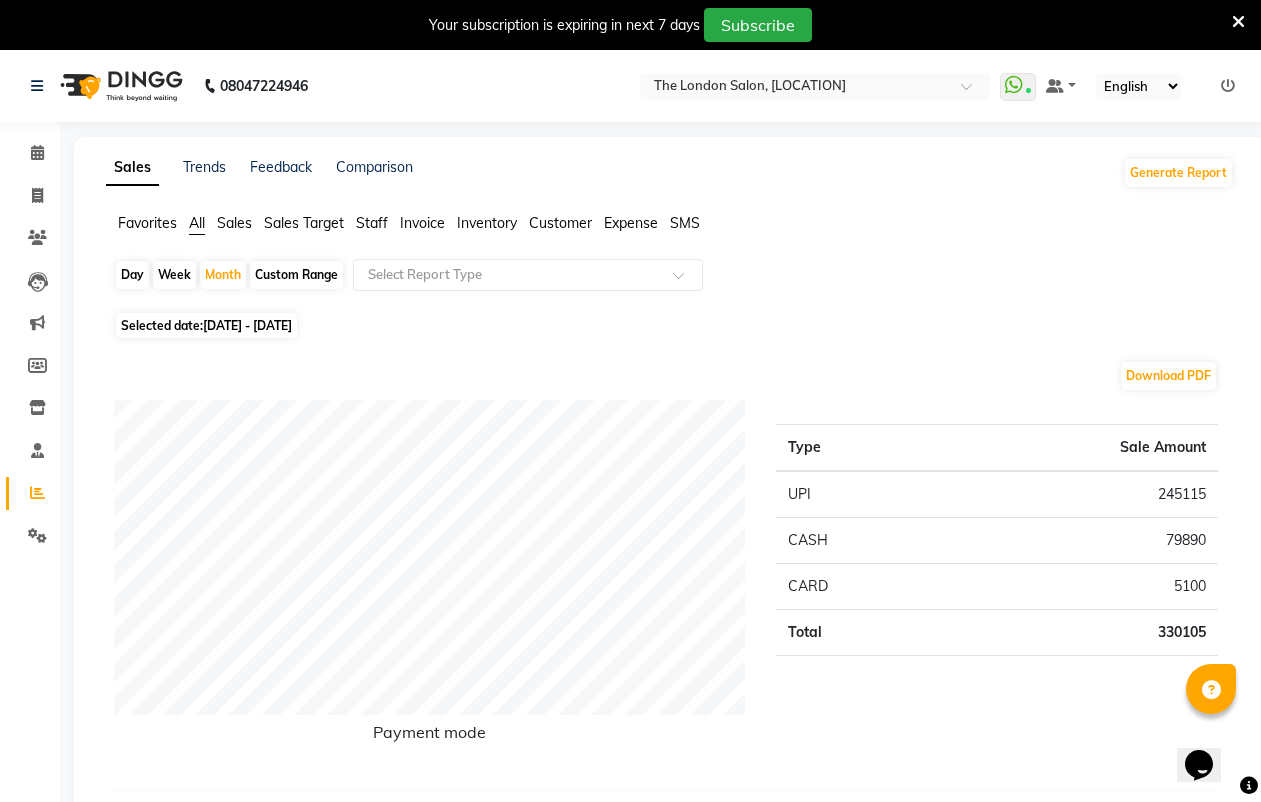 click on "Selected date:  01-06-2025 - 30-06-2025" 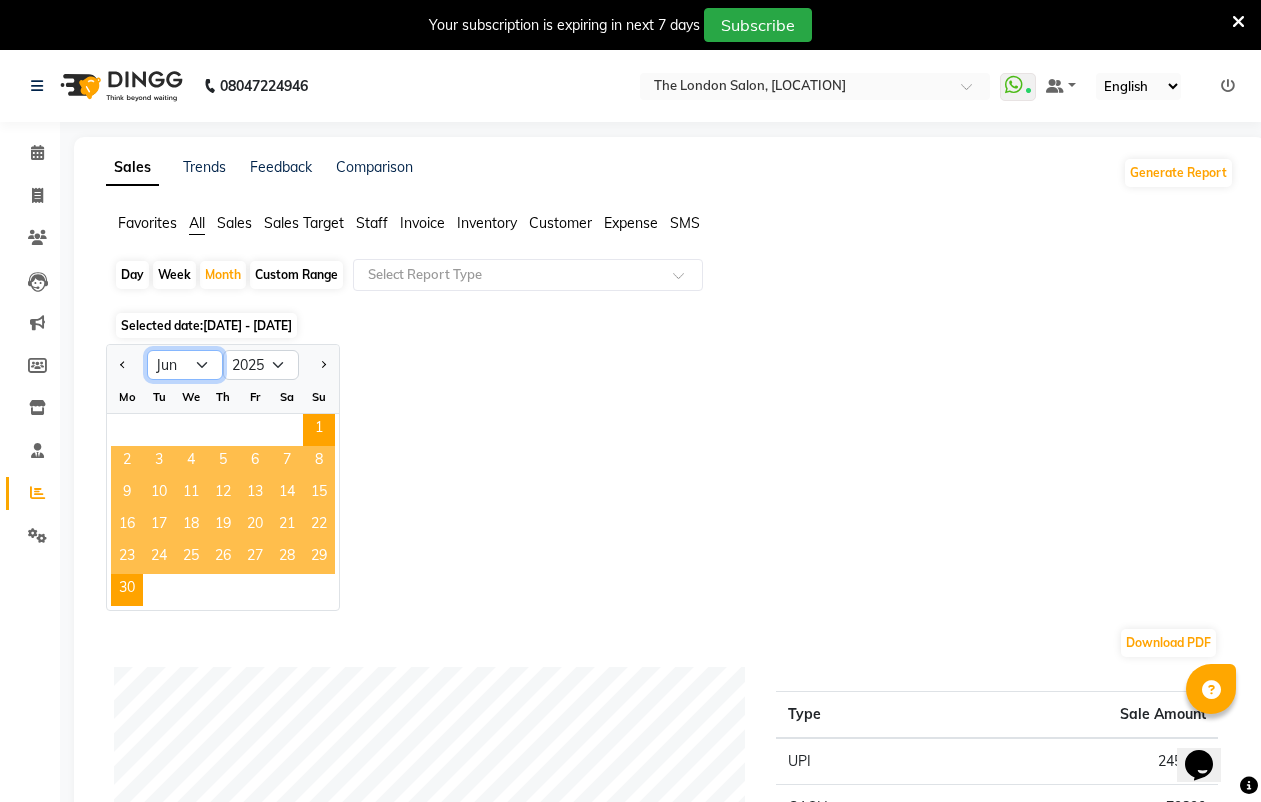 click on "Jan Feb Mar Apr May Jun Jul Aug Sep Oct Nov Dec" 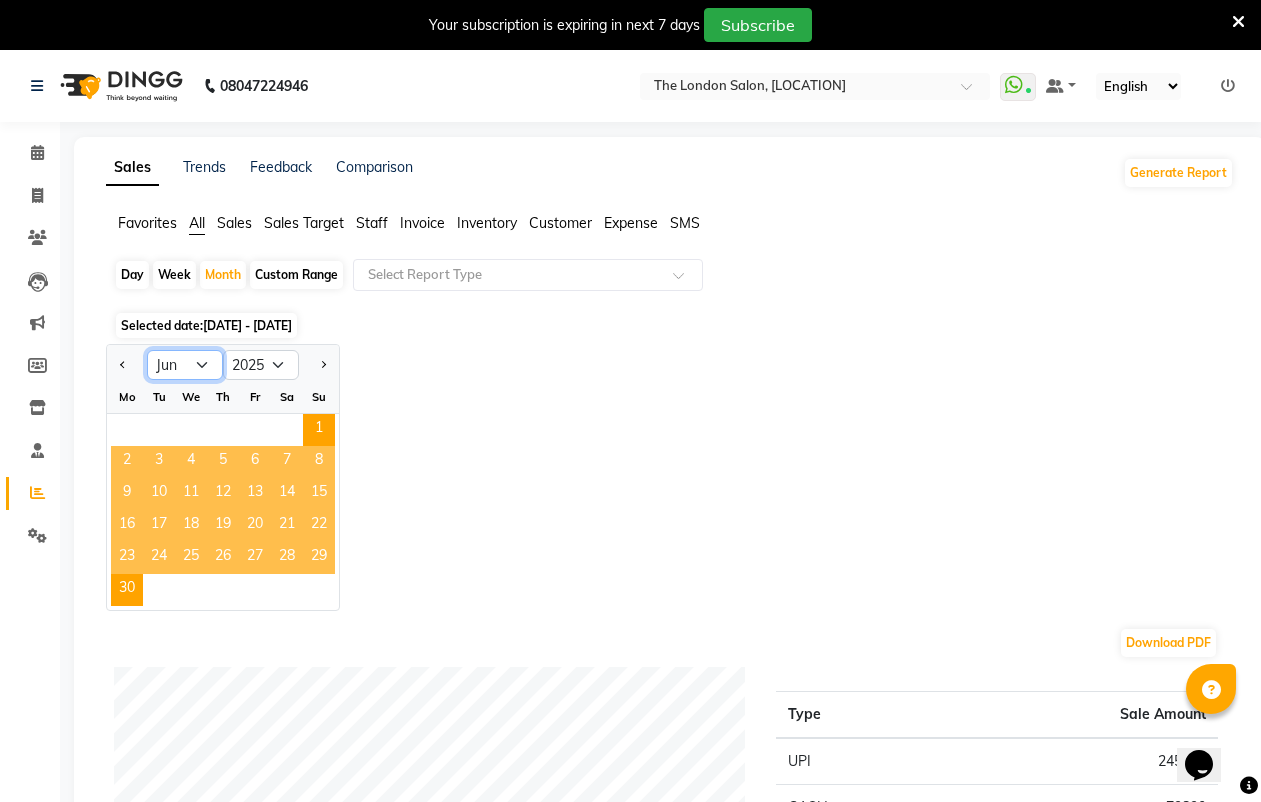 select on "7" 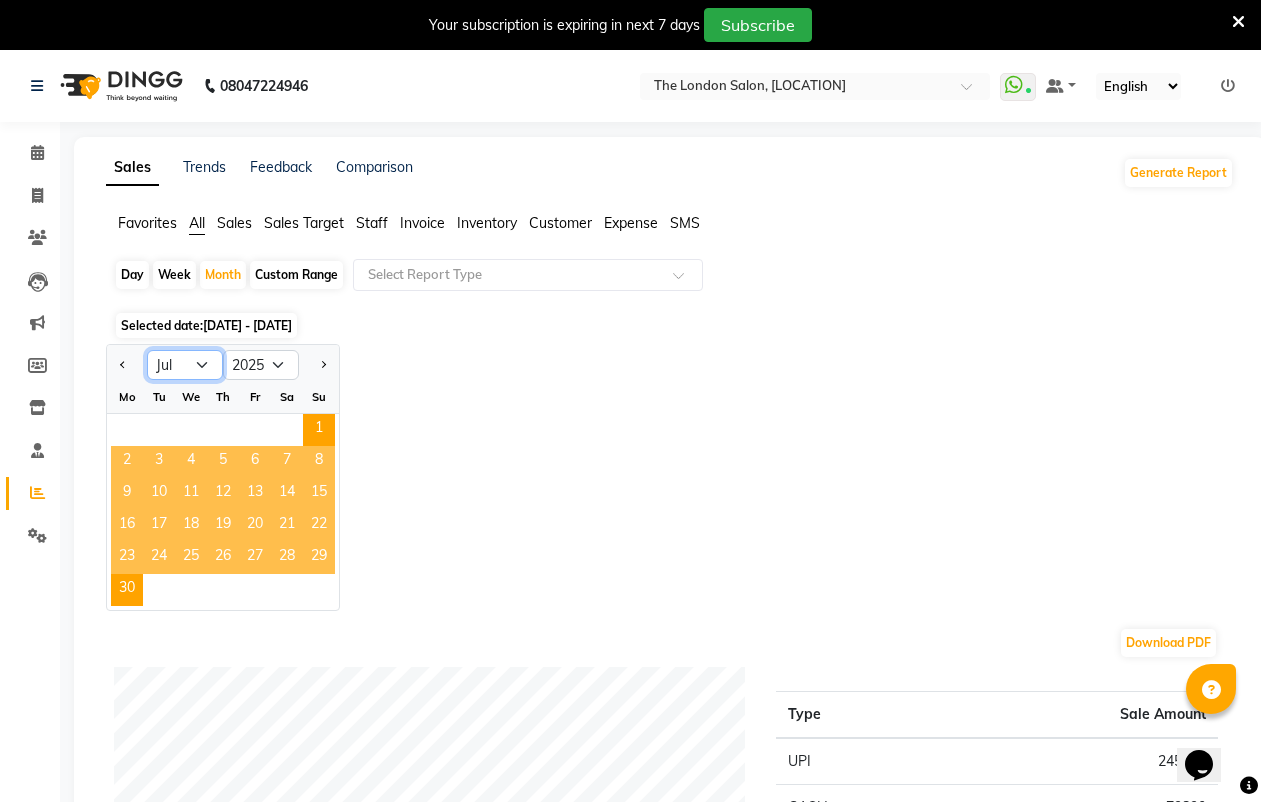 click on "Jan Feb Mar Apr May Jun Jul Aug Sep Oct Nov Dec" 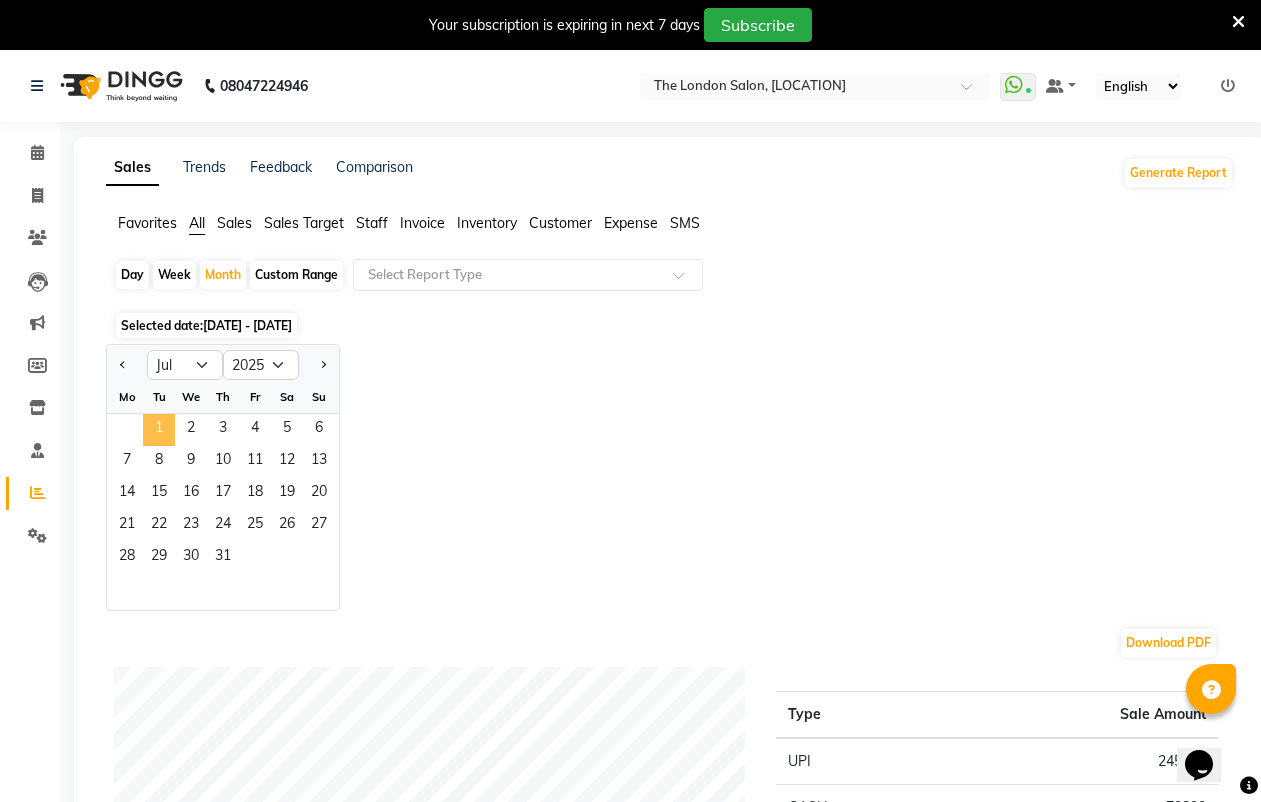 click on "1" 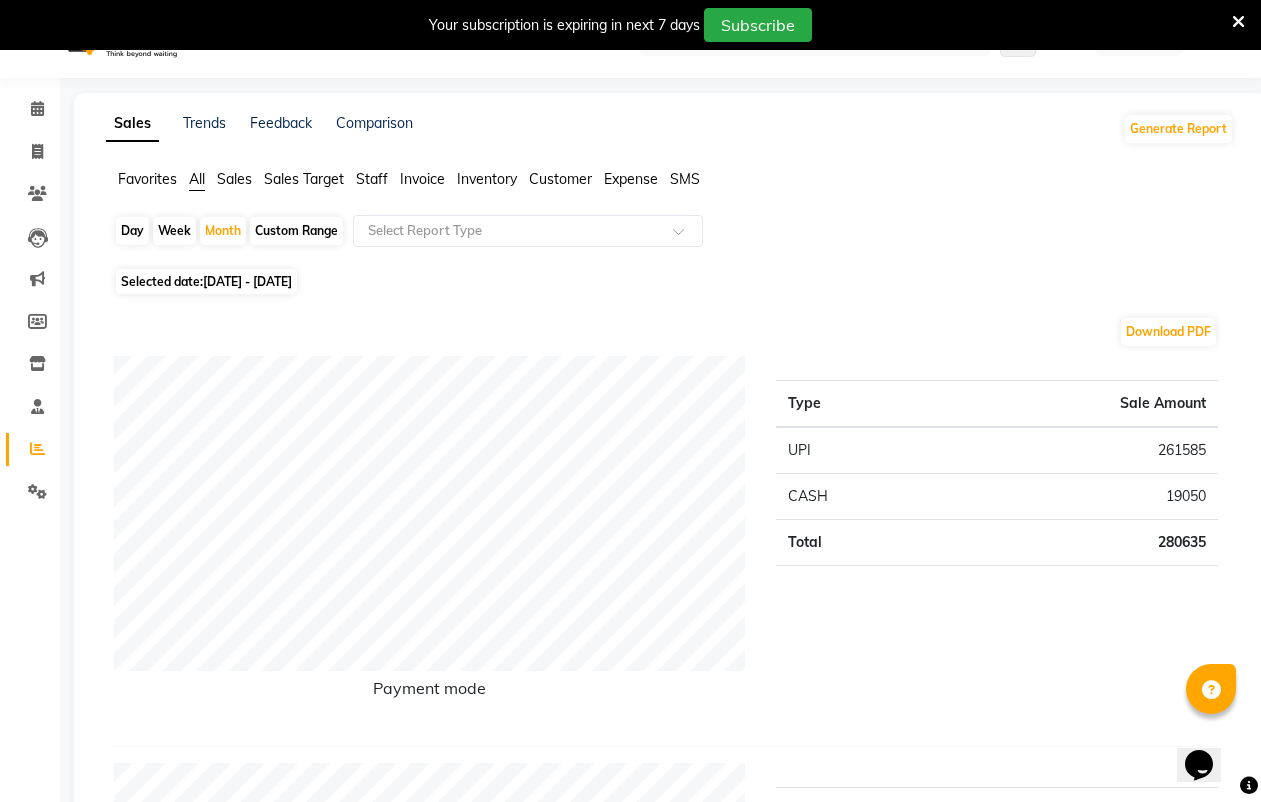 scroll, scrollTop: 0, scrollLeft: 0, axis: both 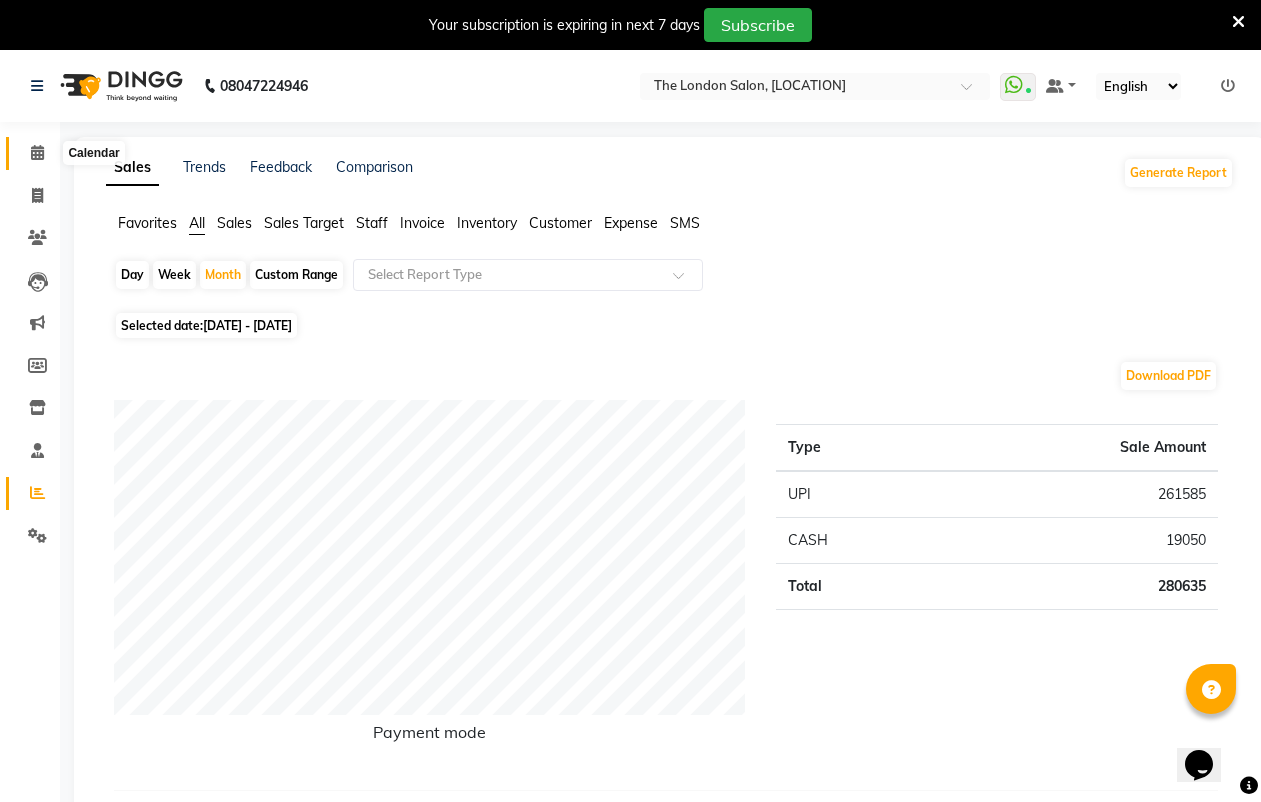 click 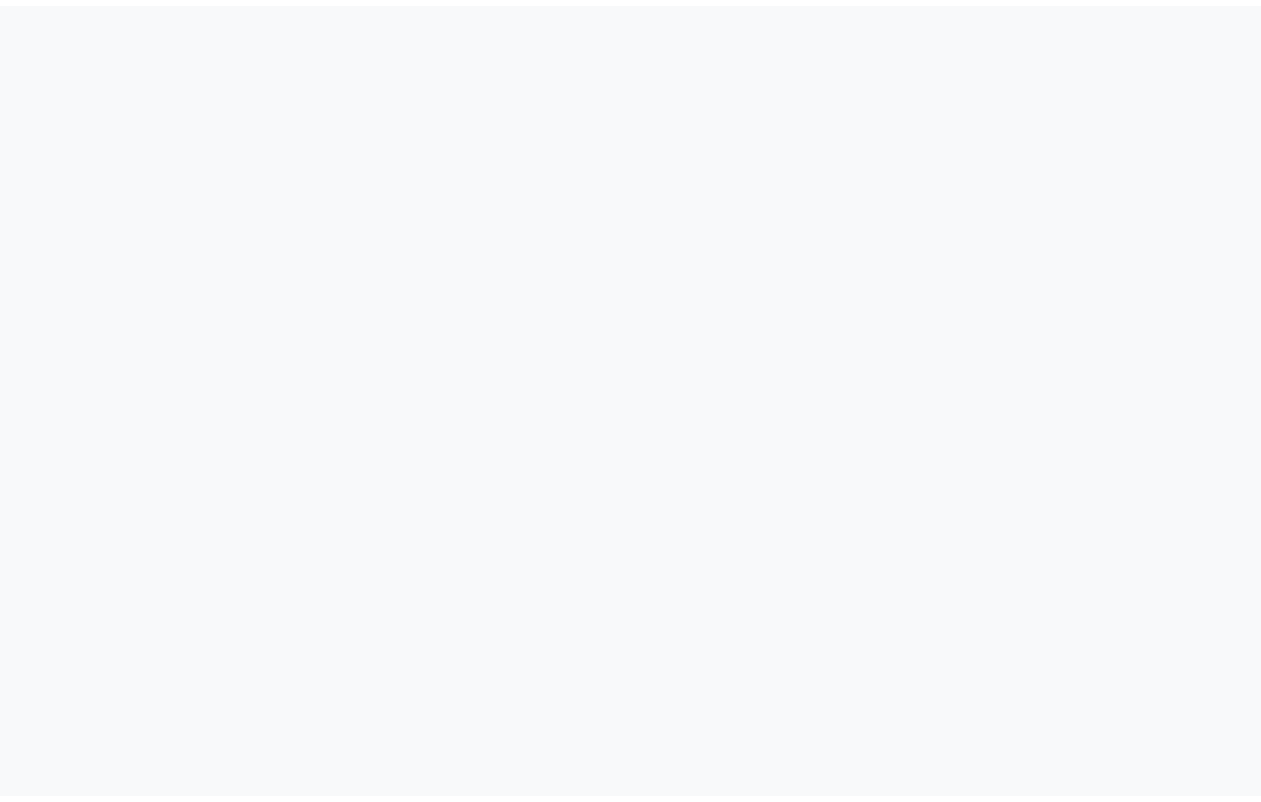 scroll, scrollTop: 0, scrollLeft: 0, axis: both 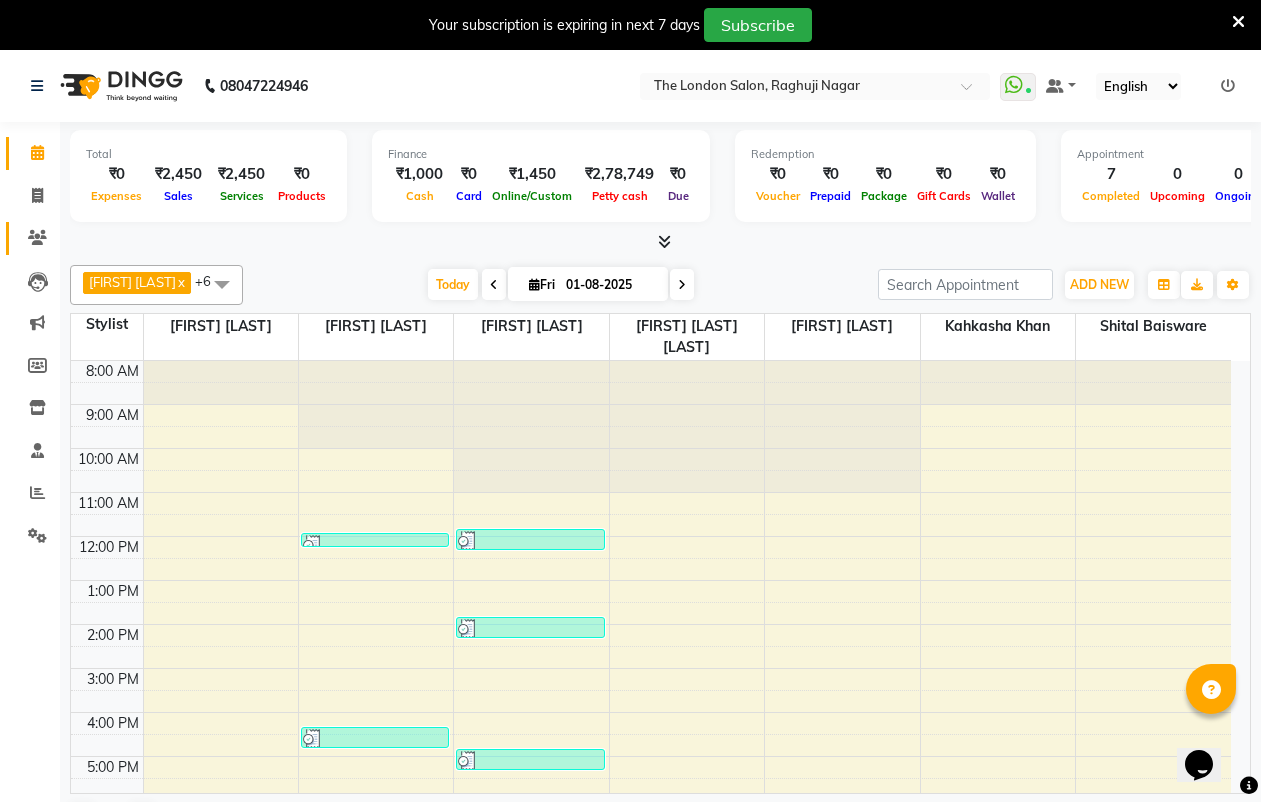 click on "Clients" 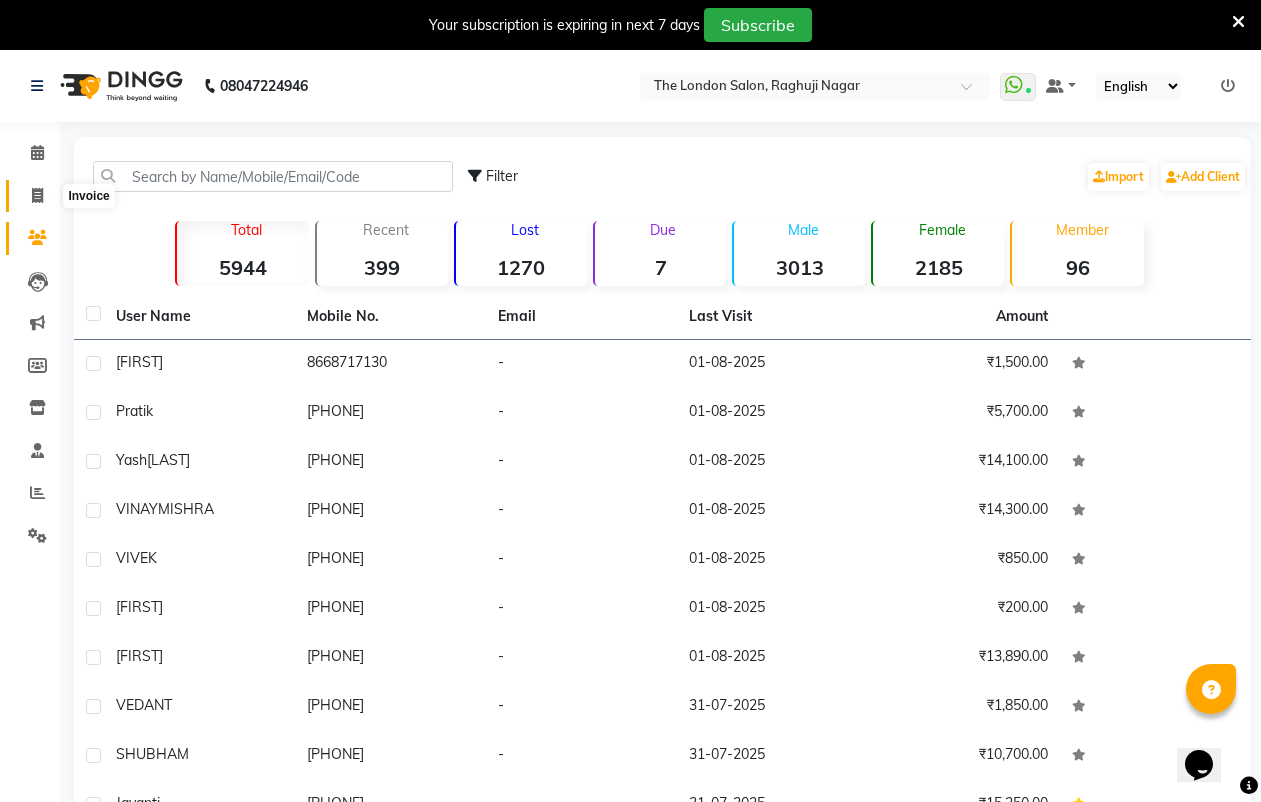 click 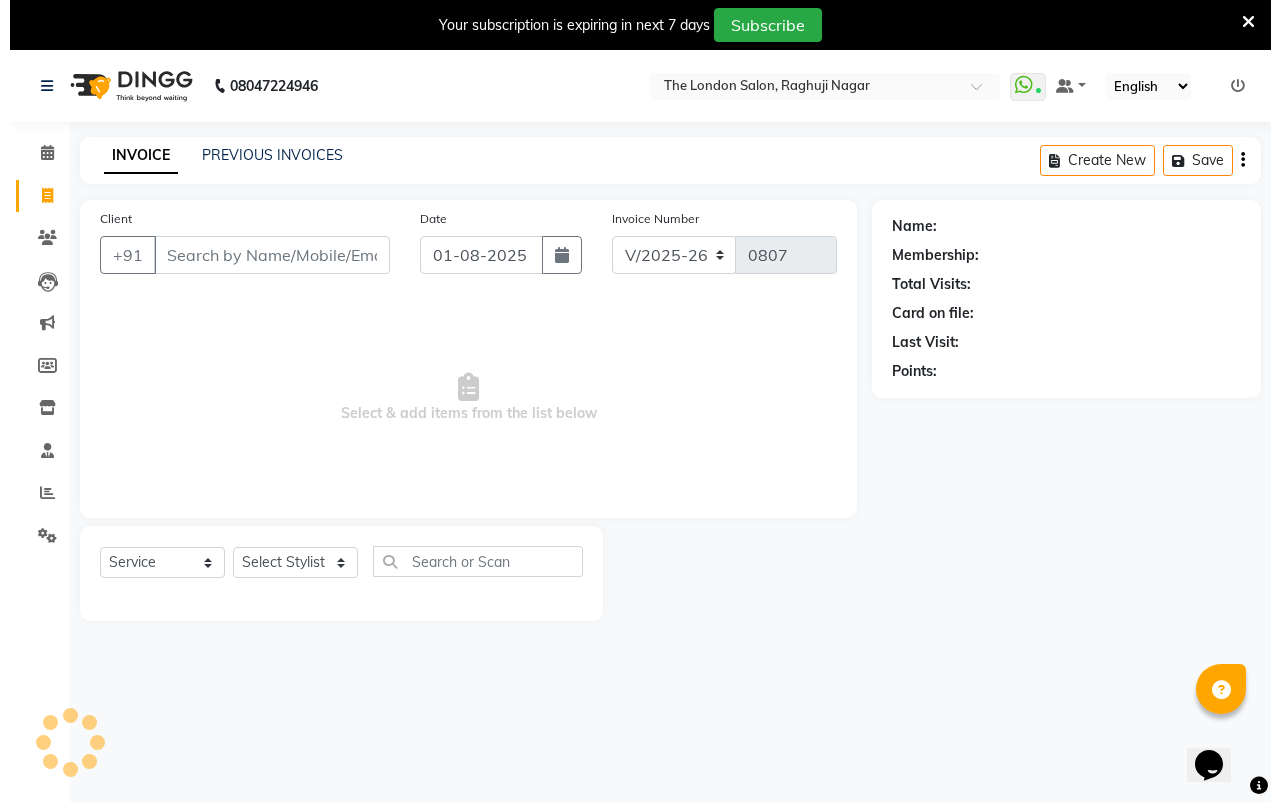 scroll, scrollTop: 50, scrollLeft: 0, axis: vertical 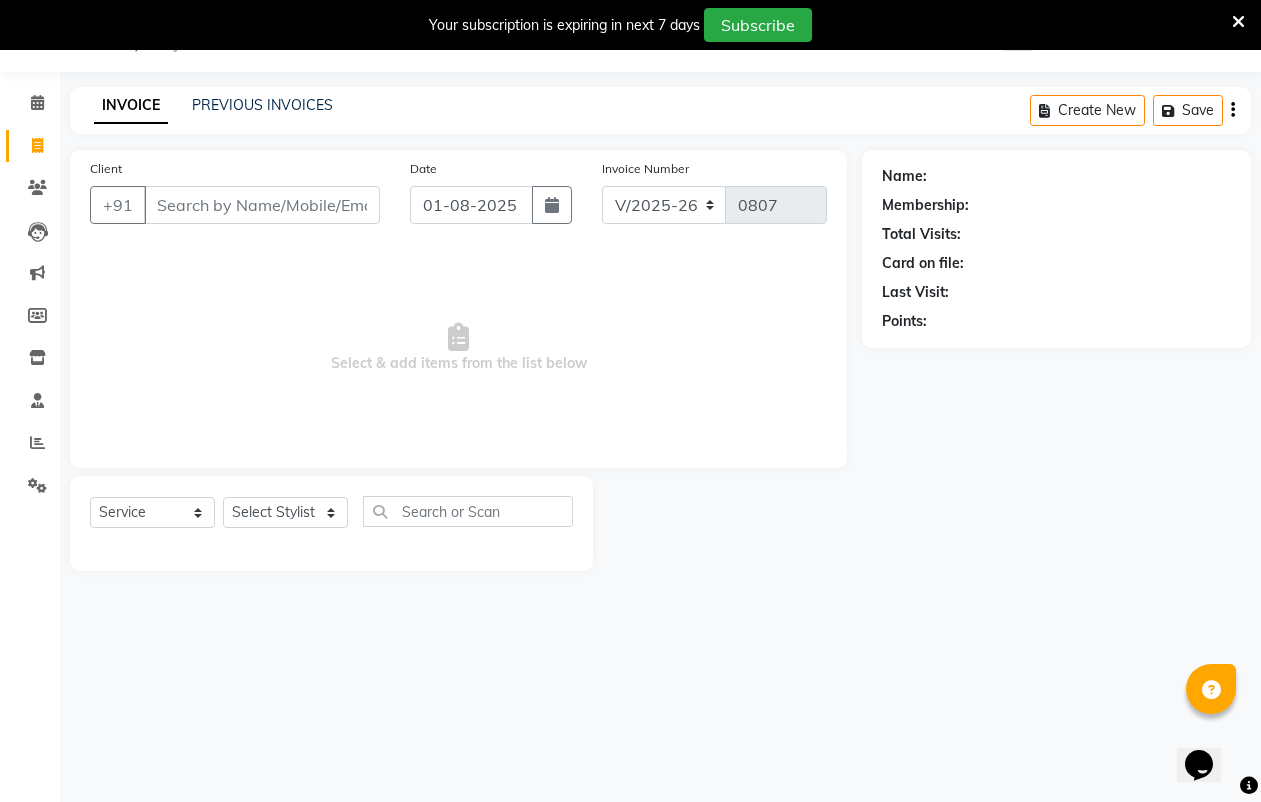 click on "Client" at bounding box center [262, 205] 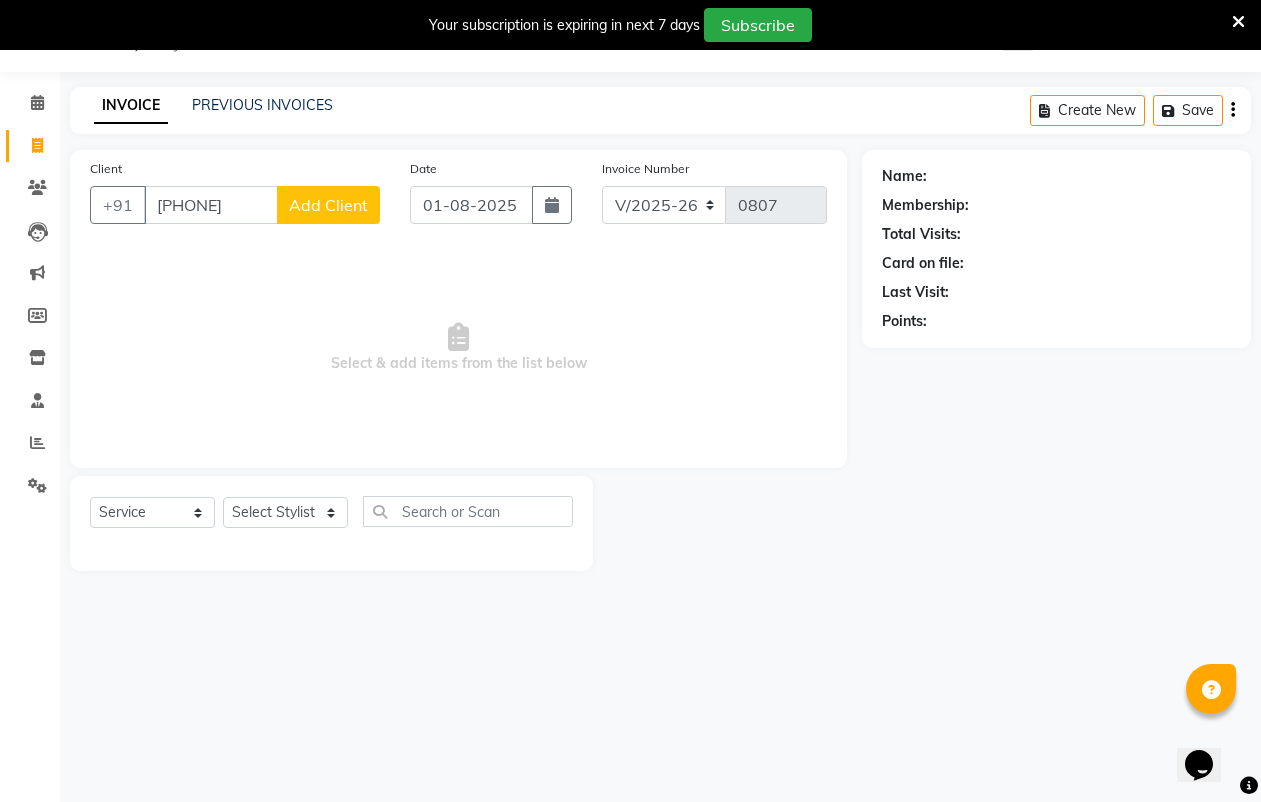 type on "[PHONE]" 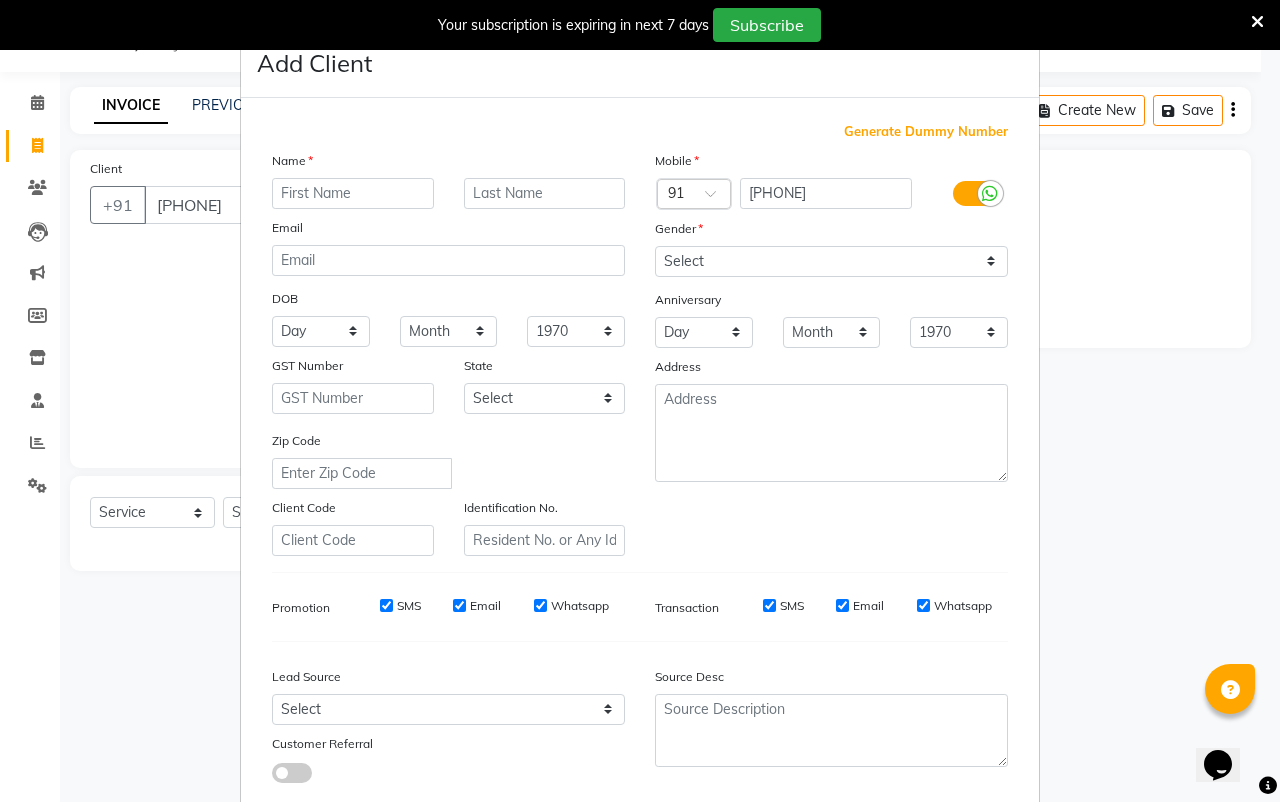 click at bounding box center [353, 193] 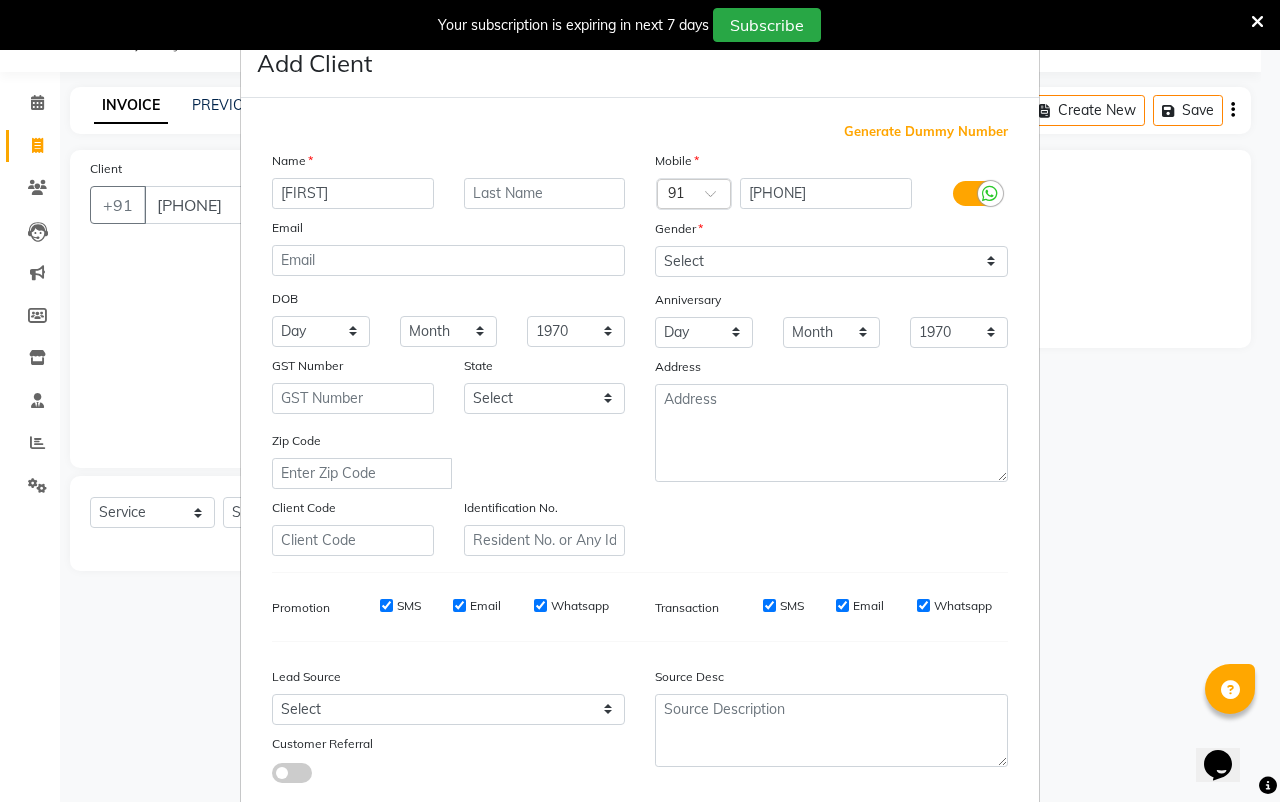 type on "[FIRST]" 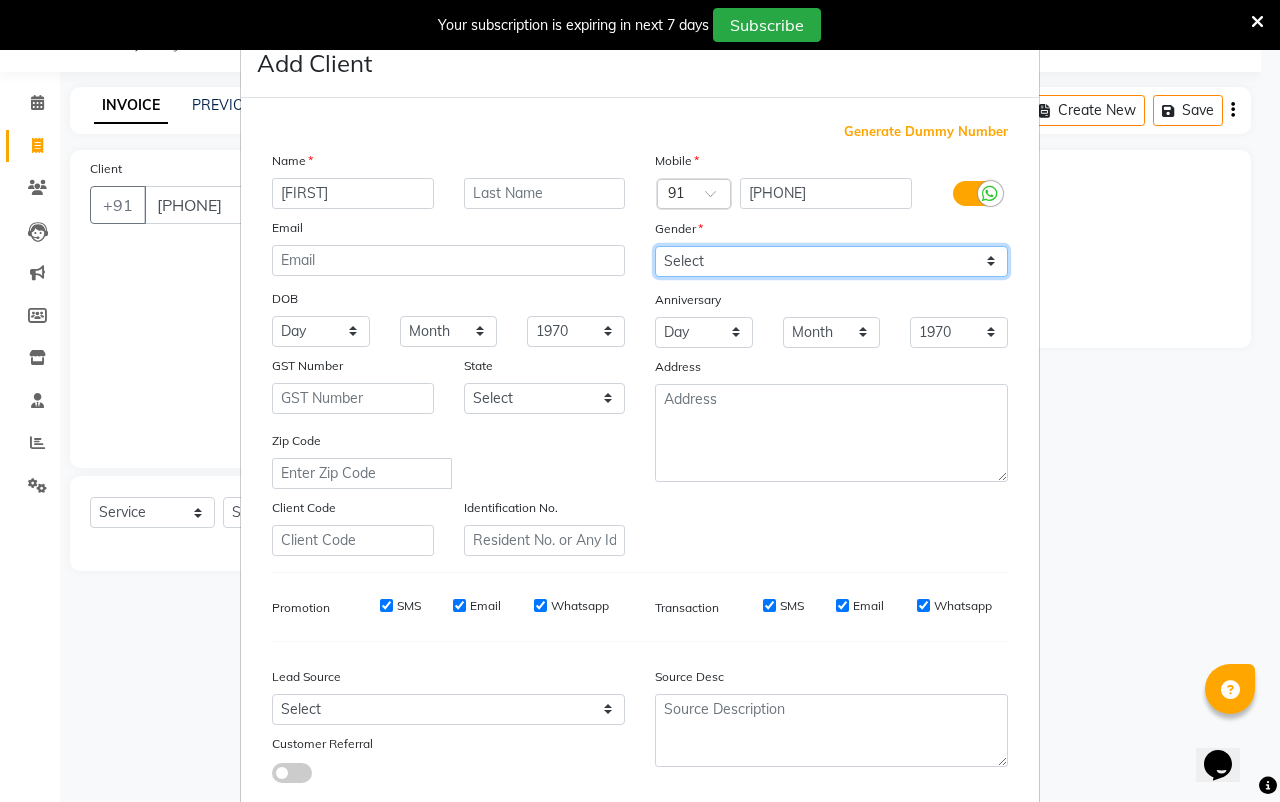 click on "Select Male Female Other Prefer Not To Say" at bounding box center (831, 261) 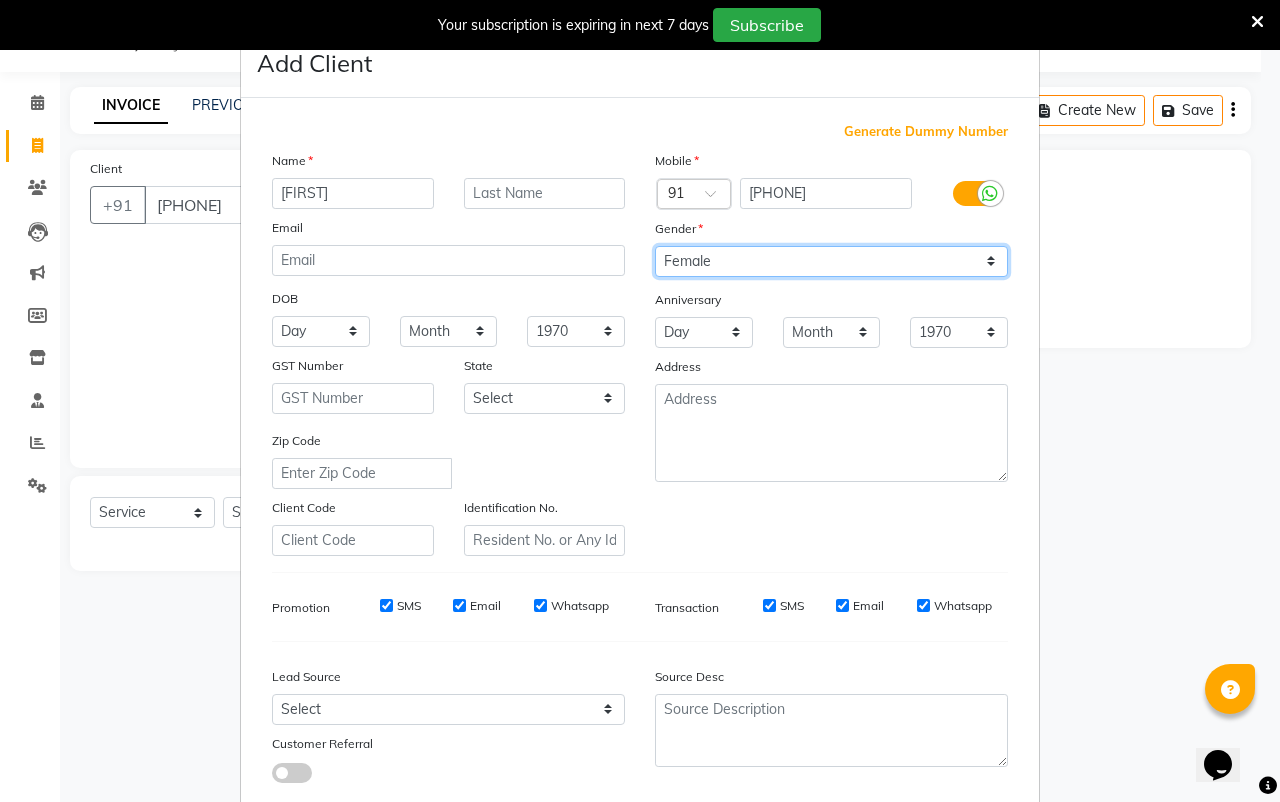 click on "Select Male Female Other Prefer Not To Say" at bounding box center (831, 261) 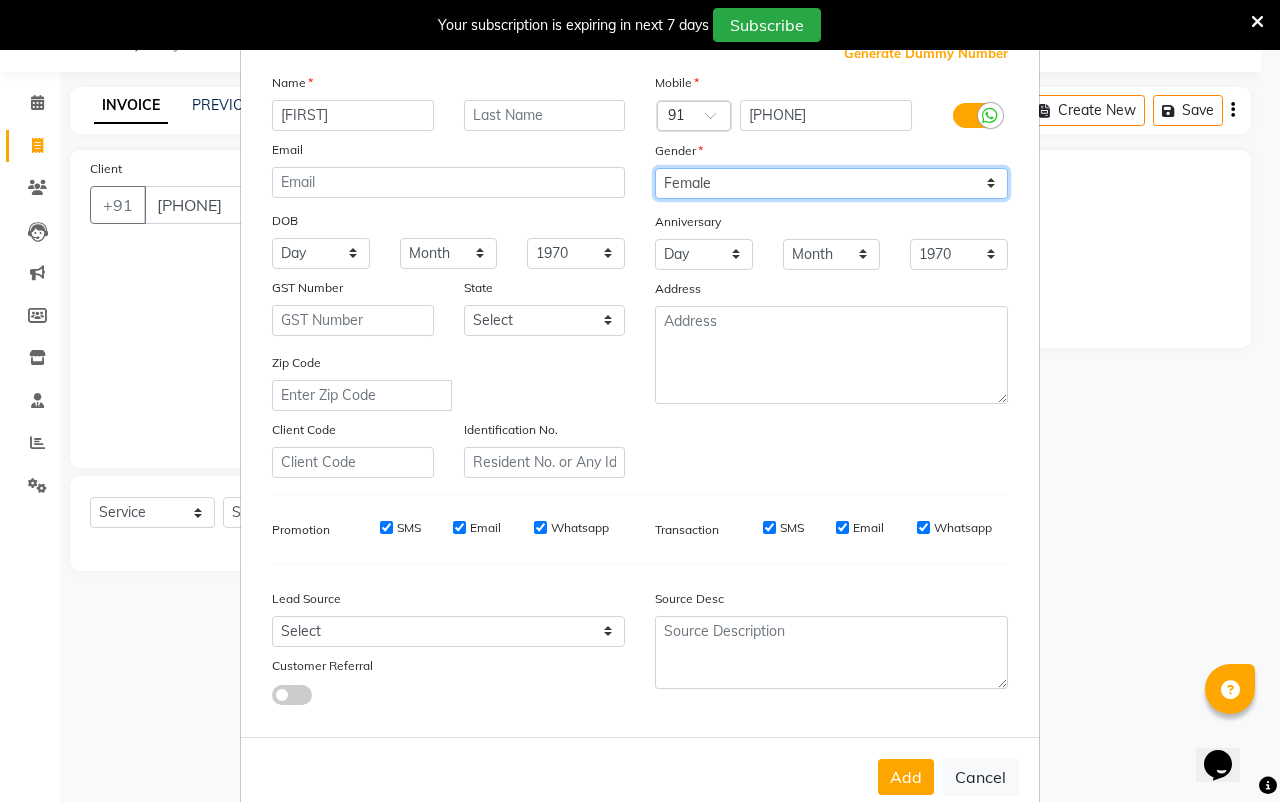 scroll, scrollTop: 121, scrollLeft: 0, axis: vertical 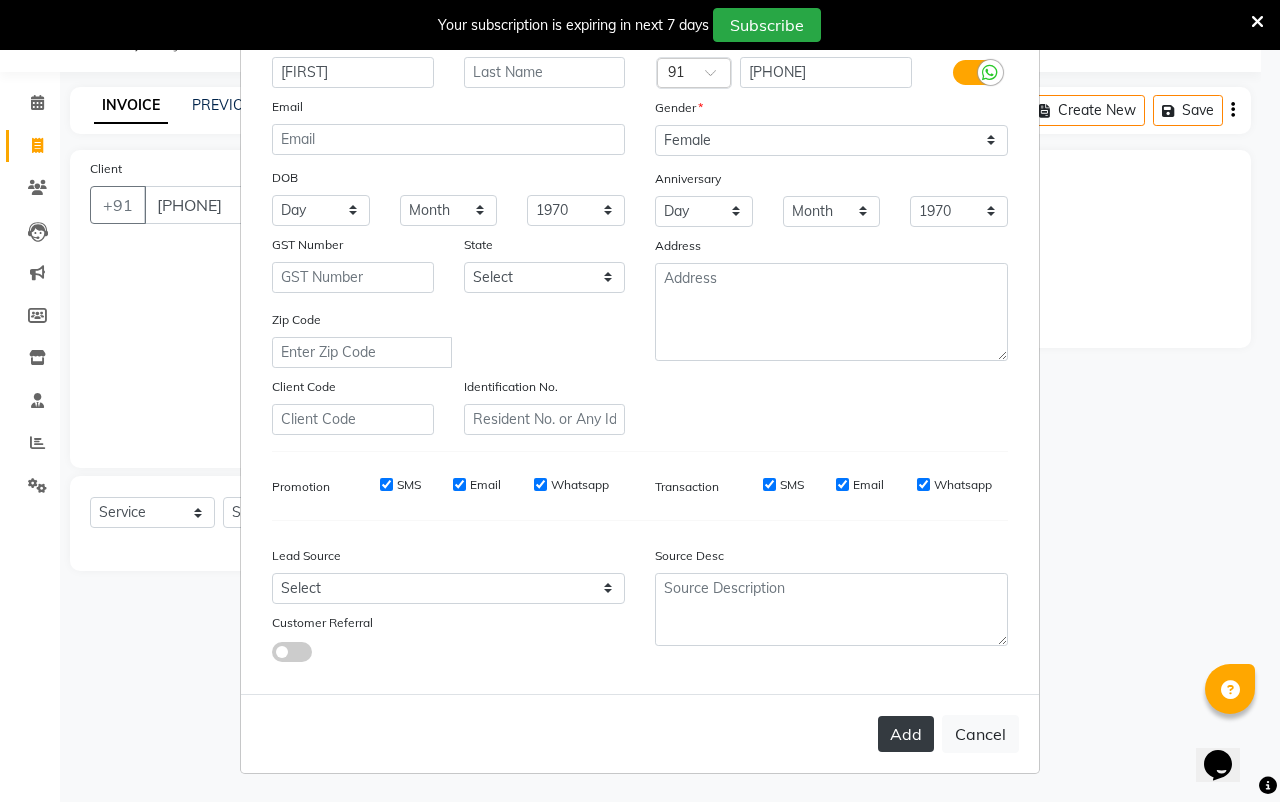 click on "Add" at bounding box center (906, 734) 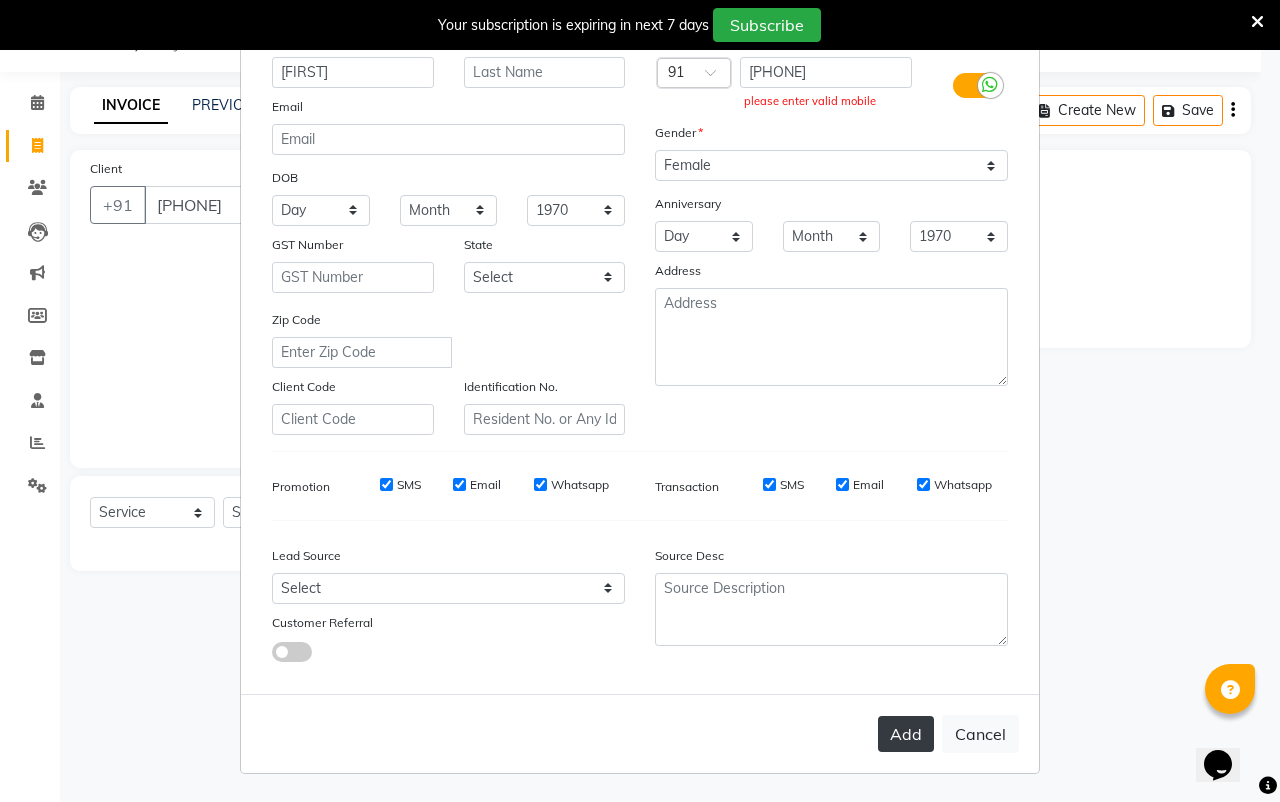 click on "Add" at bounding box center [906, 734] 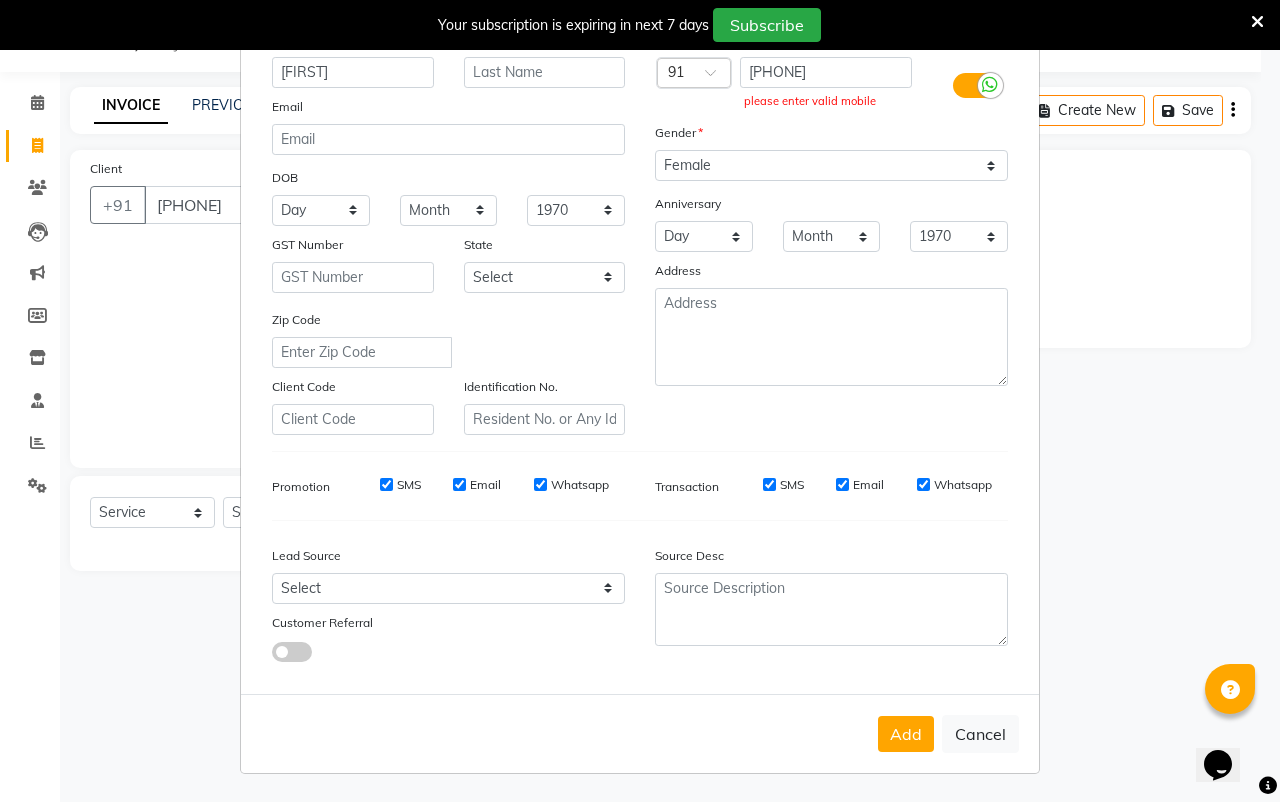click on "Gender" at bounding box center [831, 136] 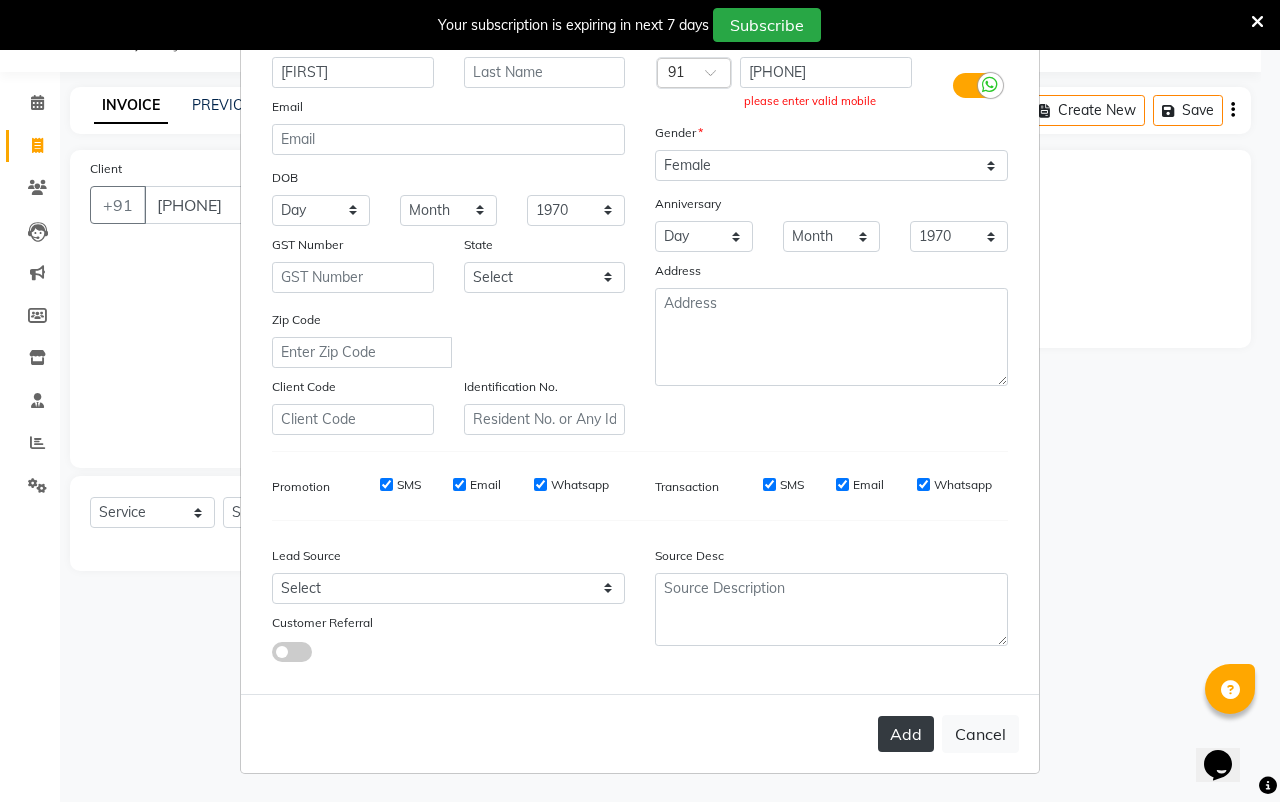 click on "Add" at bounding box center [906, 734] 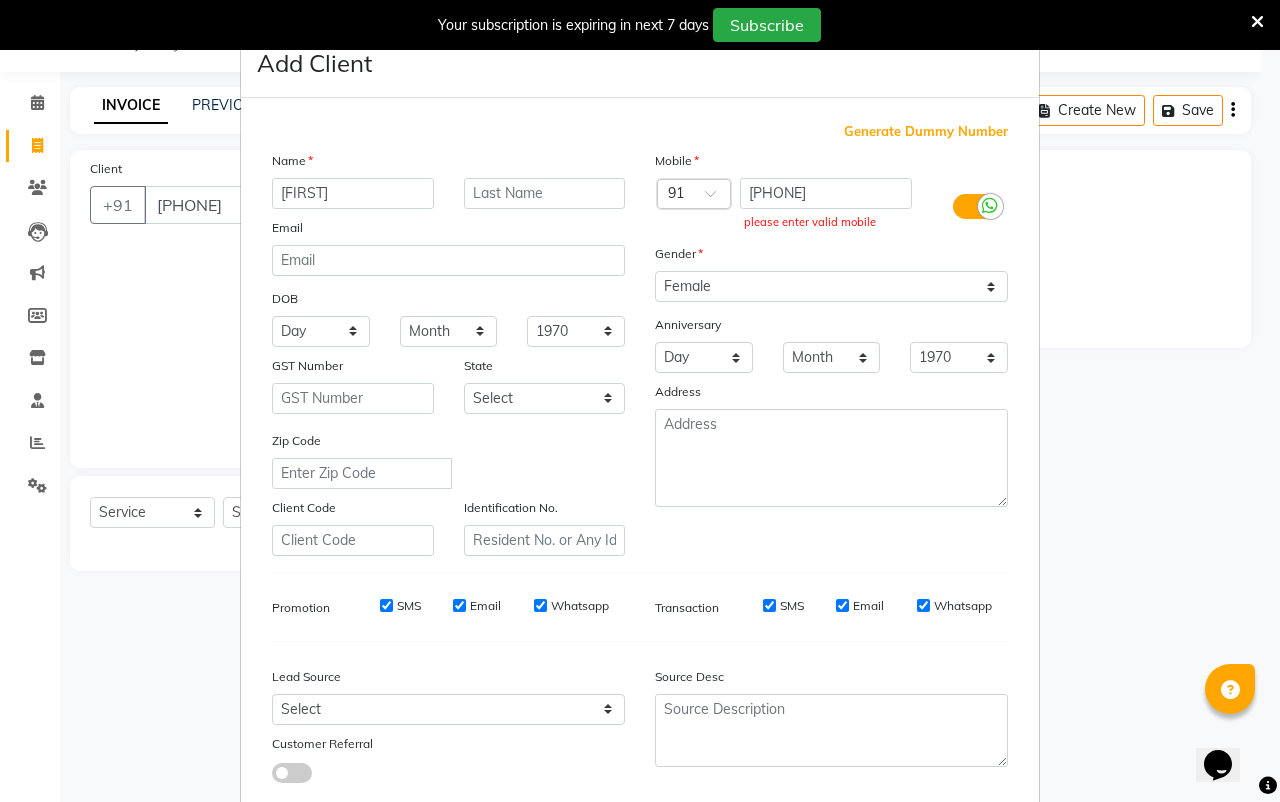 scroll, scrollTop: 121, scrollLeft: 0, axis: vertical 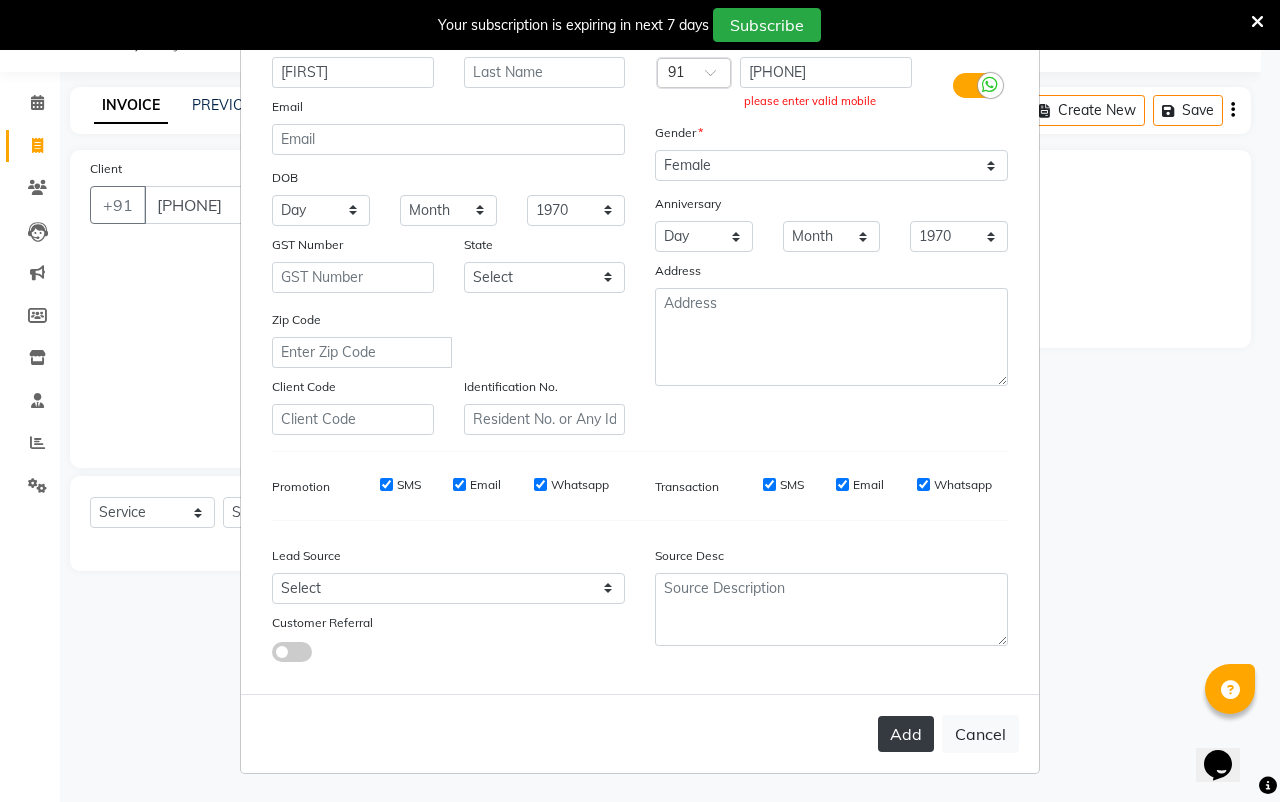 click on "Add" at bounding box center (906, 734) 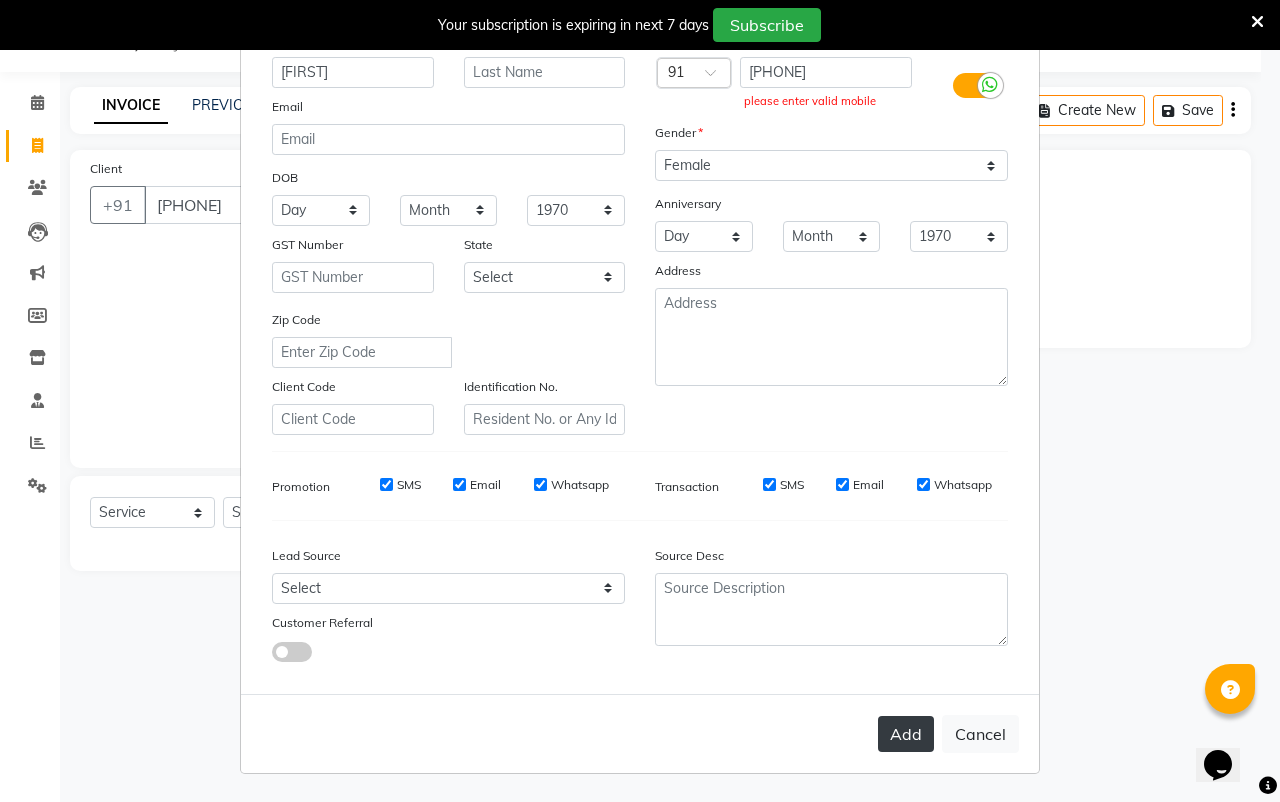click on "Add" at bounding box center (906, 734) 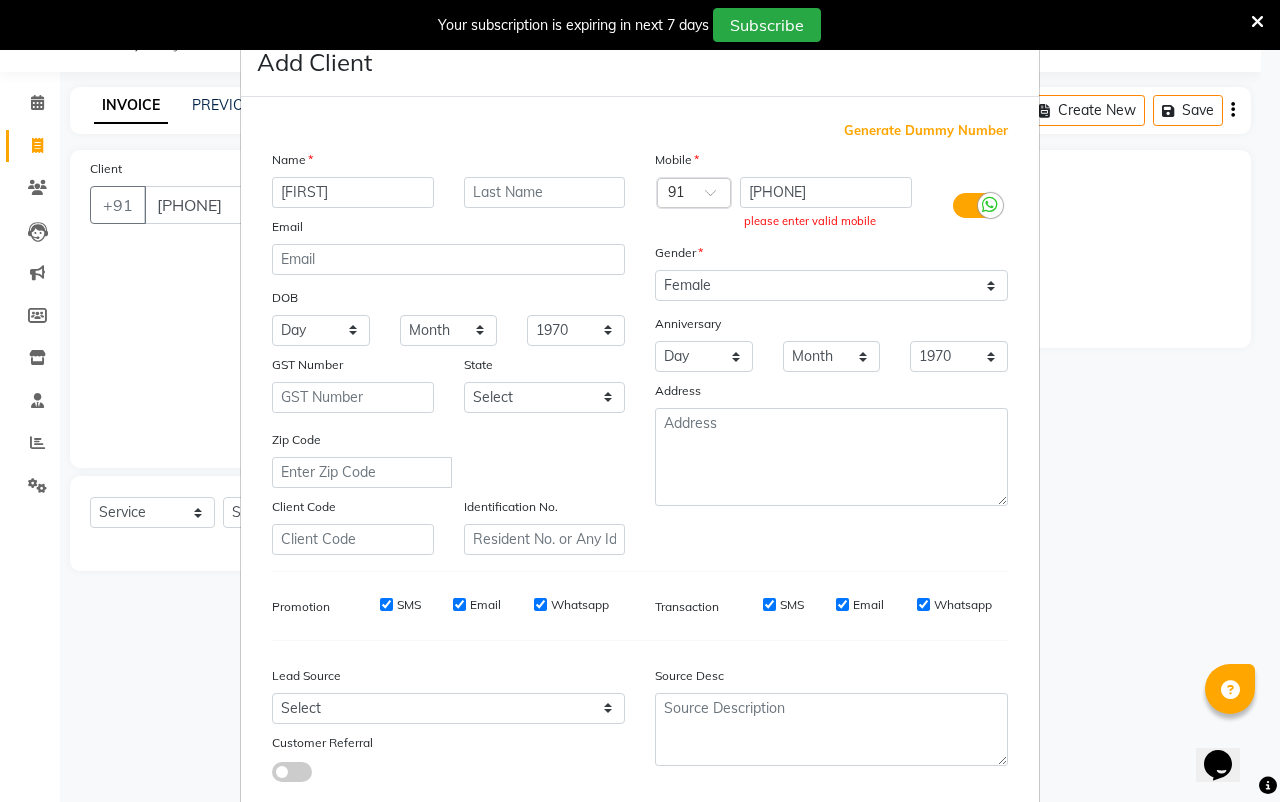 scroll, scrollTop: 0, scrollLeft: 0, axis: both 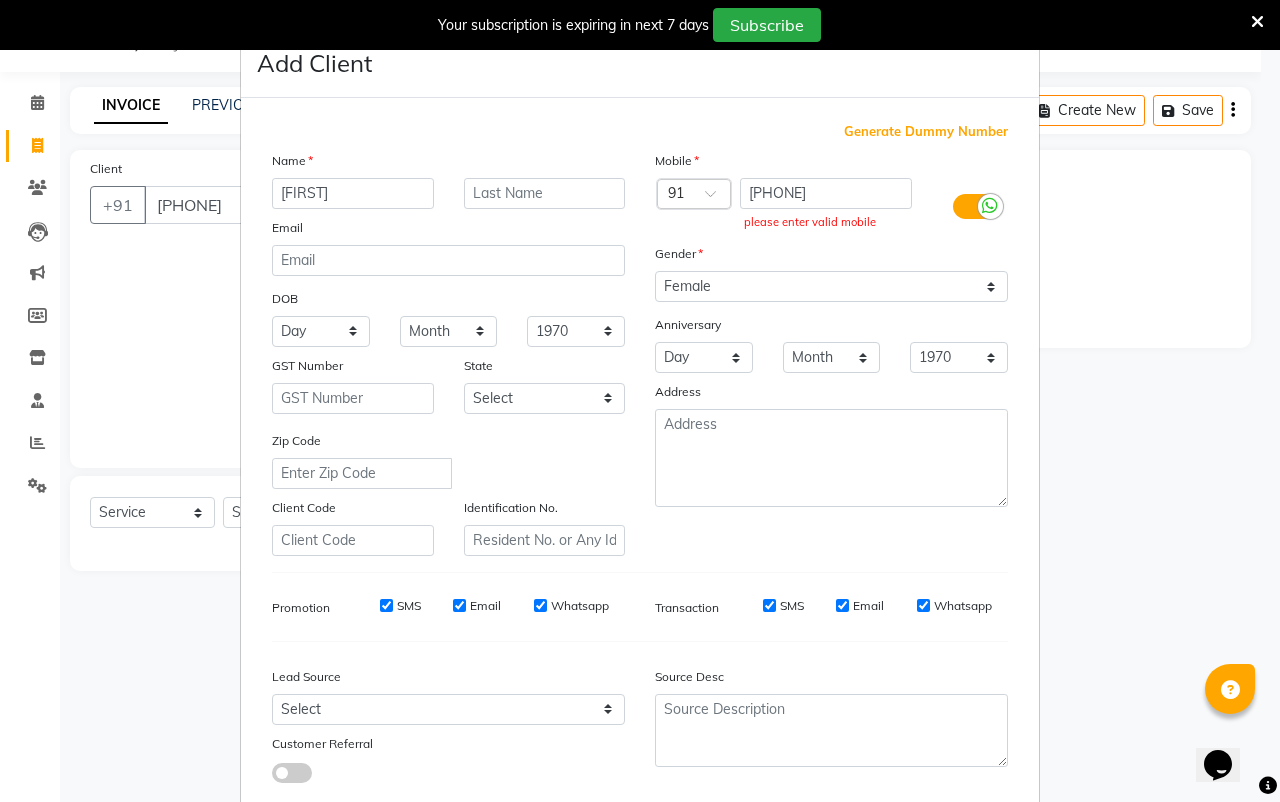 type 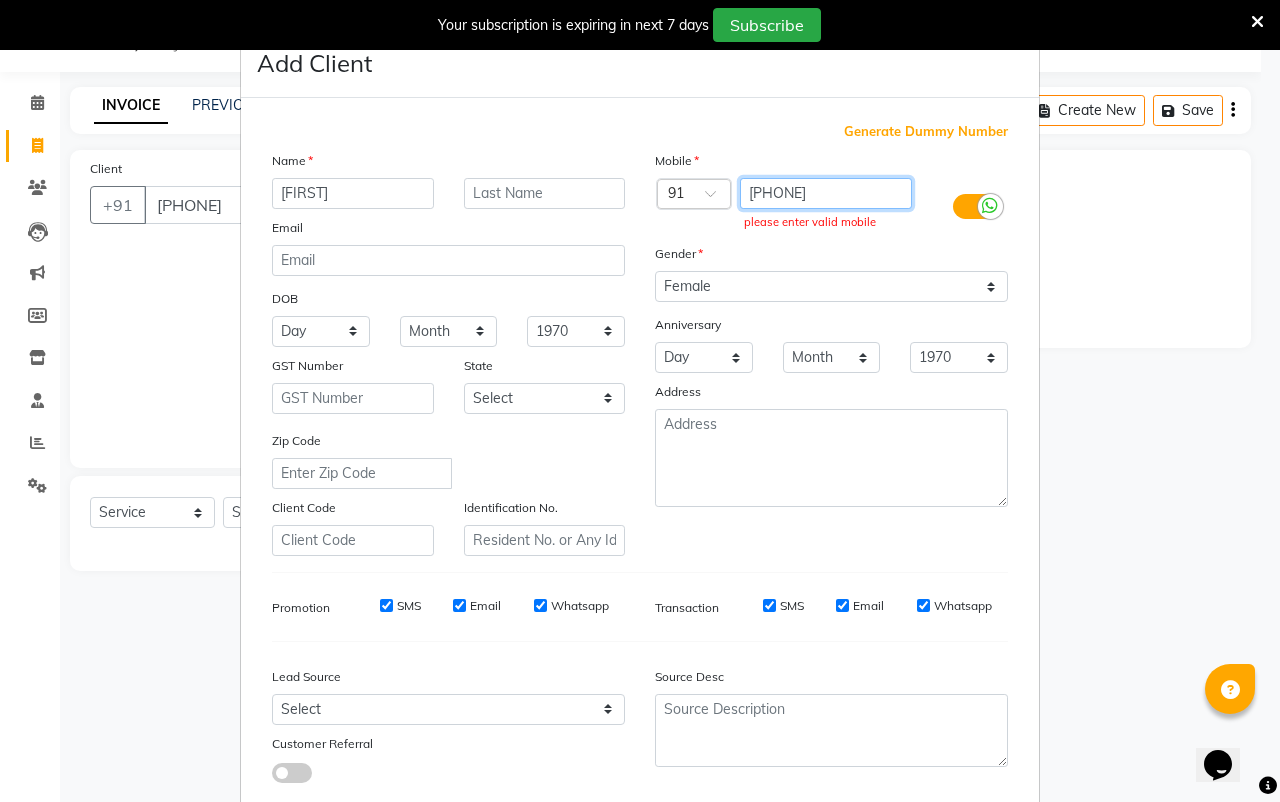drag, startPoint x: 857, startPoint y: 189, endPoint x: 908, endPoint y: 317, distance: 137.78607 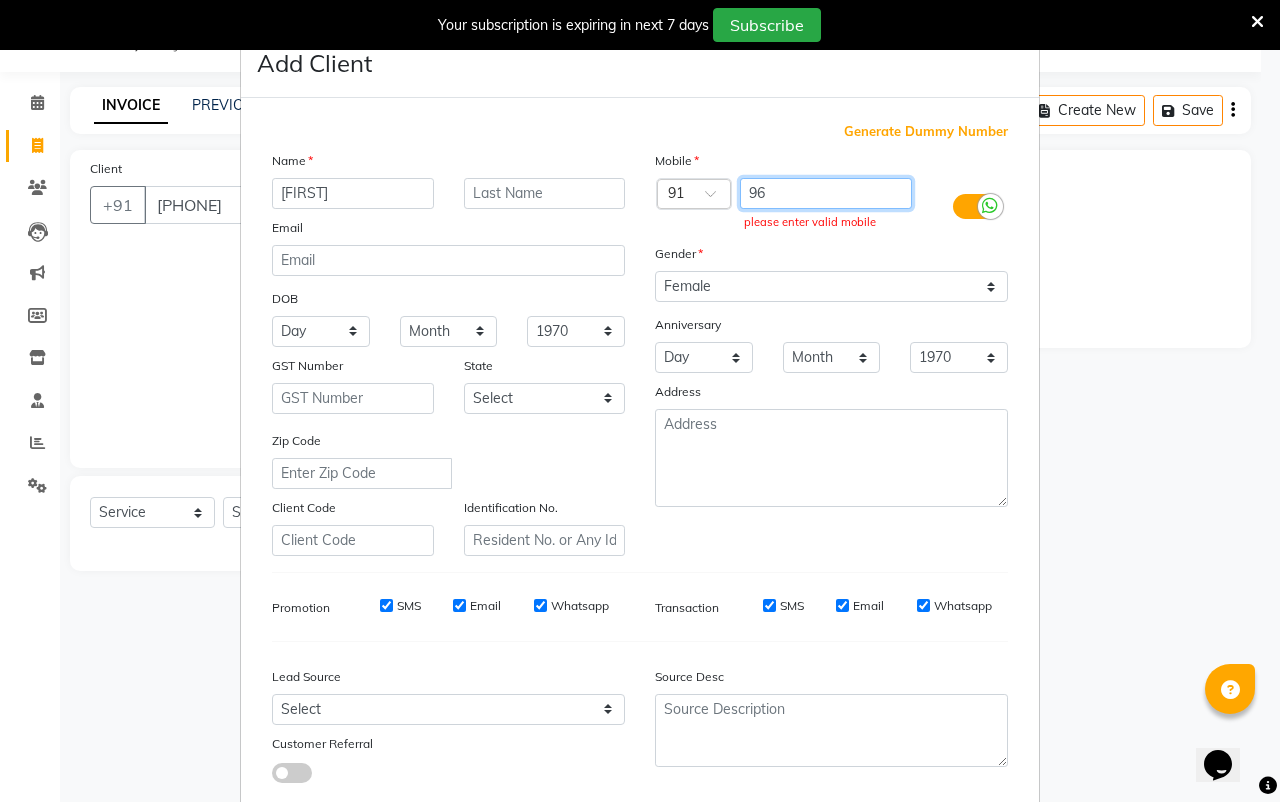 type on "9" 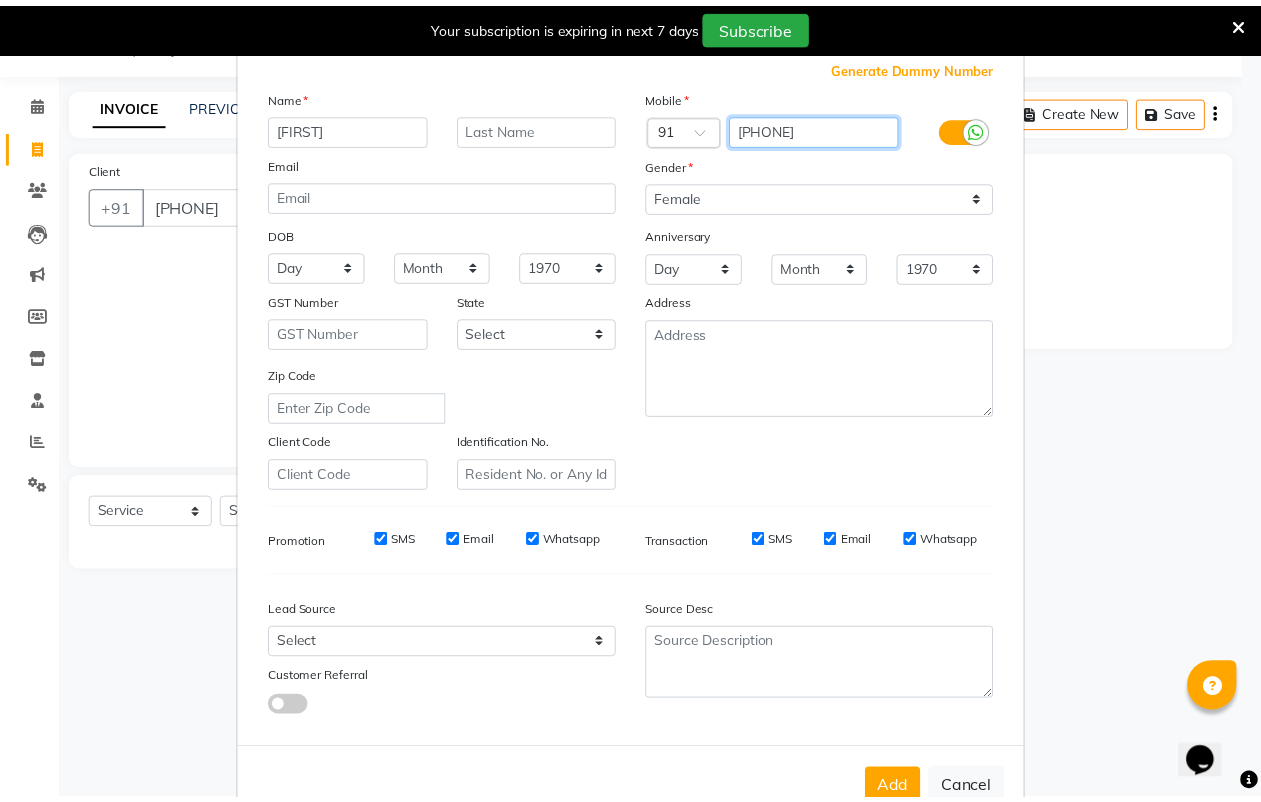 scroll, scrollTop: 121, scrollLeft: 0, axis: vertical 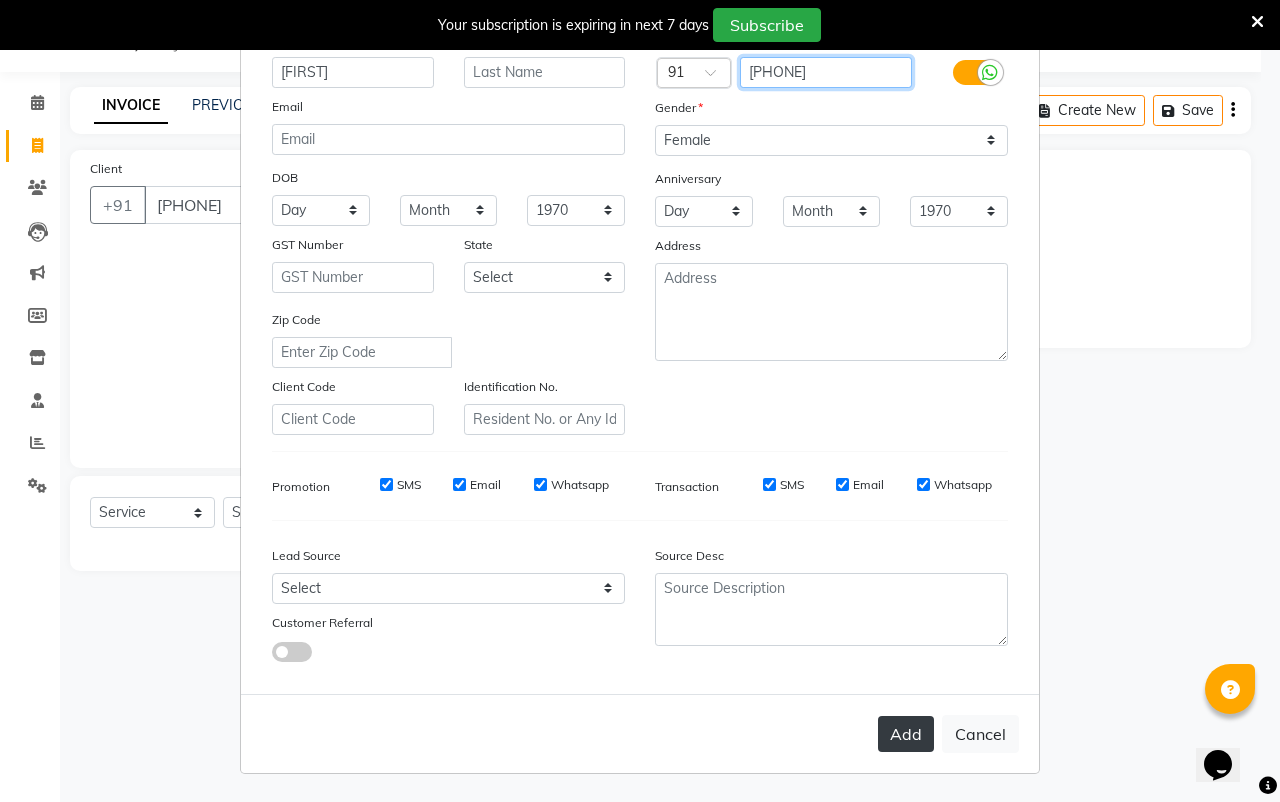 type on "[PHONE]" 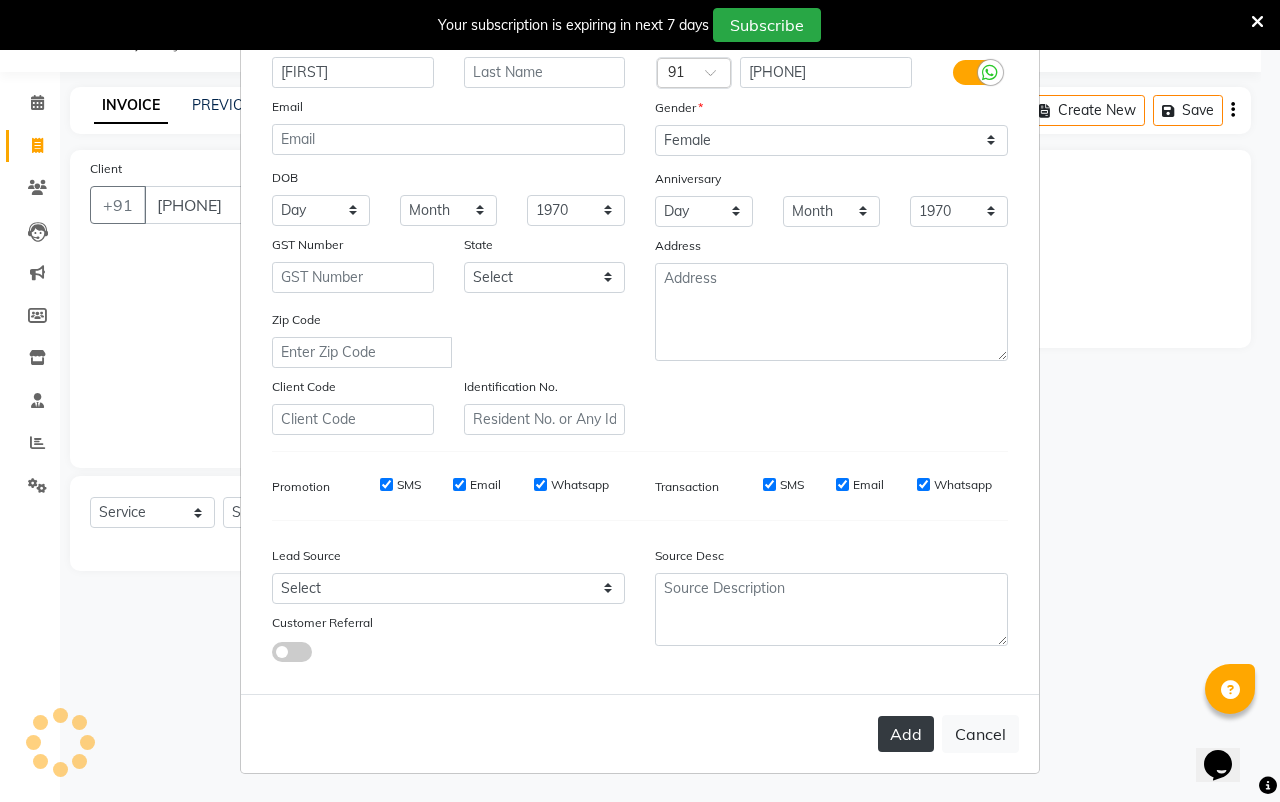click on "Add" at bounding box center (906, 734) 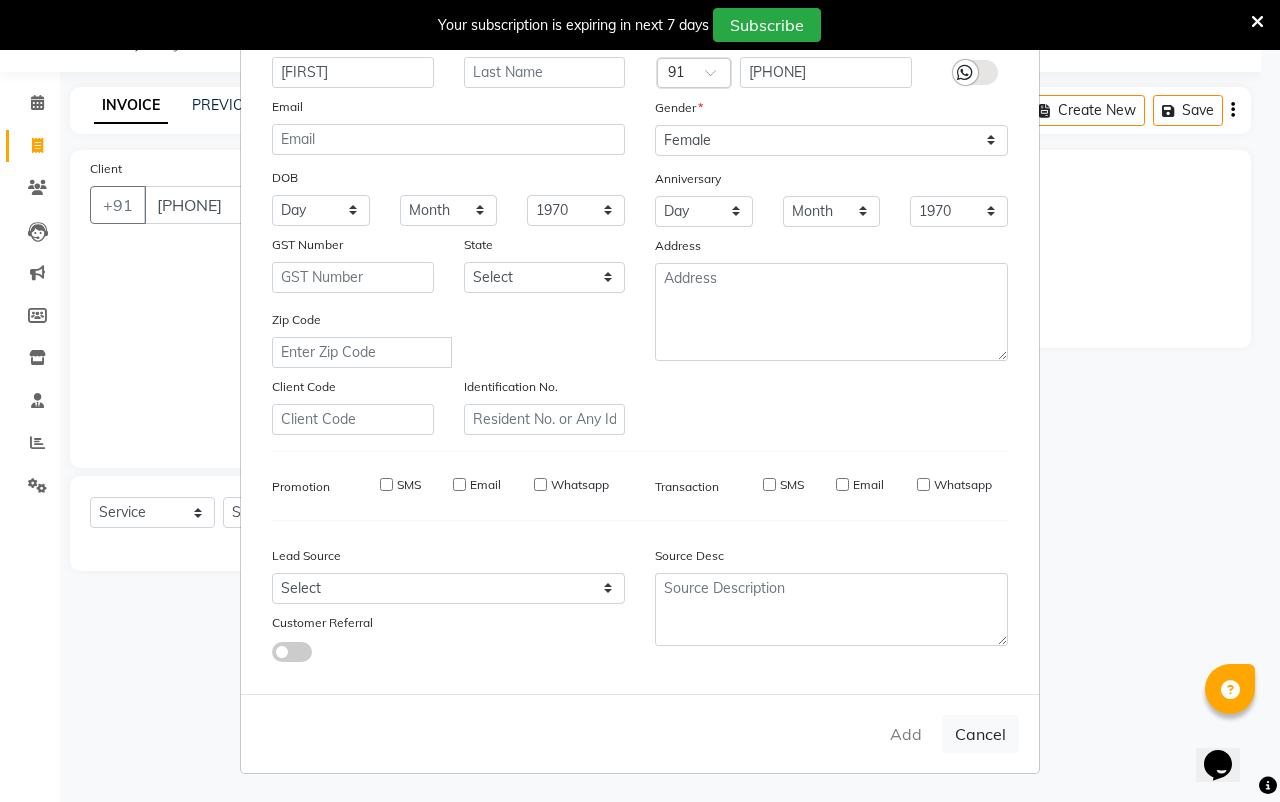 type on "[PHONE]" 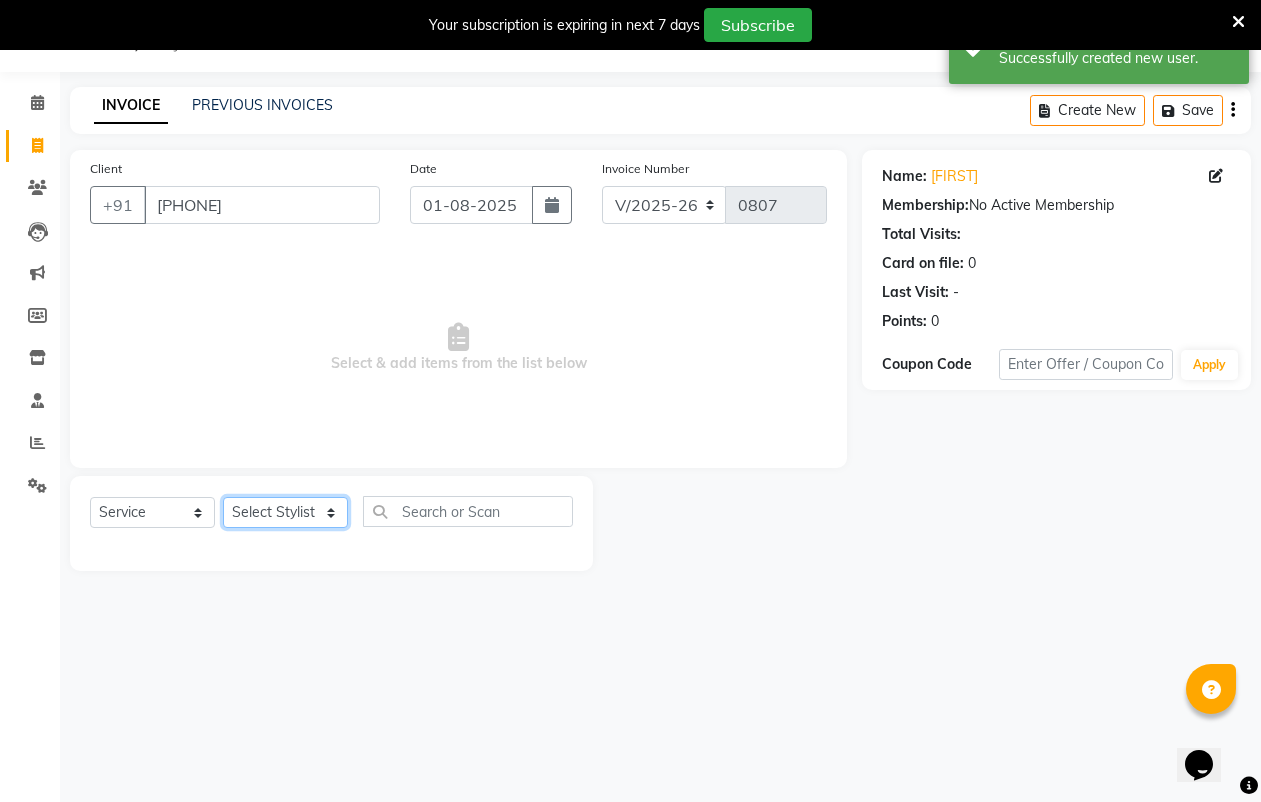 click on "Select Stylist [FIRST] [LAST] [FIRST] [LAST] [FIRST] [LAST] [FIRST] [LAST] [FIRST] [LAST] [FIRST] [LAST] [FIRST] [LAST] [FIRST] [LAST] [FIRST] [LAST]" 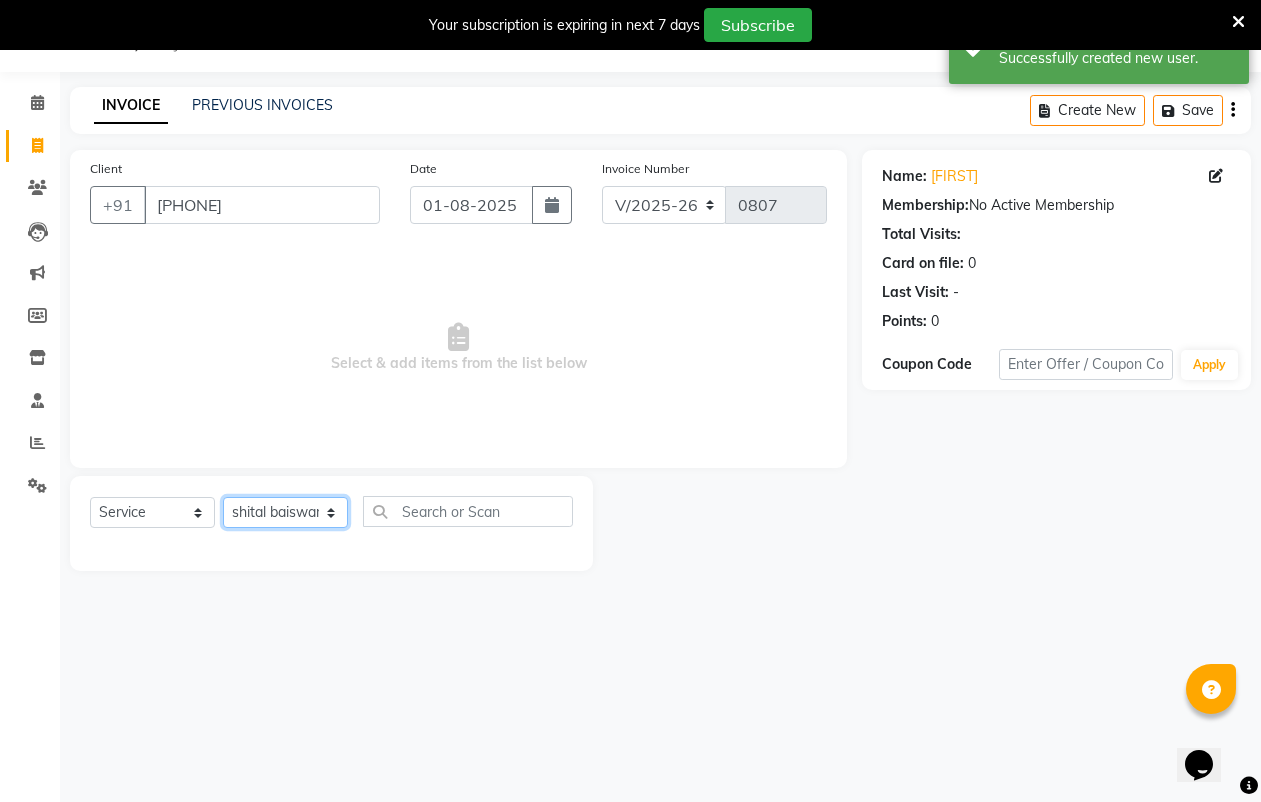 click on "Select Stylist [FIRST] [LAST] [FIRST] [LAST] [FIRST] [LAST] [FIRST] [LAST] [FIRST] [LAST] [FIRST] [LAST] [FIRST] [LAST] [FIRST] [LAST] [FIRST] [LAST]" 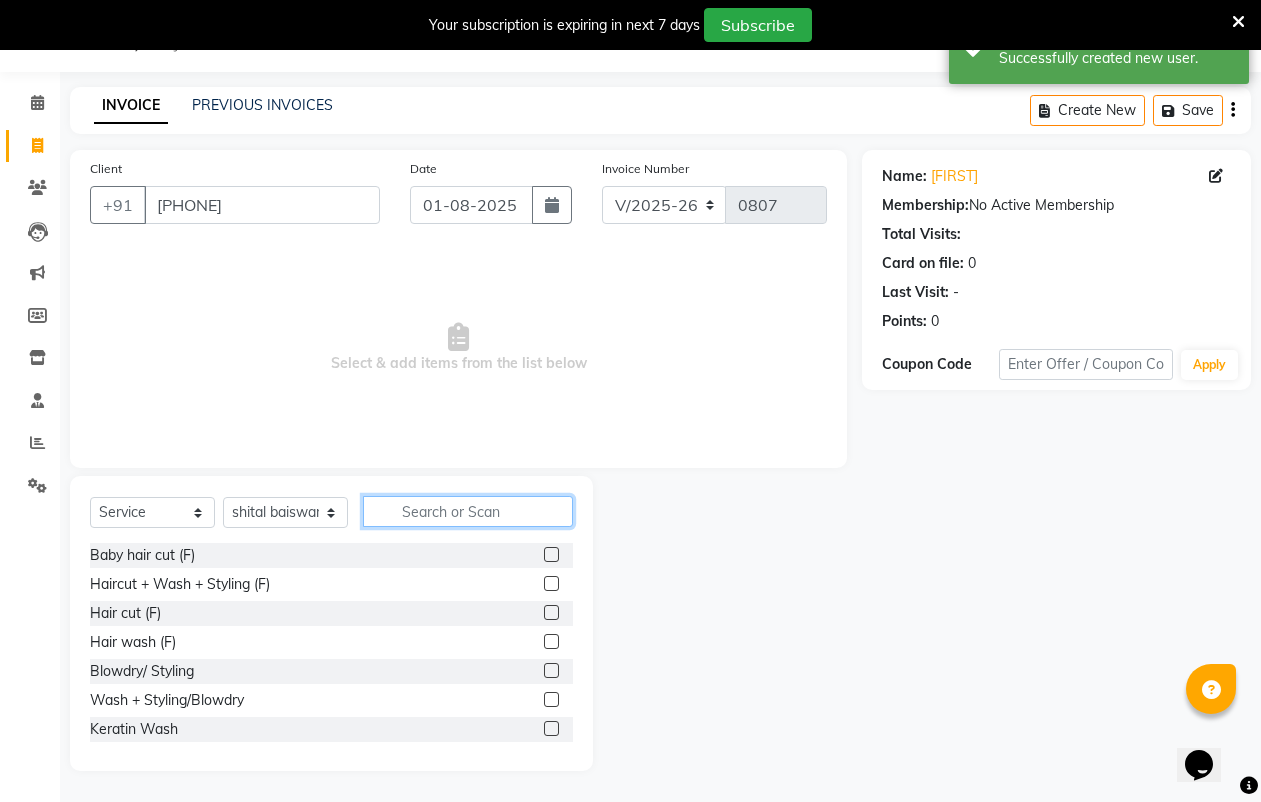 click 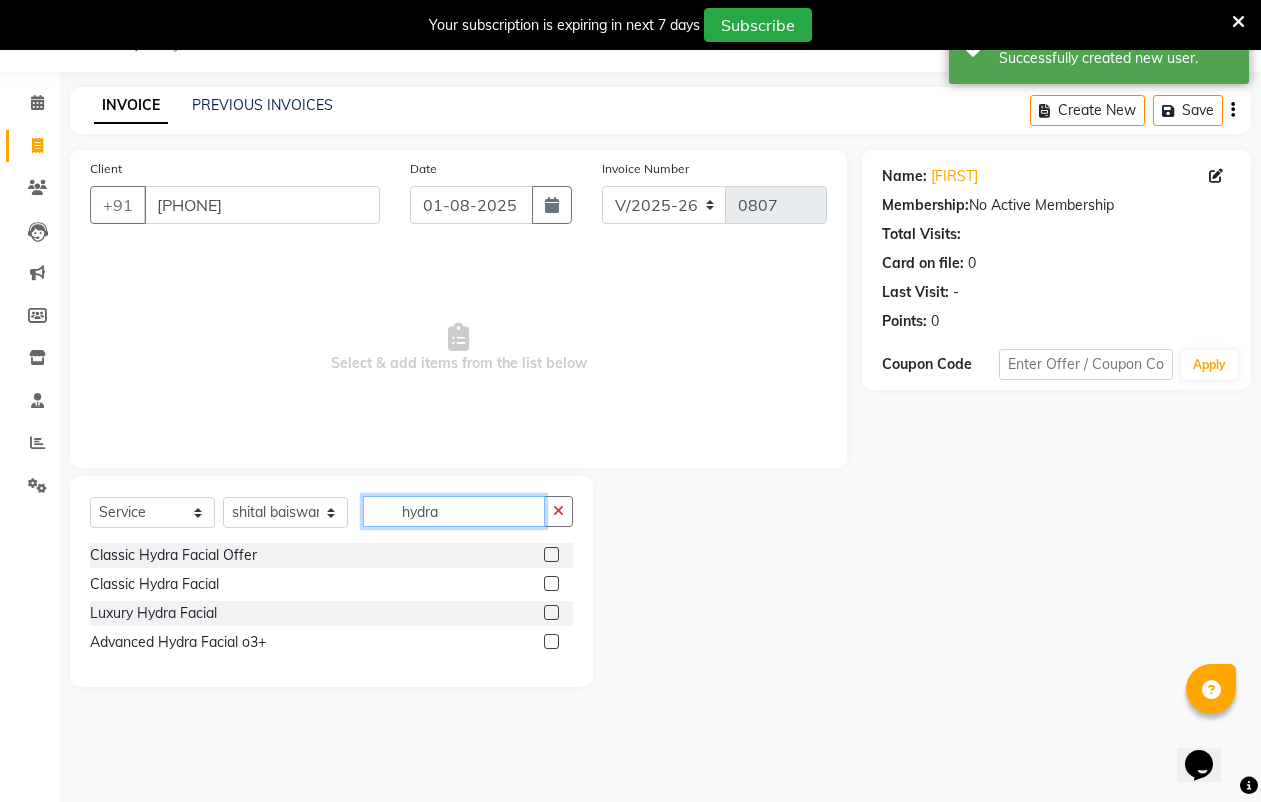 type on "hydra" 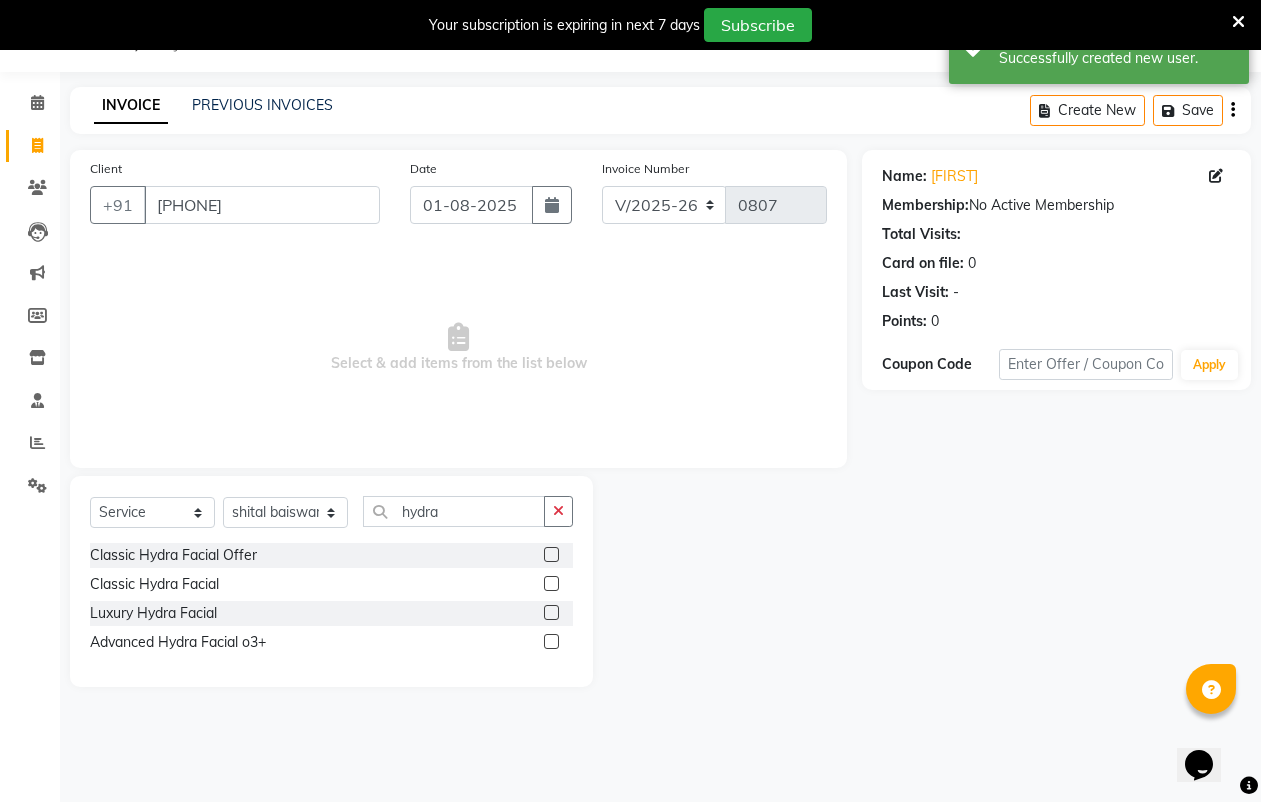click 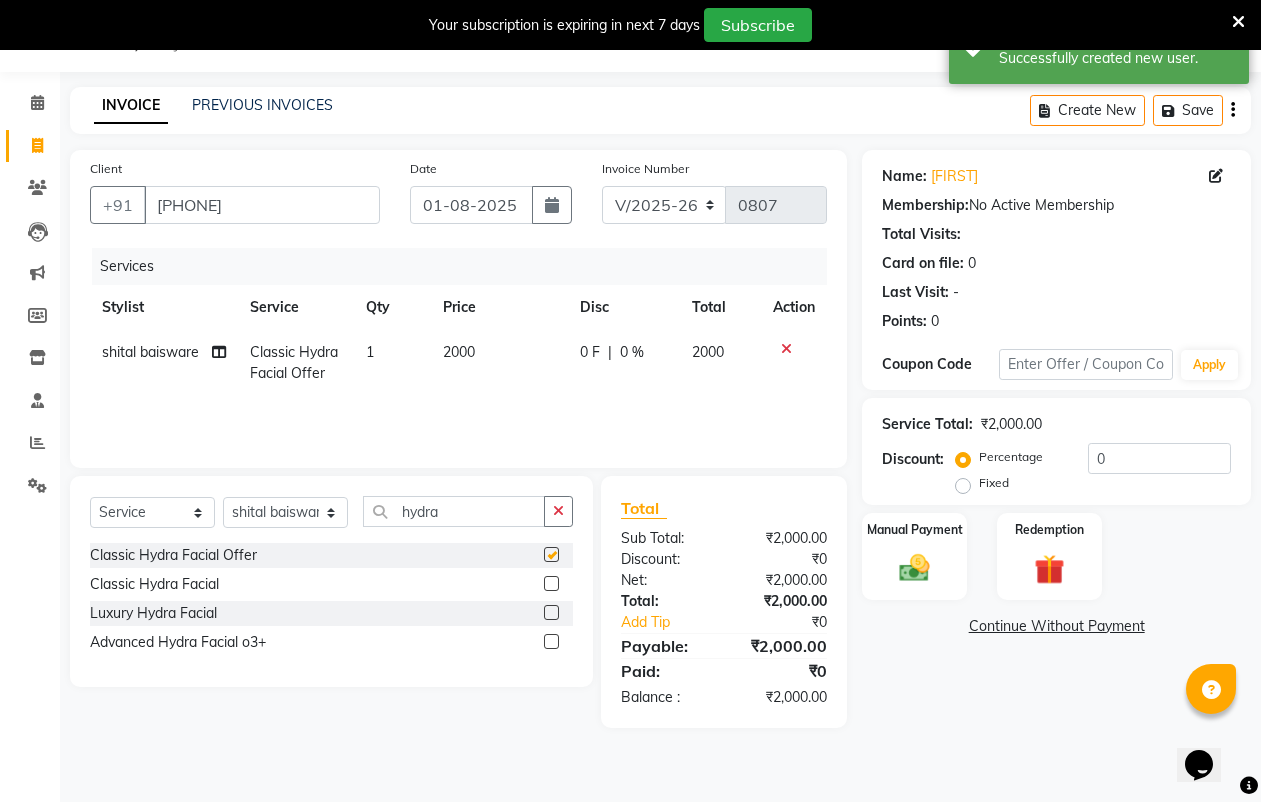 checkbox on "false" 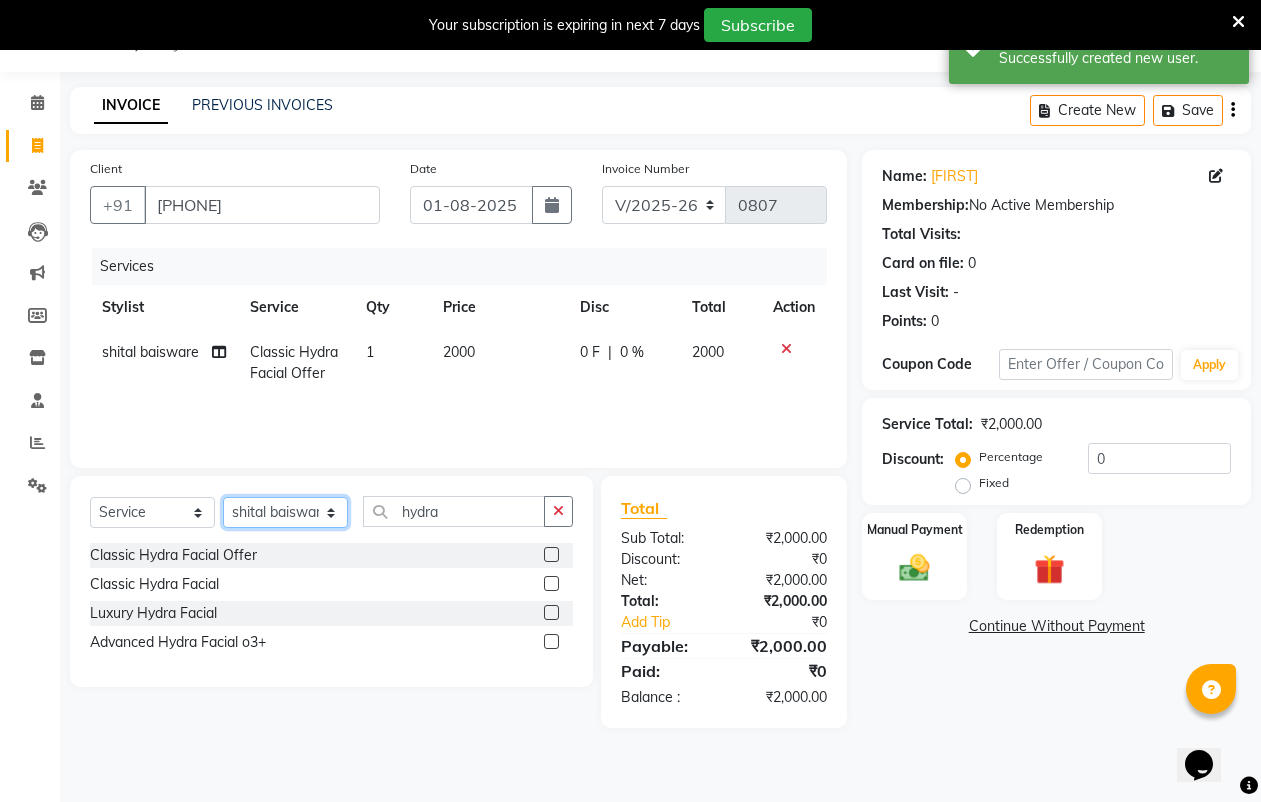 drag, startPoint x: 307, startPoint y: 500, endPoint x: 302, endPoint y: 515, distance: 15.811388 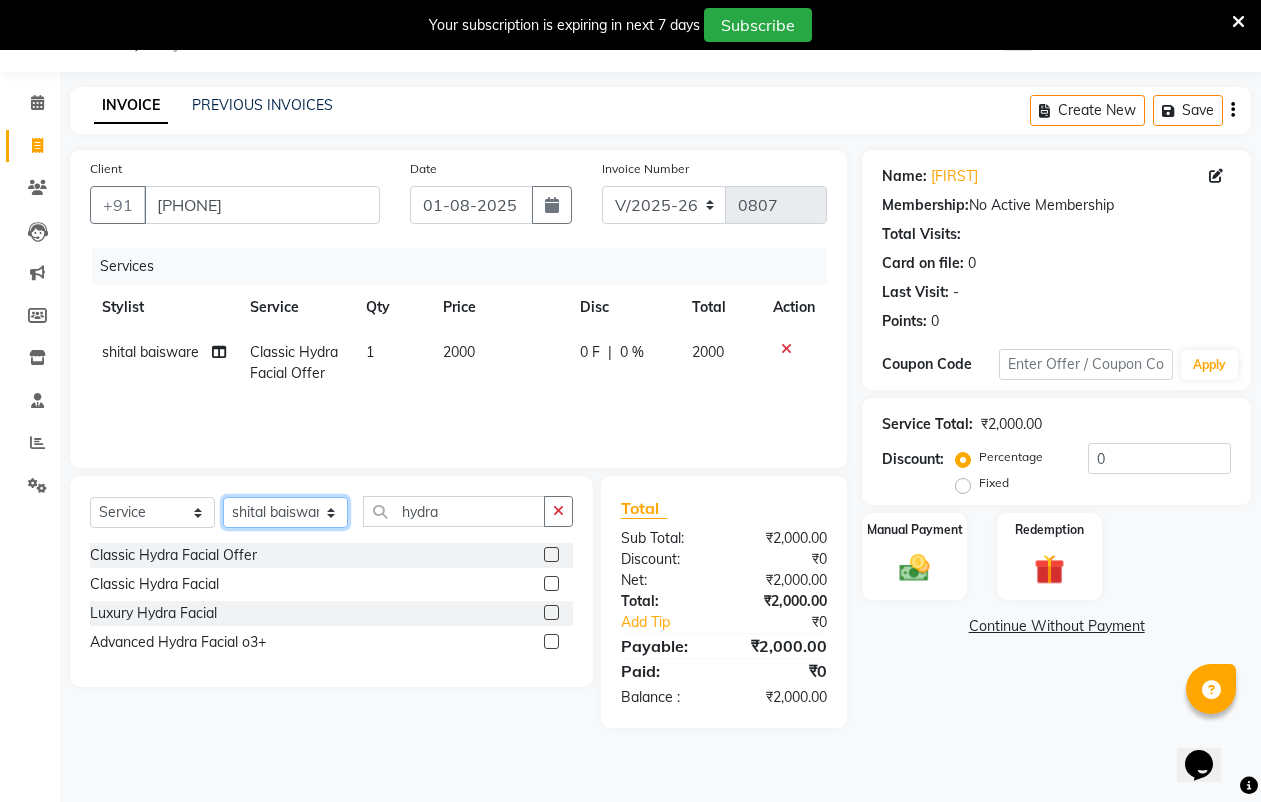 select on "83848" 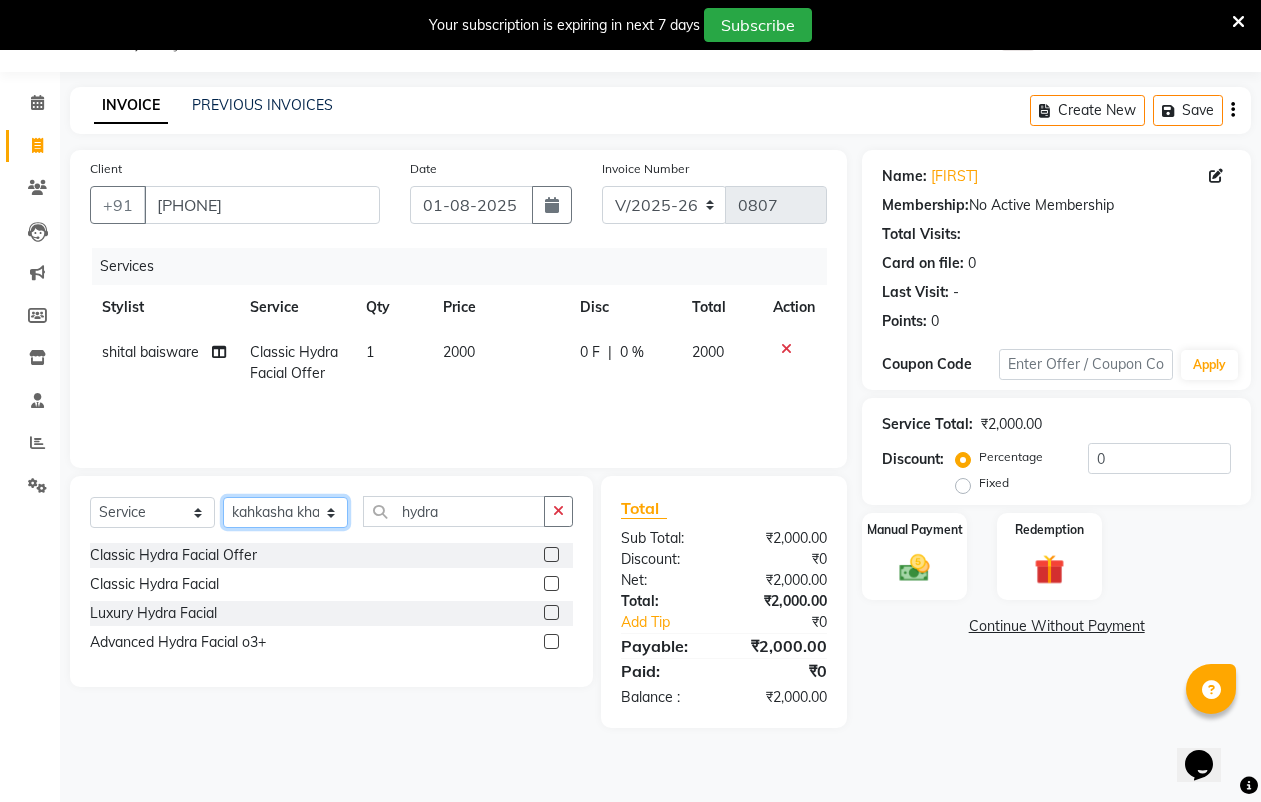 click on "Select Stylist [FIRST] [LAST] [FIRST] [LAST] [FIRST] [LAST] [FIRST] [LAST] [FIRST] [LAST] [FIRST] [LAST] [FIRST] [LAST] [FIRST] [LAST] [FIRST] [LAST]" 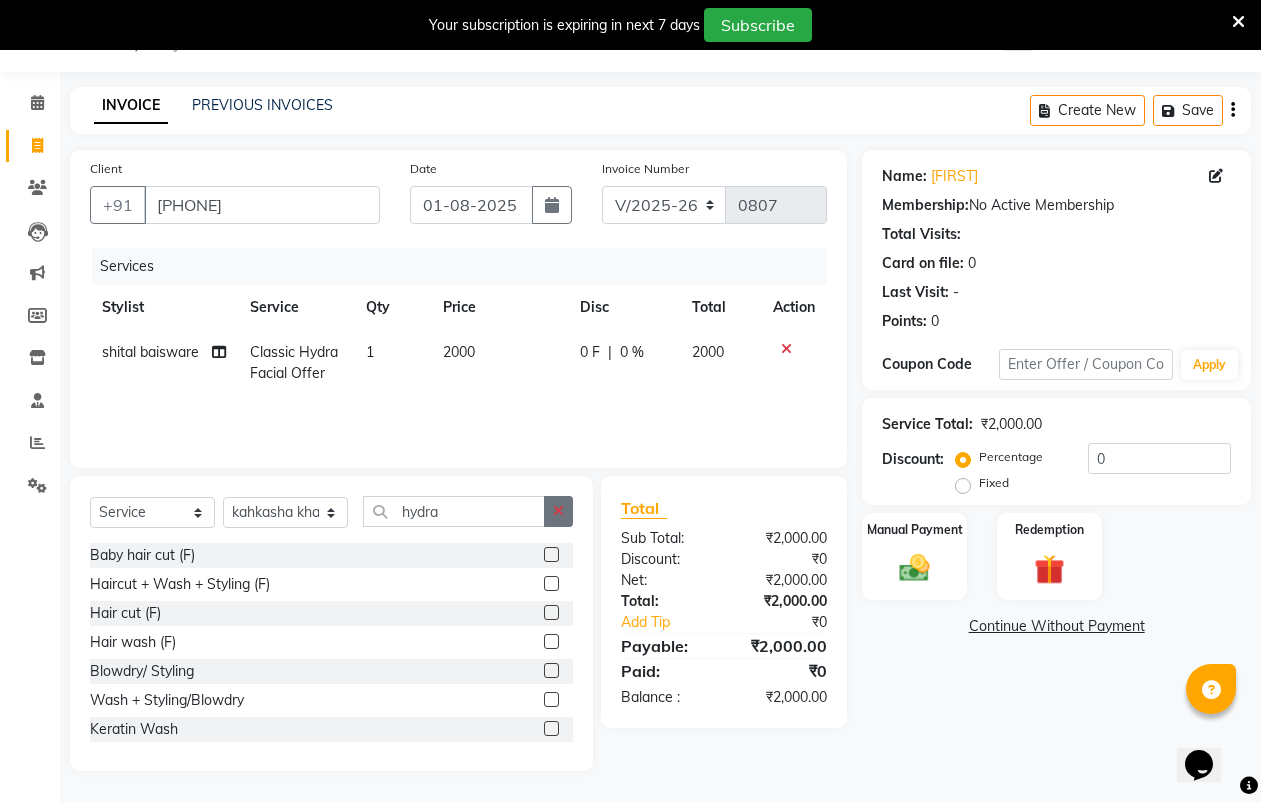 click 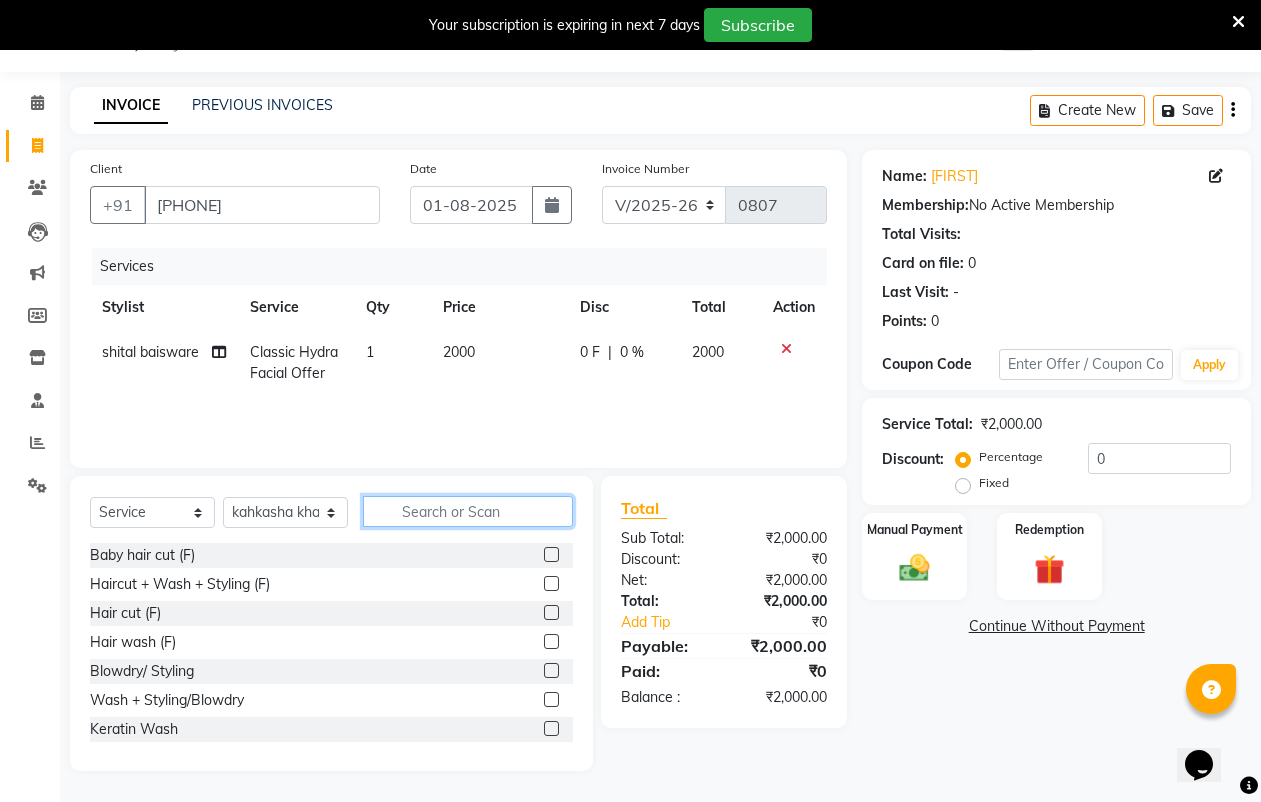 click 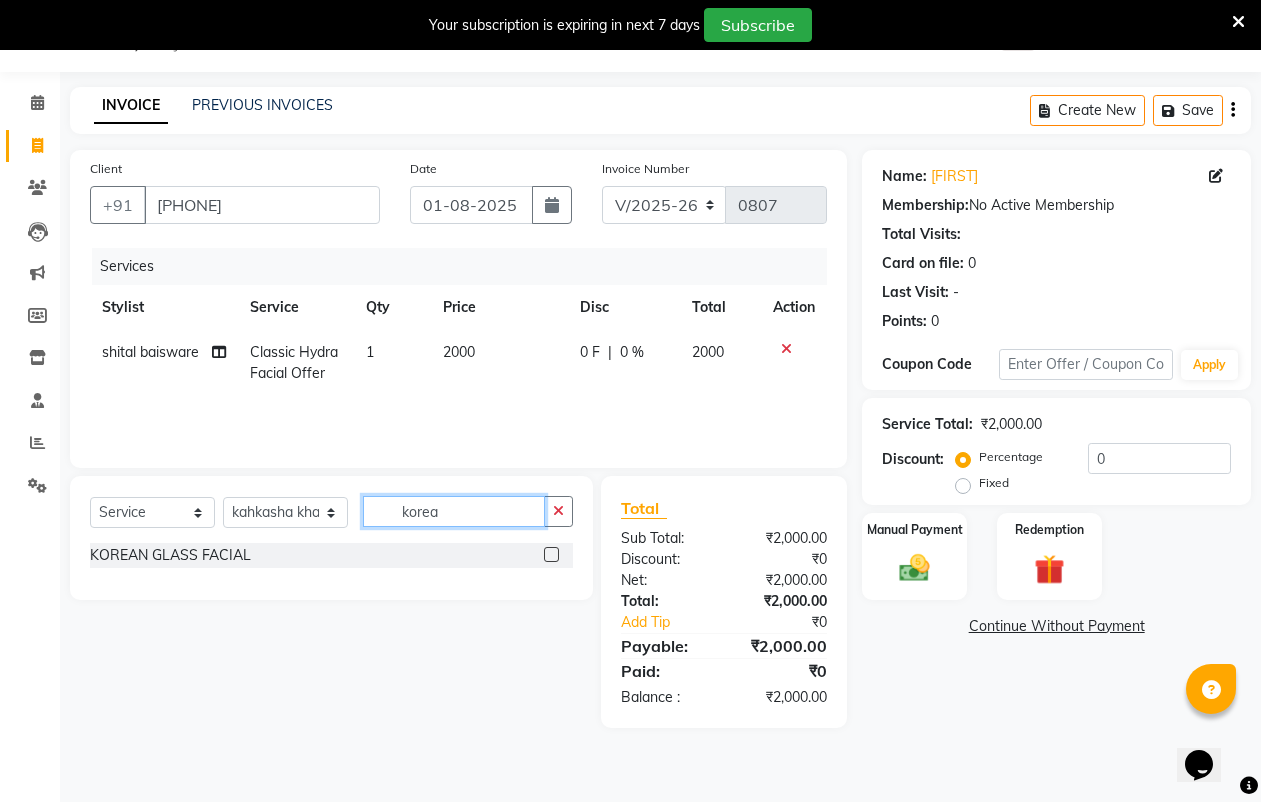 type on "korea" 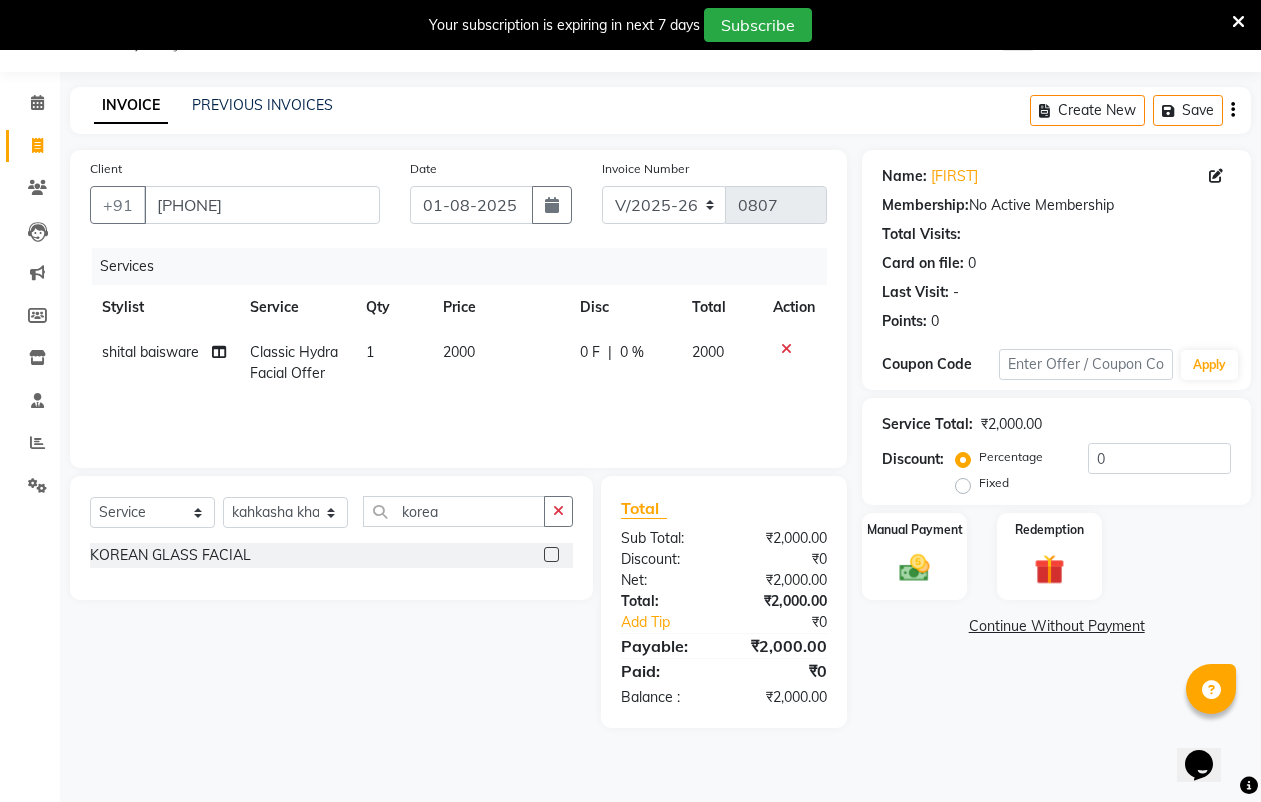 click 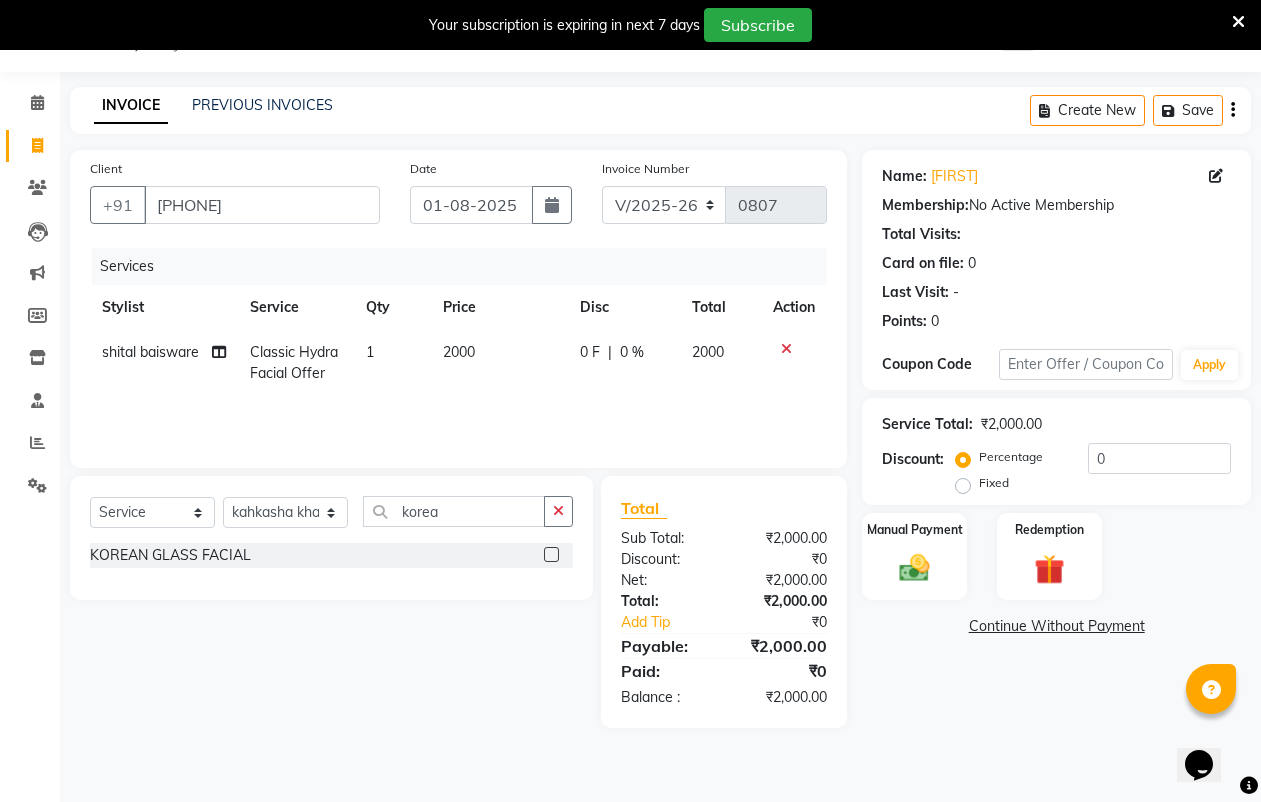 click at bounding box center [550, 555] 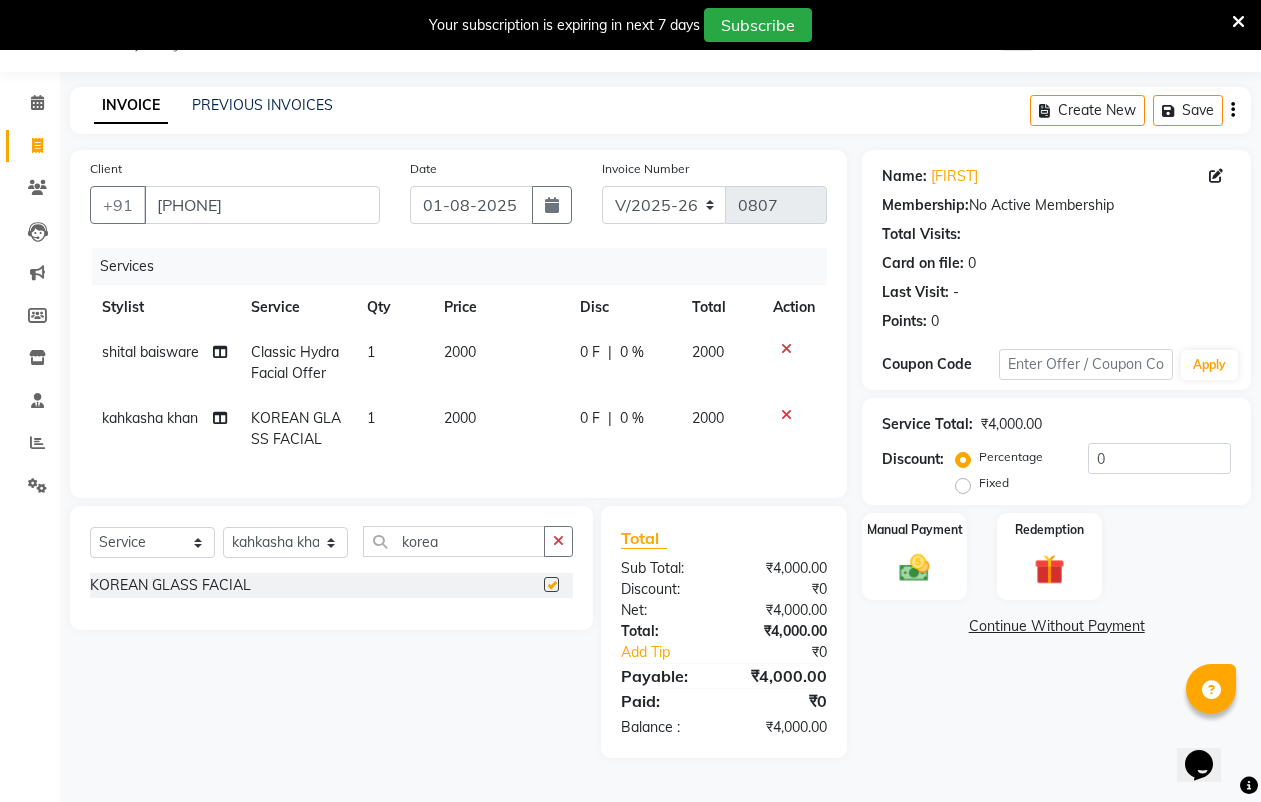 checkbox on "false" 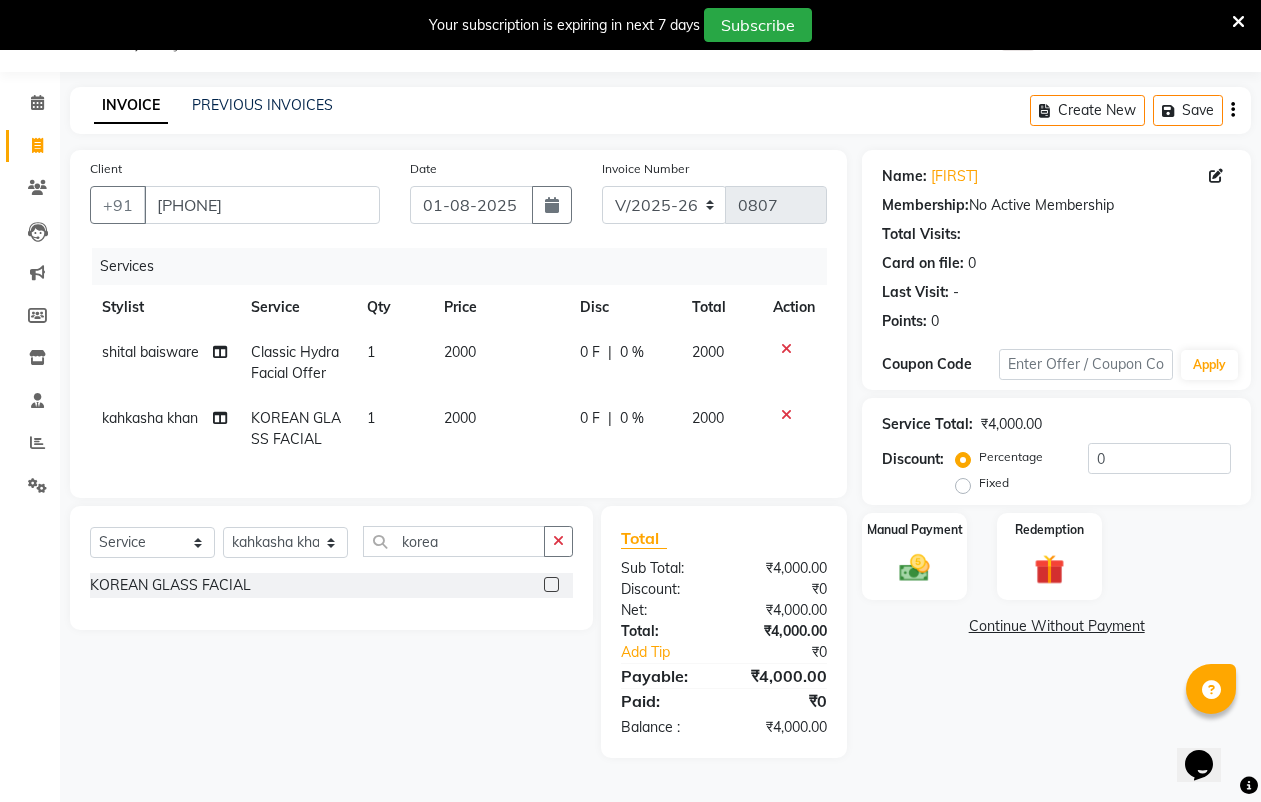 click on "Name: [FIRST]  Membership:  No Active Membership  Total Visits:   Card on file:  0 Last Visit:   - Points:   0  Coupon Code Apply Service Total:  ₹4,000.00  Discount:  Percentage   Fixed  0 Manual Payment Redemption  Continue Without Payment" 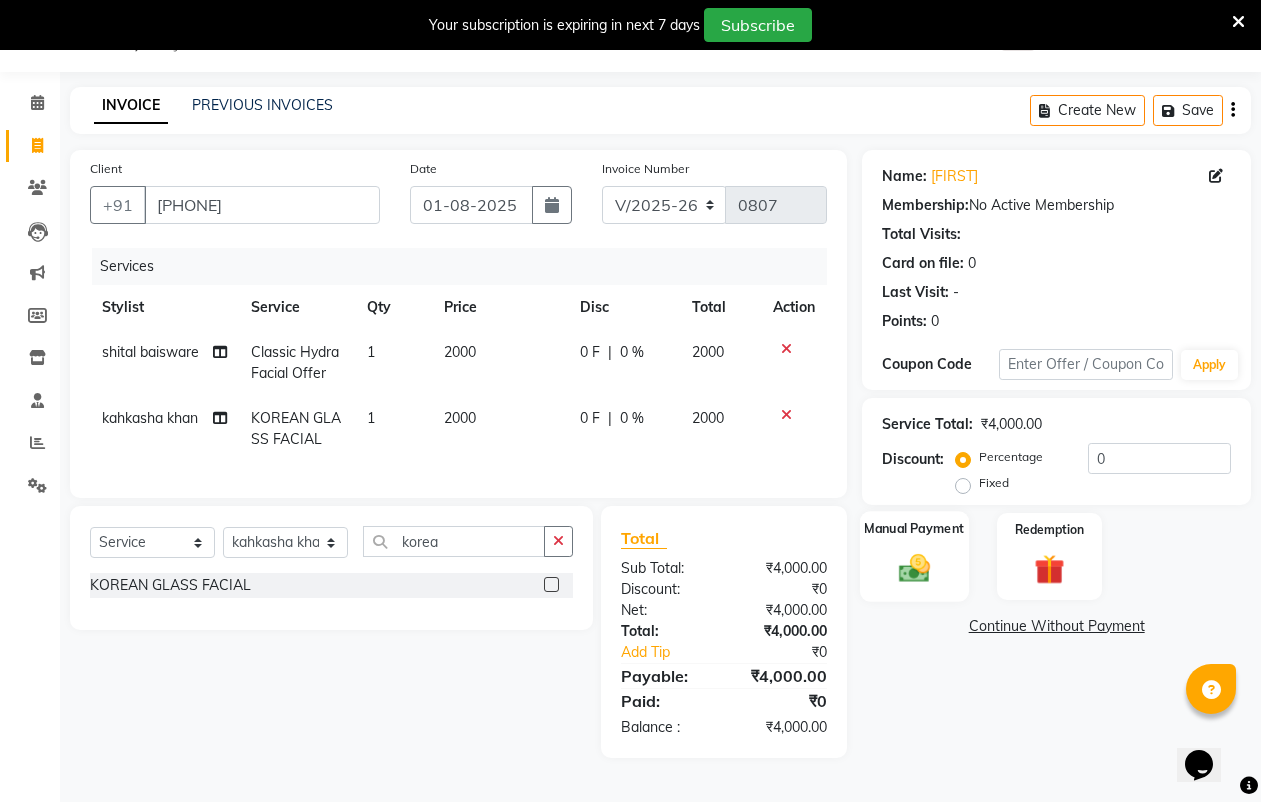 click 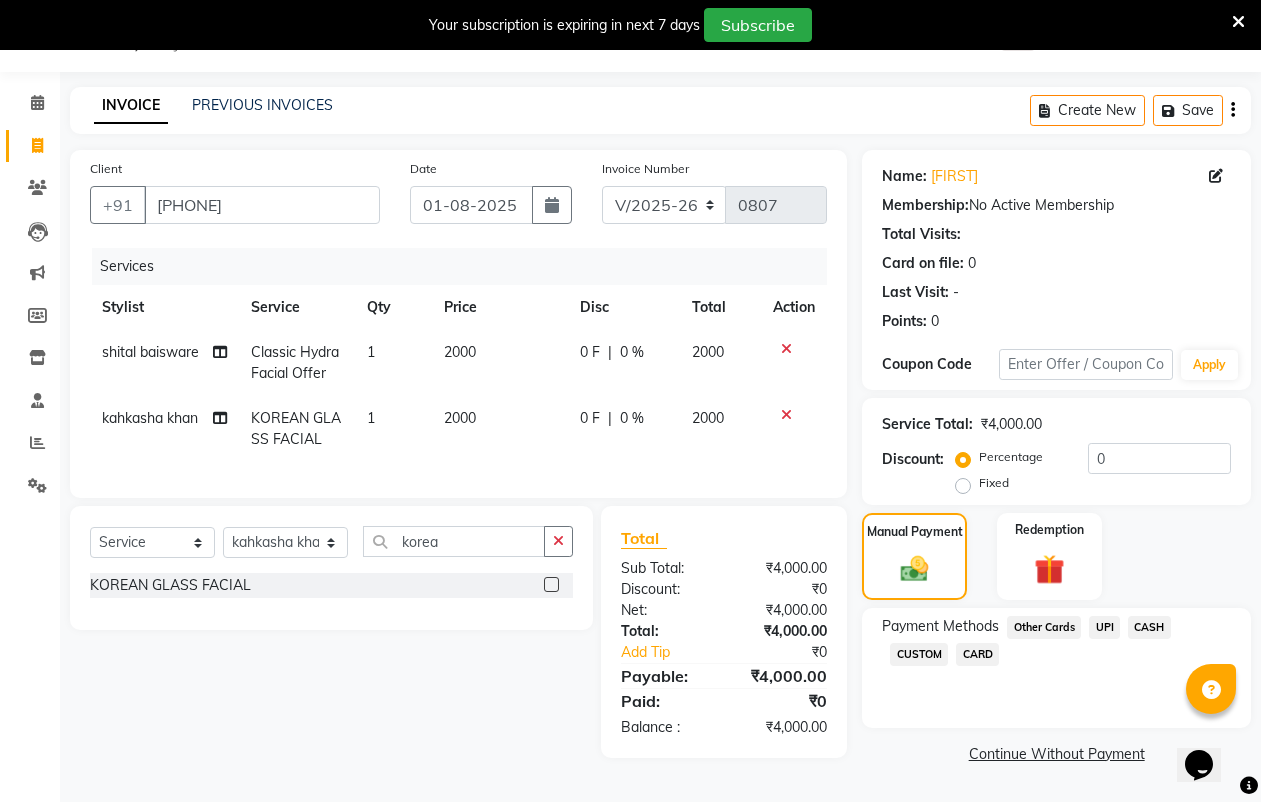 scroll, scrollTop: 55, scrollLeft: 0, axis: vertical 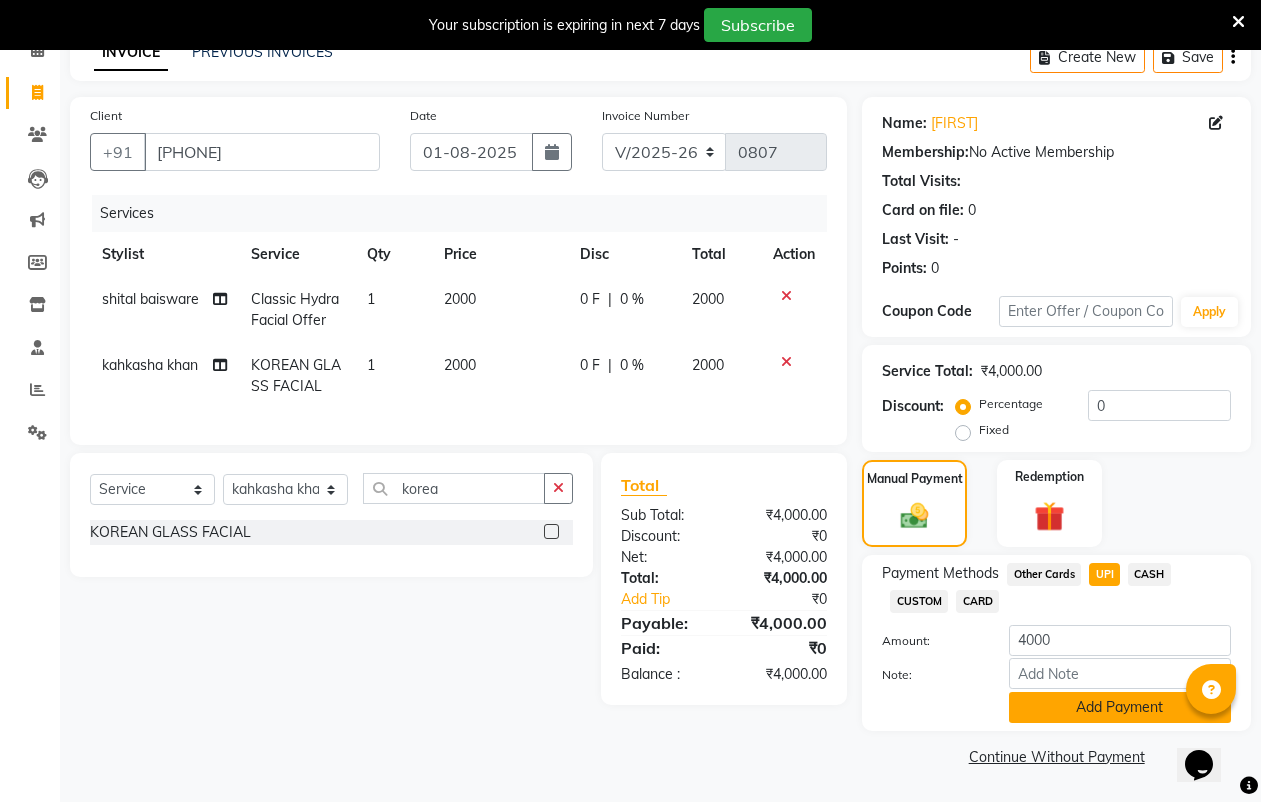click on "Add Payment" 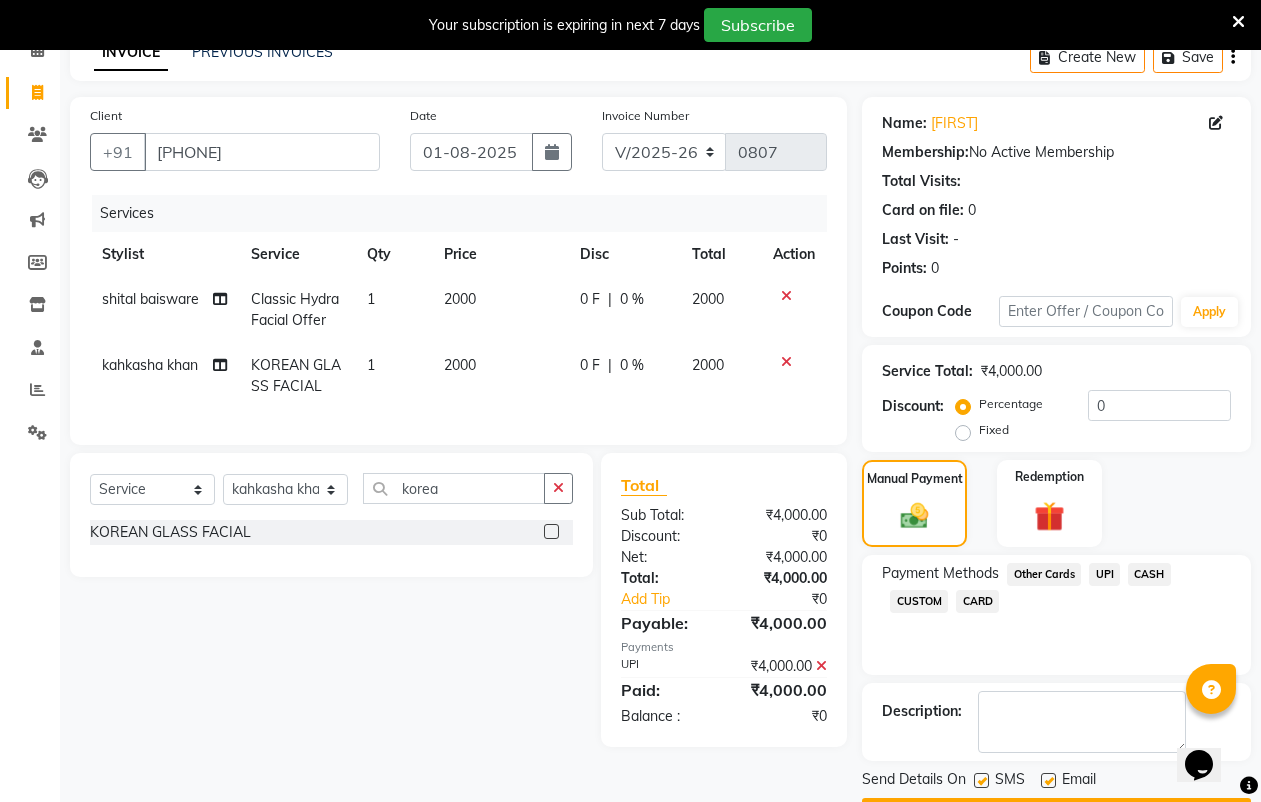 scroll, scrollTop: 160, scrollLeft: 0, axis: vertical 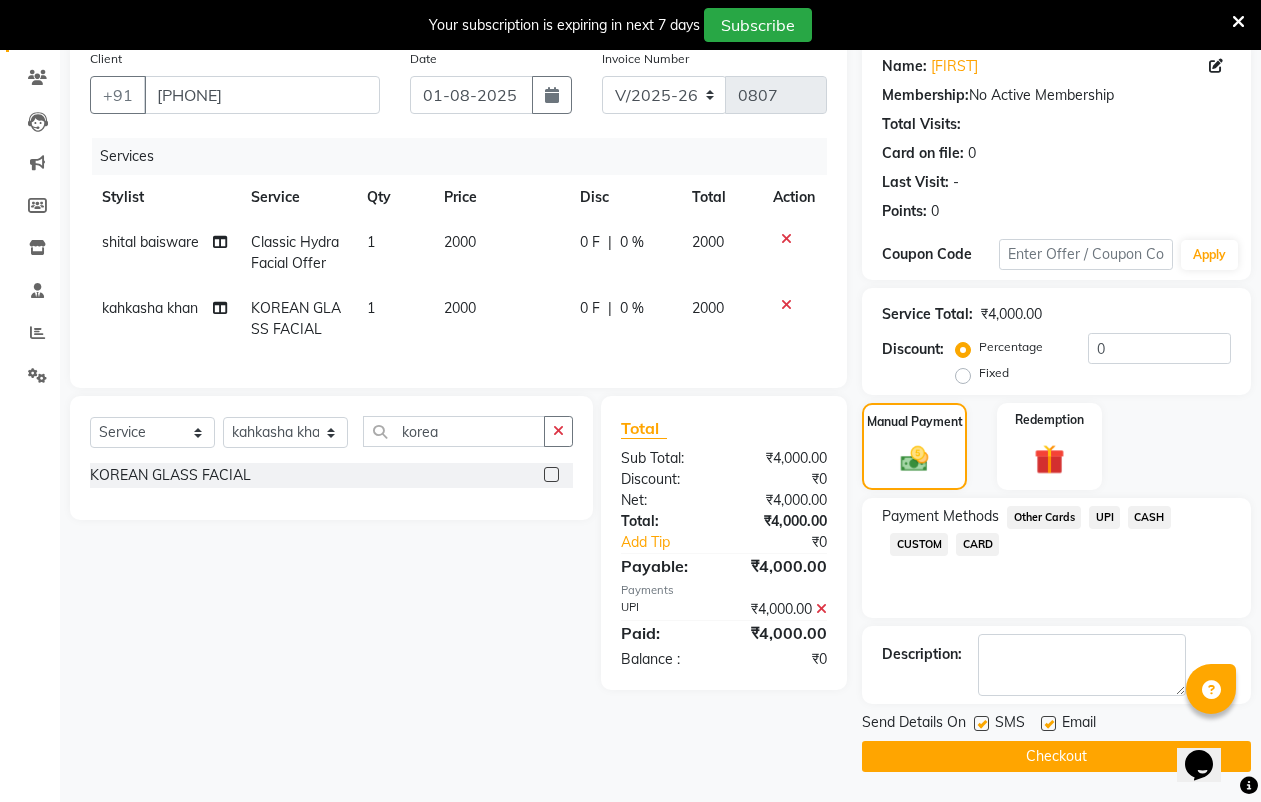 click on "Checkout" 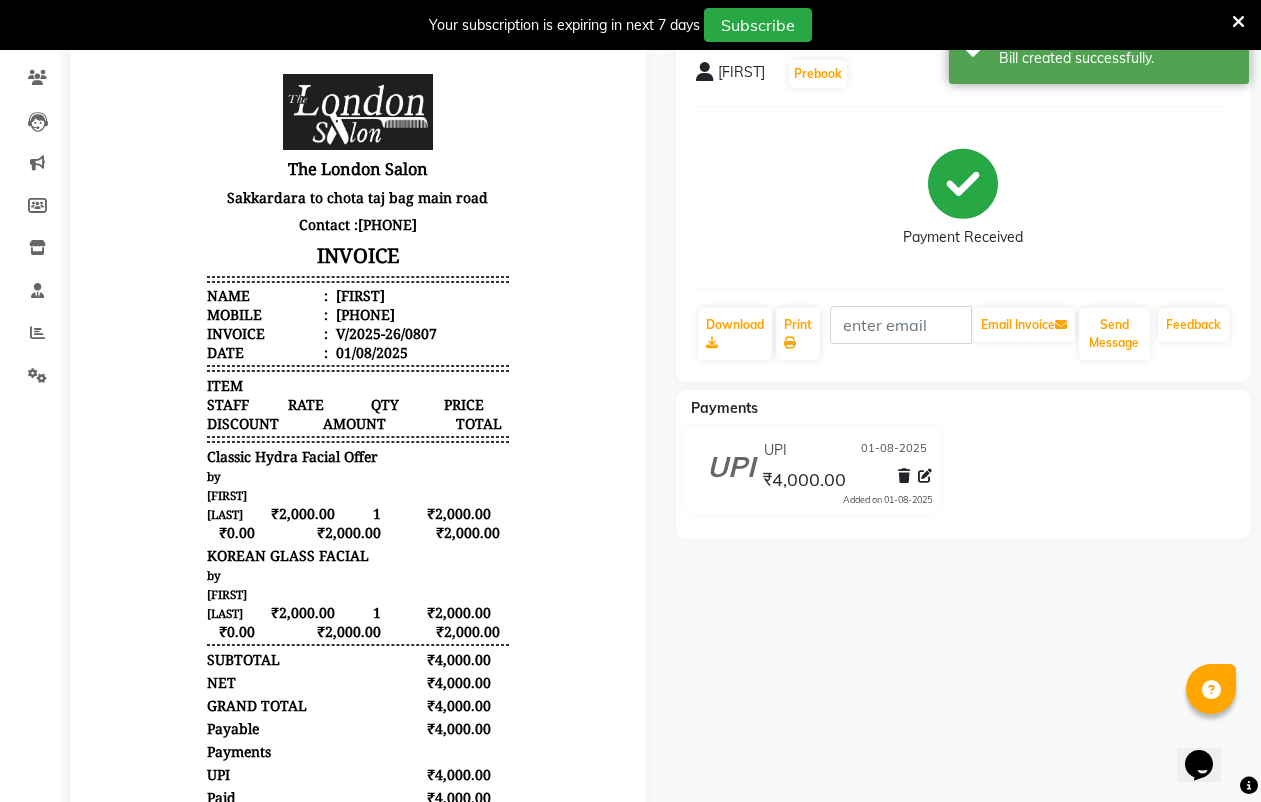 scroll, scrollTop: 0, scrollLeft: 0, axis: both 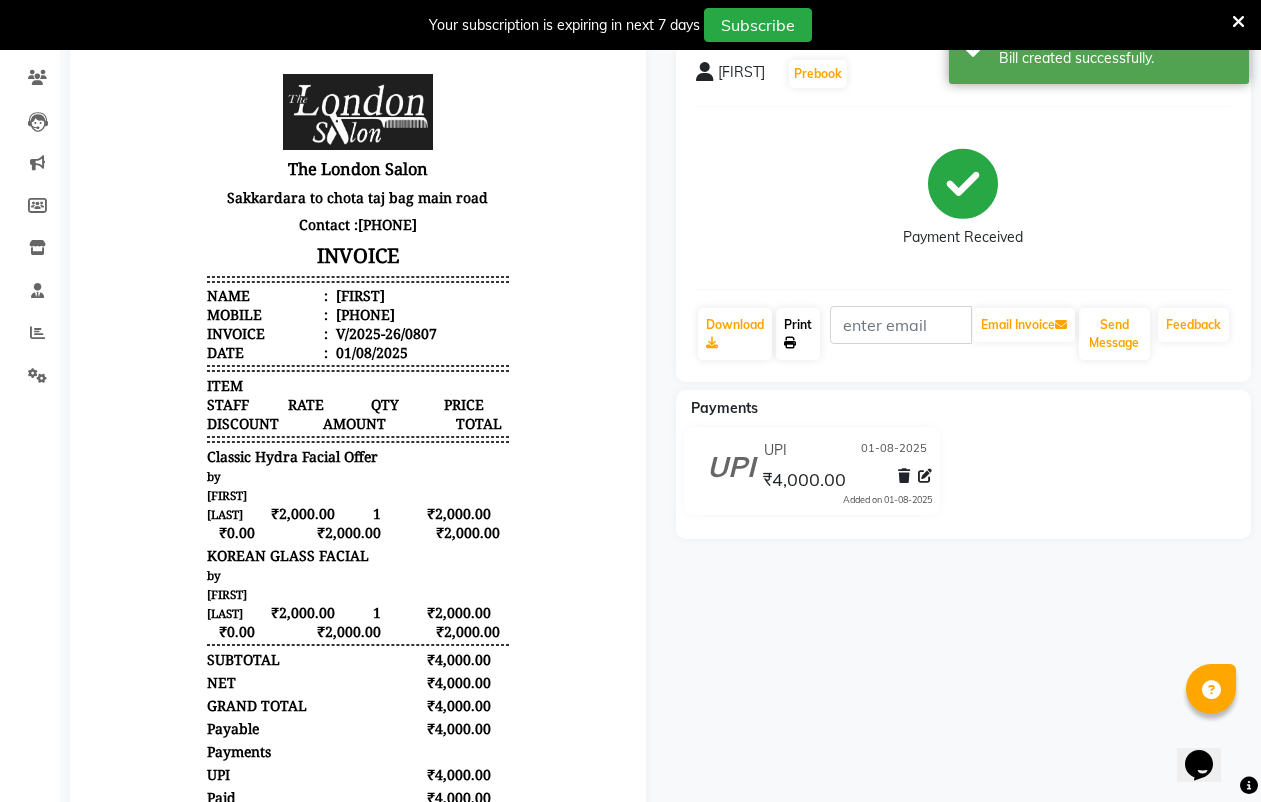 click on "Print" 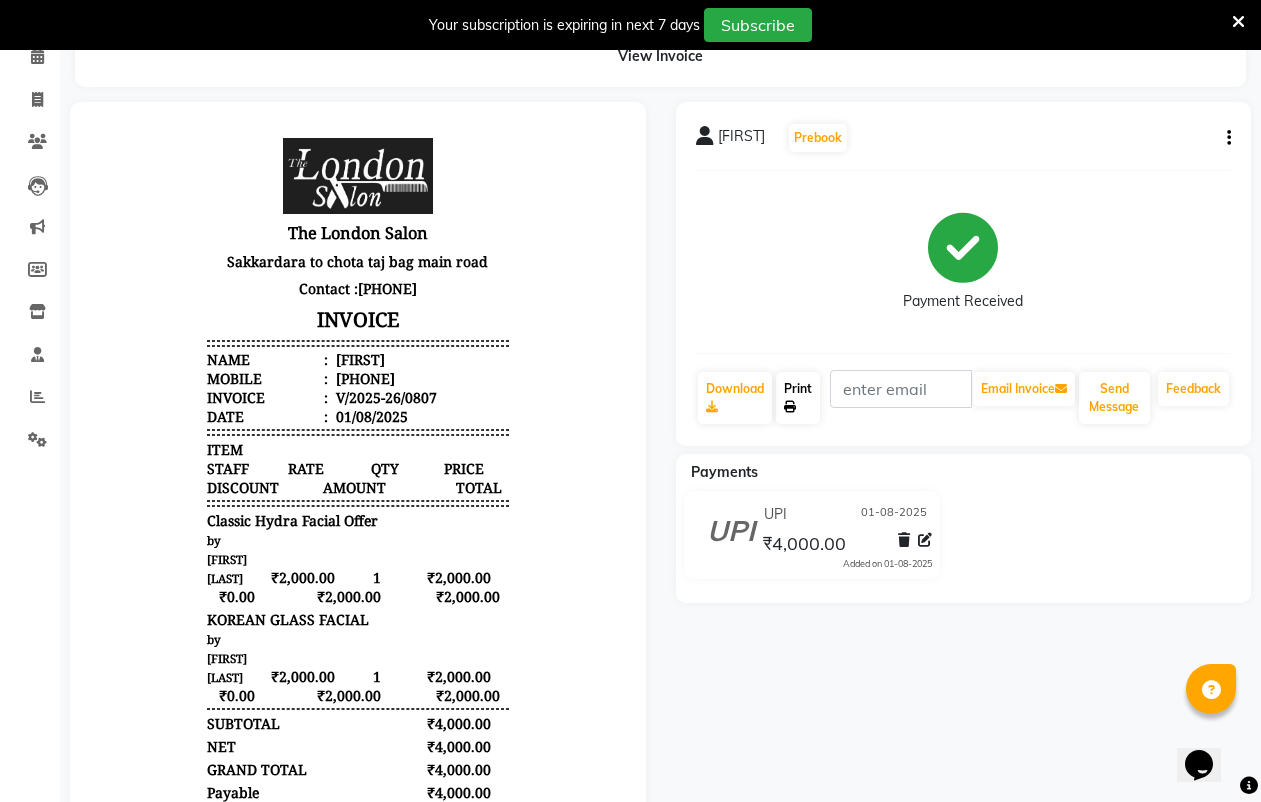 scroll, scrollTop: 0, scrollLeft: 0, axis: both 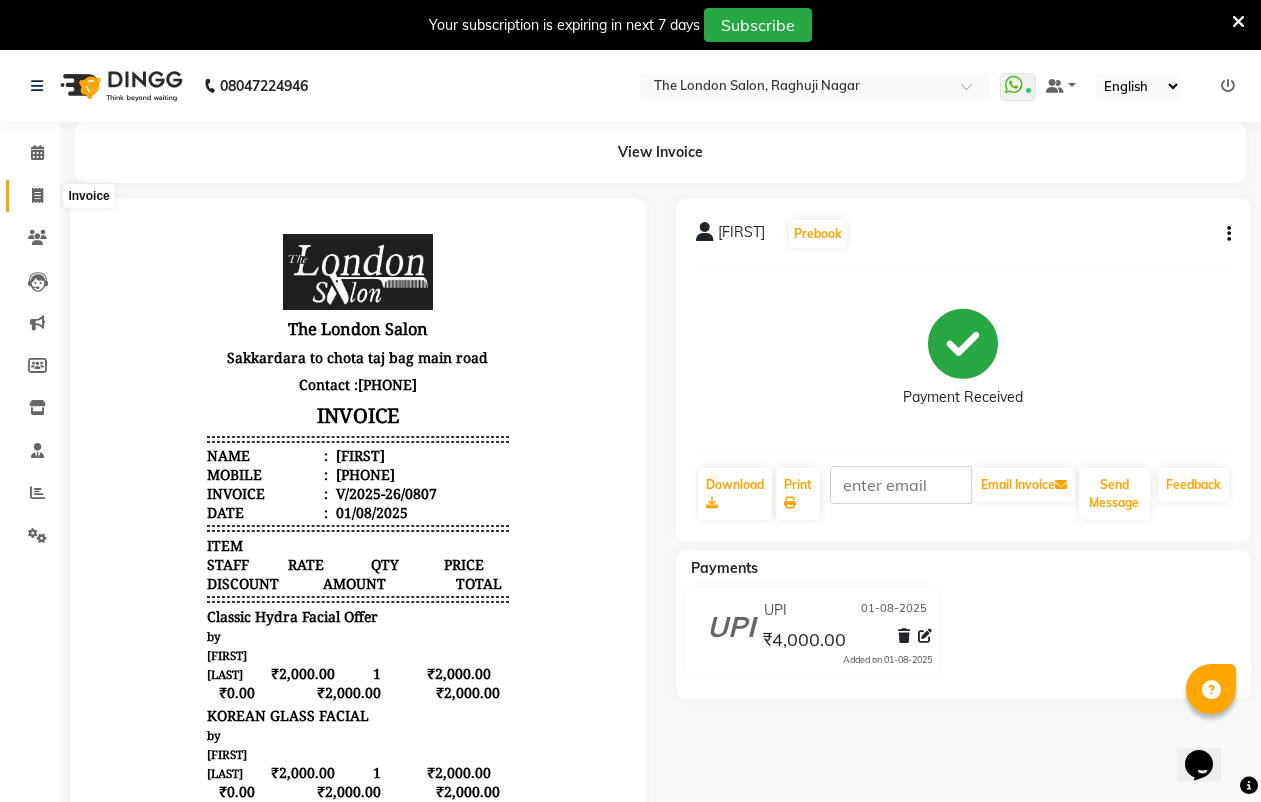 click on "Invoice" 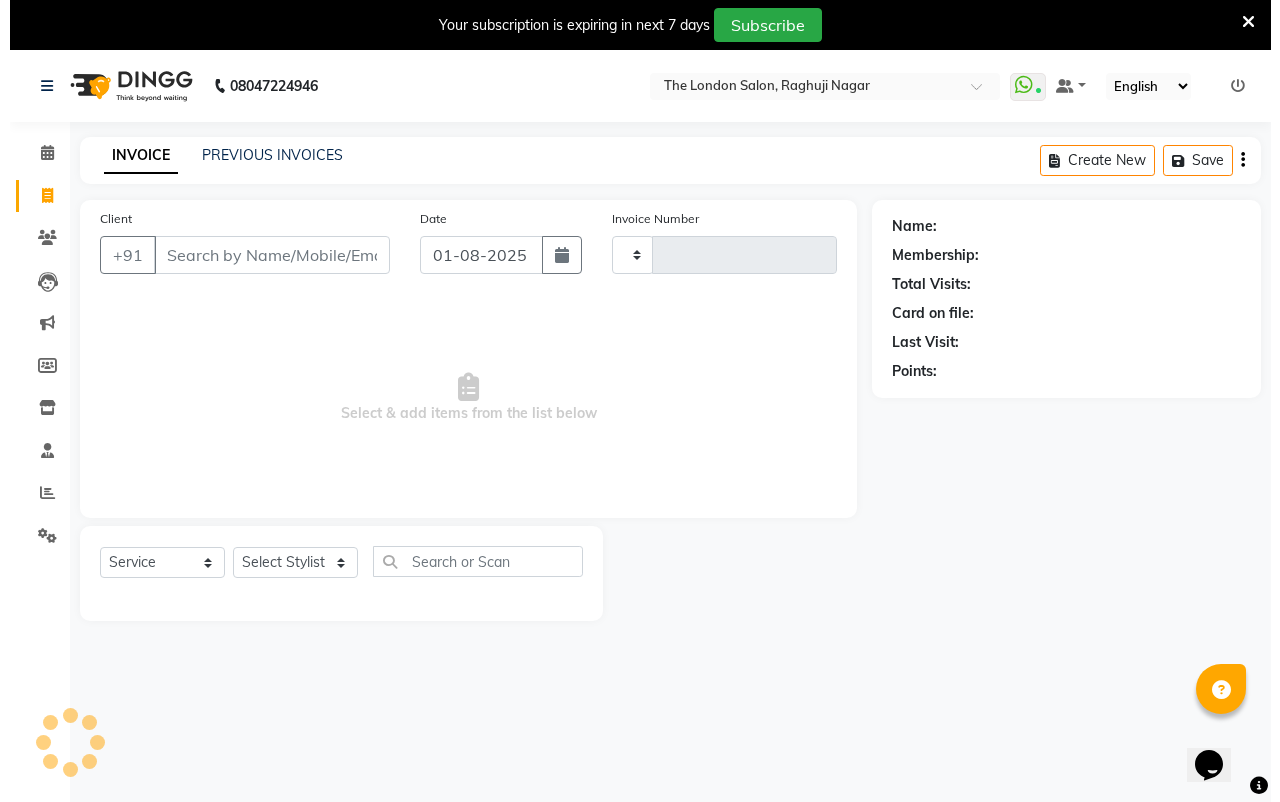 scroll, scrollTop: 50, scrollLeft: 0, axis: vertical 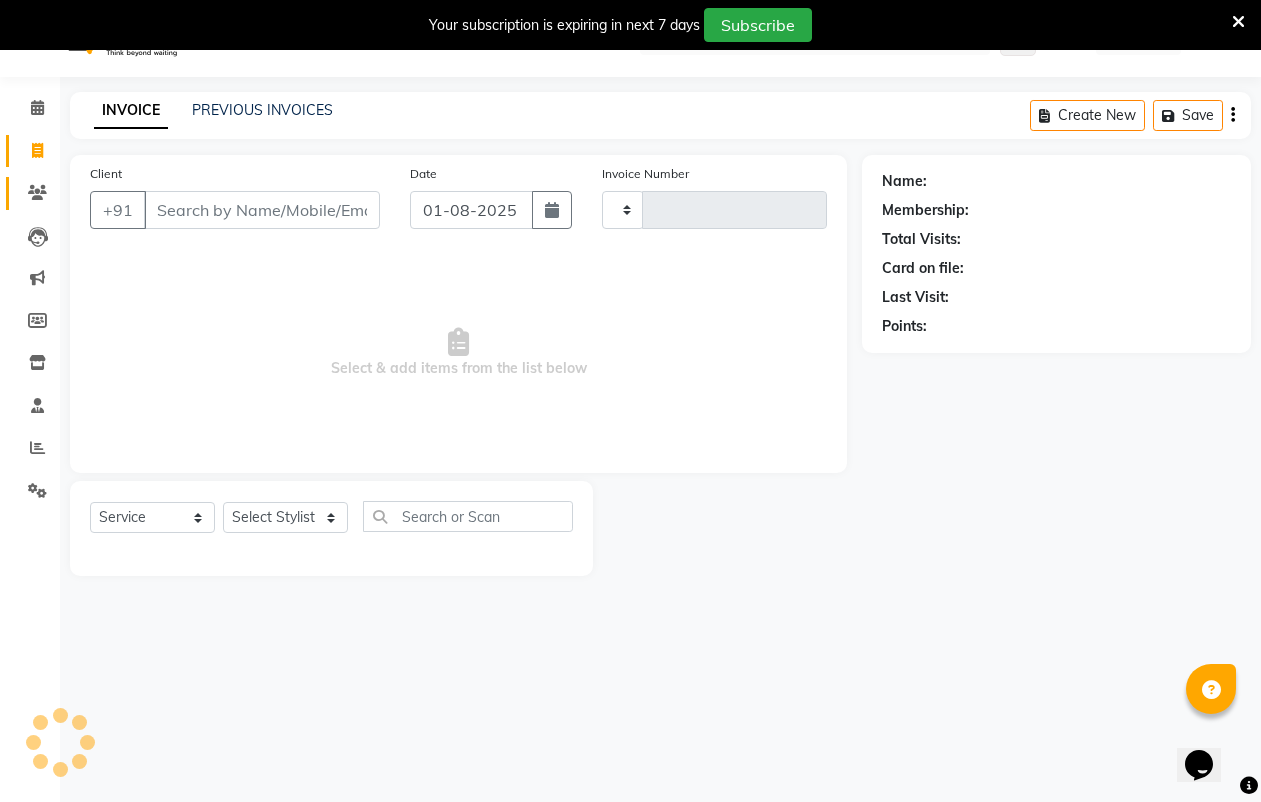 type on "0808" 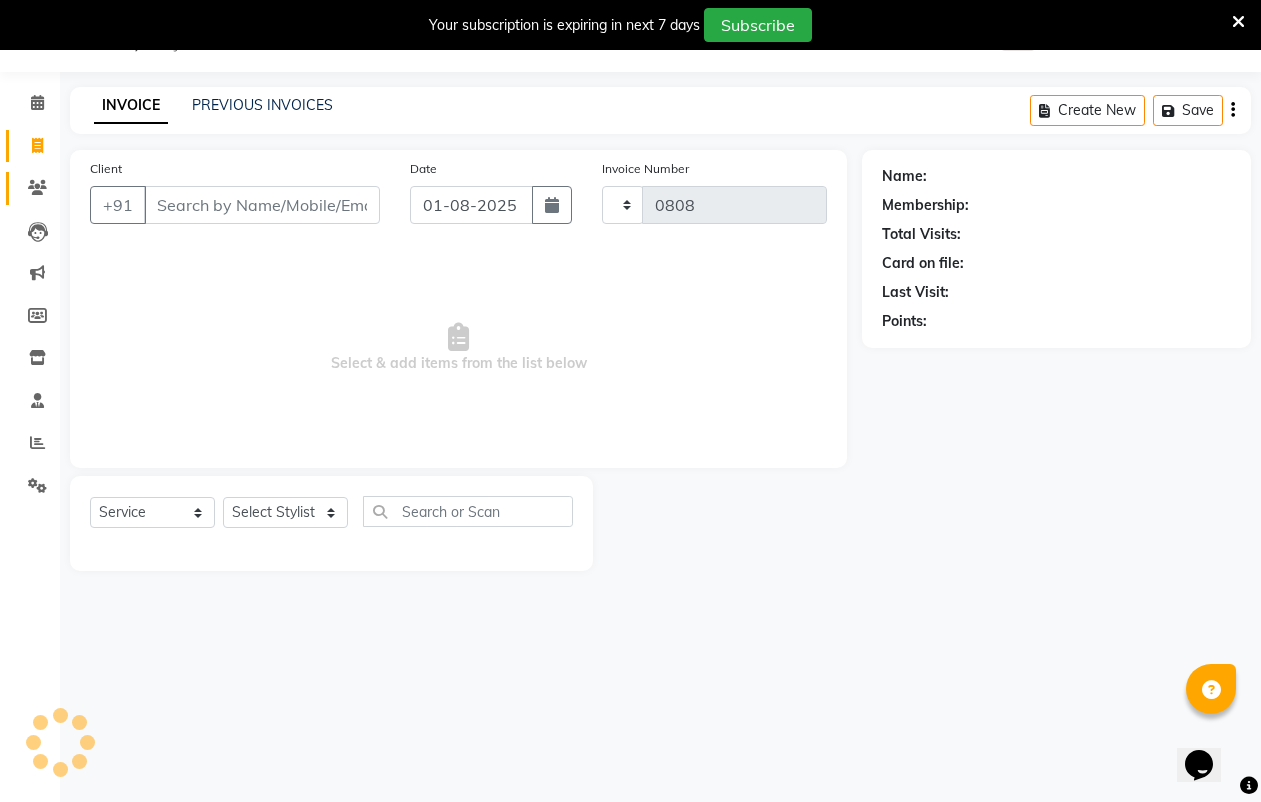 select on "4682" 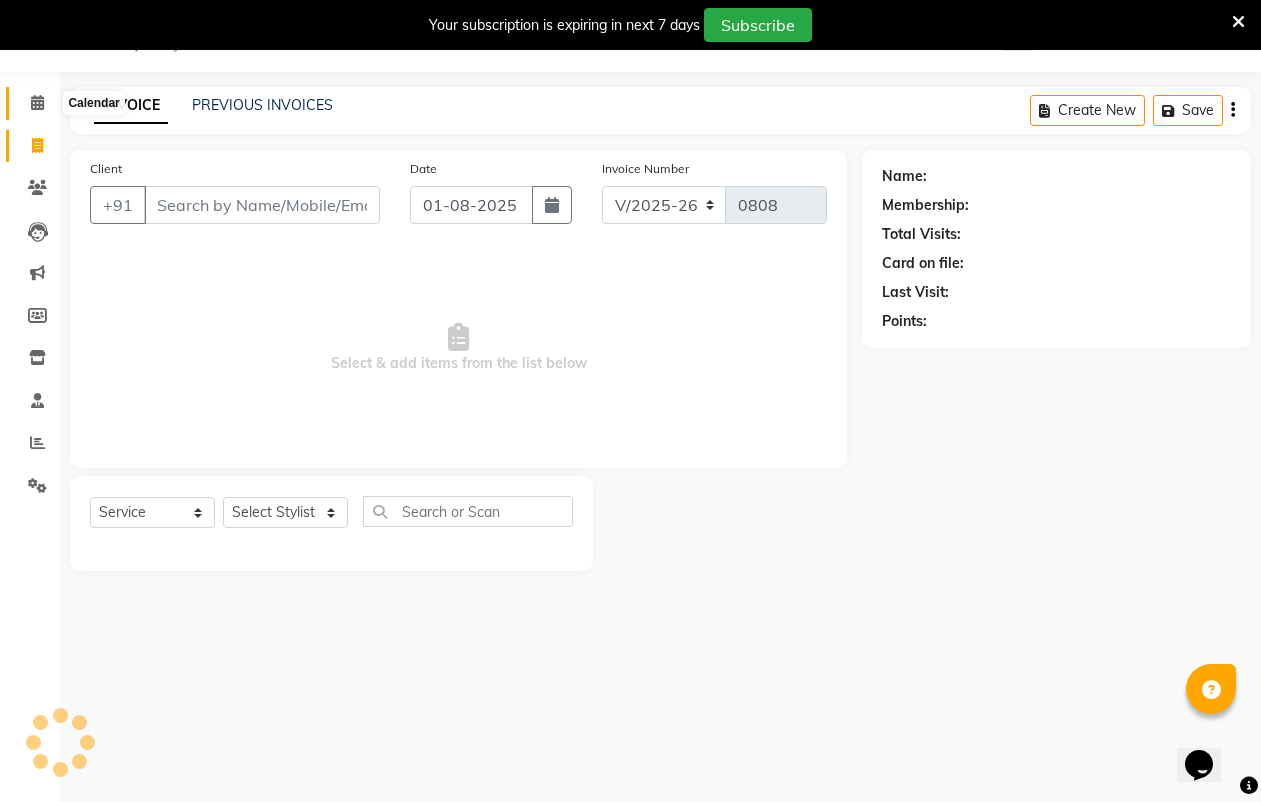click 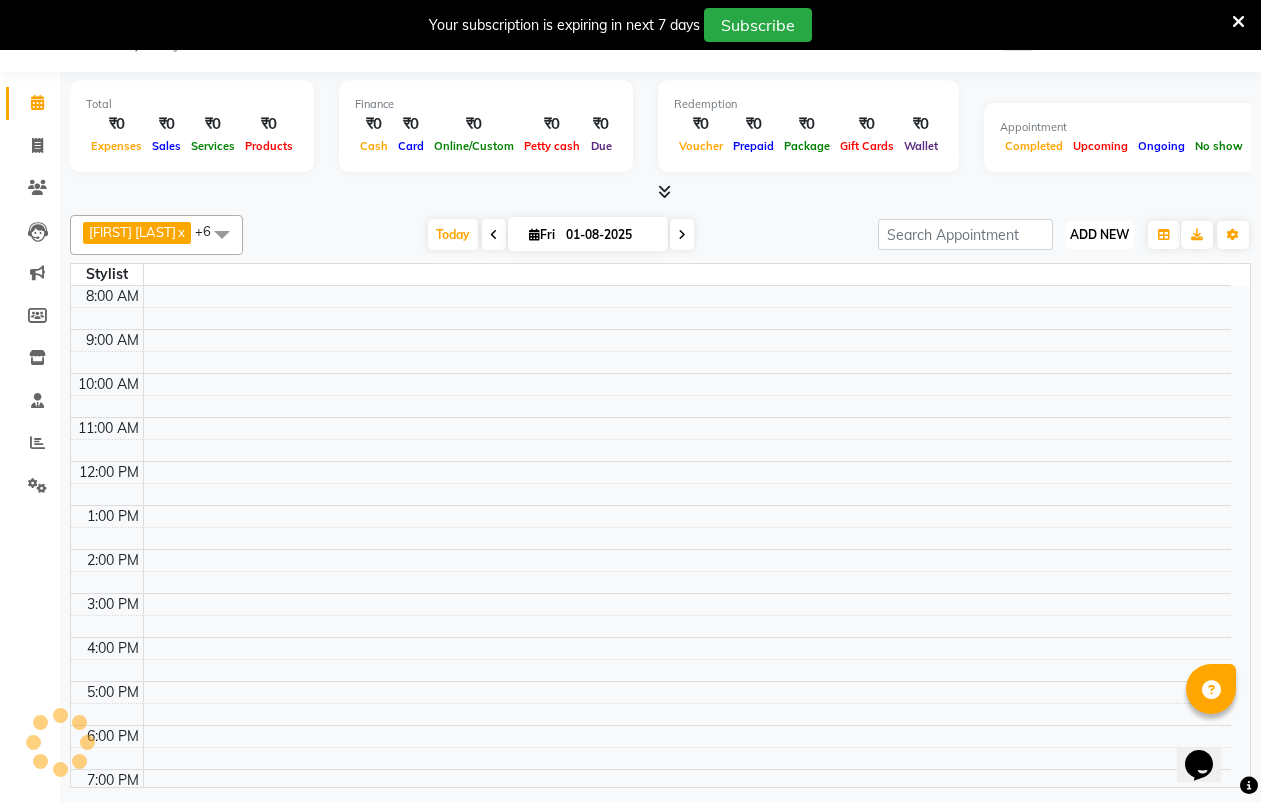 click on "ADD NEW" at bounding box center (1099, 234) 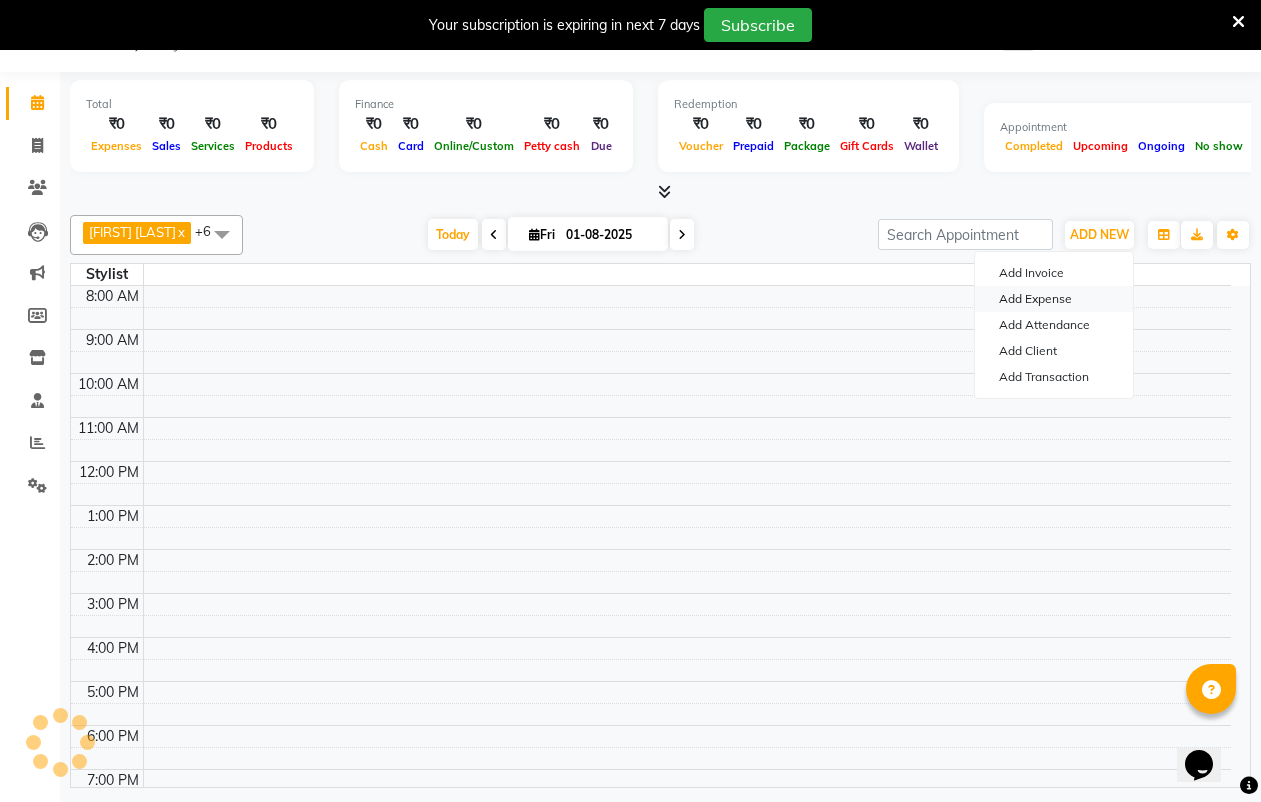 click on "Add Expense" at bounding box center [1054, 299] 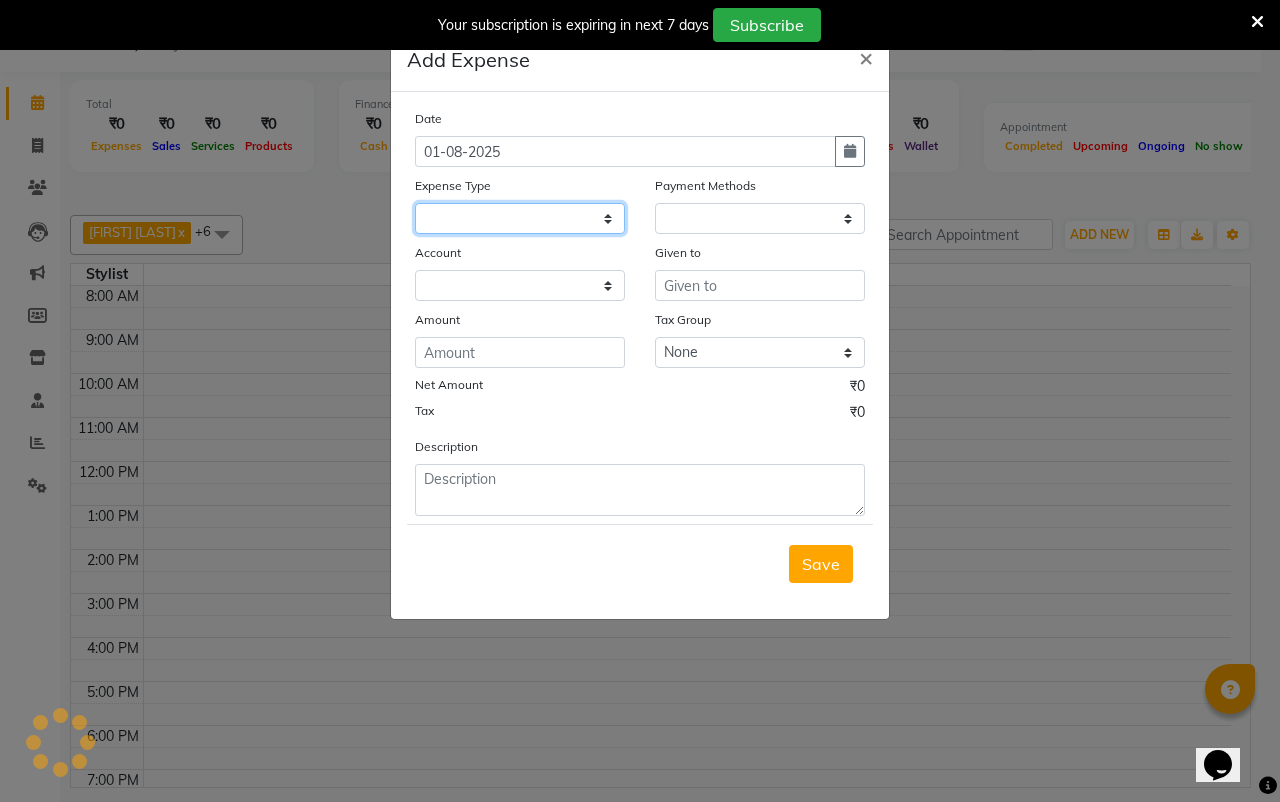 click 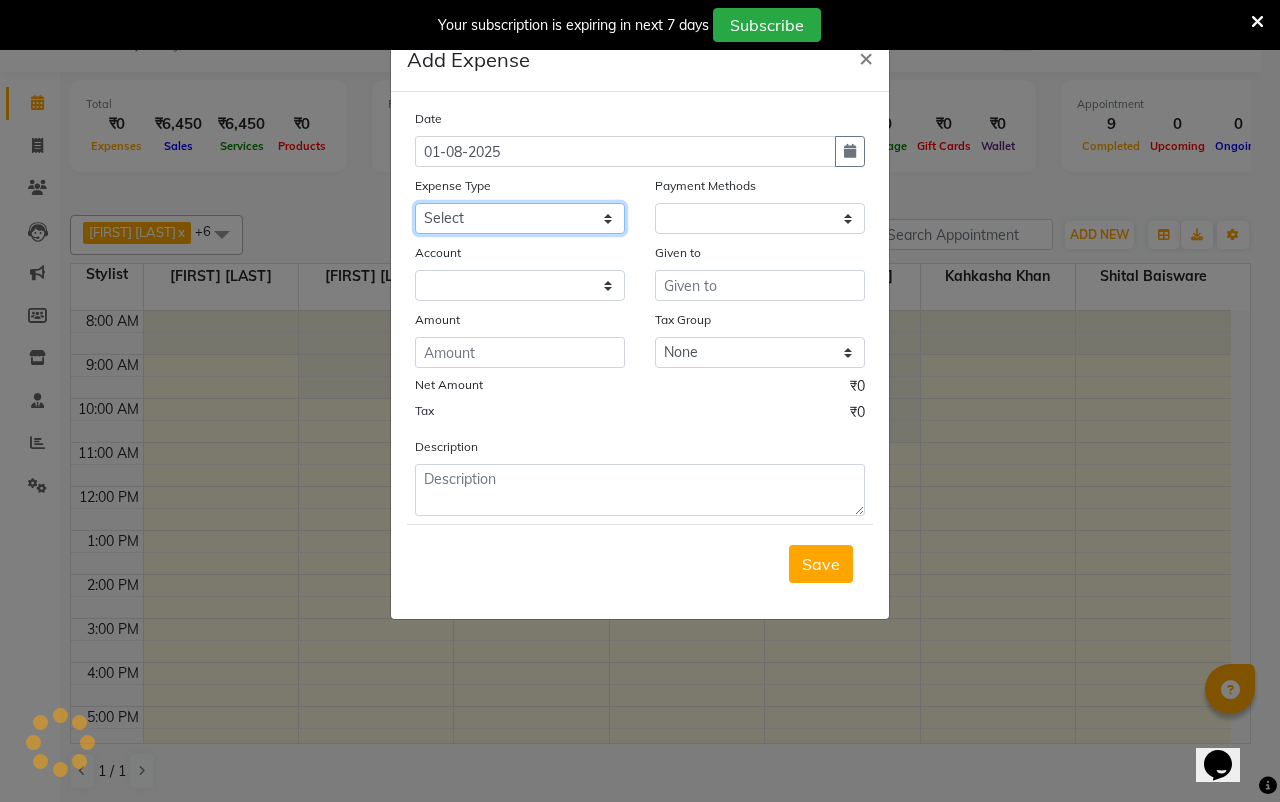 scroll, scrollTop: 145, scrollLeft: 0, axis: vertical 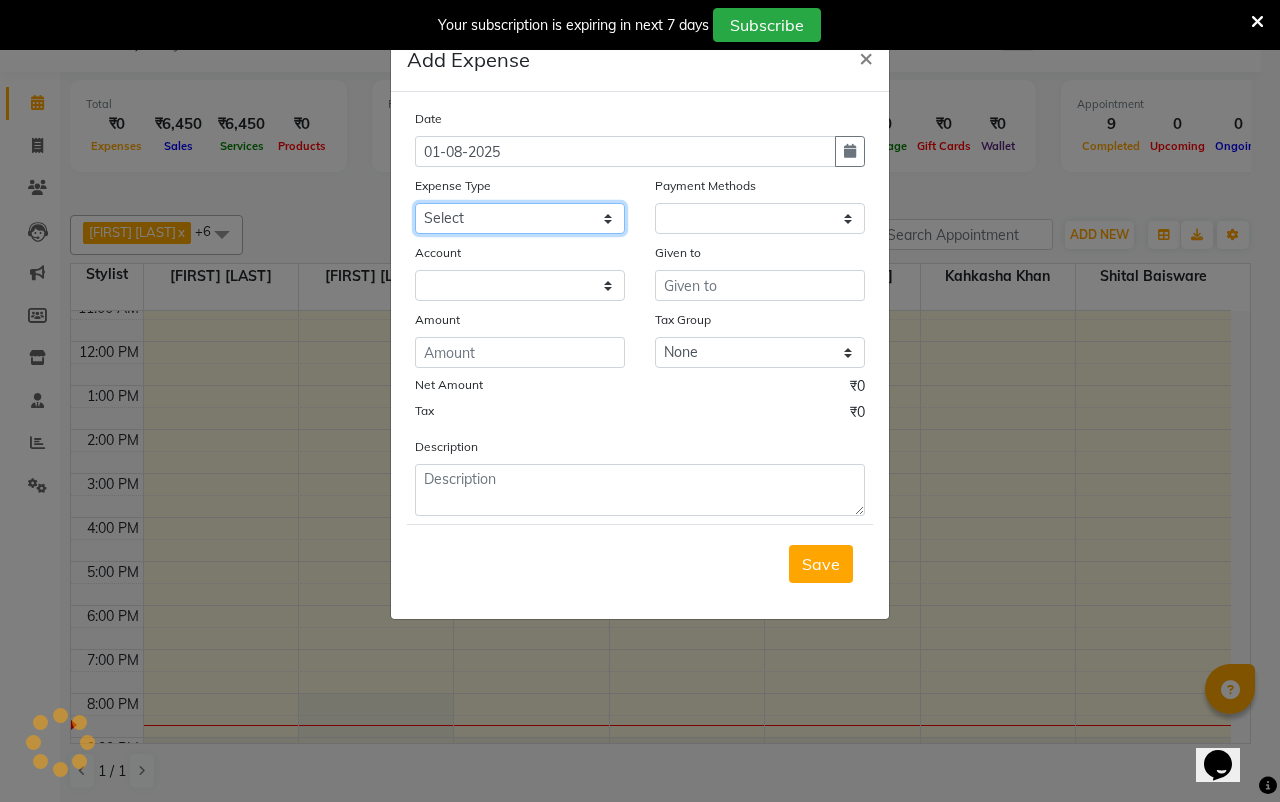 click on "Select Advance Salary Bank charges Car maintenance  Cash transfer to bank Cash transfer to hub Client Snacks Clinical charges Courier Service dhiraj water supplier Equipment Fuel fuel Govt fee Incentive Insurance International purchase Loan Repayment Maintenance Marketing Massage therapist Miscellaneous Monthly Salary MRA Other Paid Promotion Pantry Product Rent Salary Sjs Agency Snacks Trainer Staff salary Staff Snacks Tax Tea & Refreshment tea stall Utilities Water Supplier" 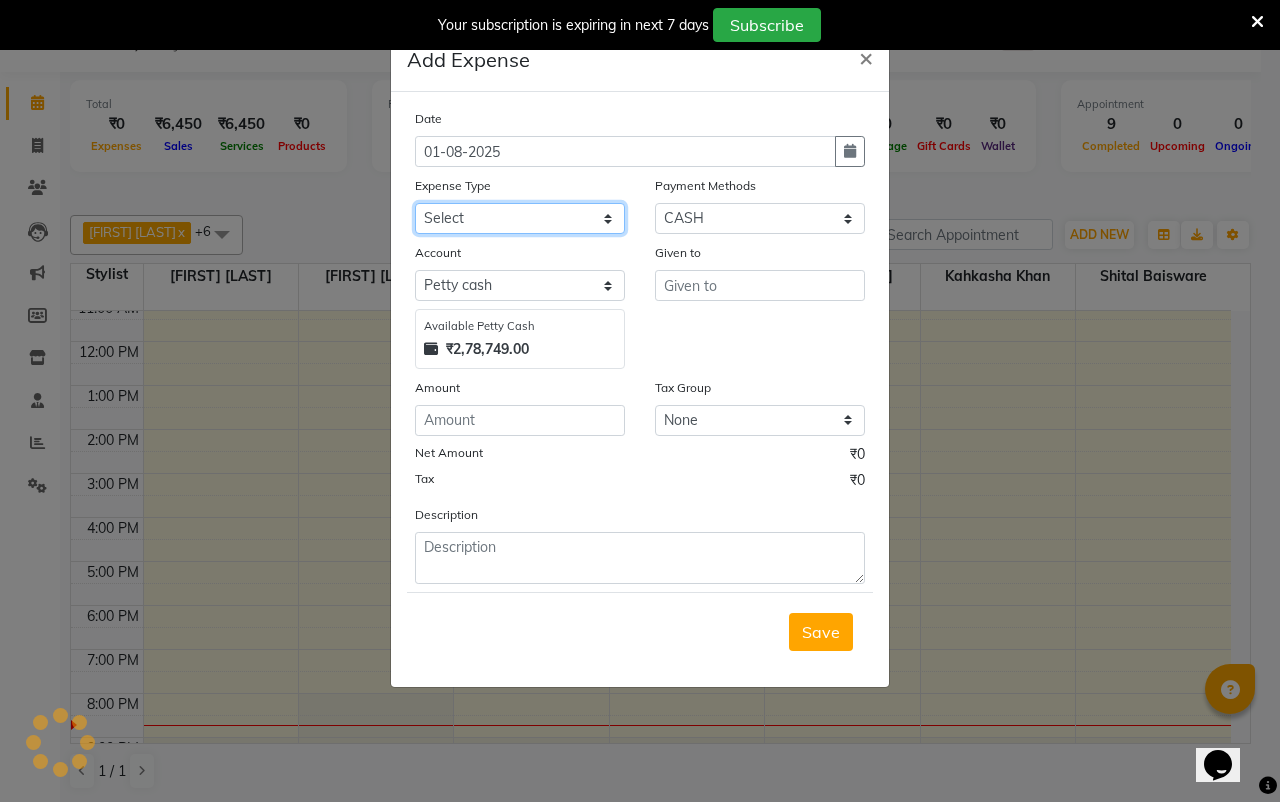 click on "Select Advance Salary Bank charges Car maintenance  Cash transfer to bank Cash transfer to hub Client Snacks Clinical charges Courier Service dhiraj water supplier Equipment Fuel fuel Govt fee Incentive Insurance International purchase Loan Repayment Maintenance Marketing Massage therapist Miscellaneous Monthly Salary MRA Other Paid Promotion Pantry Product Rent Salary Sjs Agency Snacks Trainer Staff salary Staff Snacks Tax Tea & Refreshment tea stall Utilities Water Supplier" 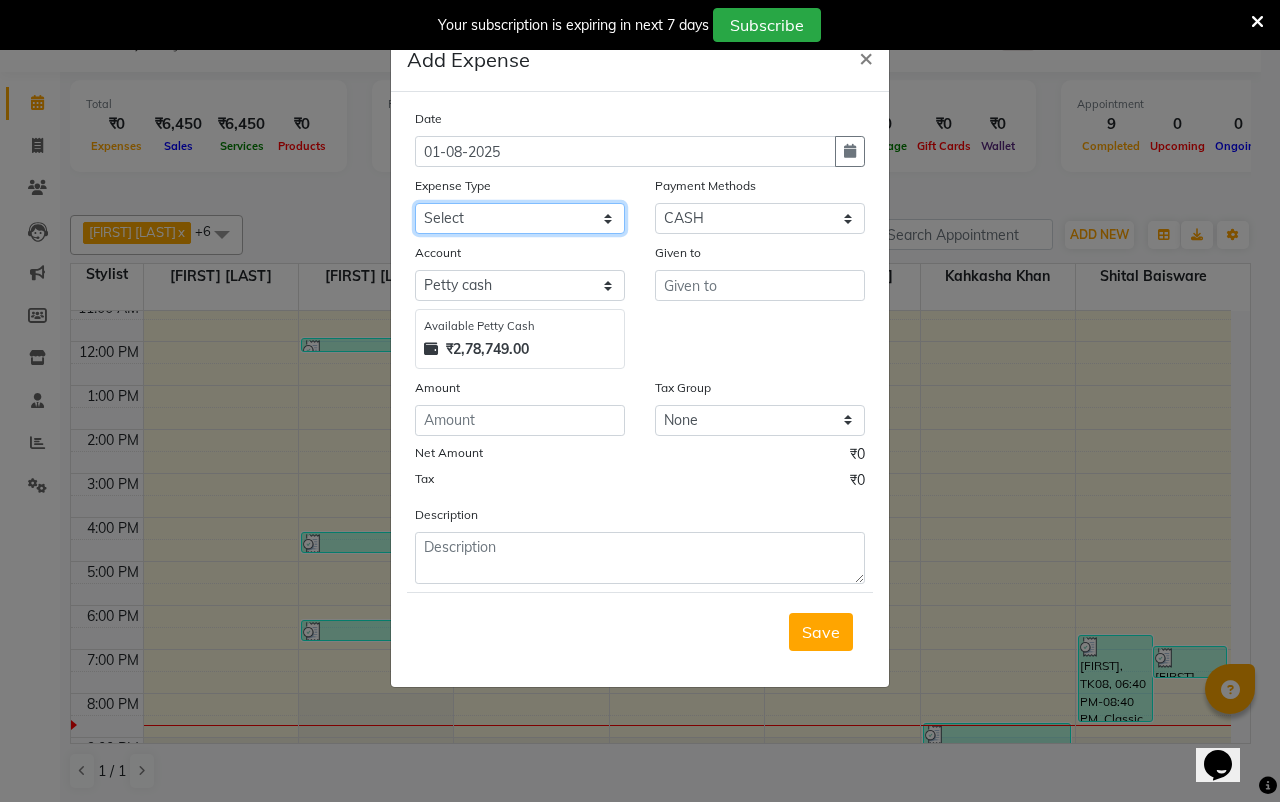 select on "7120" 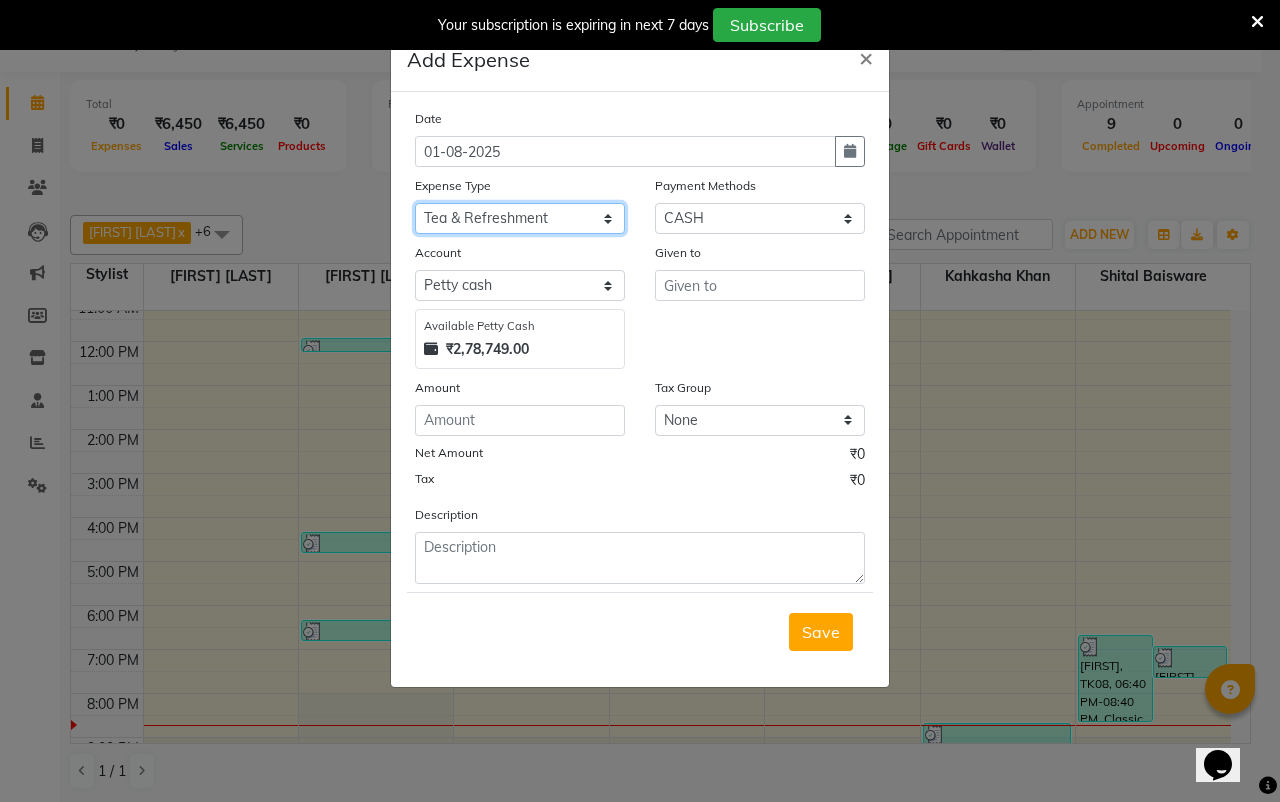 click on "Select Advance Salary Bank charges Car maintenance  Cash transfer to bank Cash transfer to hub Client Snacks Clinical charges Courier Service dhiraj water supplier Equipment Fuel fuel Govt fee Incentive Insurance International purchase Loan Repayment Maintenance Marketing Massage therapist Miscellaneous Monthly Salary MRA Other Paid Promotion Pantry Product Rent Salary Sjs Agency Snacks Trainer Staff salary Staff Snacks Tax Tea & Refreshment tea stall Utilities Water Supplier" 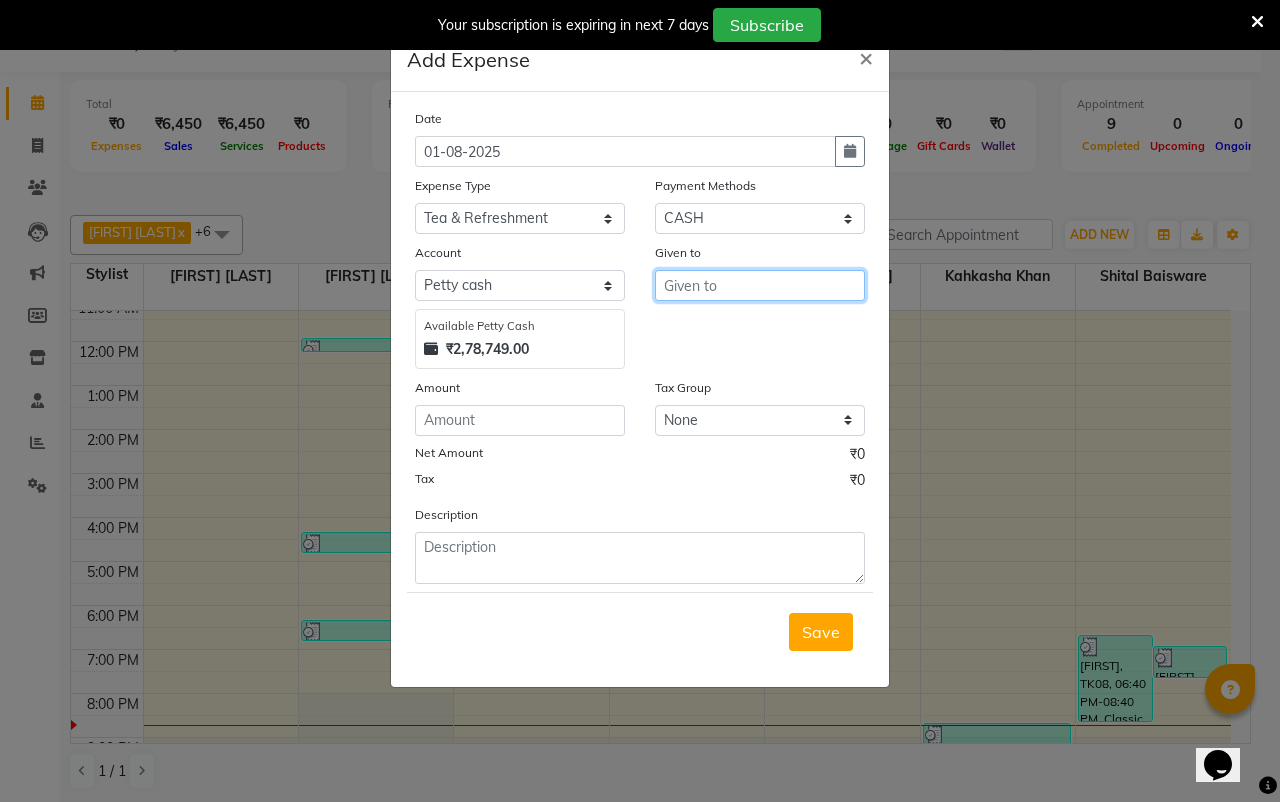 click at bounding box center [760, 285] 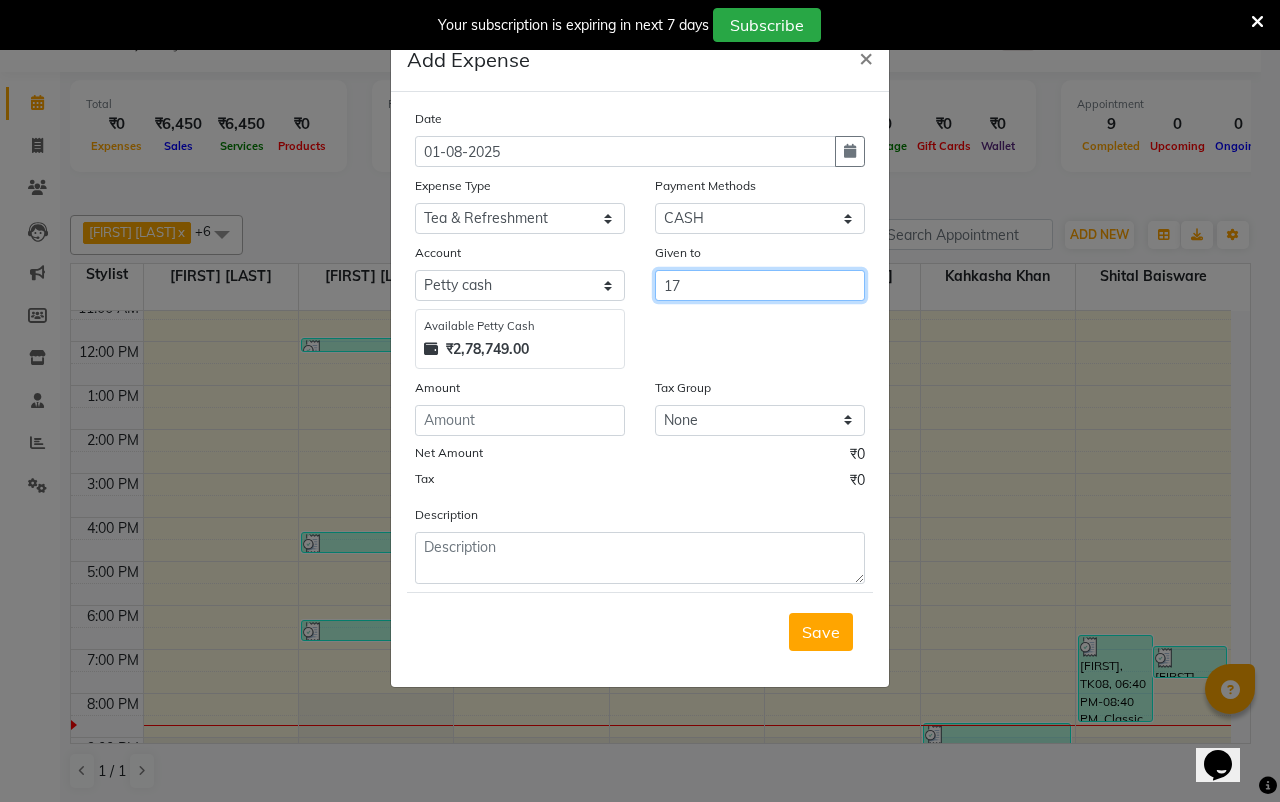 type on "1" 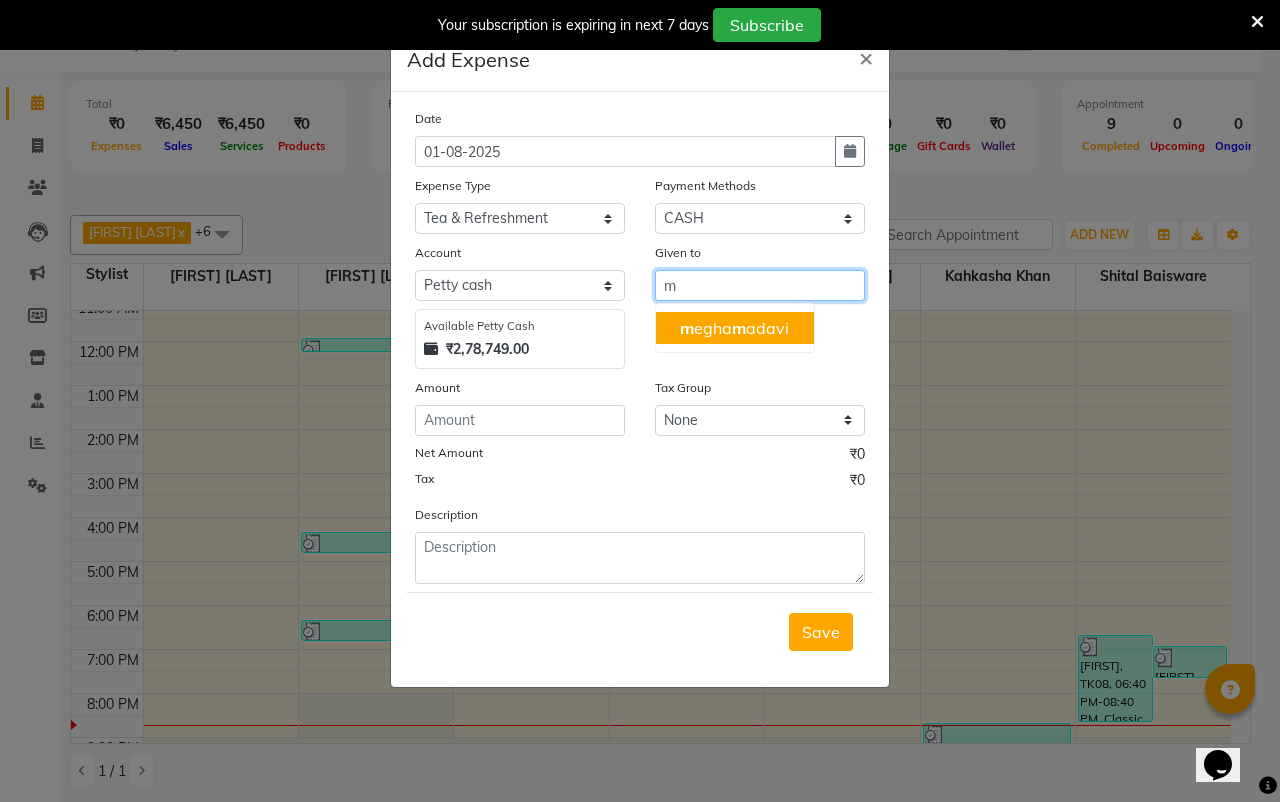 click on "[FIRST]  [LAST]" at bounding box center [734, 328] 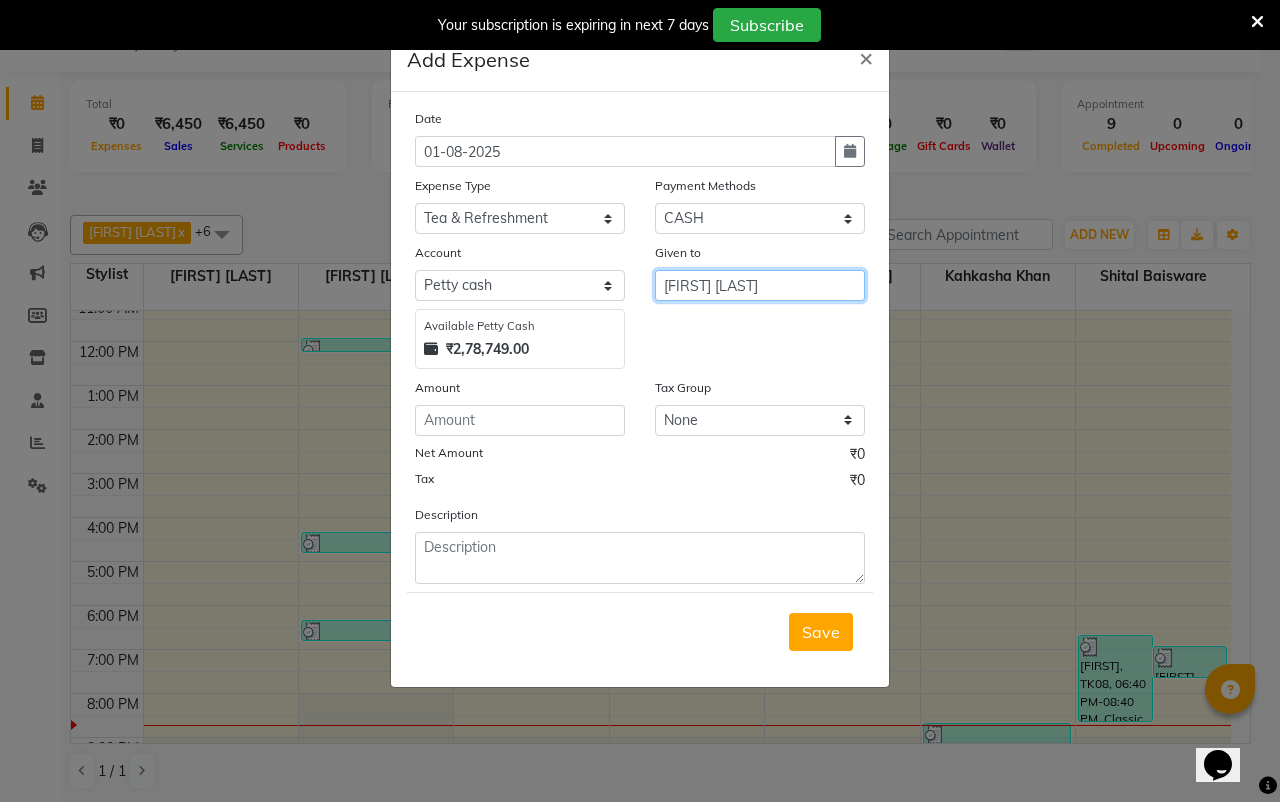 type on "[FIRST] [LAST]" 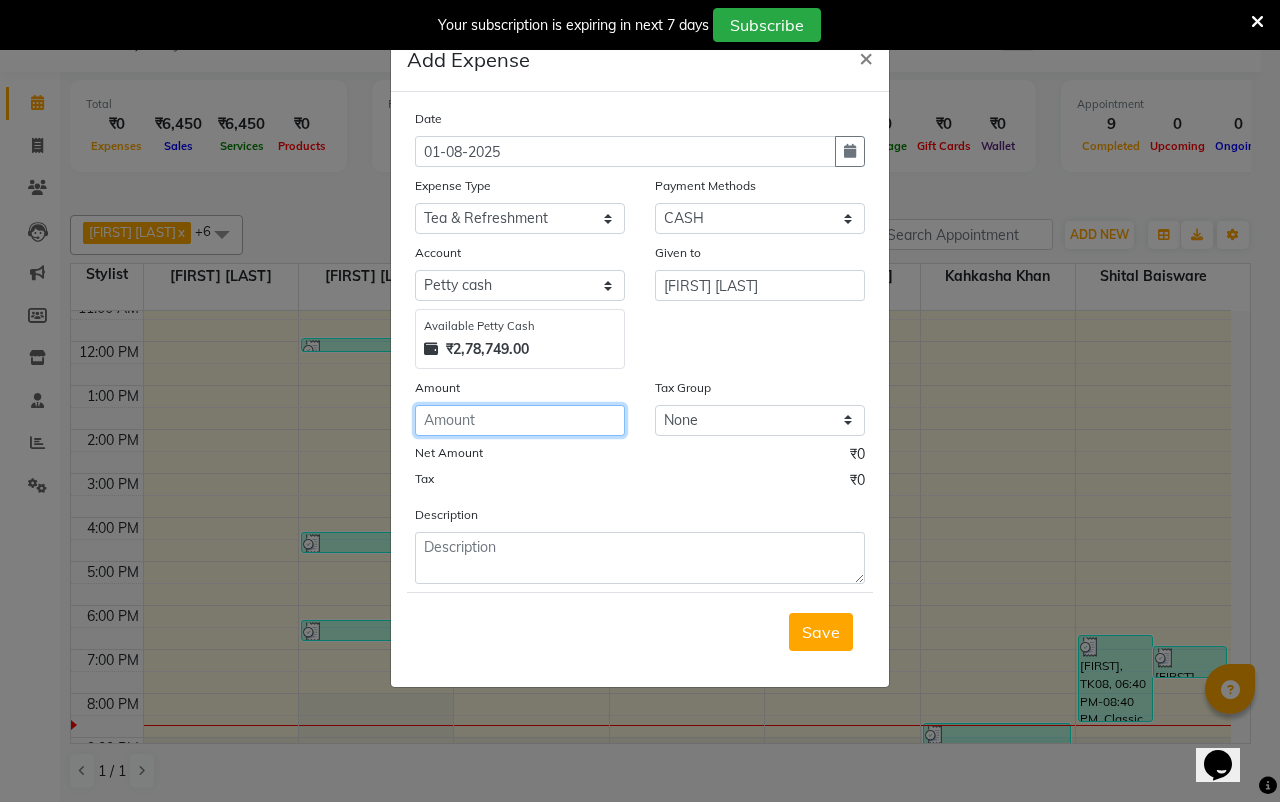 click 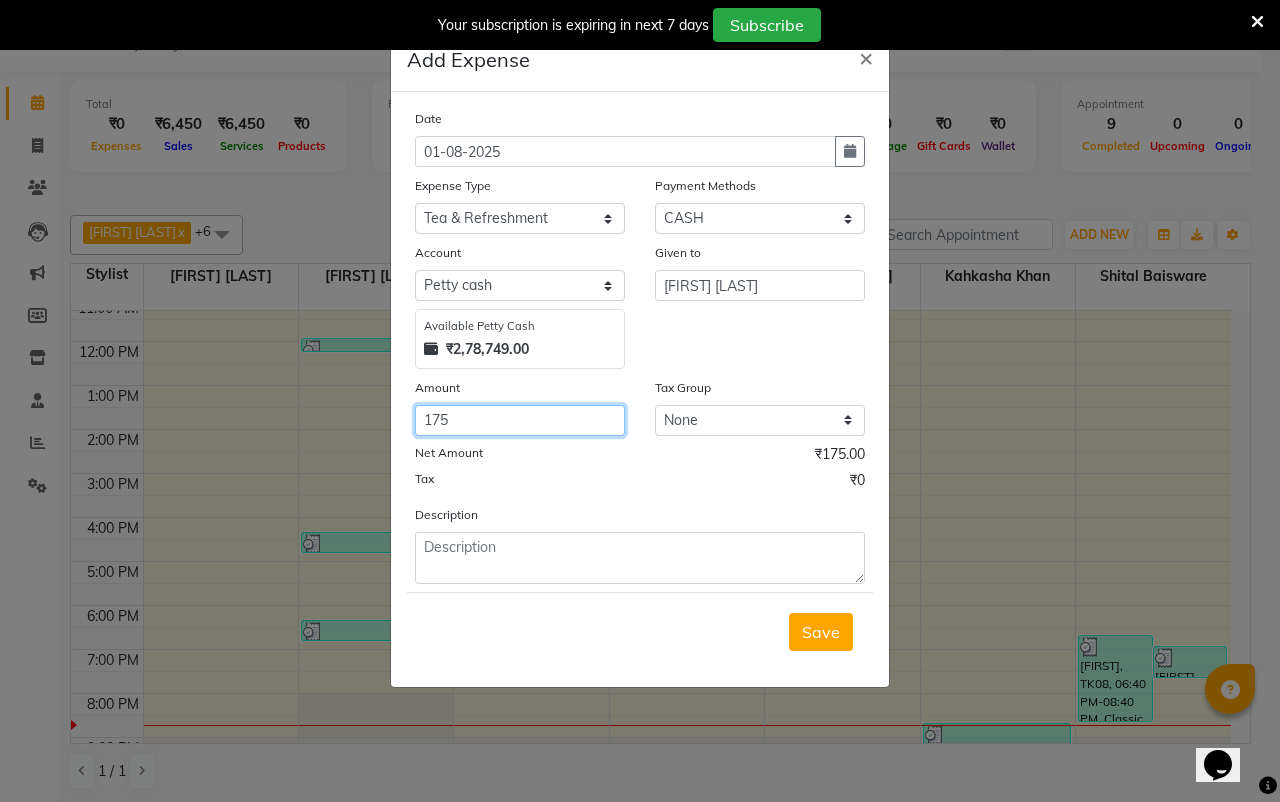 type on "175" 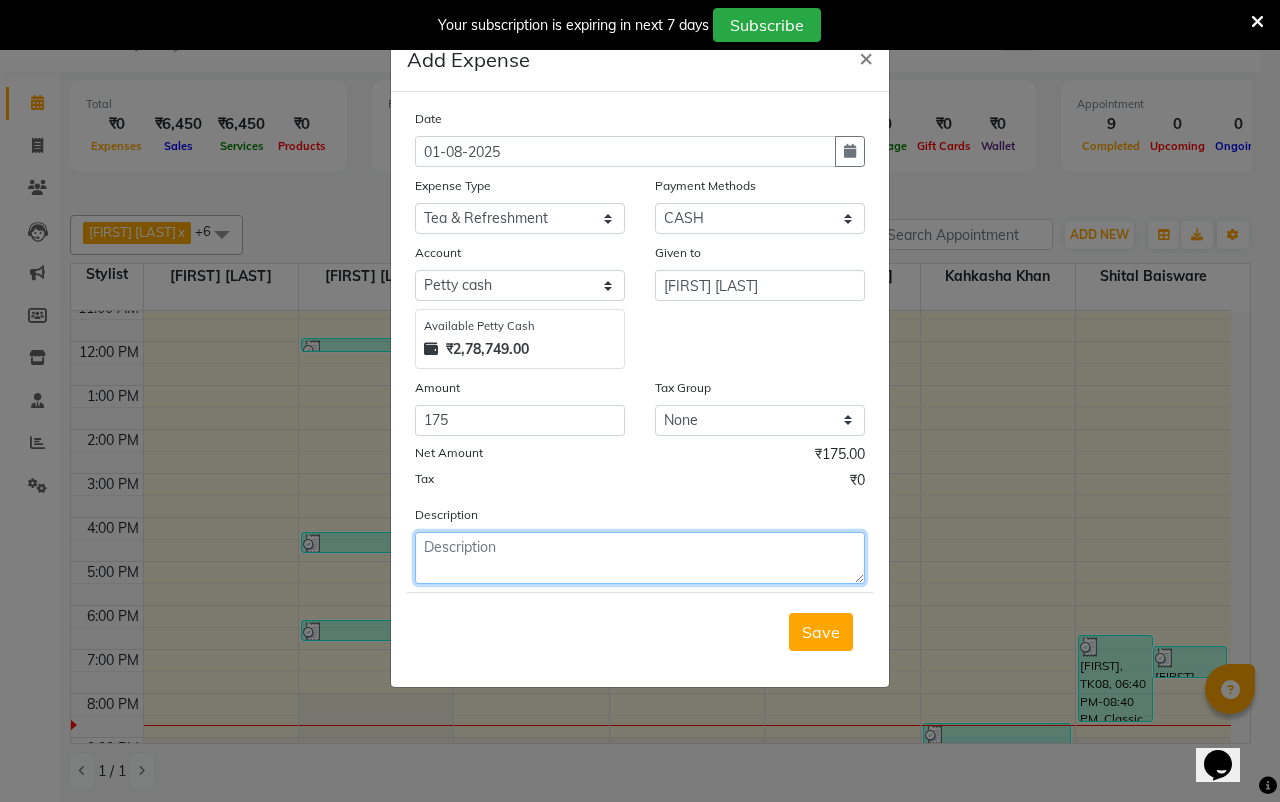 drag, startPoint x: 505, startPoint y: 579, endPoint x: 510, endPoint y: 553, distance: 26.476404 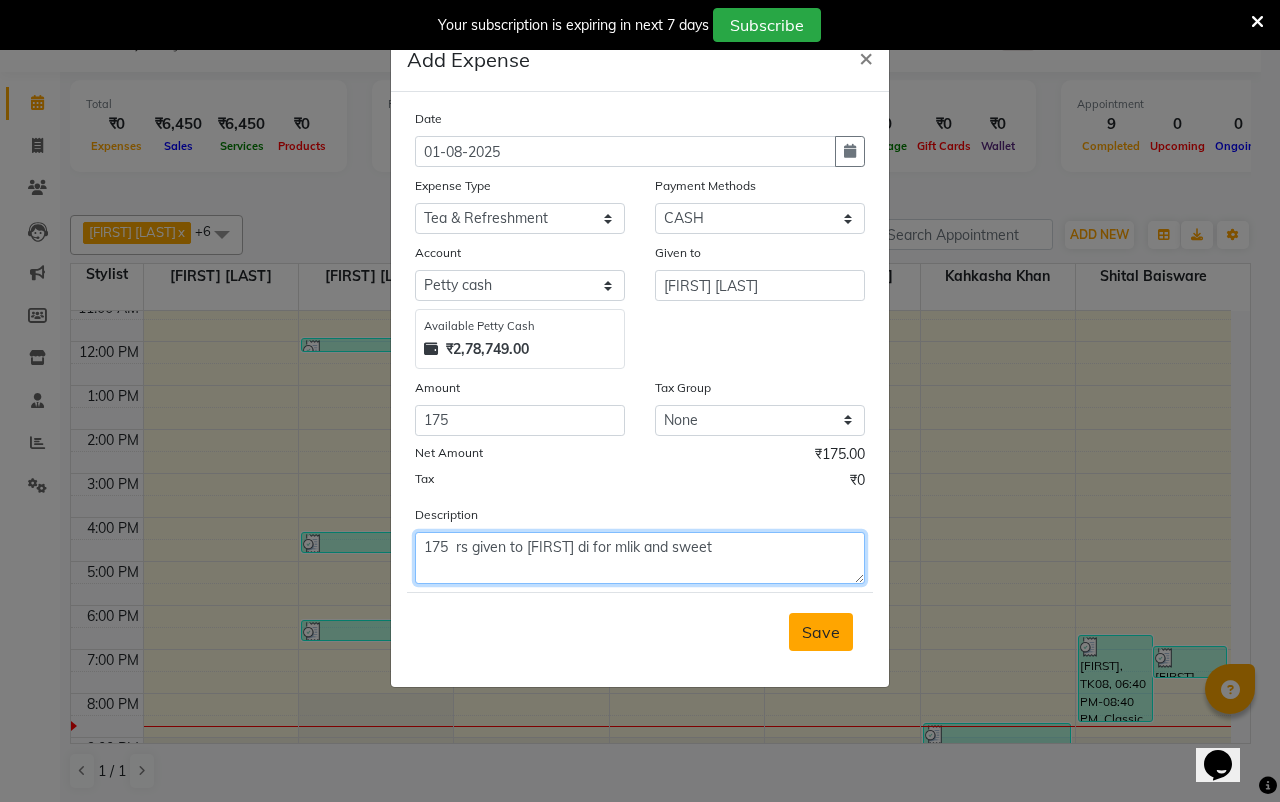 type on "175  rs given to [FIRST] di for mlik and sweet" 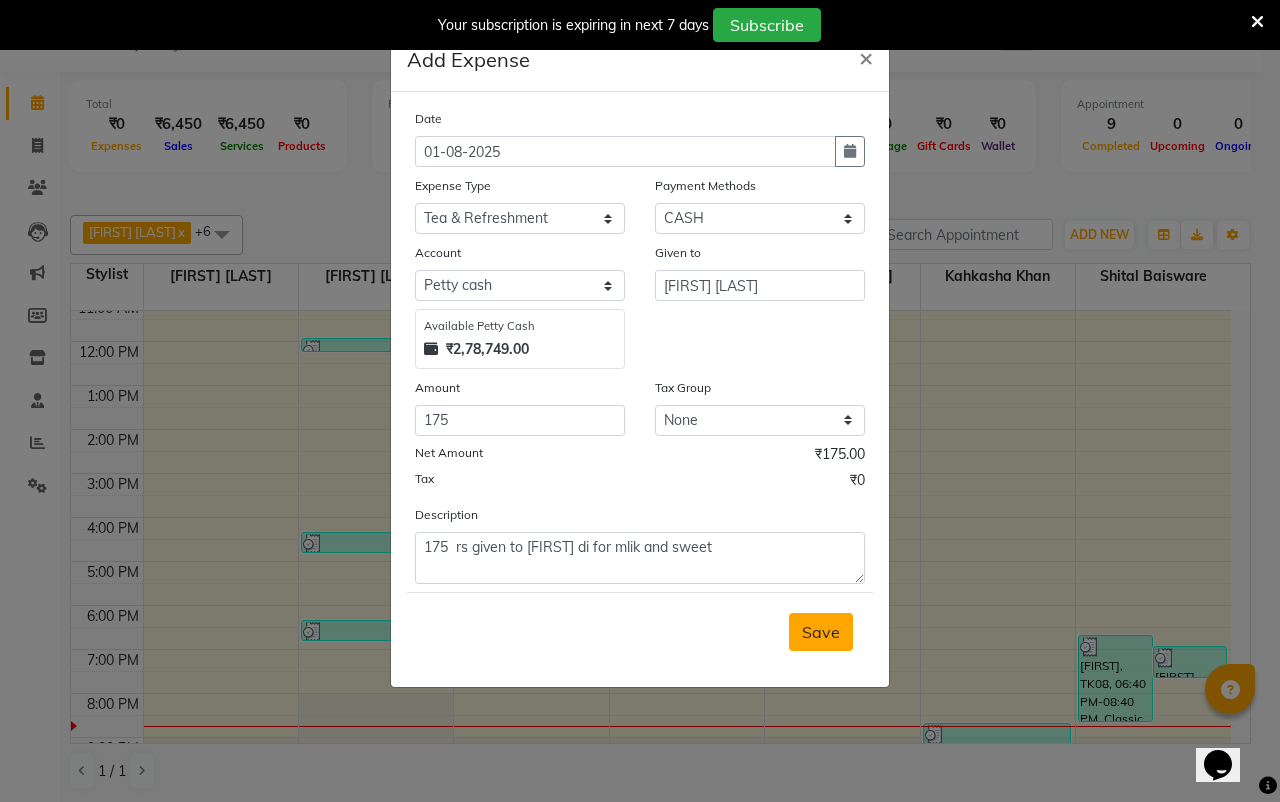click on "Save" at bounding box center (821, 632) 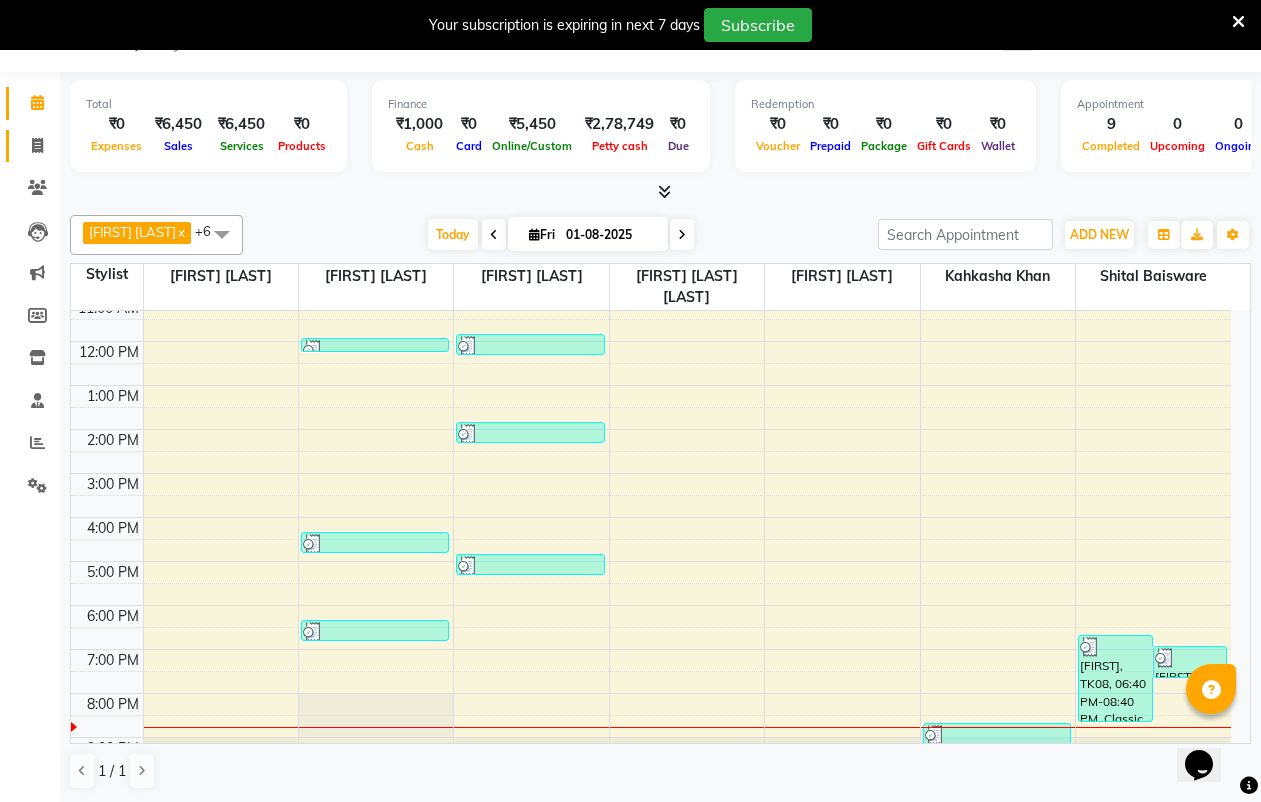 click on "Invoice" 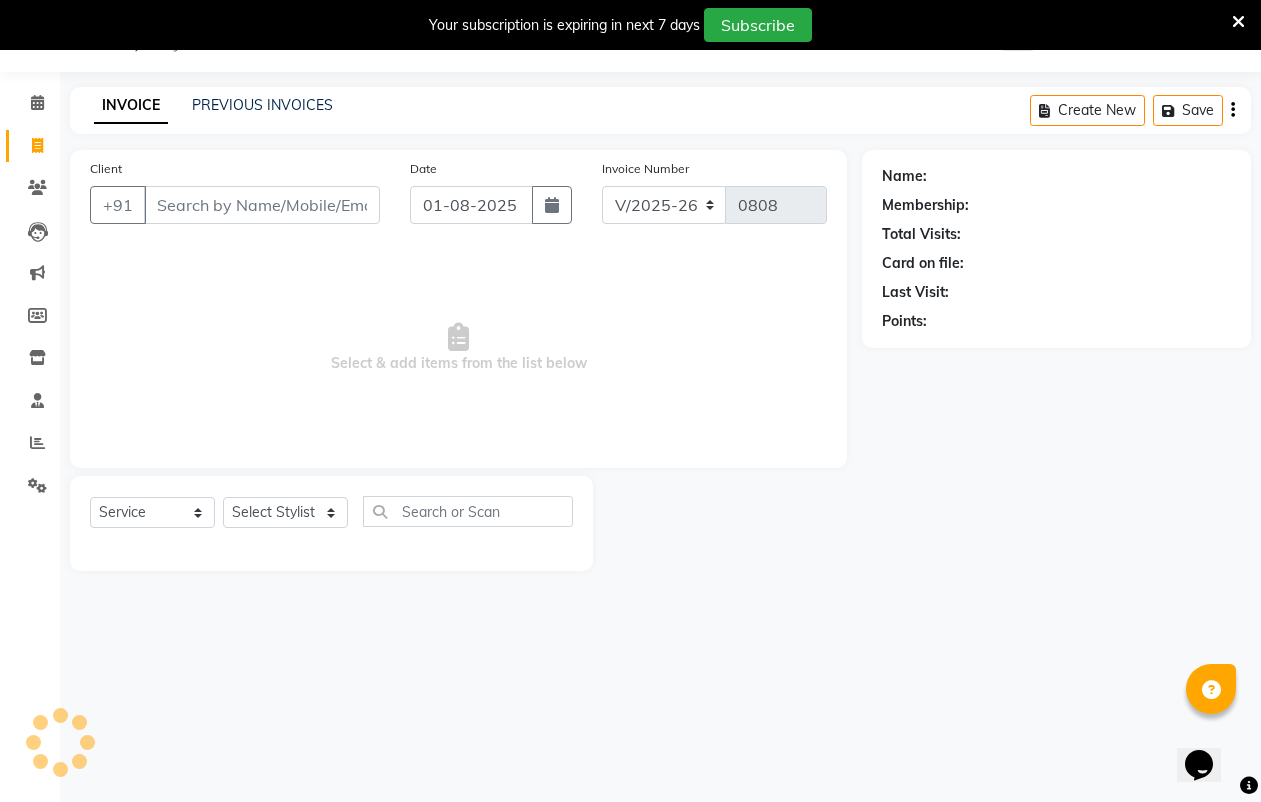 click on "Invoice" 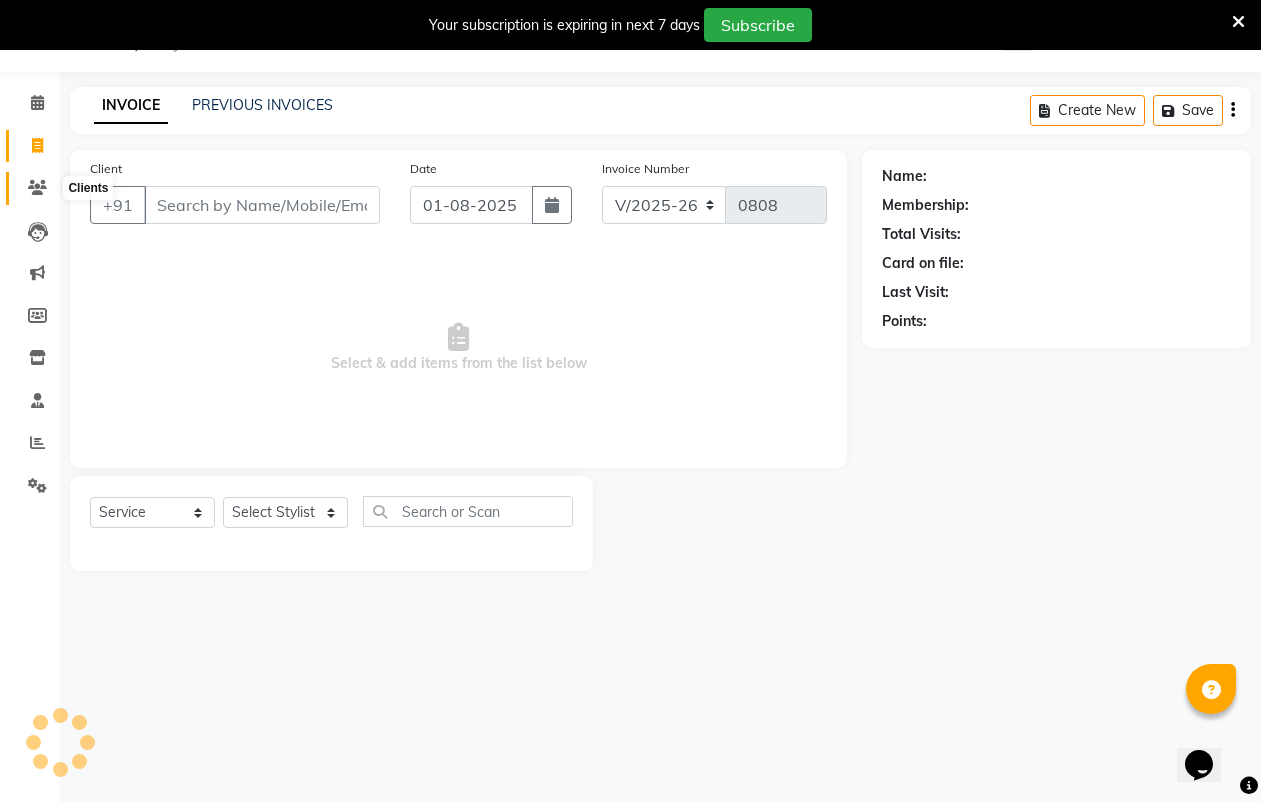 click 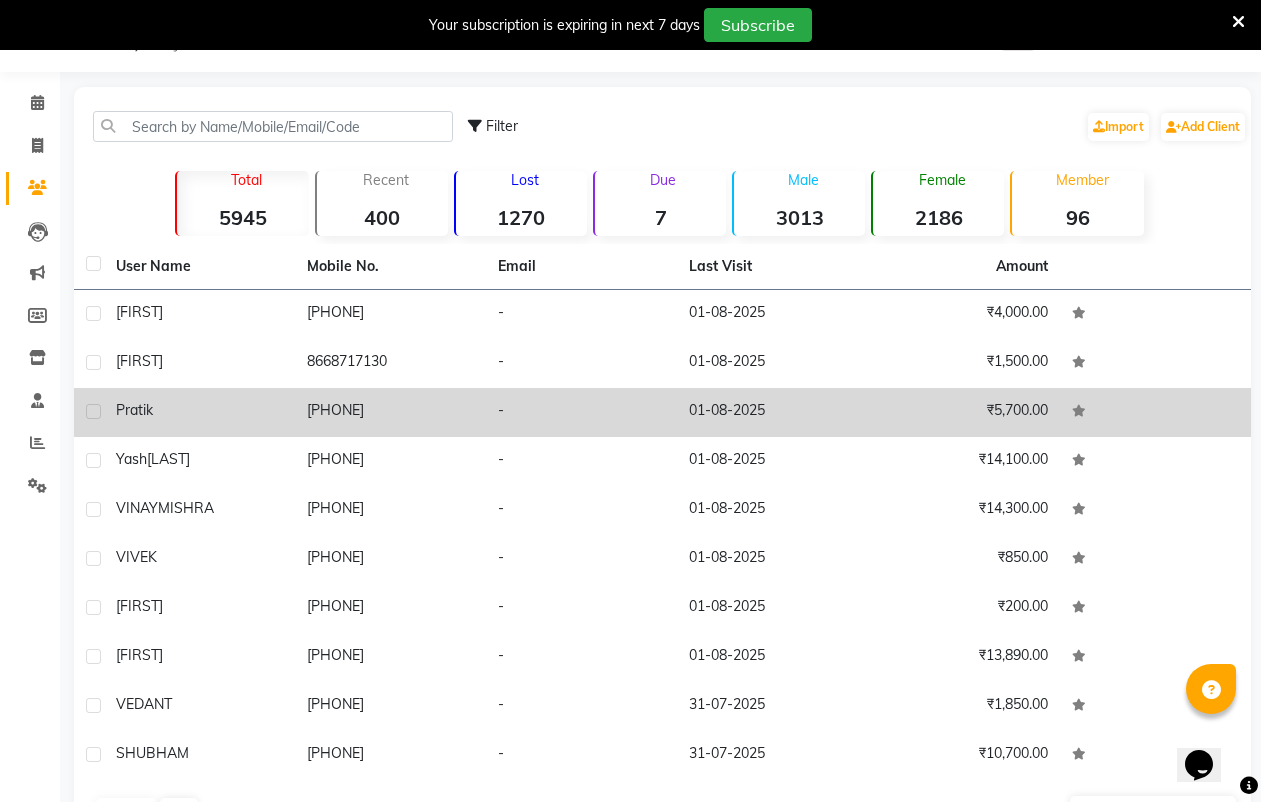 click on "-" 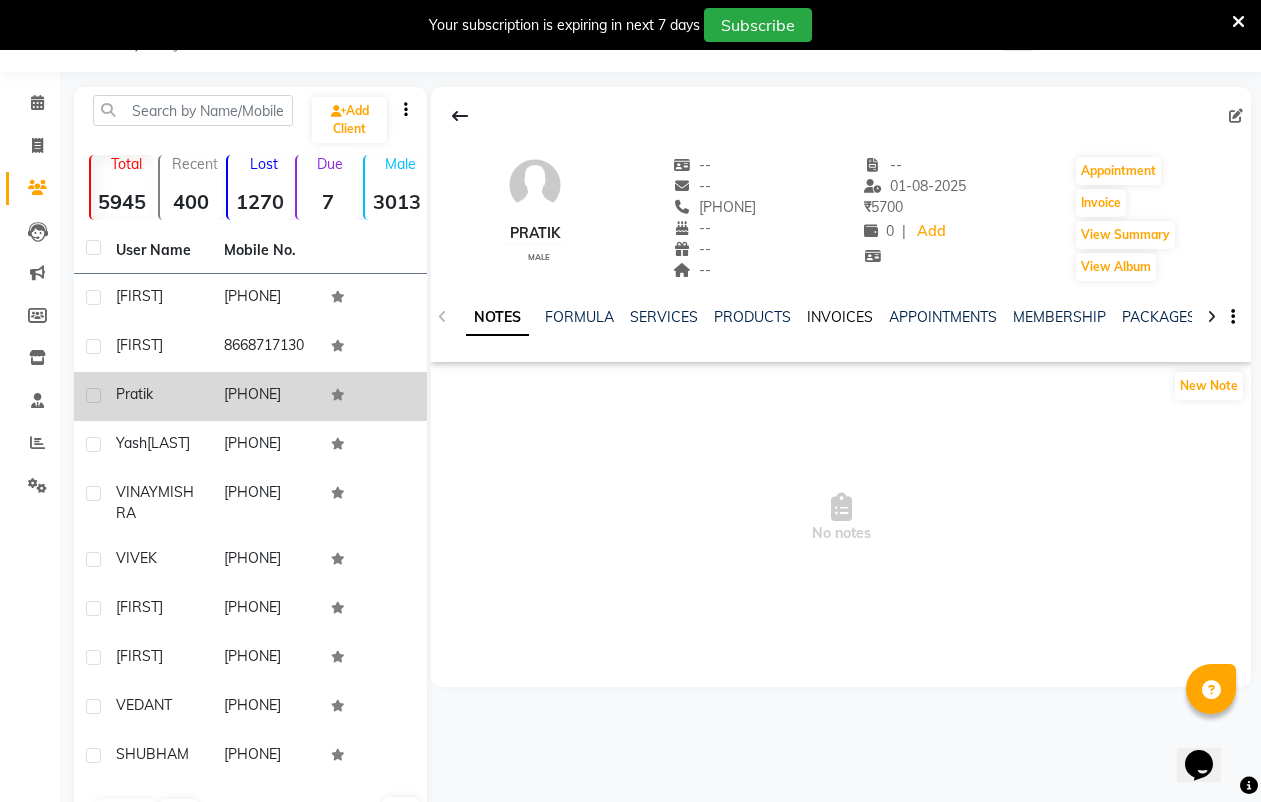click on "INVOICES" 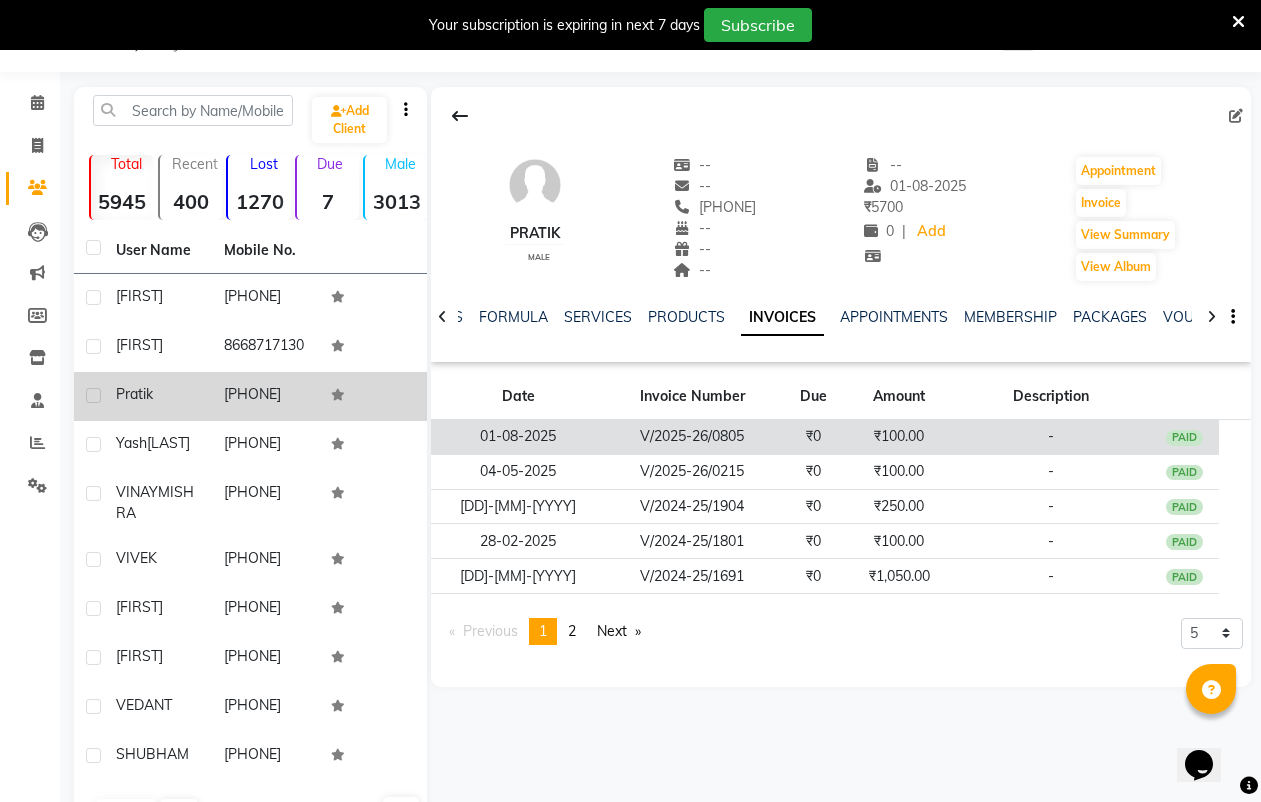 click on "V/2025-26/0805" 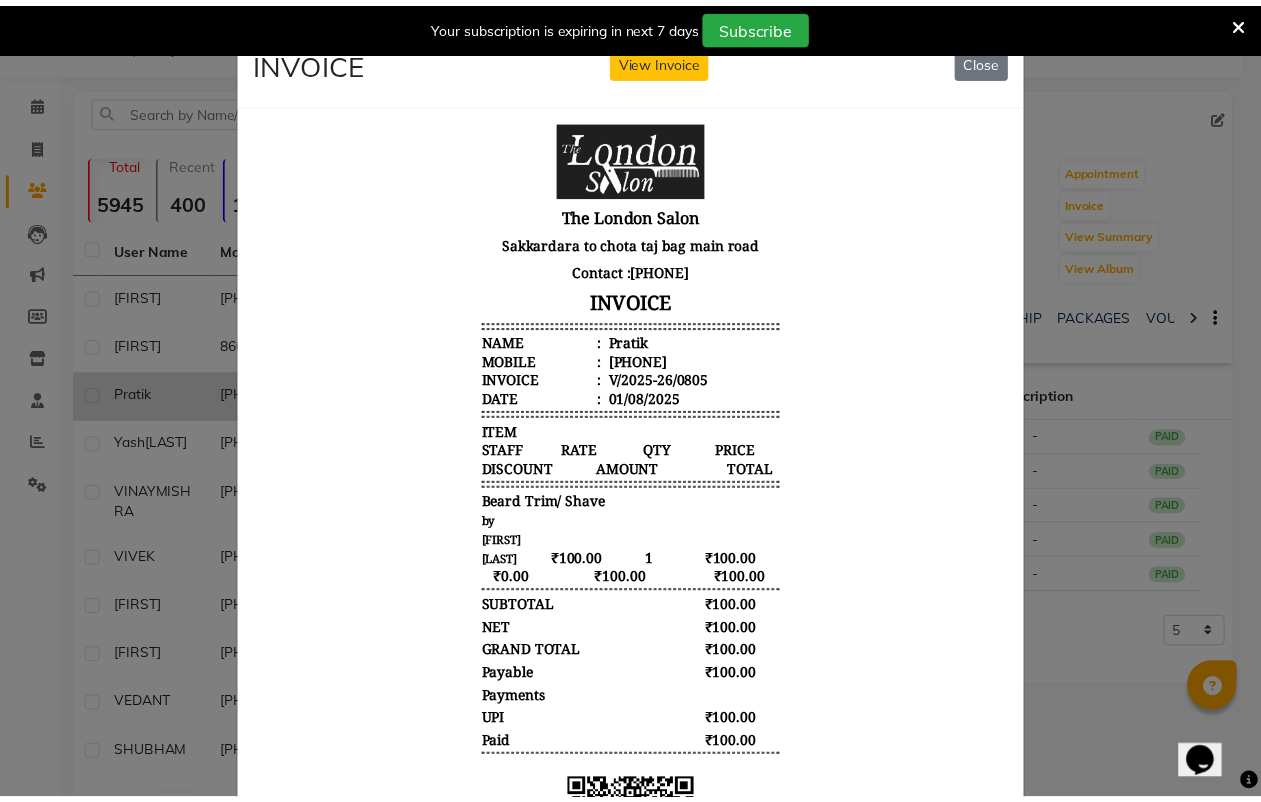 scroll, scrollTop: 0, scrollLeft: 0, axis: both 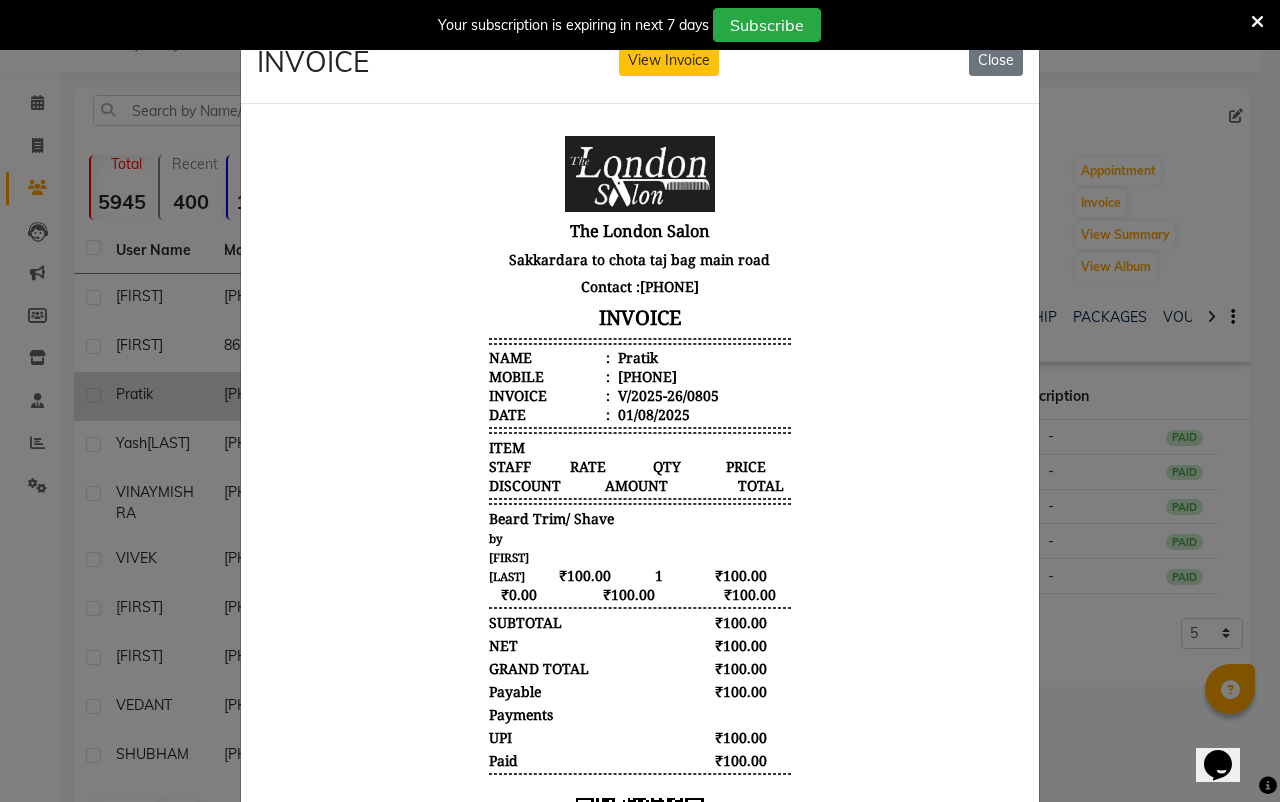 click on "INVOICE View Invoice Close" 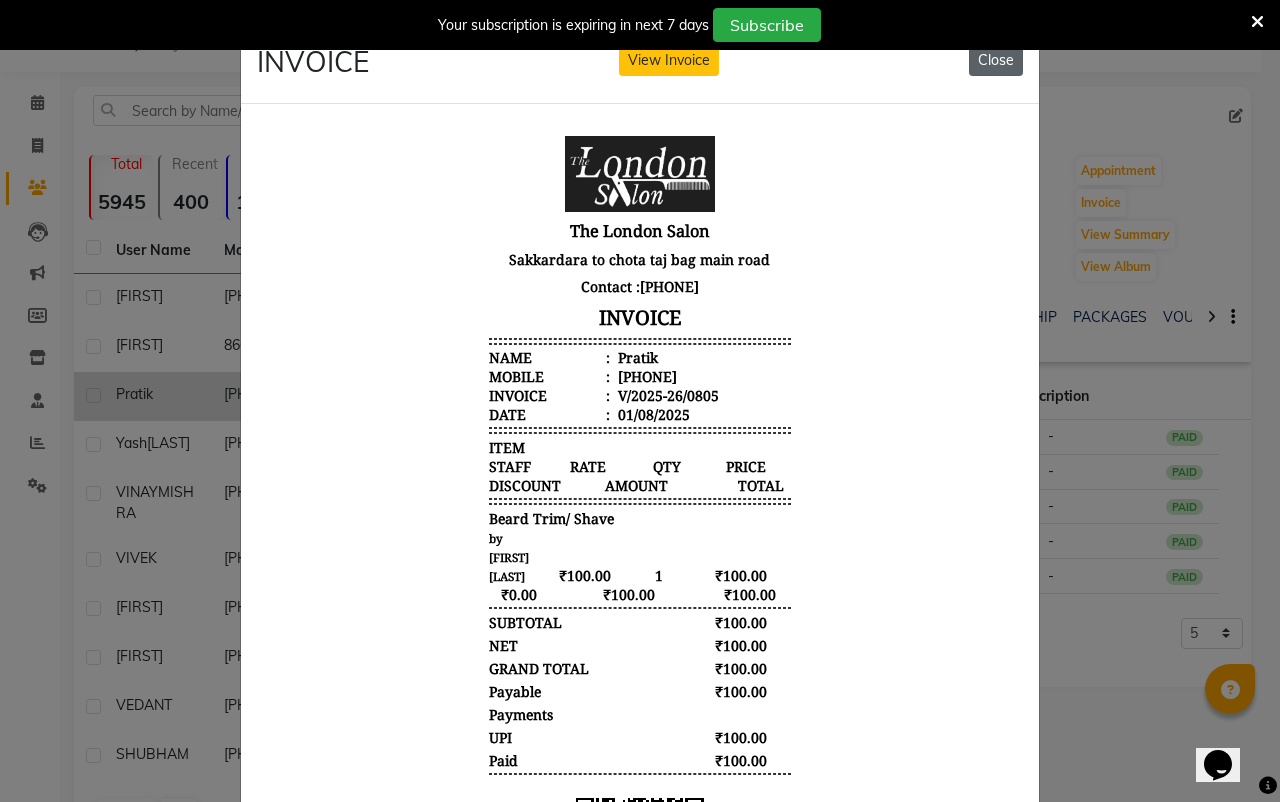 click on "Close" 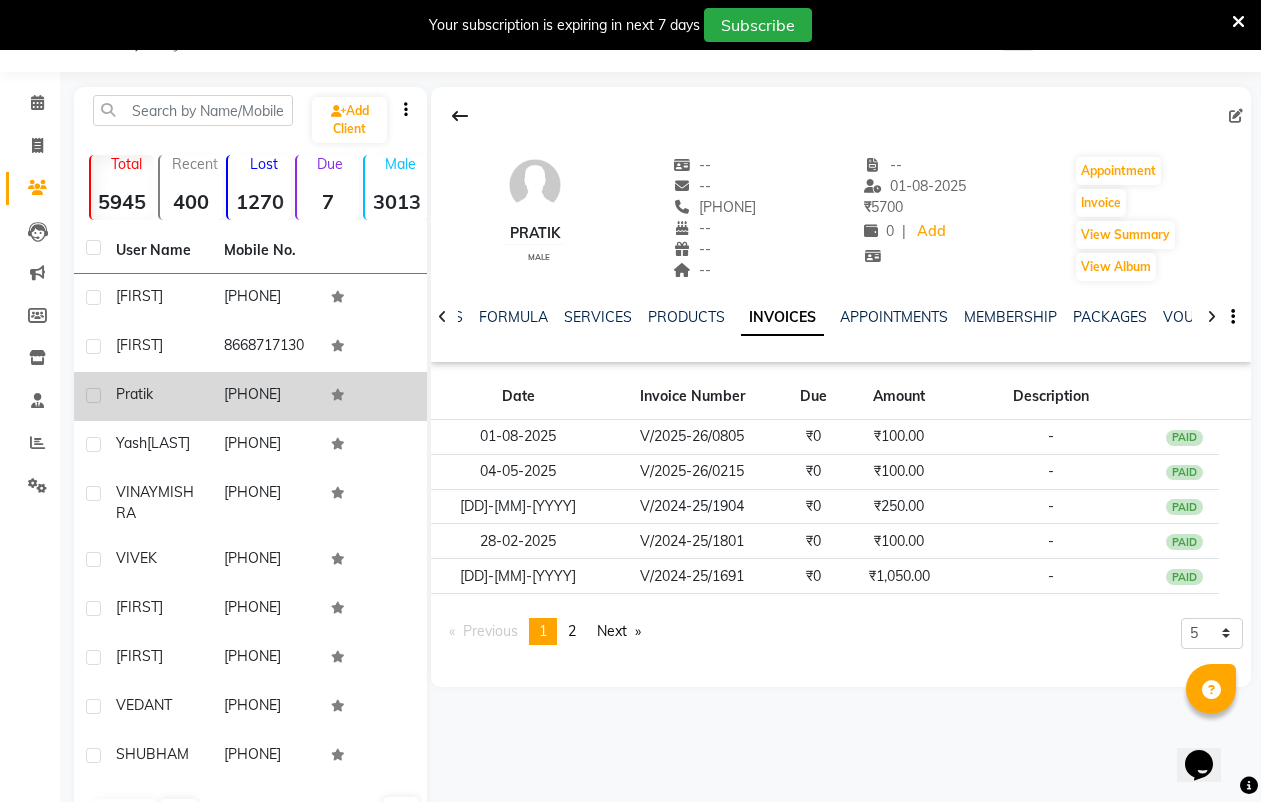 click at bounding box center [1238, 22] 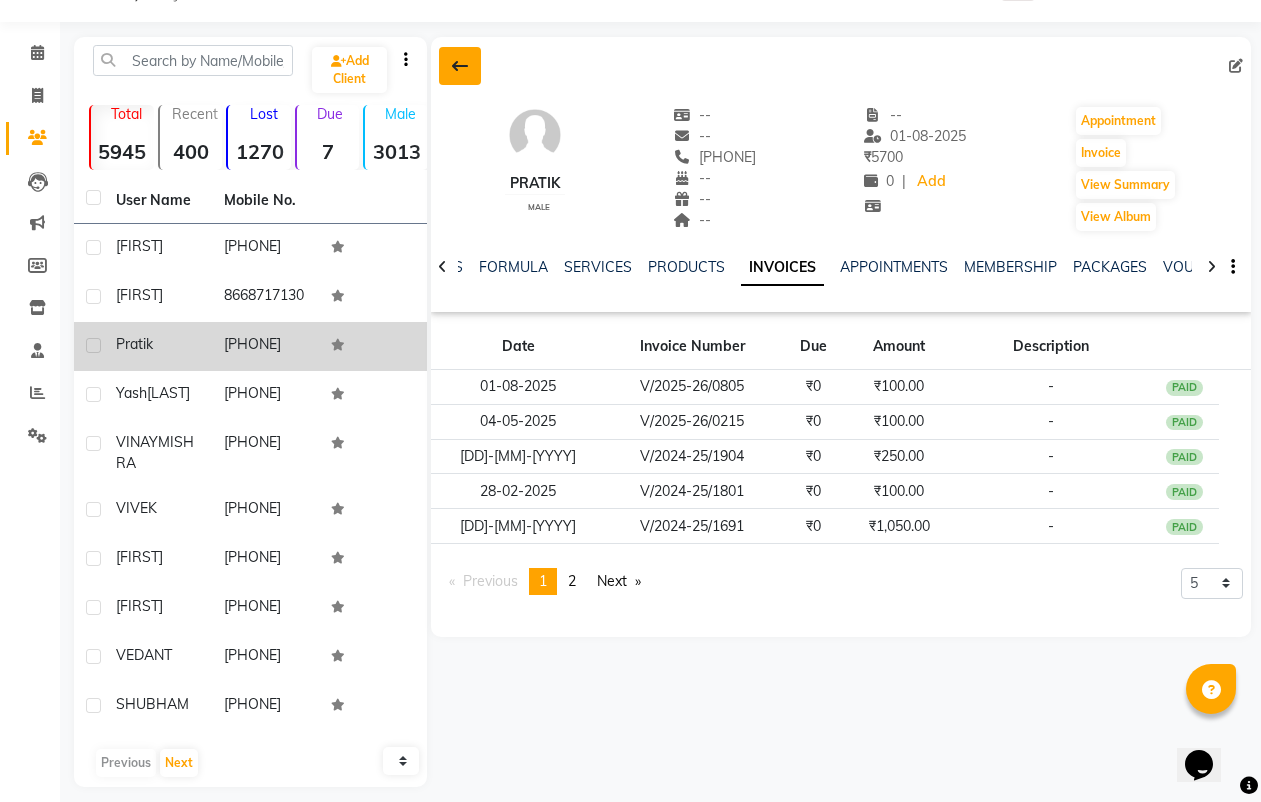 click 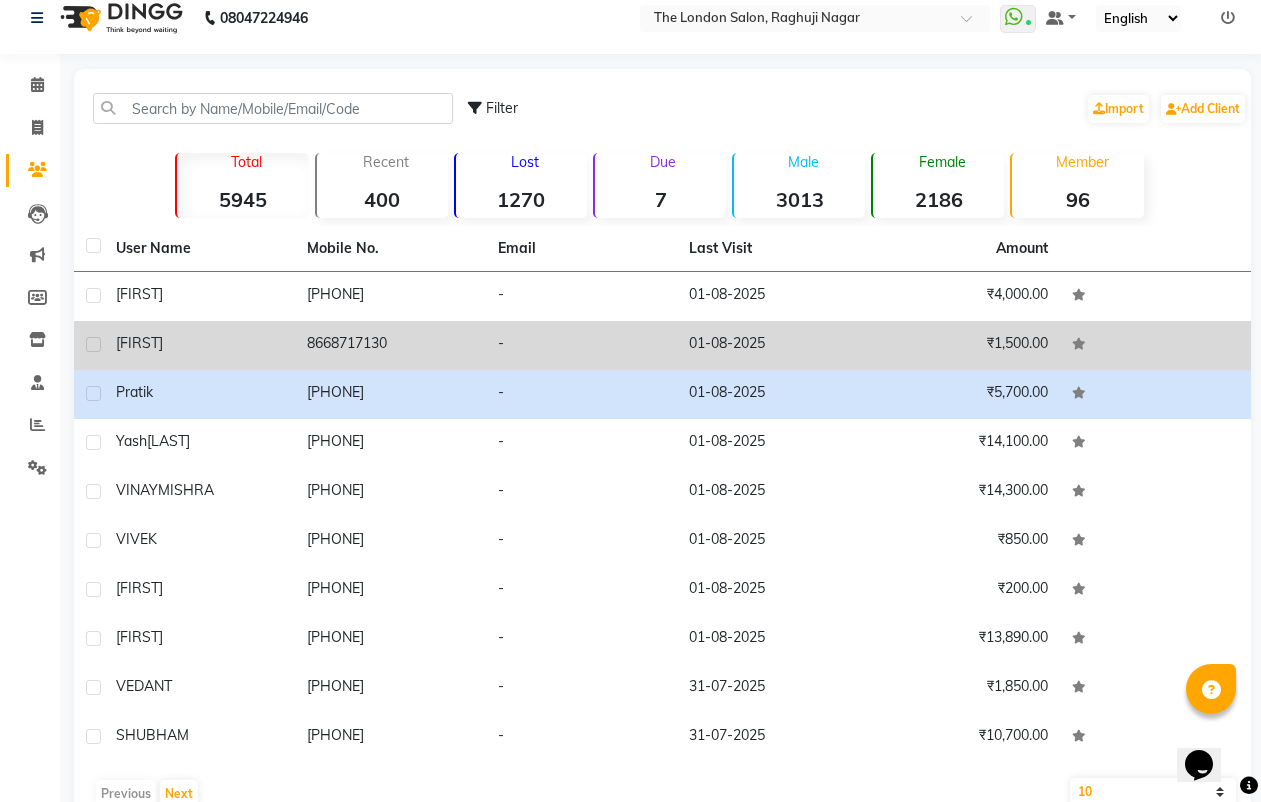 scroll, scrollTop: 0, scrollLeft: 0, axis: both 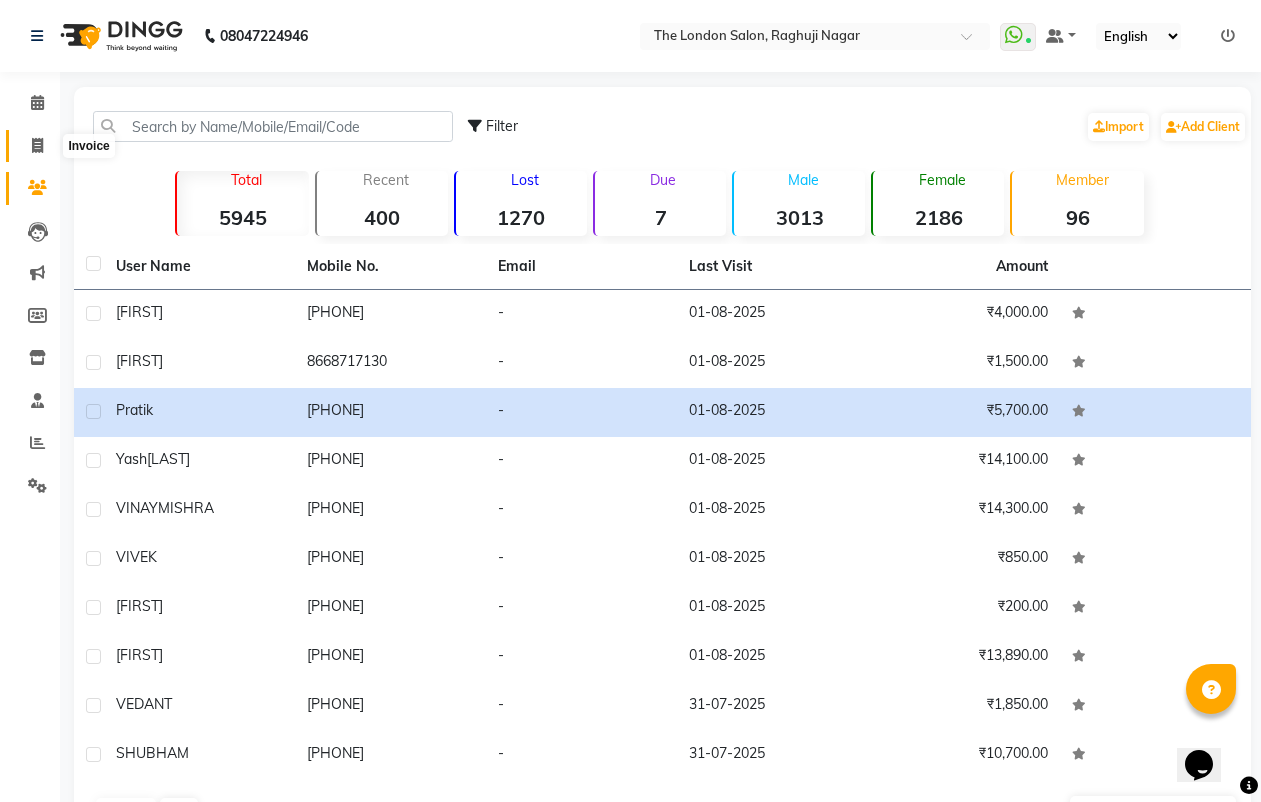 click 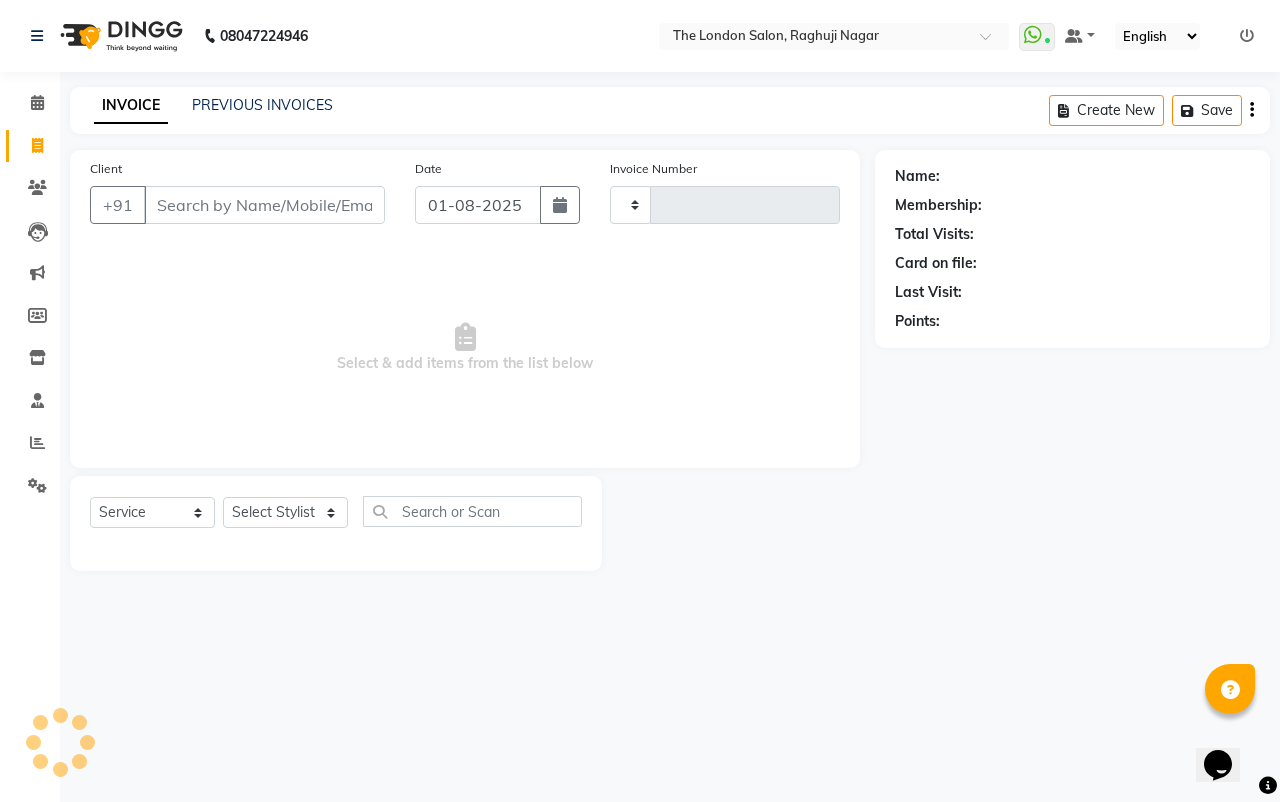 type on "0808" 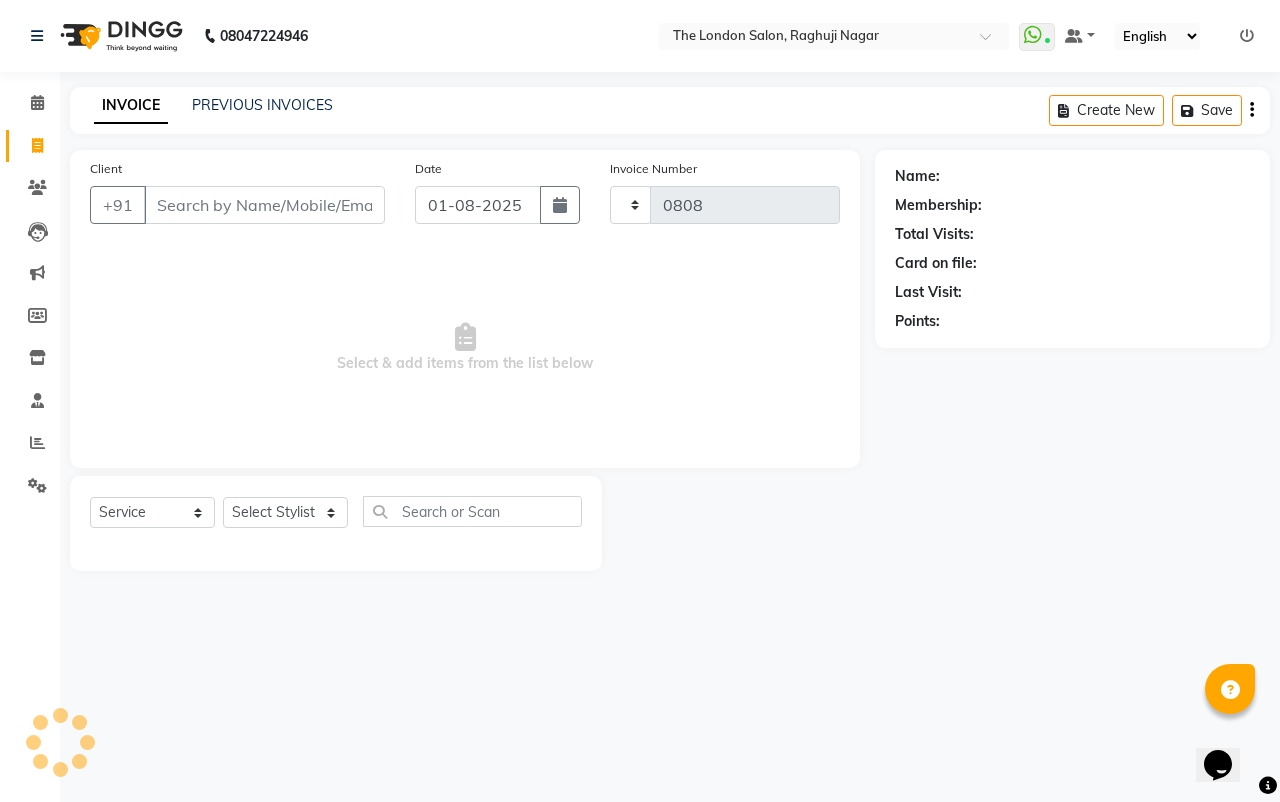 select on "4682" 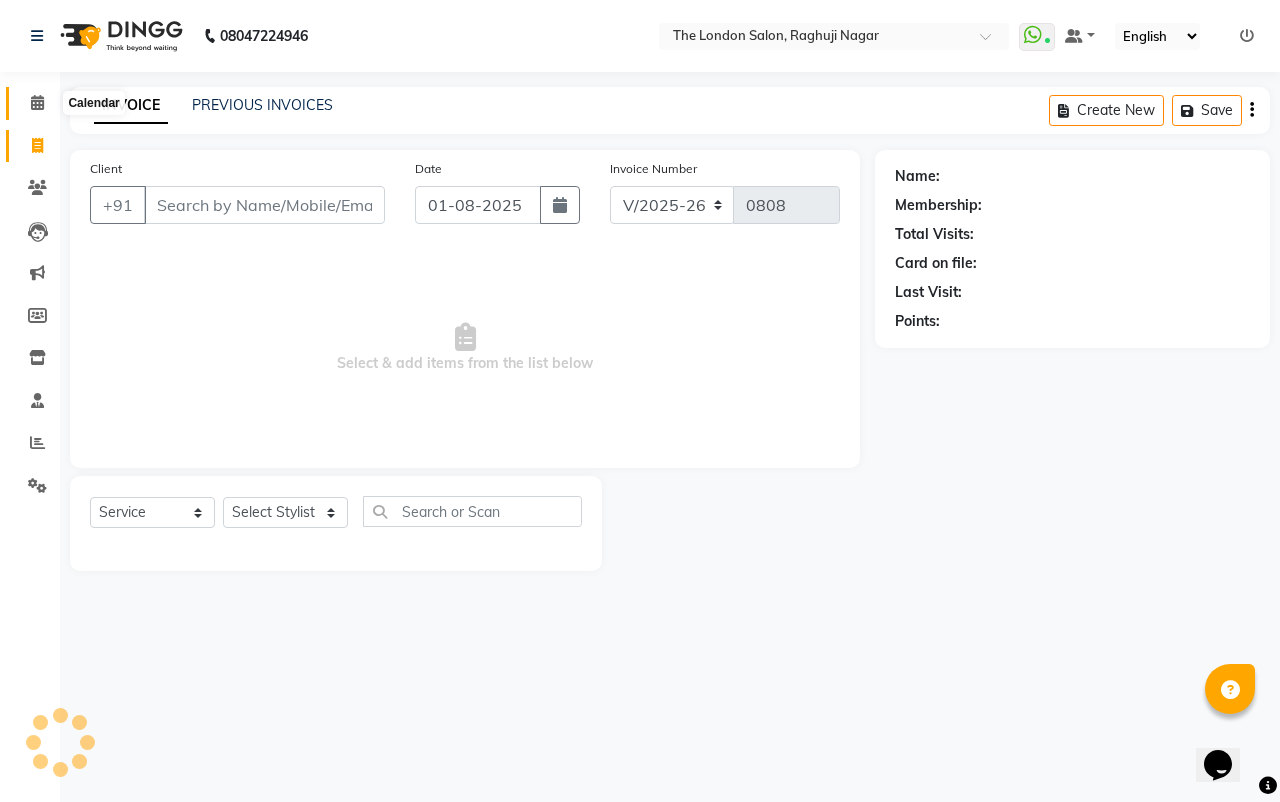 click 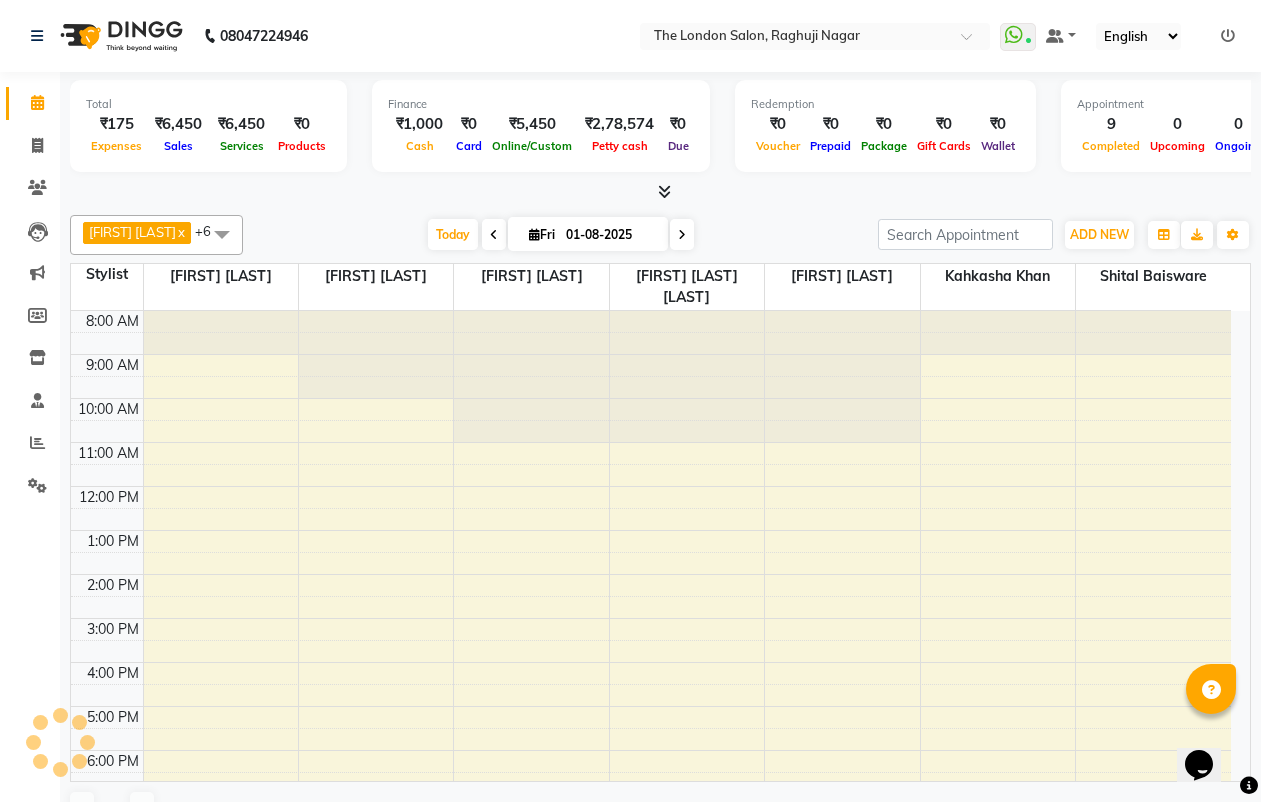 scroll, scrollTop: 145, scrollLeft: 0, axis: vertical 